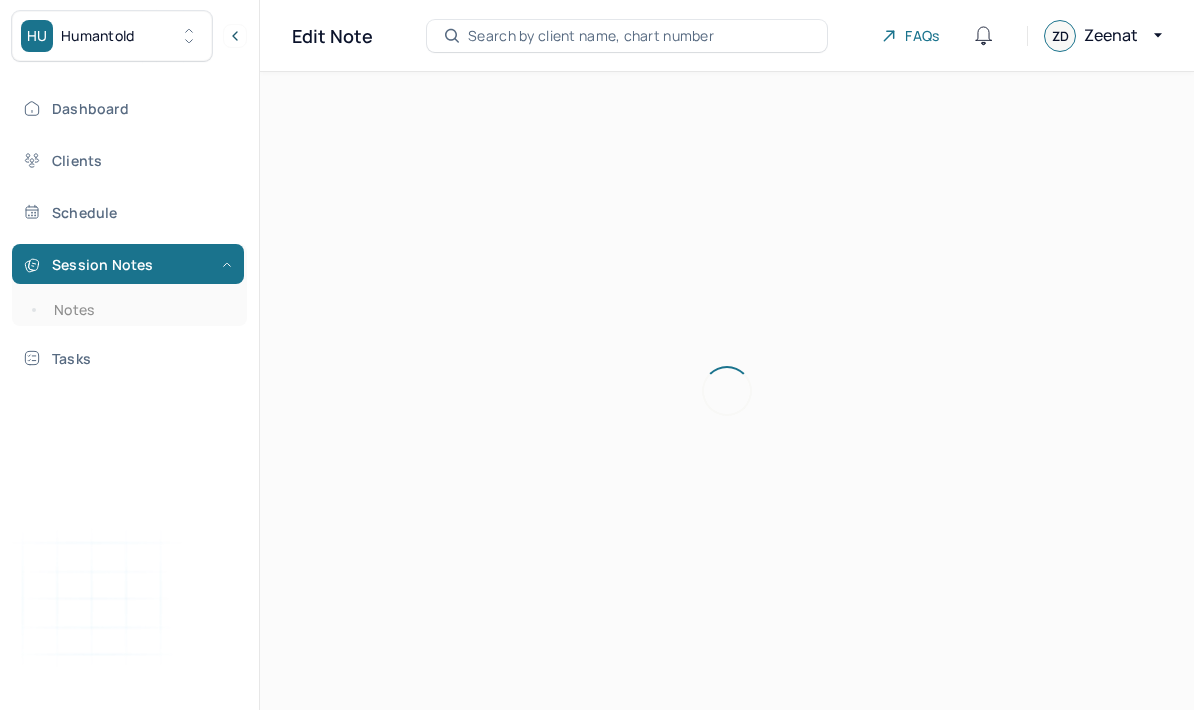 scroll, scrollTop: 80, scrollLeft: 0, axis: vertical 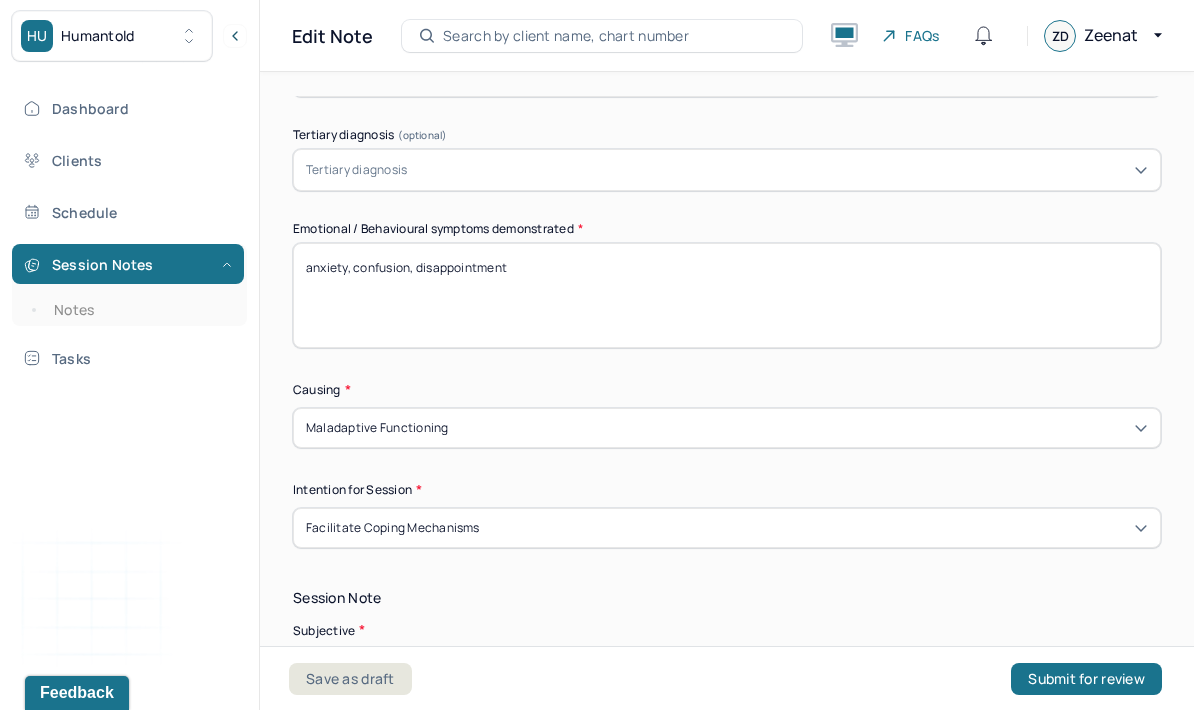 click on "anxiety, confusion, disappointment" at bounding box center [727, 295] 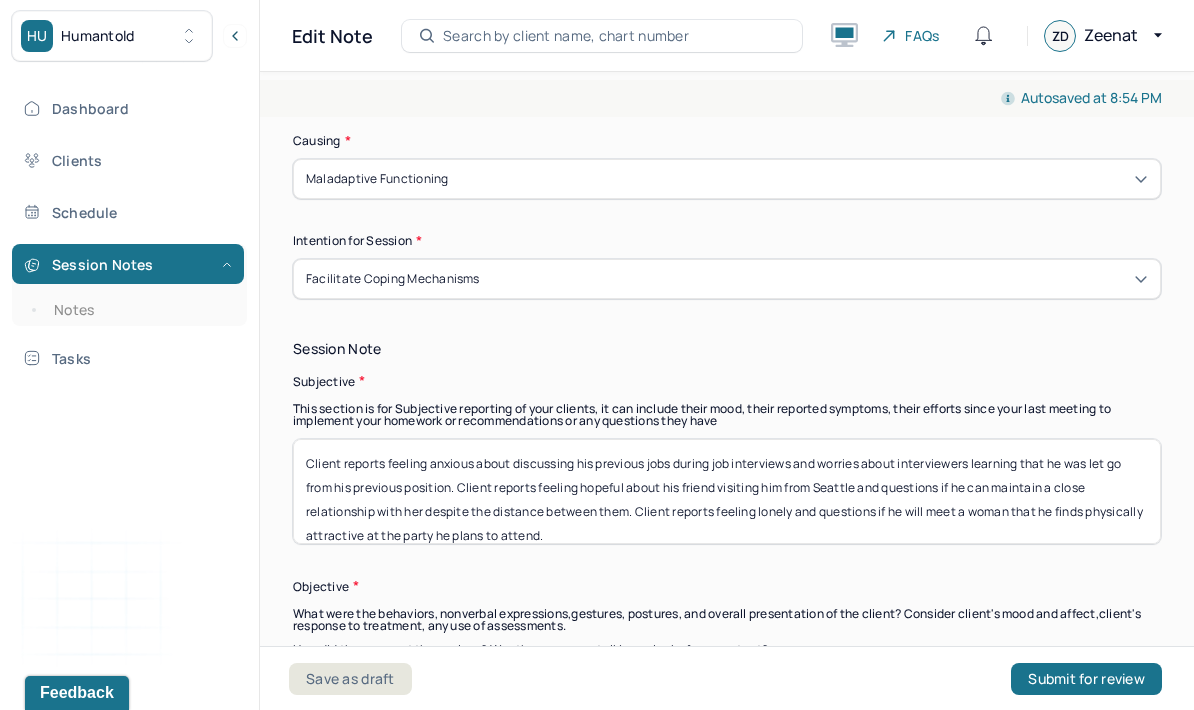 scroll, scrollTop: 1184, scrollLeft: 0, axis: vertical 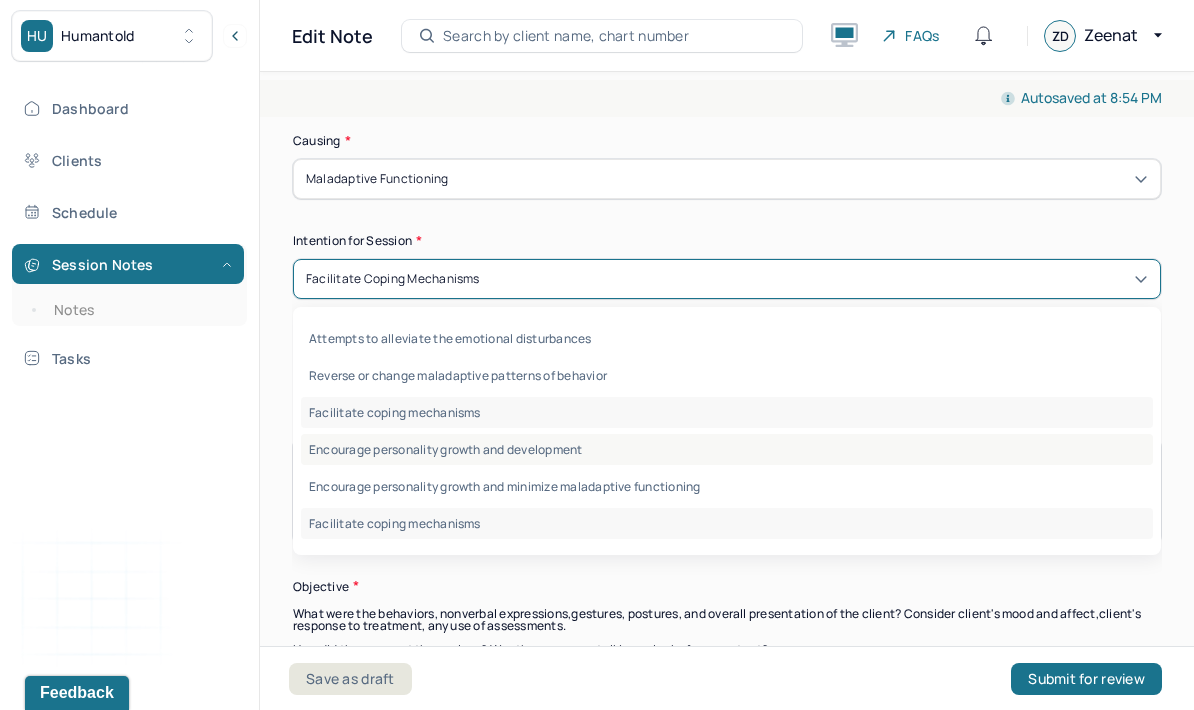 click on "Encourage personality growth and development" at bounding box center [727, 449] 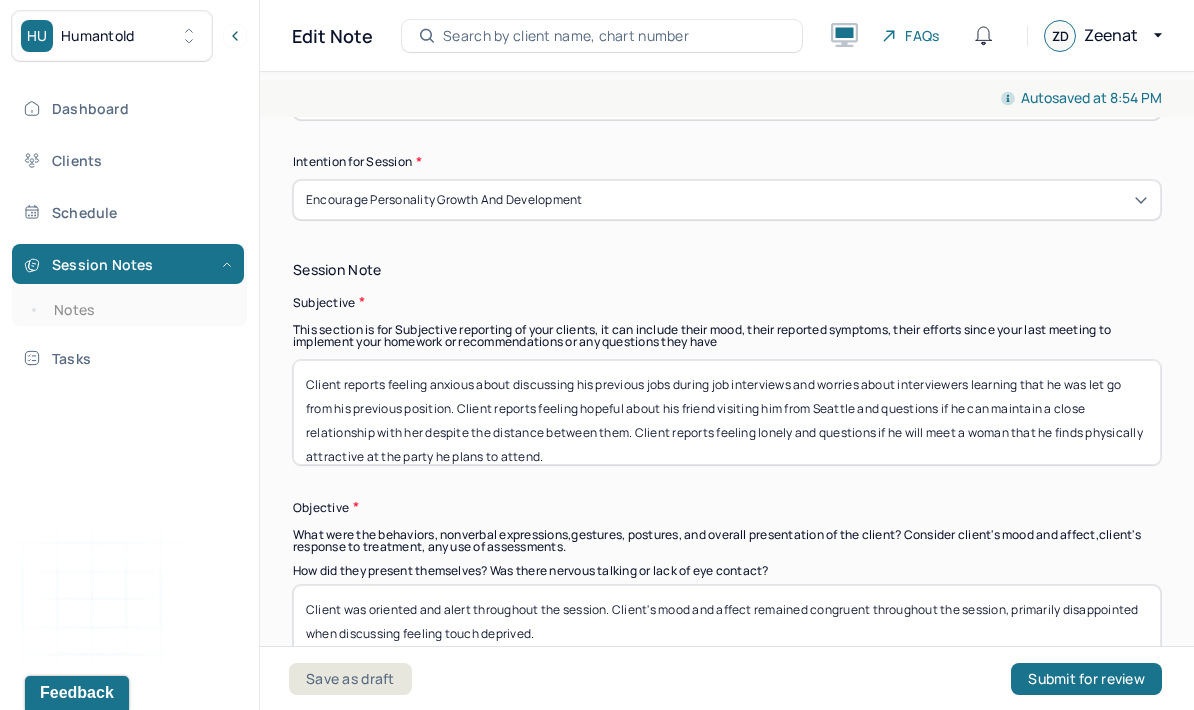 scroll, scrollTop: 1257, scrollLeft: 0, axis: vertical 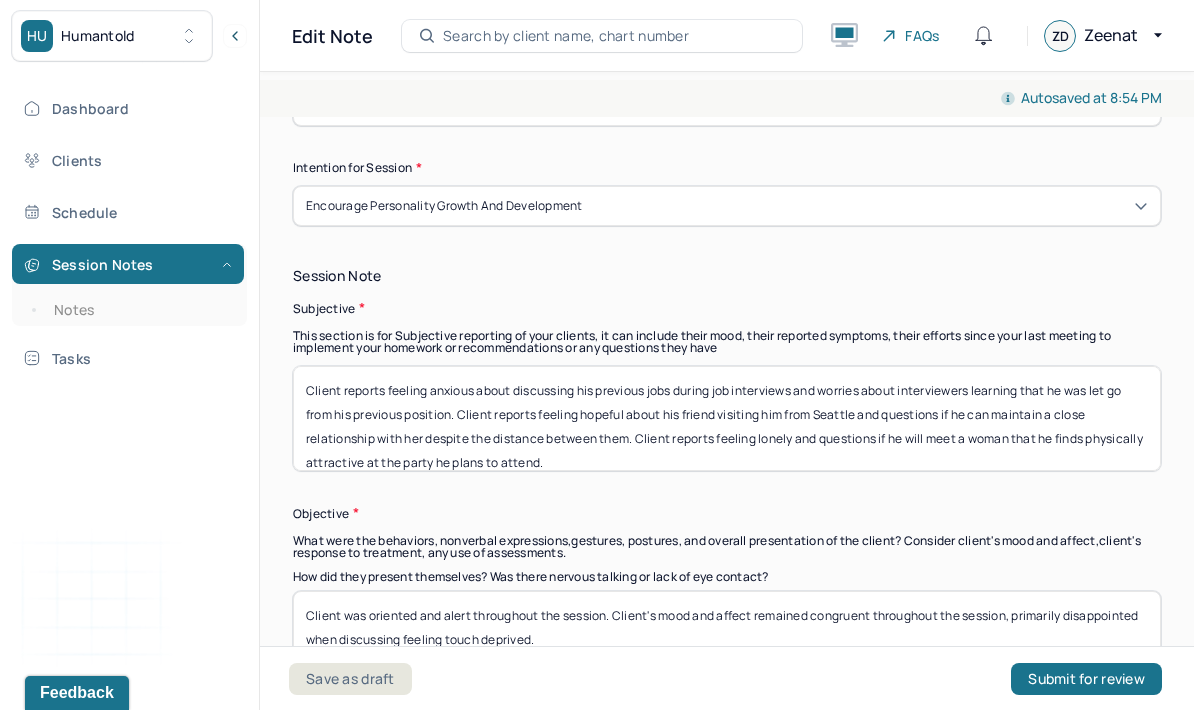click on "Client reports feeling anxious about discussing his previous jobs during job interviews and worries about interviewers learning that he was let go from his previous position. Client reports feeling hopeful about his friend visiting him from Seattle and questions if he can maintain a close relationship with her despite the distance between them. Client reports feeling lonely and questions if he will meet a woman that he finds physically attractive at the party he plans to attend." at bounding box center (727, 418) 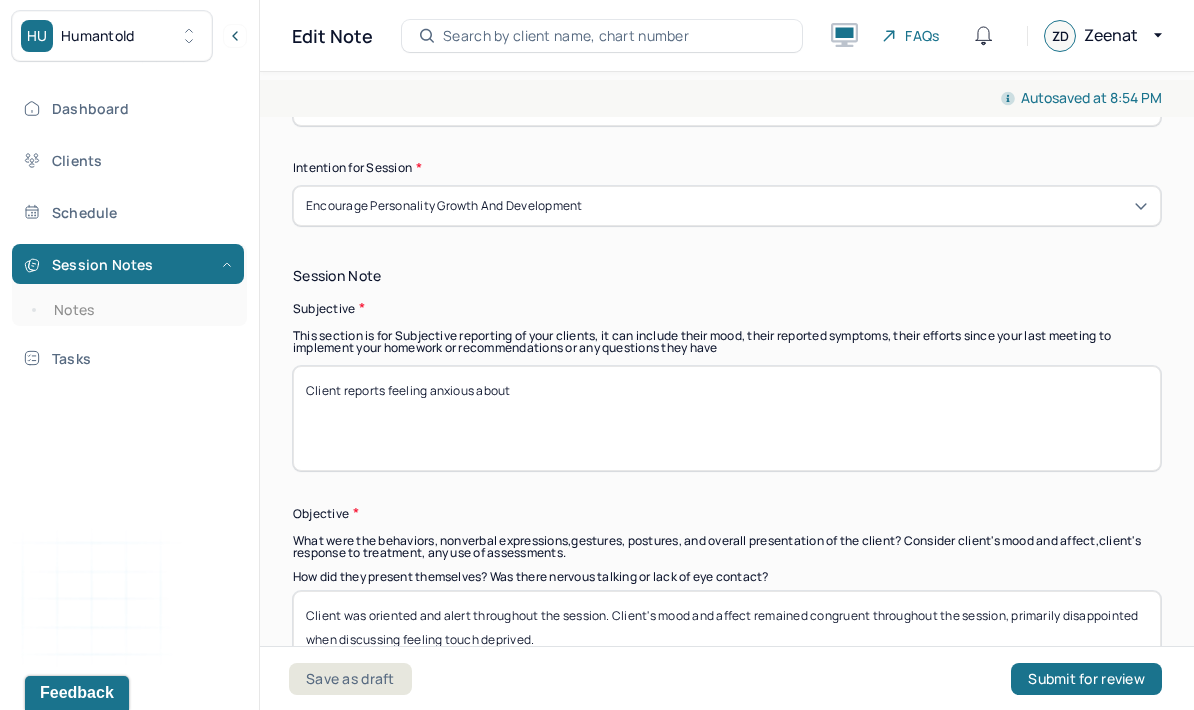 scroll, scrollTop: 0, scrollLeft: 0, axis: both 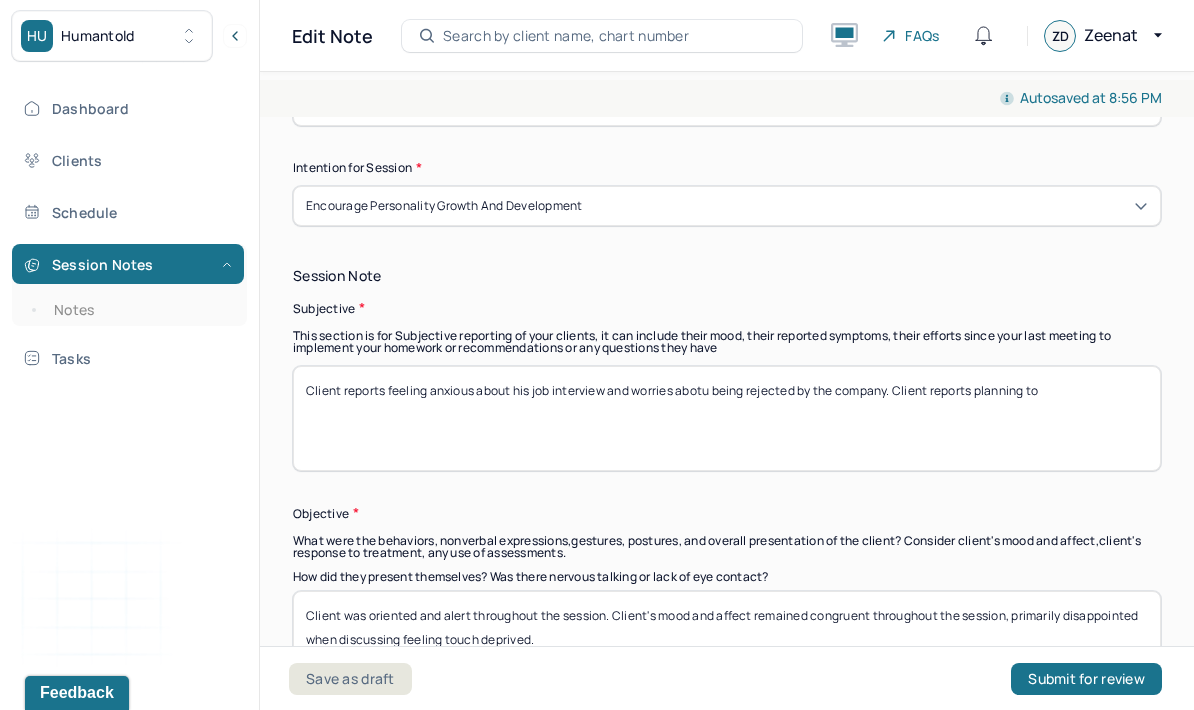 click on "Client reports feeling anxious about his job interview and worries abotu being rejected by the company. Client reports planning to" at bounding box center [727, 418] 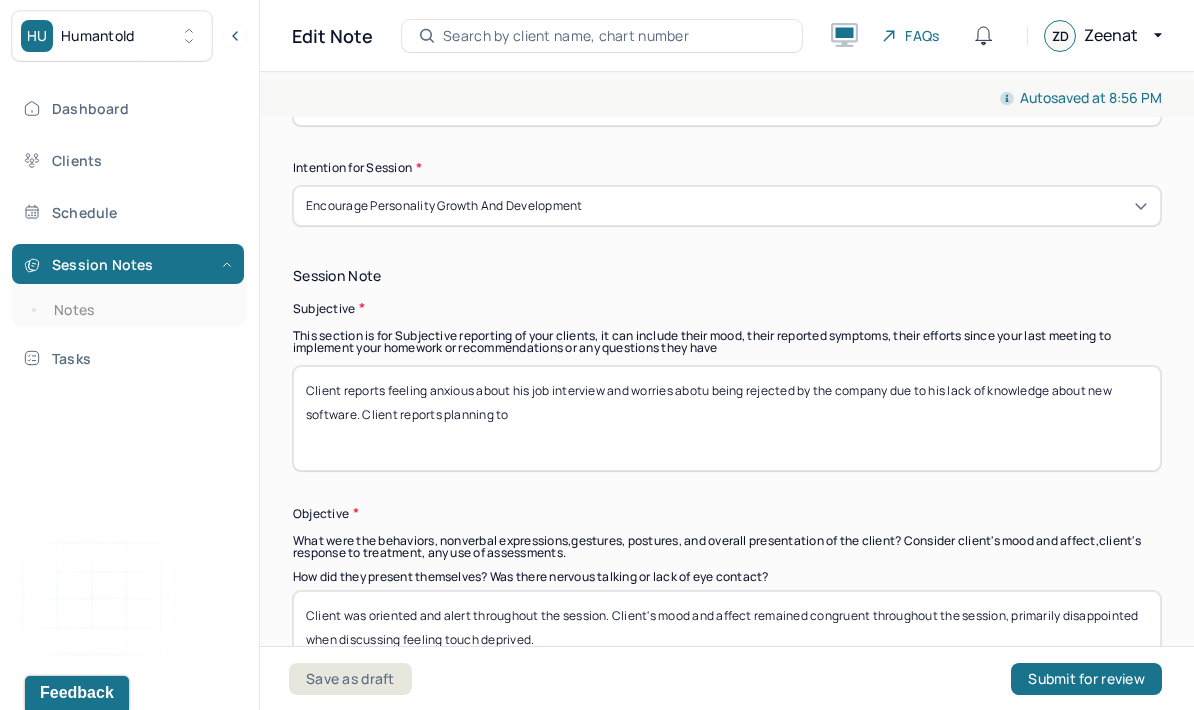 click on "Client reports feeling anxious about his job interview and worries abotu being rejected by the company due to his lack of knowledge about new software. Client reports planning to" at bounding box center (727, 418) 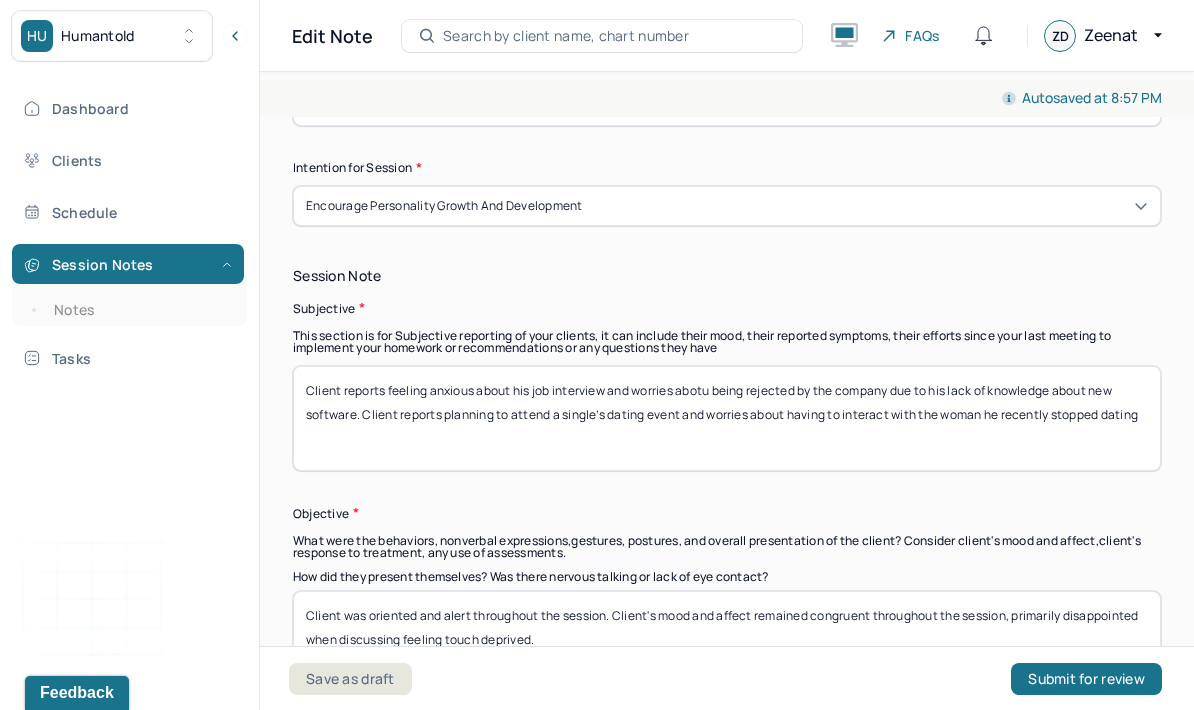 click on "Client reports feeling anxious about his job interview and worries abotu being rejected by the company due to his lack of knowledge about new software. Client reports planning to attend a single’s dating event and worries about having to interact with the woman he recently stopped dating" at bounding box center [727, 418] 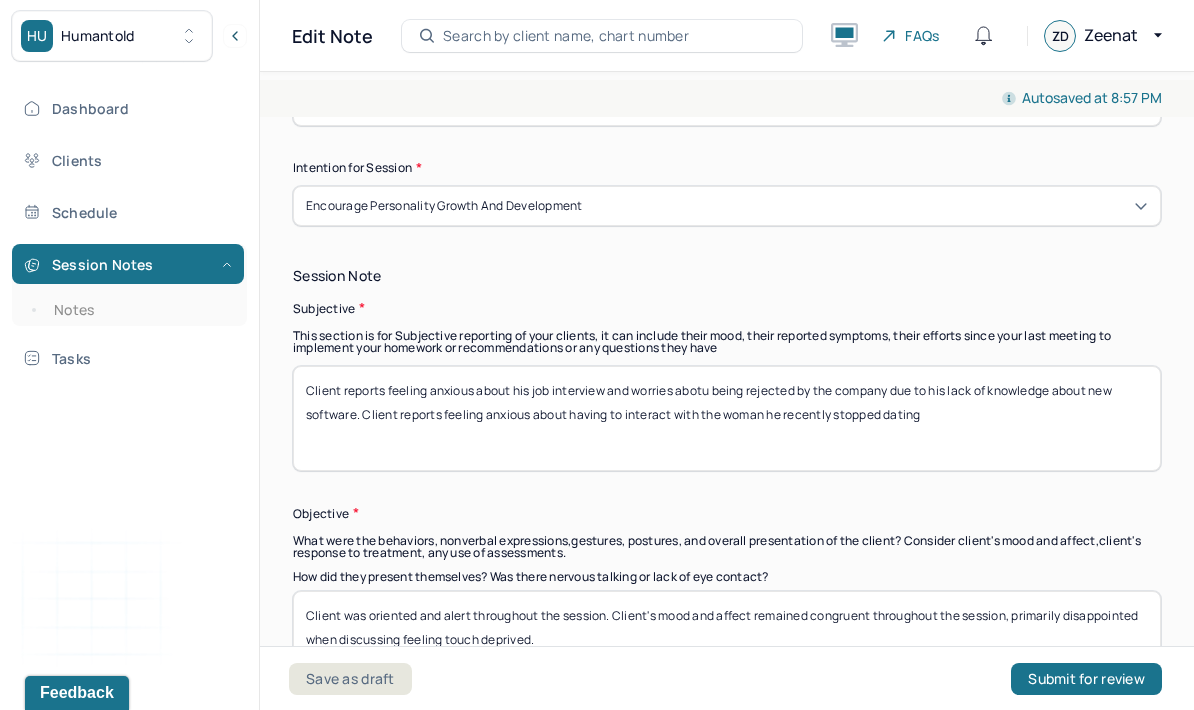 click on "Client reports feeling anxious about his job interview and worries abotu being rejected by the company due to his lack of knowledge about new software. Client reports planning to attend a single’s dating event and worries about having to interact with the woman he recently stopped dating" at bounding box center (727, 418) 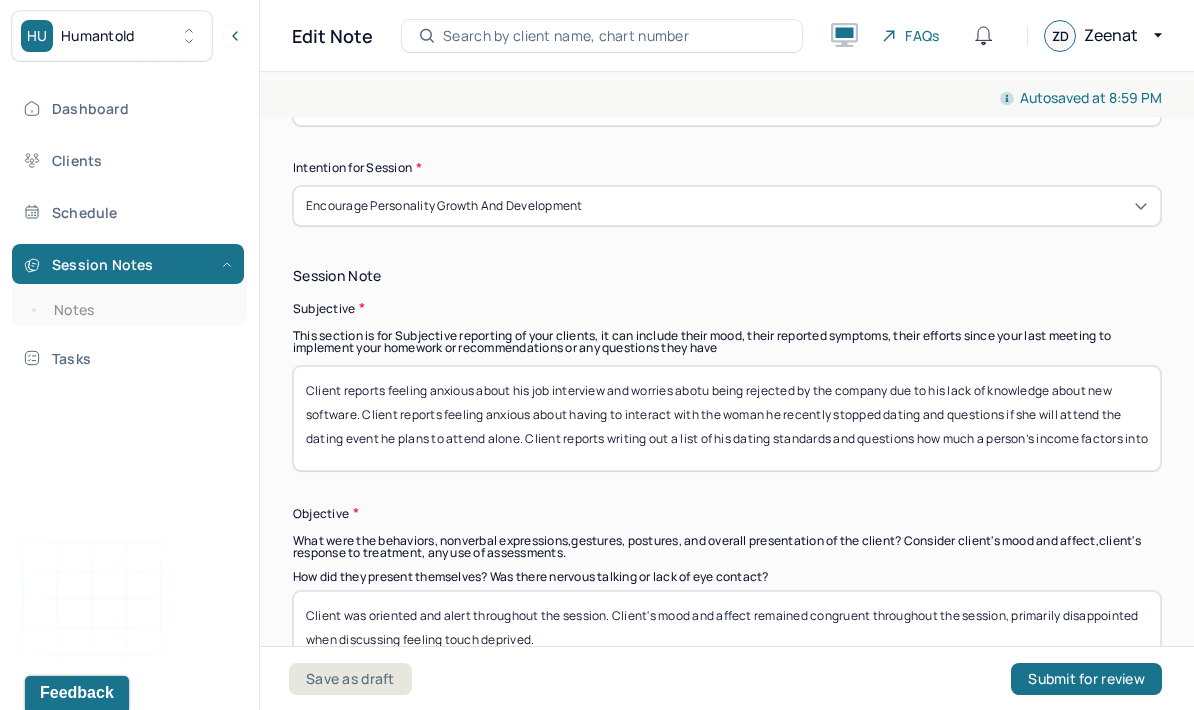 scroll, scrollTop: 1, scrollLeft: 0, axis: vertical 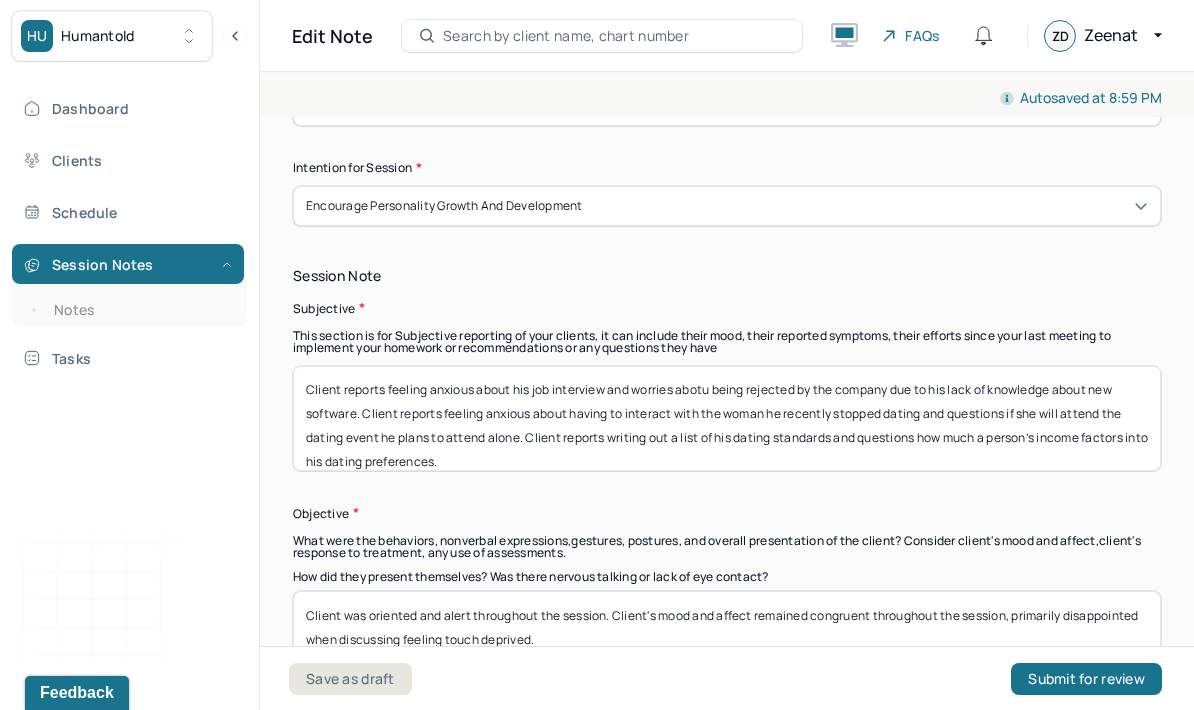 click on "Client reports feeling anxious about his job interview and worries abotu being rejected by the company due to his lack of knowledge about new software. Client reports feeling anxious about having to interact with the woman he recently stopped dating and questions if she will attend the dating event he plans to attend alone. Client reports writing out a list of his dating standards and questions how much a person’s income factors into his dating preferences" at bounding box center (727, 418) 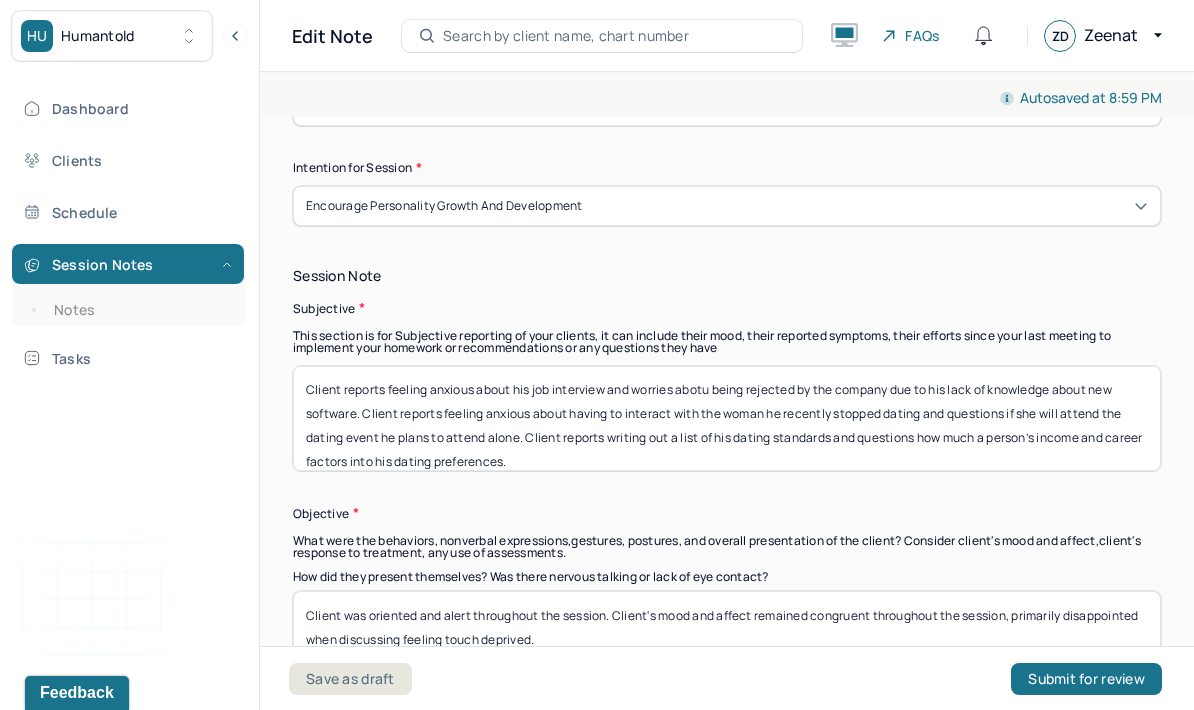 click on "Client reports feeling anxious about his job interview and worries abotu being rejected by the company due to his lack of knowledge about new software. Client reports feeling anxious about having to interact with the woman he recently stopped dating and questions if she will attend the dating event he plans to attend alone. Client reports writing out a list of his dating standards and questions how much a person’s income factors into his dating preferences" at bounding box center [727, 418] 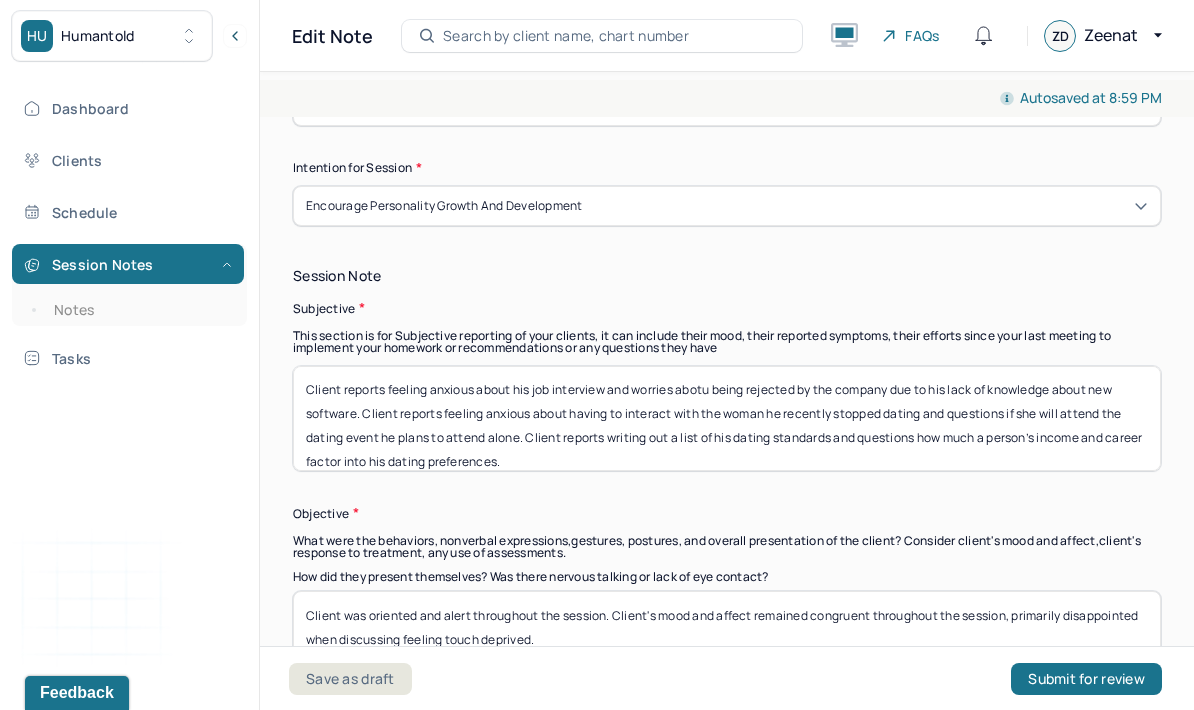 click on "Client reports feeling anxious about his job interview and worries abotu being rejected by the company due to his lack of knowledge about new software. Client reports feeling anxious about having to interact with the woman he recently stopped dating and questions if she will attend the dating event he plans to attend alone. Client reports writing out a list of his dating standards and questions how much a person’s income and career factors into his dating preferences." at bounding box center [727, 418] 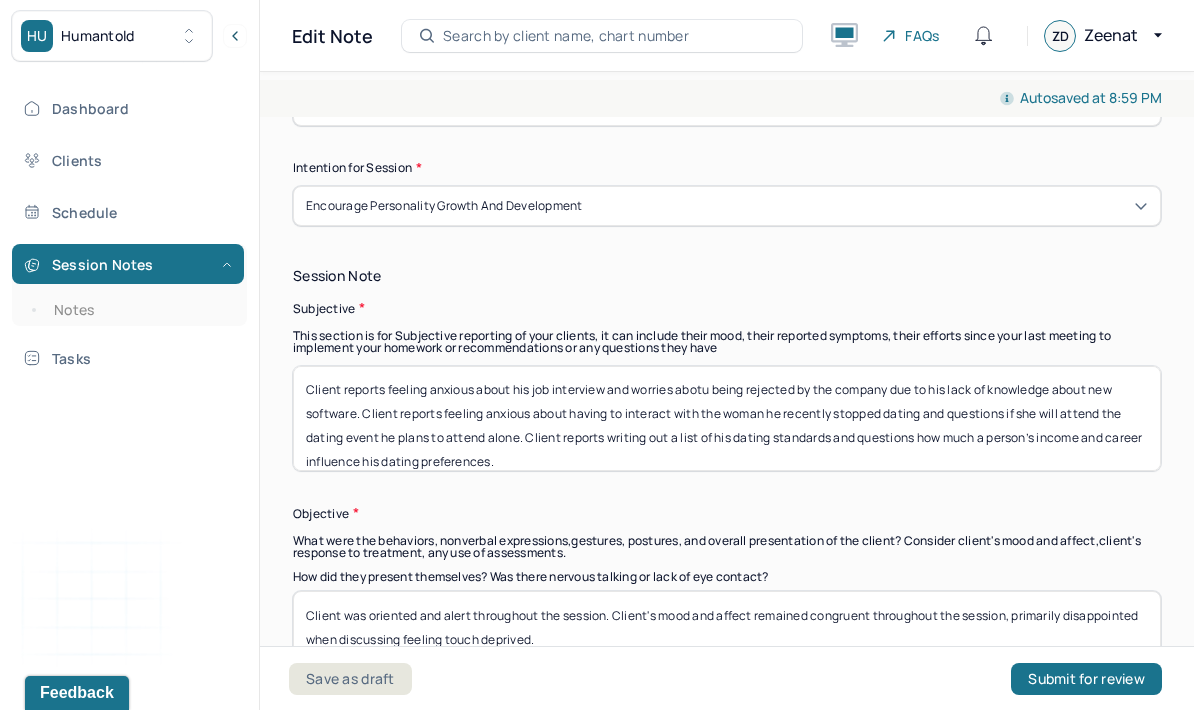 click on "Client reports feeling anxious about his job interview and worries abotu being rejected by the company due to his lack of knowledge about new software. Client reports feeling anxious about having to interact with the woman he recently stopped dating and questions if she will attend the dating event he plans to attend alone. Client reports writing out a list of his dating standards and questions how much a person’s income and career factor into his dating preferences." at bounding box center [727, 418] 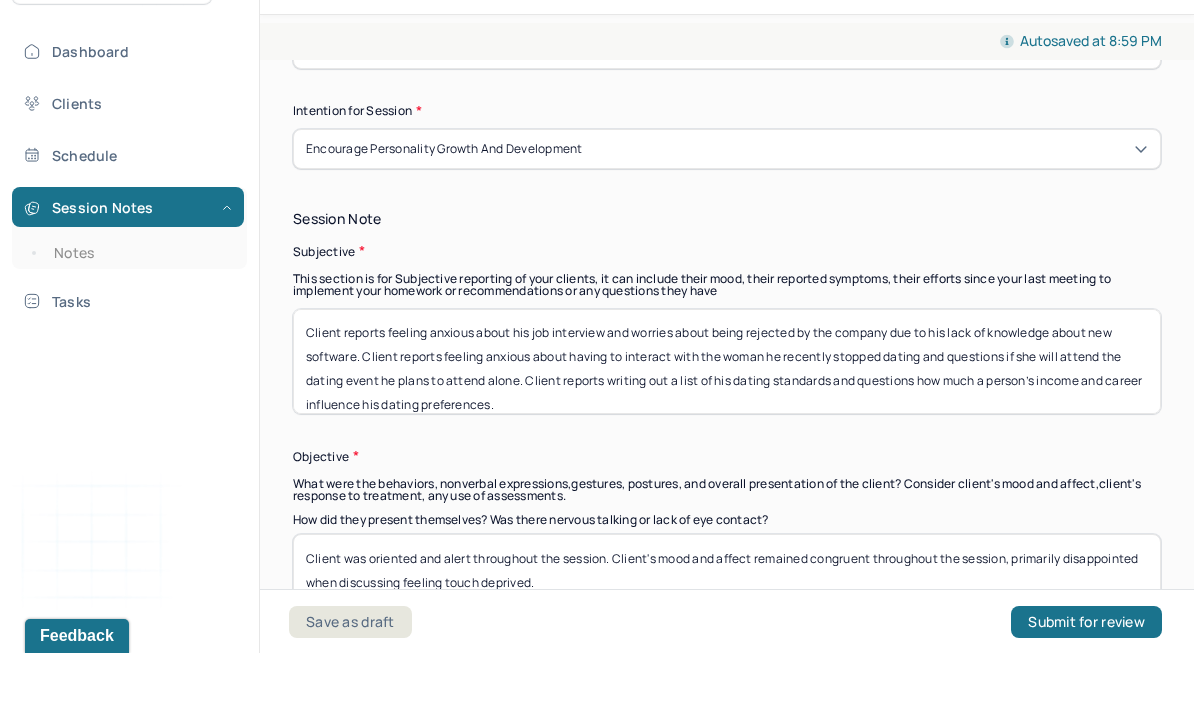 click on "Client reports feeling anxious about his job interview and worries about being rejected by the company due to his lack of knowledge about new software. Client reports feeling anxious about having to interact with the woman he recently stopped dating and questions if she will attend the dating event he plans to attend alone. Client reports writing out a list of his dating standards and questions how much a person’s income and career influence his dating preferences." at bounding box center (727, 418) 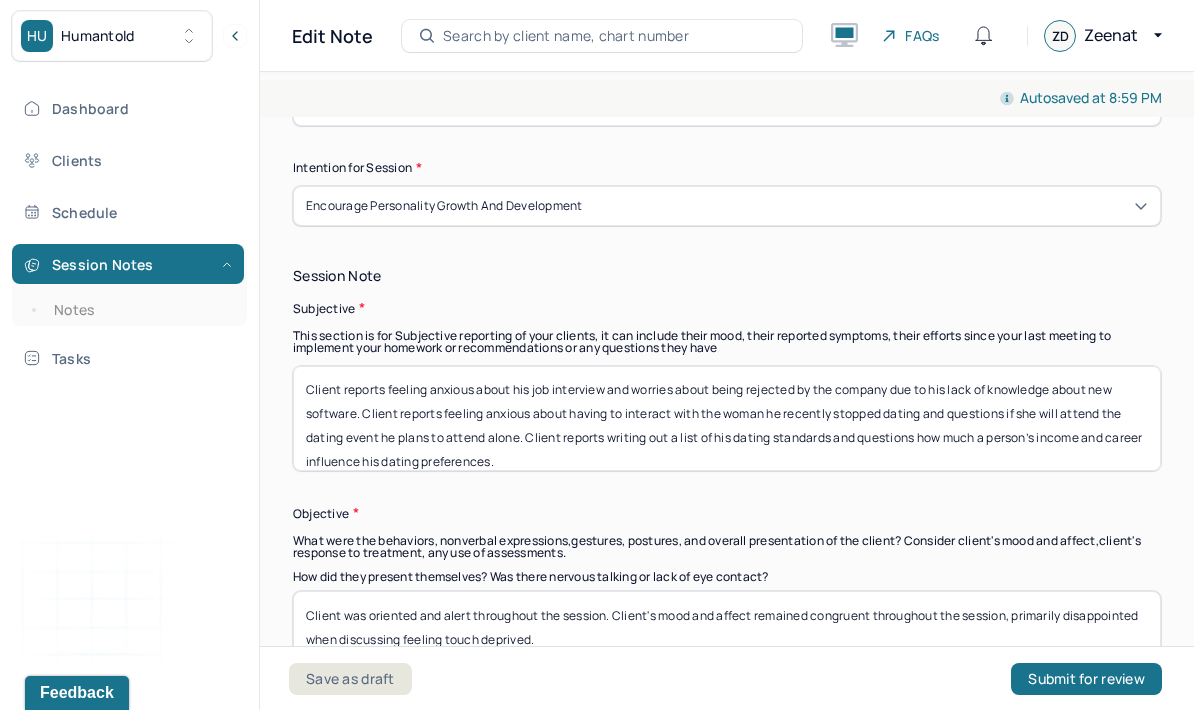 click on "Client reports feeling anxious about his job interview and worries about being rejected by the company due to his lack of knowledge about new software. Client reports feeling anxious about having to interact with the woman he recently stopped dating and questions if she will attend the dating event he plans to attend alone. Client reports writing out a list of his dating standards and questions how much a person’s income and career influence his dating preferences." at bounding box center [727, 418] 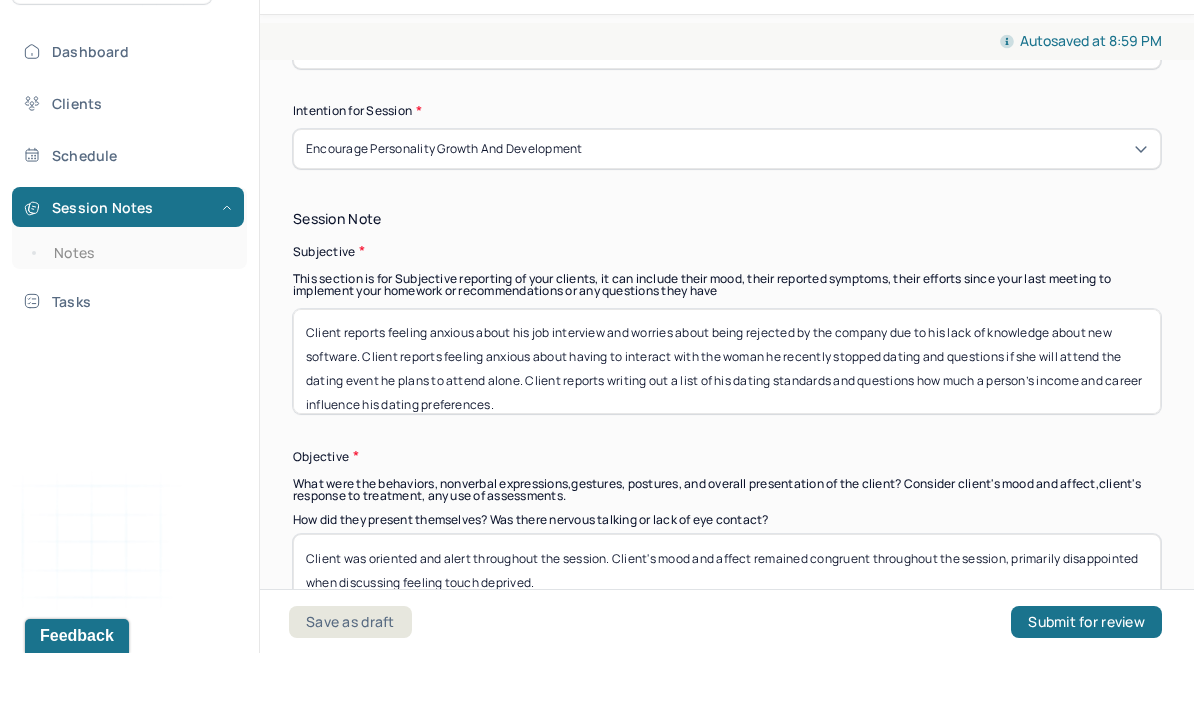 click on "Client reports feeling anxious about his job interview and worries about being rejected by the company due to his lack of knowledge about new software. Client reports feeling anxious about having to interact with the woman he recently stopped dating and questions if she will attend the dating event he plans to attend alone. Client reports writing out a list of his dating standards and questions how much a person’s income and career influence his dating preferences." at bounding box center [727, 418] 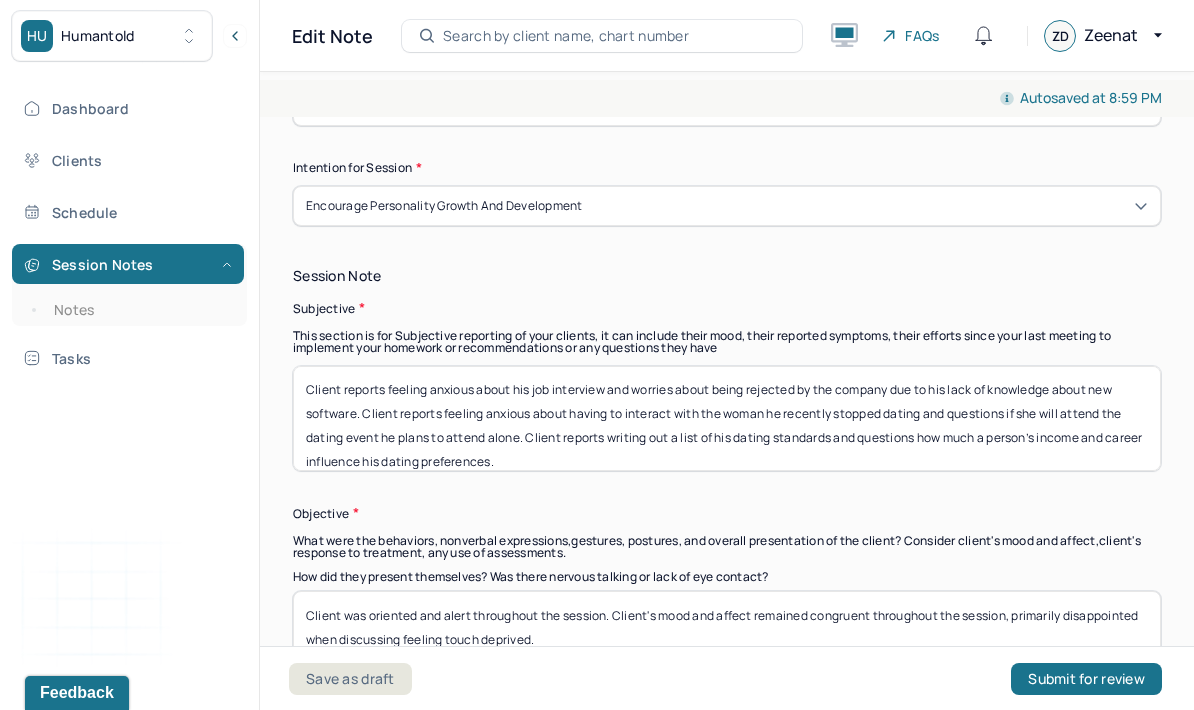 click on "Client reports feeling anxious about his job interview and worries about being rejected by the company due to his lack of knowledge about new software. Client reports feeling anxious about having to interact with the woman he recently stopped dating and questions if she will attend the dating event he plans to attend alone. Client reports writing out a list of his dating standards and questions how much a person’s income and career influence his dating preferences." at bounding box center [727, 418] 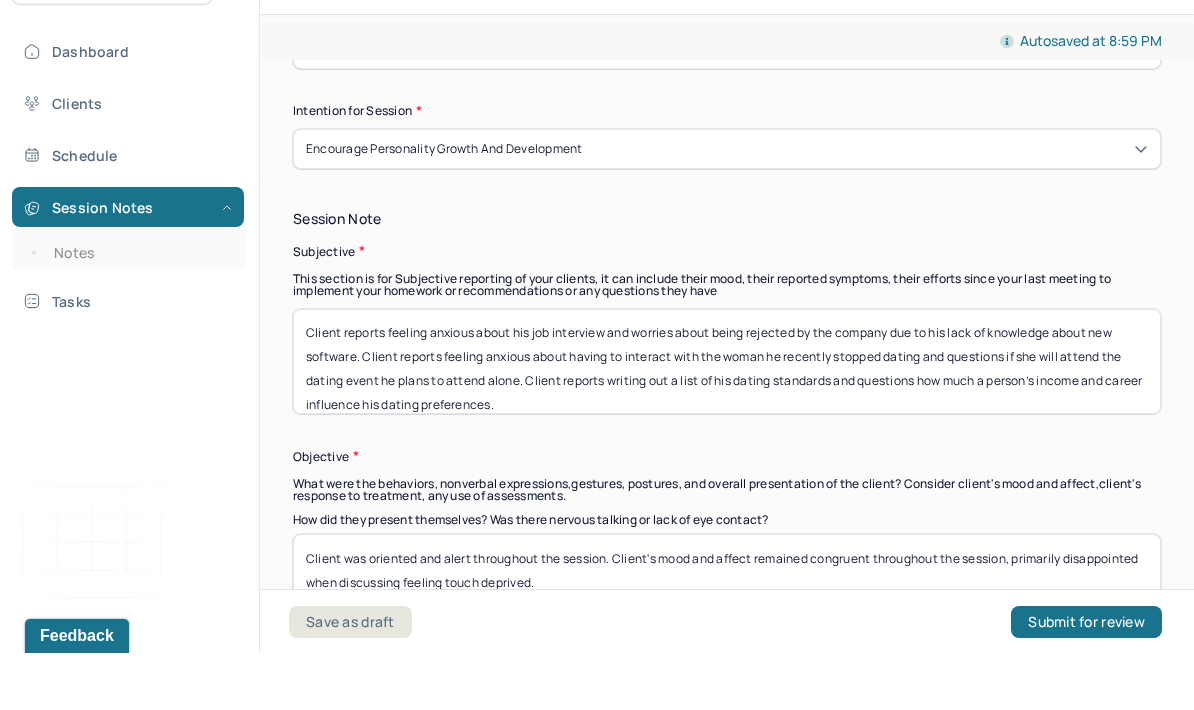 click on "Session Note Subjective This section is for Subjective reporting of your clients, it can include their mood, their reported symptoms, their efforts since your last meeting to implement your homework or recommendations or any questions they have Client reports feeling anxious about his job interview and worries about being rejected by the company due to his lack of knowledge about new software. Client reports feeling anxious about having to interact with the woman he recently stopped dating and questions if she will attend the dating event he plans to attend alone. Client reports writing out a list of his dating standards and questions how much a person’s income and career influence his dating preferences. Objective What were the behaviors, nonverbal expressions,gestures, postures, and overall presentation of the client? Consider client's mood and affect,client's response to treatment, any use of assessments. How did they present themselves? Was there nervous talking or lack of eye contact? Assessment" at bounding box center [727, 595] 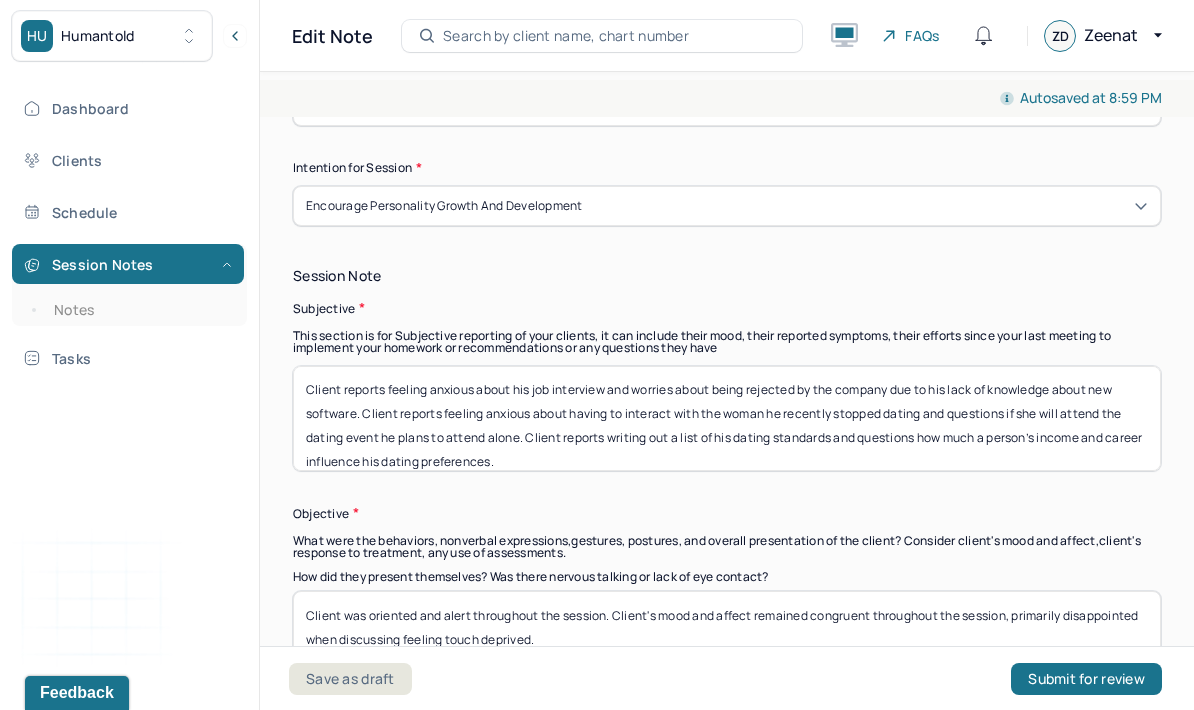 click on "Client reports feeling anxious about his job interview and worries about being rejected by the company due to his lack of knowledge about new software. Client reports feeling anxious about having to interact with the woman he recently stopped dating and questions if she will attend the dating event he plans to attend alone. Client reports writing out a list of his dating standards and questions how much a person’s income and career influence his dating preferences." at bounding box center [727, 418] 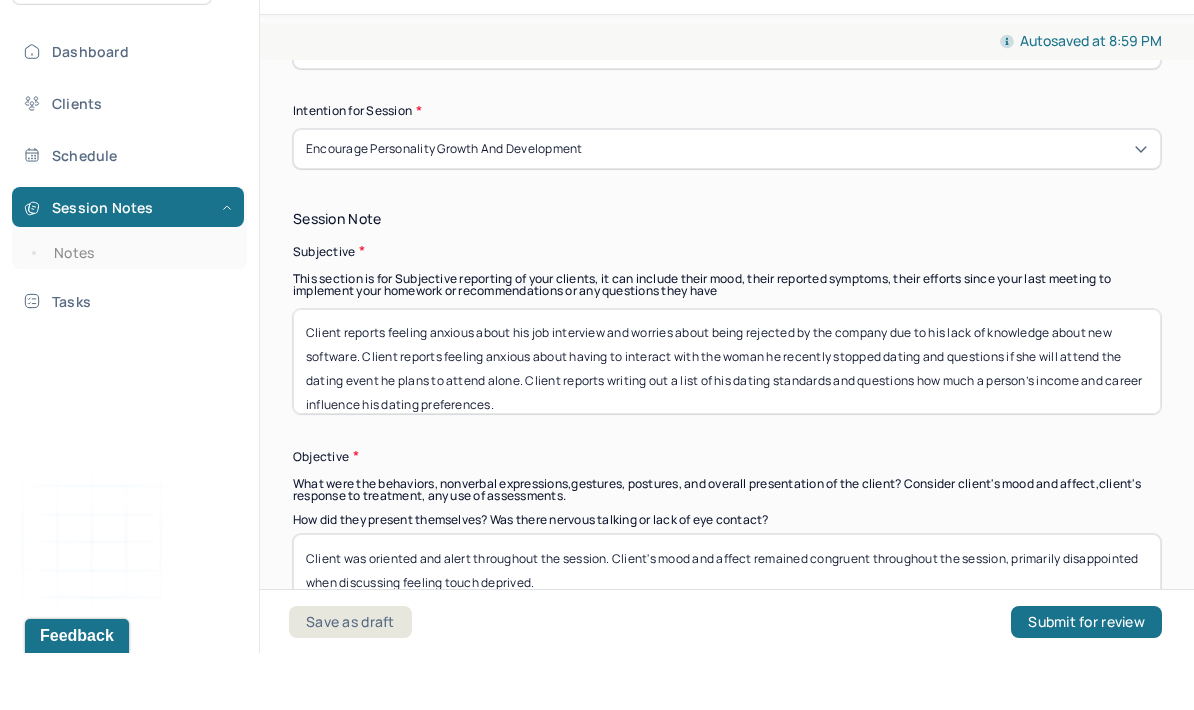 click on "Session Note" at bounding box center [727, 276] 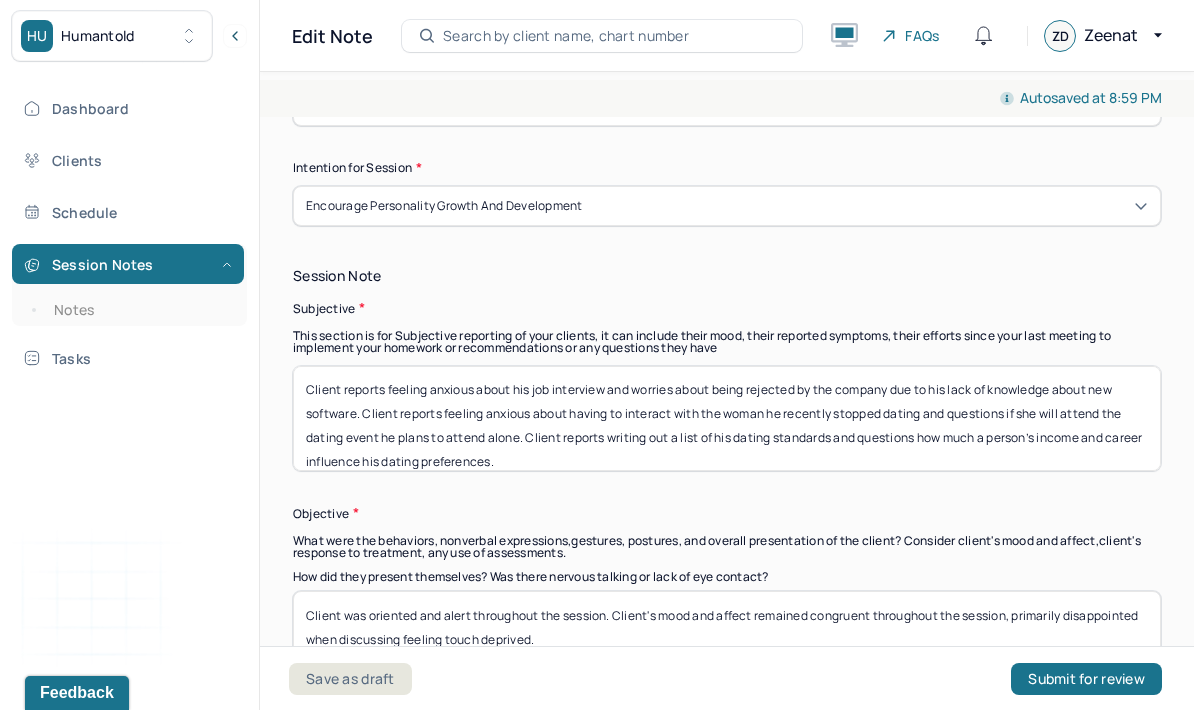 click on "Client was oriented and alert throughout the session. Client's mood and affect remained congruent throughout the session, primarily disappointed when discussing feeling touch deprived." at bounding box center (727, 643) 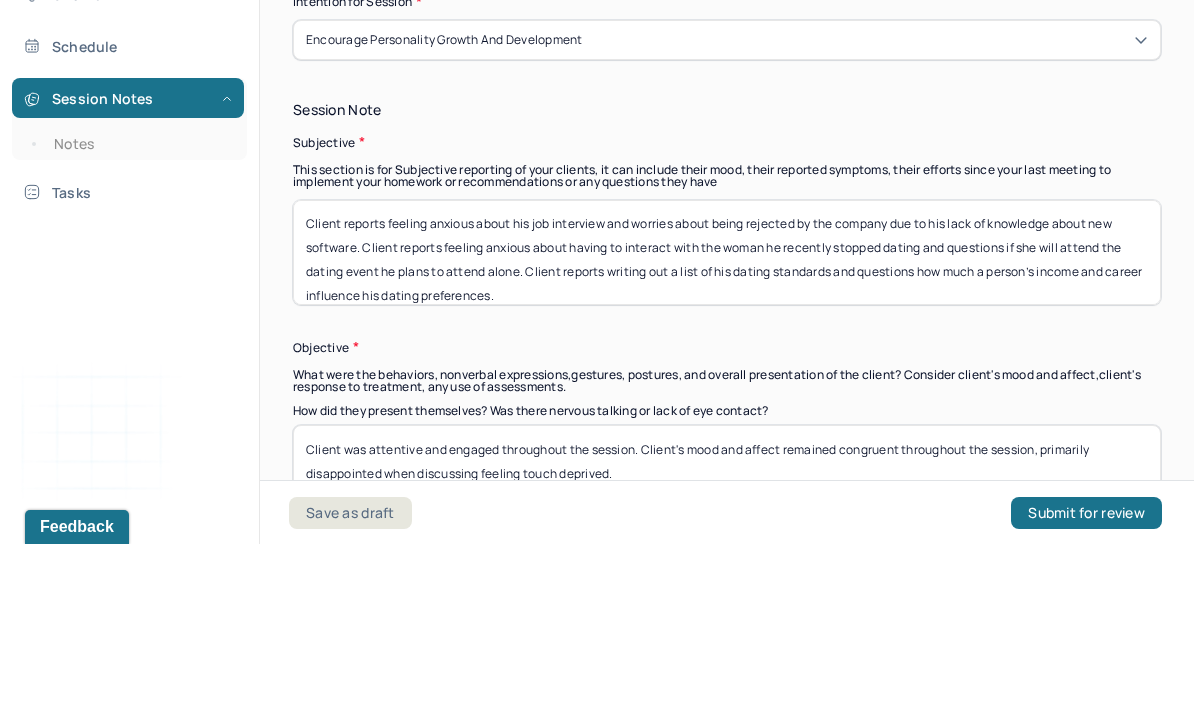 click on "Client was attentive and engaged throughout the session. Client's mood and affect remained congruent throughout the session, primarily disappointed when discussing feeling touch deprived." at bounding box center [727, 643] 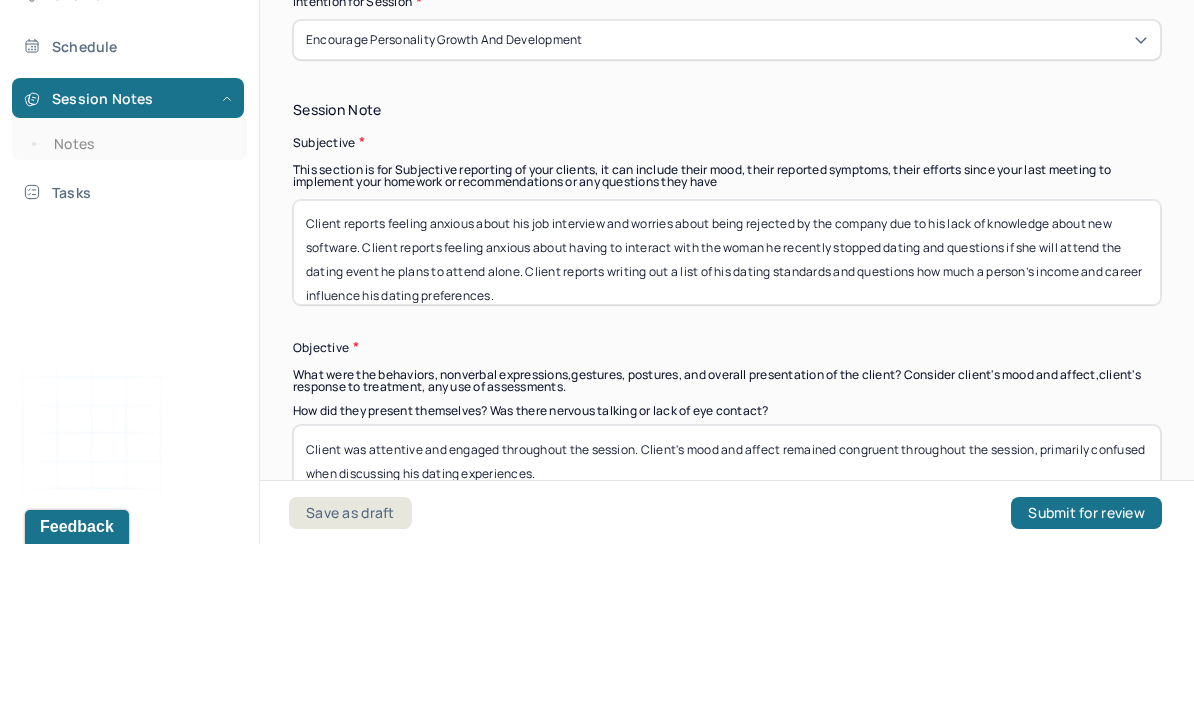 click on "Client was attentive and engaged throughout the session. Client's mood and affect remained congruent throughout the session, primarily confused when discussing his dating" at bounding box center (727, 643) 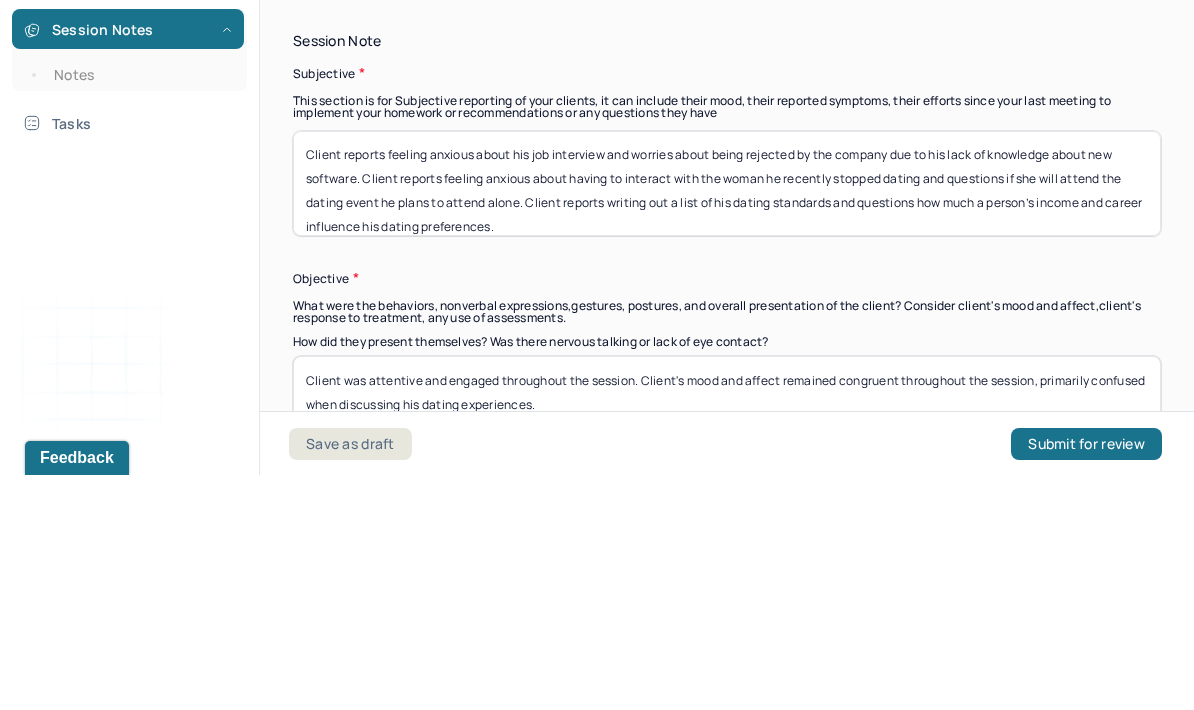 click on "Client was attentive and engaged throughout the session. Client's mood and affect remained congruent throughout the session, primarily confused when discussing his dating experiences." at bounding box center [727, 643] 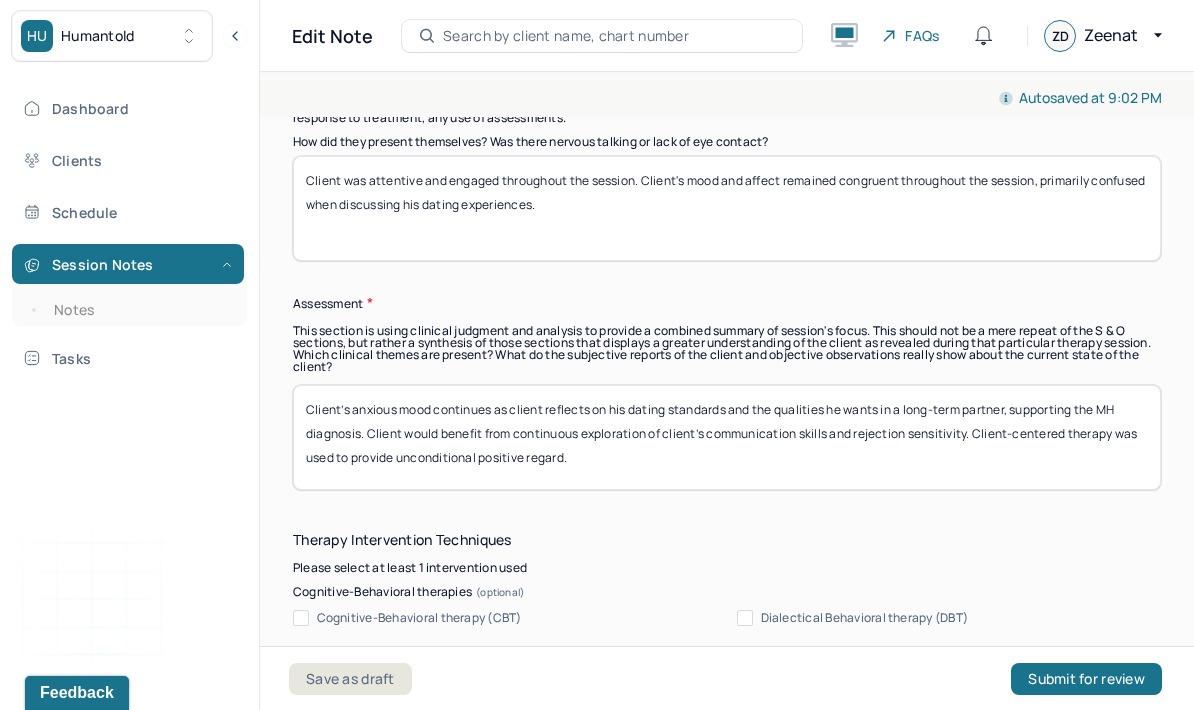 scroll, scrollTop: 1692, scrollLeft: 0, axis: vertical 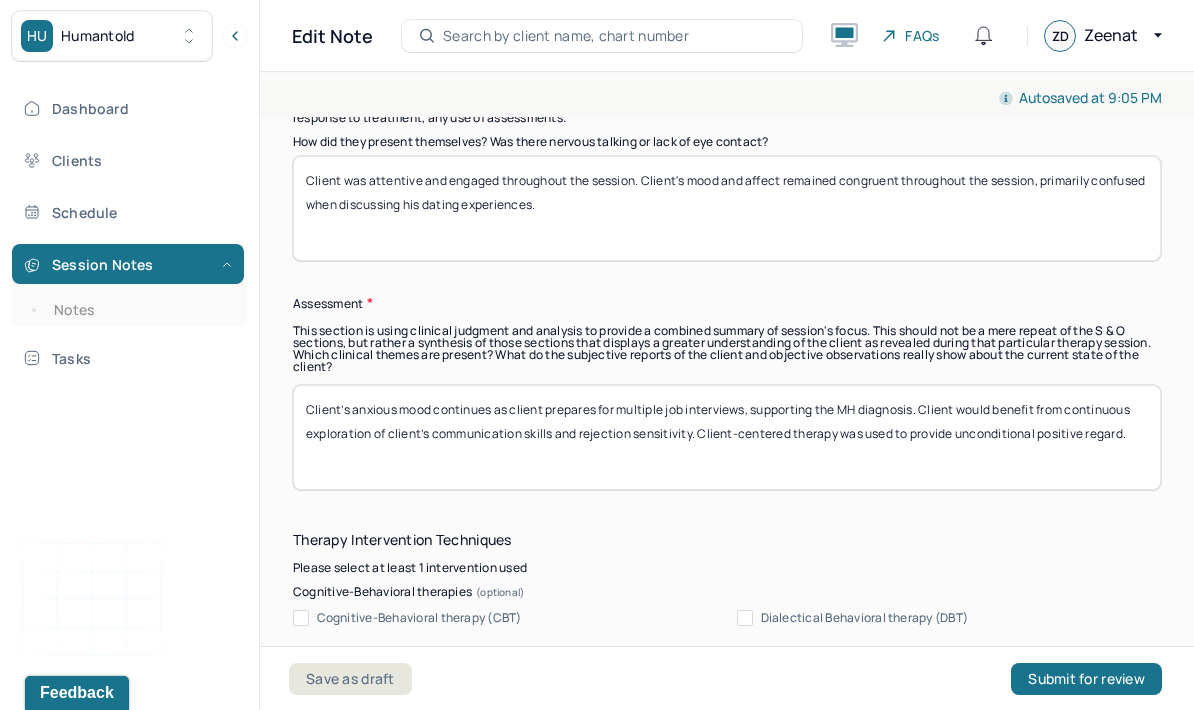 click on "Client’s anxious mood continues as client prepares for  job interviews, supporting the MH diagnosis. Client would benefit from continuous exploration of client’s communication skills and rejection sensitivity. Client-centered therapy was used to provide unconditional positive regard." at bounding box center (727, 437) 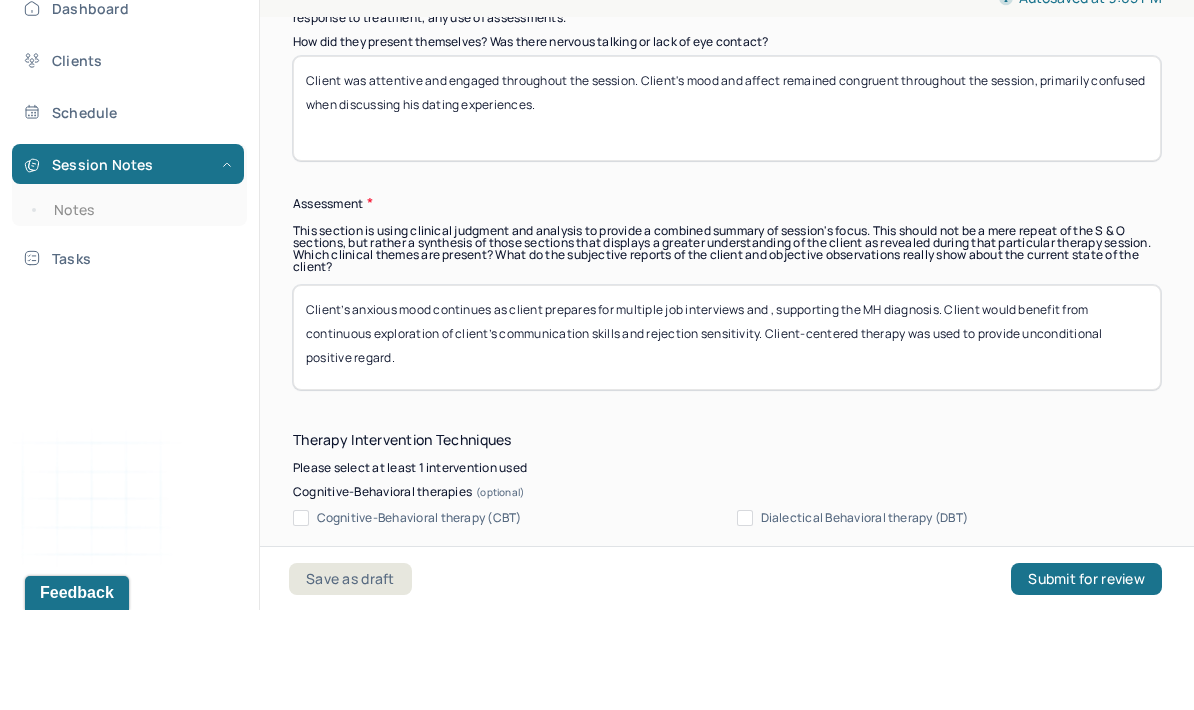 click on "Assessment" at bounding box center [727, 303] 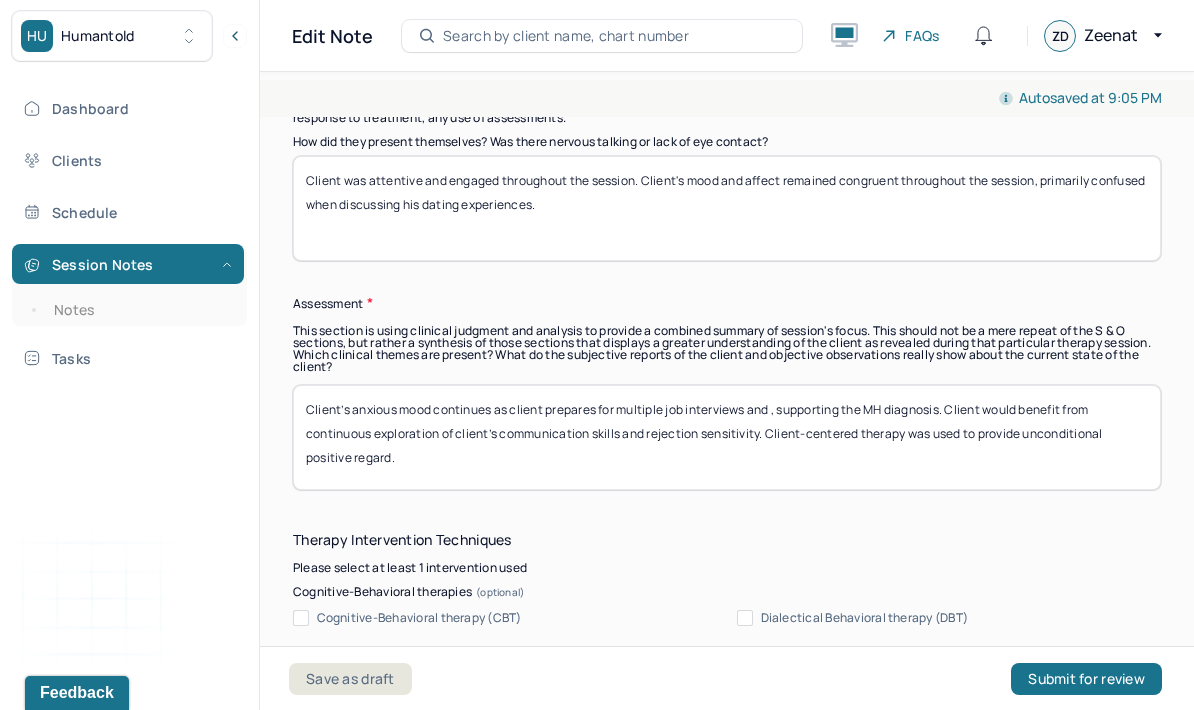 click on "Client’s anxious mood continues as client prepares for multiple job interviews and , supporting the MH diagnosis. Client would benefit from continuous exploration of client’s communication skills and rejection sensitivity. Client-centered therapy was used to provide unconditional positive regard." at bounding box center (727, 437) 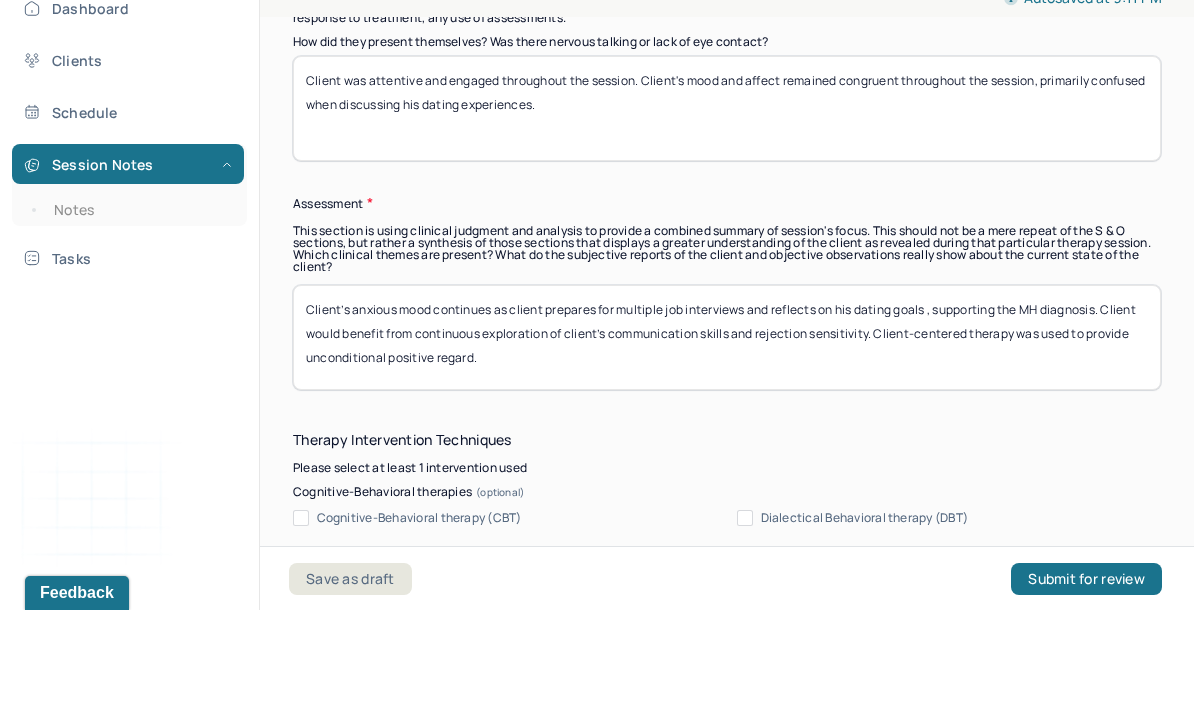 click on "Client’s anxious mood continues as client prepares for multiple job interviews and reflects on his  , supporting the MH diagnosis. Client would benefit from continuous exploration of client’s communication skills and rejection sensitivity. Client-centered therapy was used to provide unconditional positive regard." at bounding box center (727, 437) 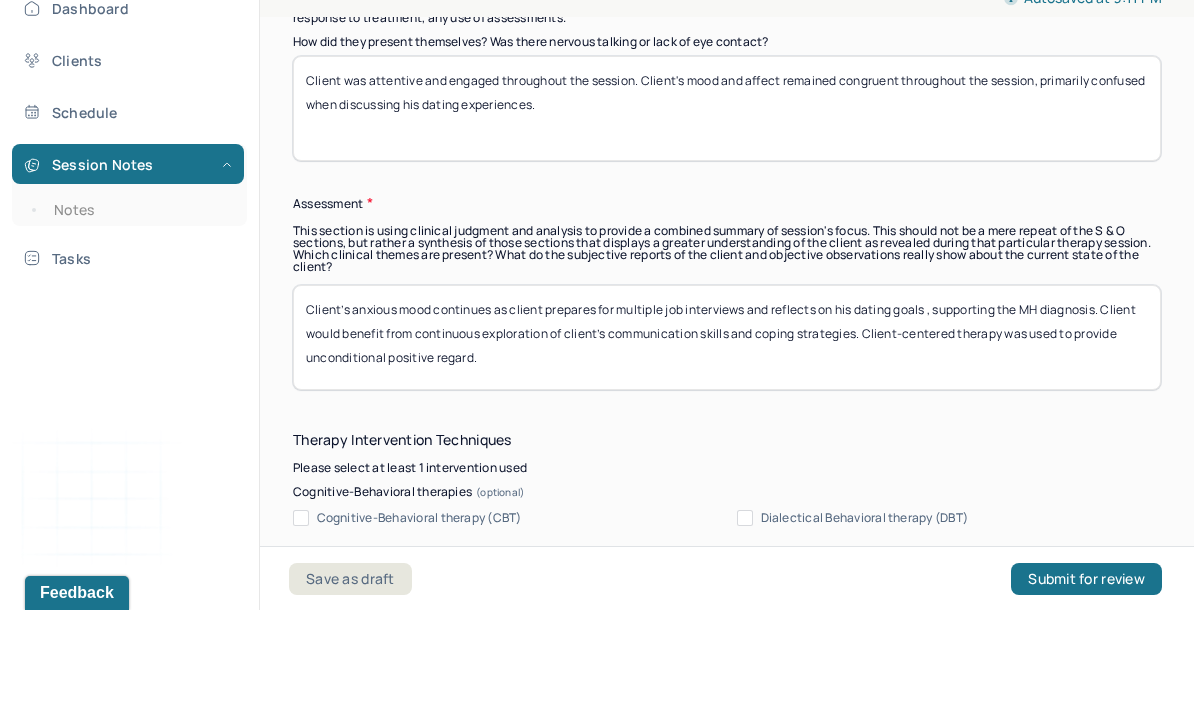 click on "Client’s anxious mood continues as client prepares for multiple job interviews and reflects on his dating goals , supporting the MH diagnosis. Client would benefit from continuous exploration of client’s communication skills and rejection sensitivity. Client-centered therapy was used to provide unconditional positive regard." at bounding box center [727, 437] 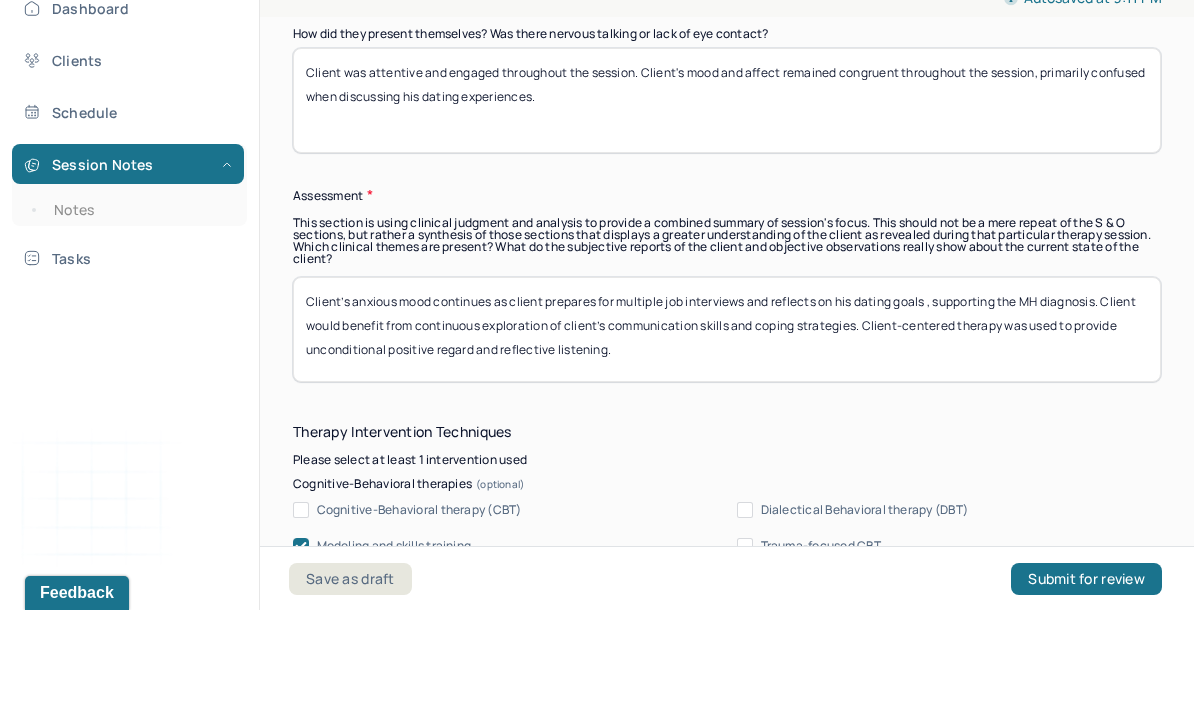 scroll, scrollTop: 1701, scrollLeft: 0, axis: vertical 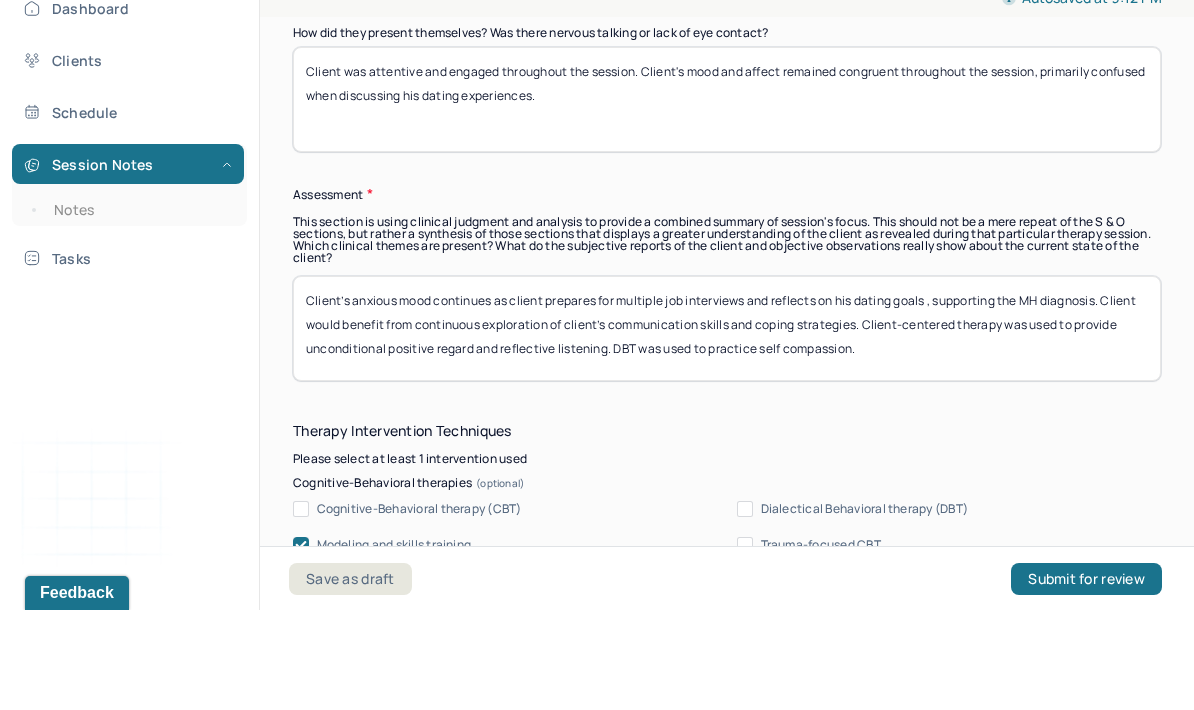 click on "Client’s anxious mood continues as client prepares for multiple job interviews and reflects on his dating goals , supporting the MH diagnosis. Client would benefit from continuous exploration of client’s communication skills and coping strategies. Client-centered therapy was used to provide unconditional positive regard and reflective listening. DBT was used to practice self compassion." at bounding box center (727, 428) 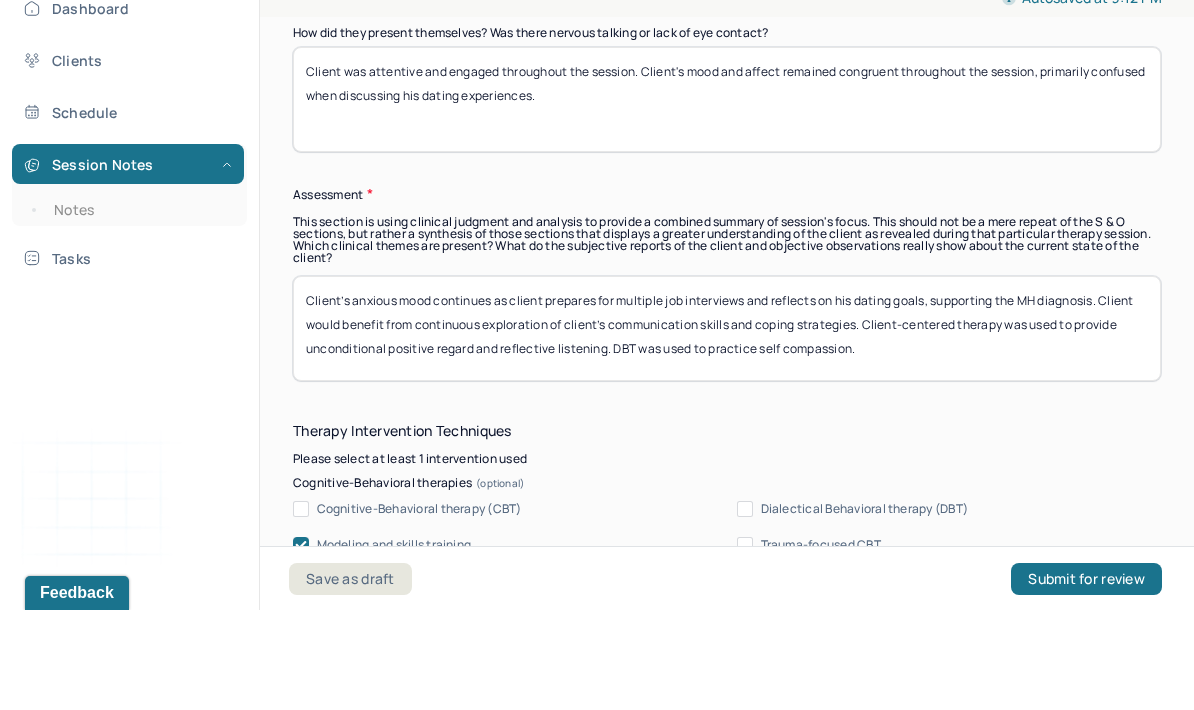 click on "Client’s anxious mood continues as client prepares for multiple job interviews and reflects on his dating goals , supporting the MH diagnosis. Client would benefit from continuous exploration of client’s communication skills and coping strategies. Client-centered therapy was used to provide unconditional positive regard and reflective listening. DBT was used to practice self compassion." at bounding box center [727, 428] 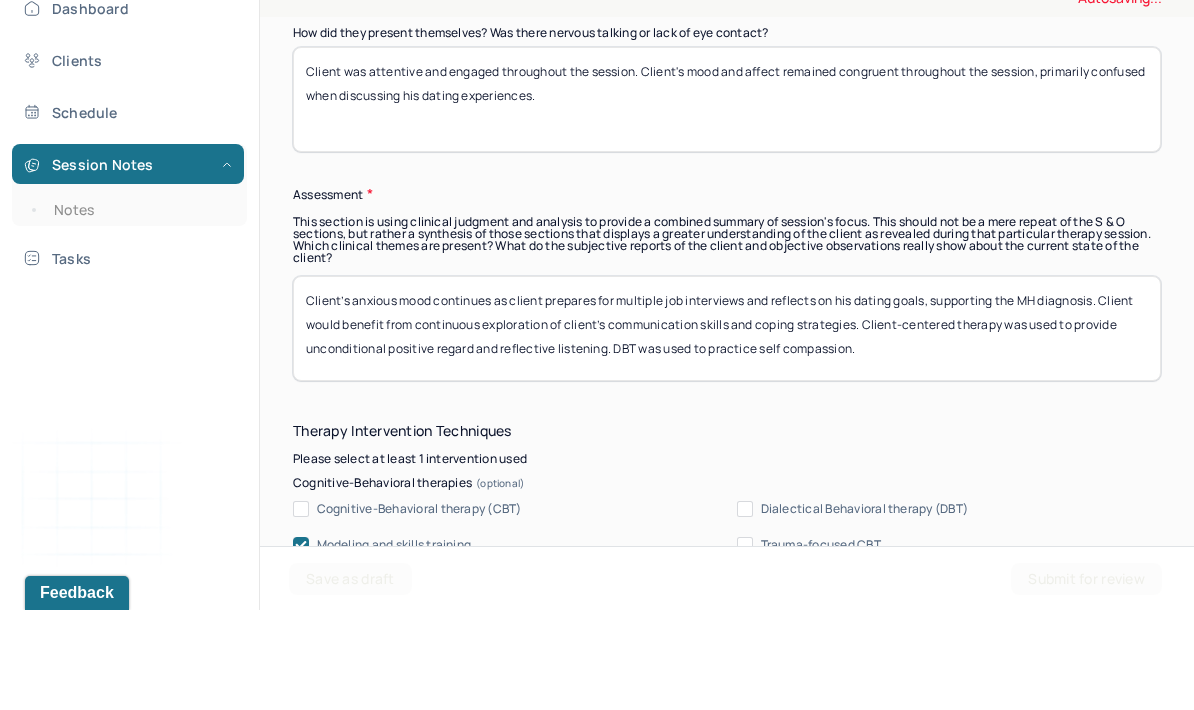 click on "Session Note Subjective This section is for Subjective reporting of your clients, it can include their mood, their reported symptoms, their efforts since your last meeting to implement your homework or recommendations or any questions they have Client reports feeling anxious about his job interview and worries about being rejected by the company due to his lack of knowledge about new software. Client reports feeling anxious about having to interact with the woman he recently stopped dating and questions if she will attend the dating event he plans to attend alone. Client reports writing out a list of his dating standards and questions how much a person’s income and career influence his dating preferences. Objective What were the behaviors, nonverbal expressions,gestures, postures, and overall presentation of the client? Consider client's mood and affect,client's response to treatment, any use of assessments. How did they present themselves? Was there nervous talking or lack of eye contact? Assessment" at bounding box center (727, 151) 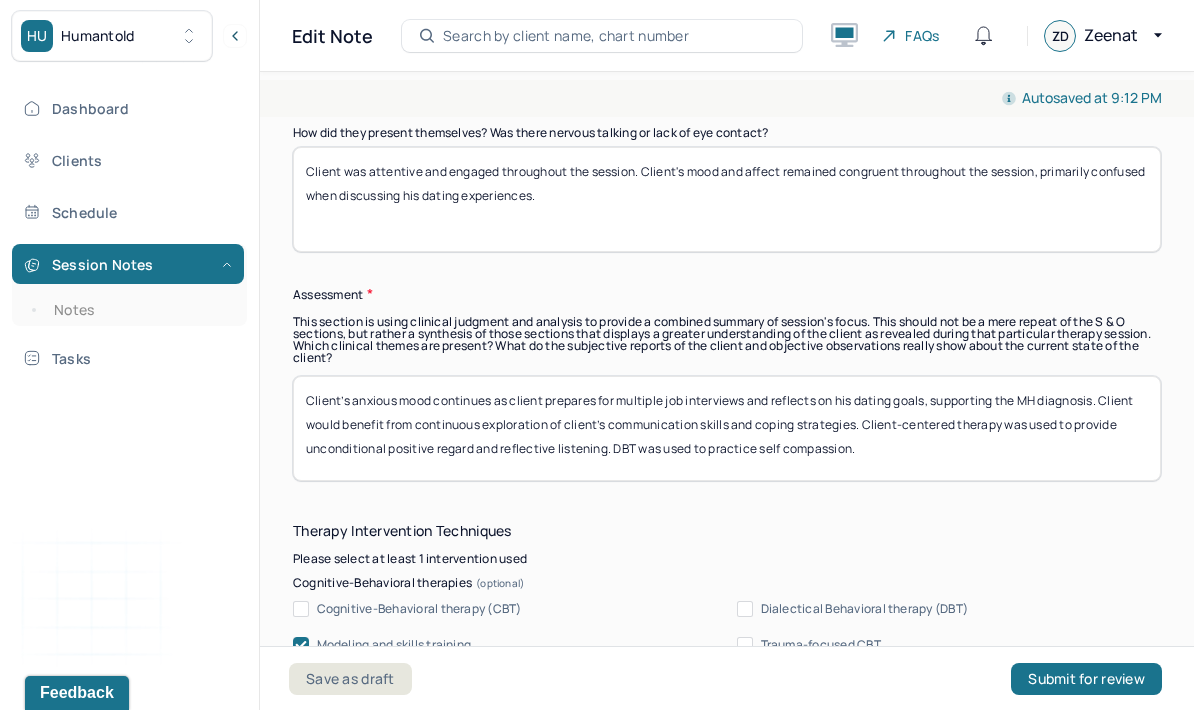 click on "Client’s anxious mood continues as client prepares for multiple job interviews and reflects on his dating goals, supporting the MH diagnosis. Client would benefit from continuous exploration of client’s communication skills and coping strategies. Client-centered therapy was used to provide unconditional positive regard and reflective listening. DBT was used to practice self compassion." at bounding box center [727, 428] 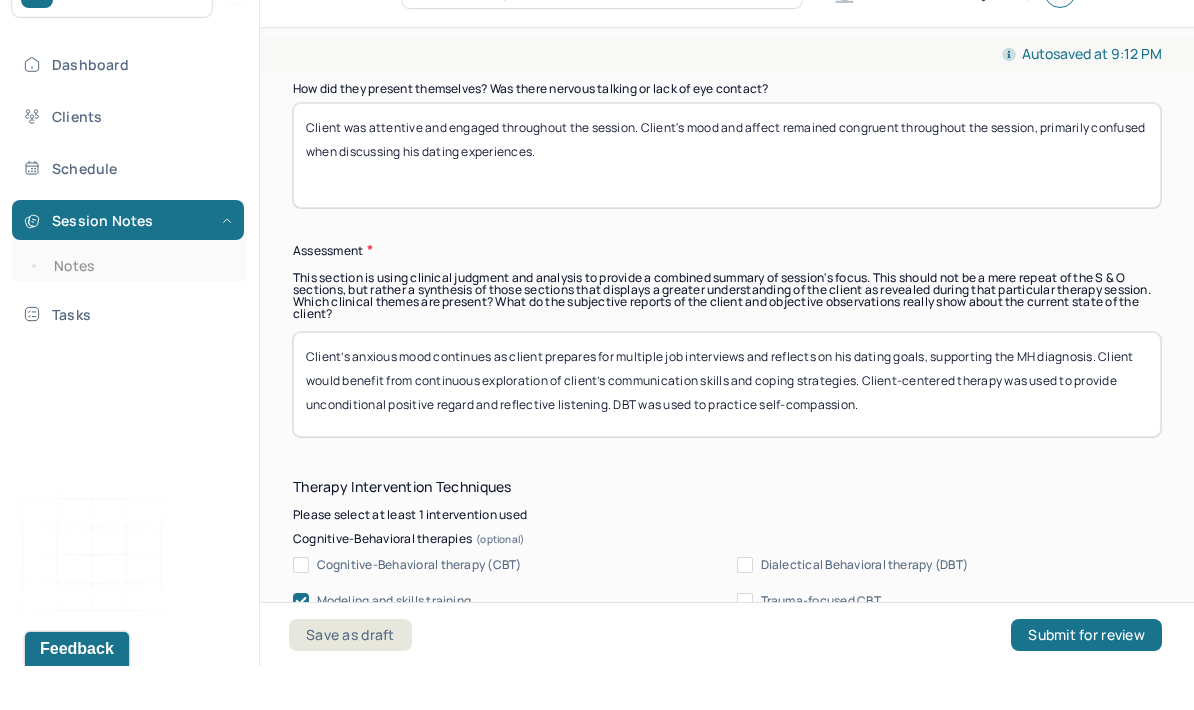 type on "Client’s anxious mood continues as client prepares for multiple job interviews and reflects on his dating goals, supporting the MH diagnosis. Client would benefit from continuous exploration of client’s communication skills and coping strategies. Client-centered therapy was used to provide unconditional positive regard and reflective listening. DBT was used to practice self-compassion." 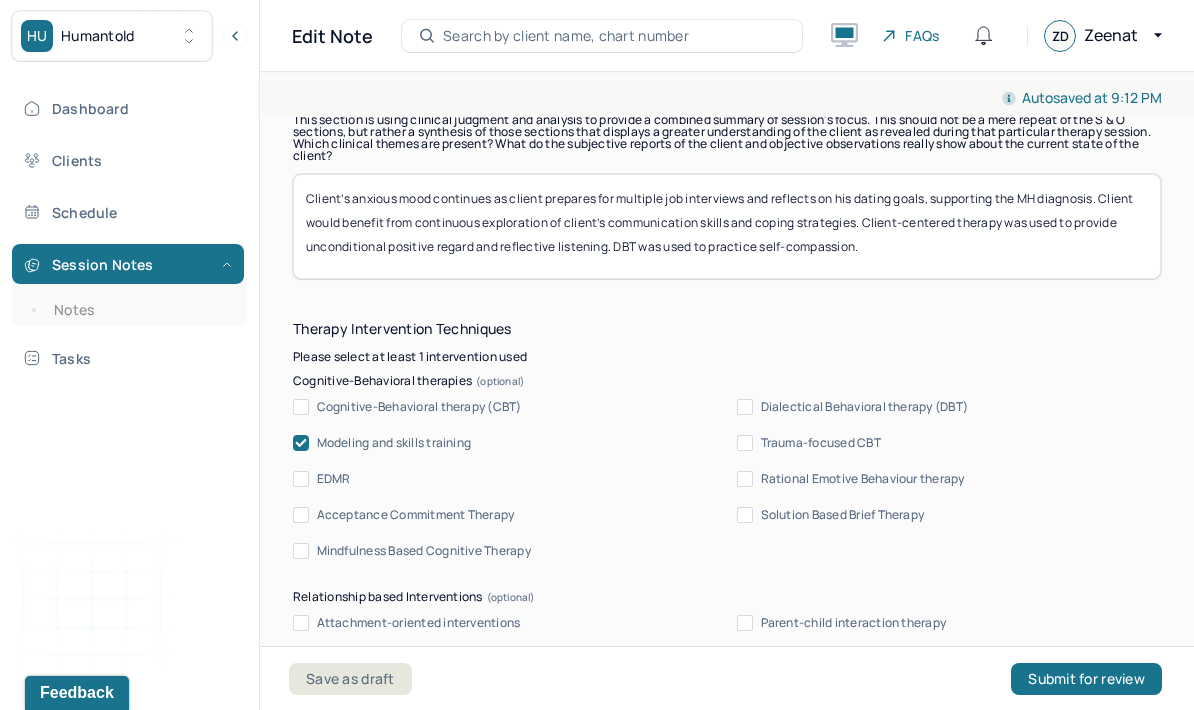 scroll, scrollTop: 1939, scrollLeft: 0, axis: vertical 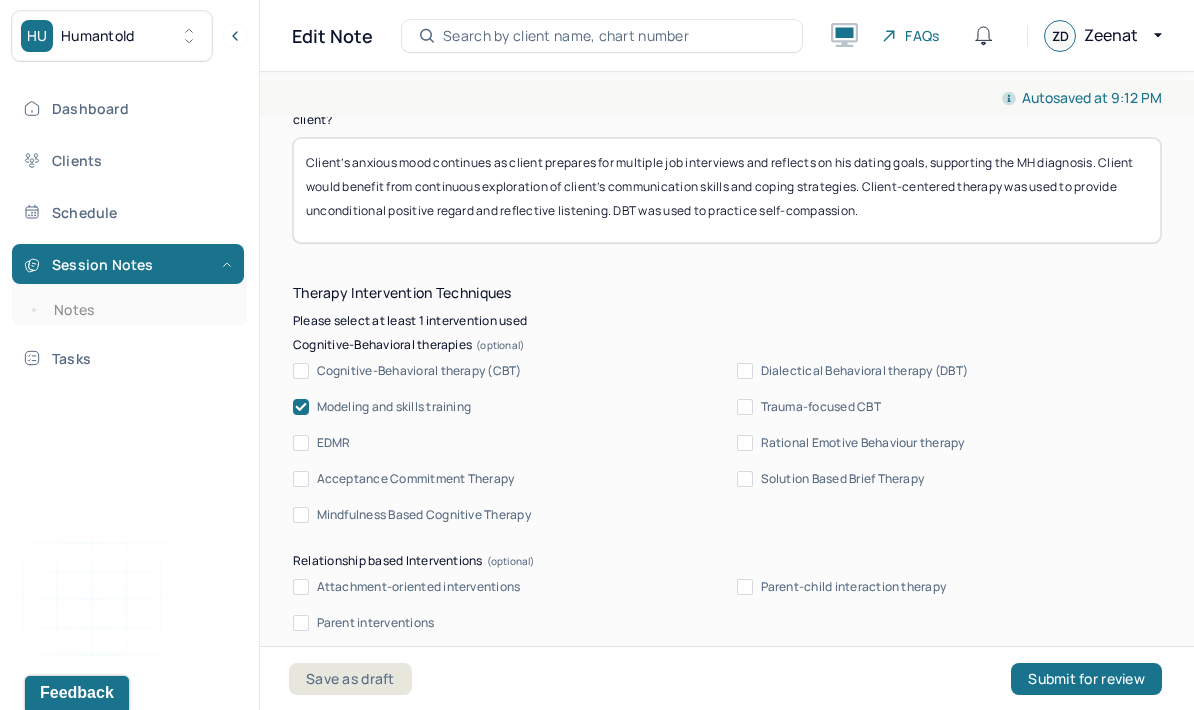 click on "Dialectical Behavioral therapy (DBT)" at bounding box center [865, 371] 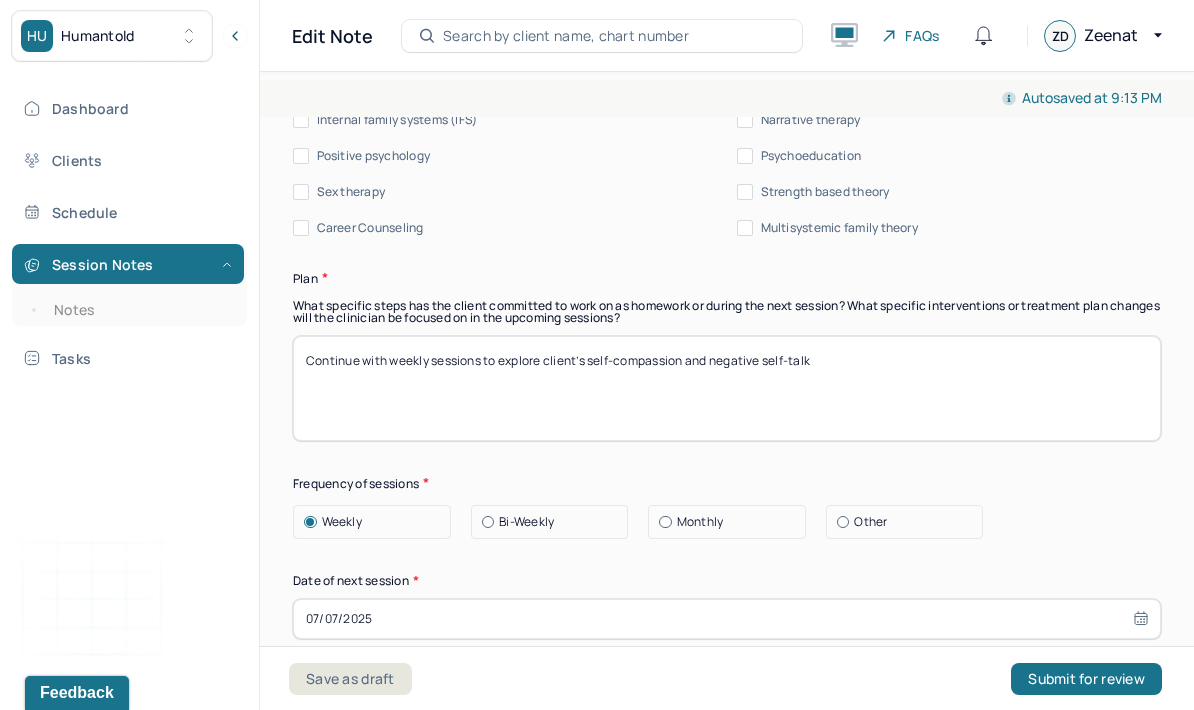 scroll, scrollTop: 2732, scrollLeft: 0, axis: vertical 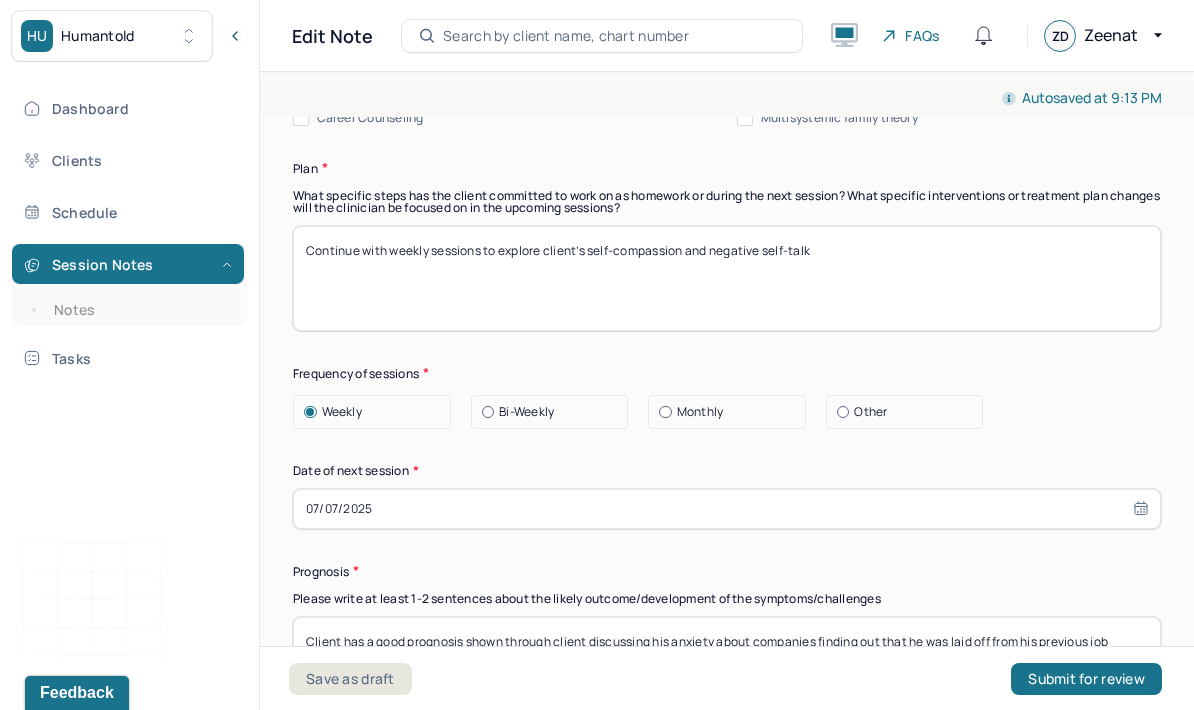 click on "Date of next session * 07/07/2025" at bounding box center (727, 495) 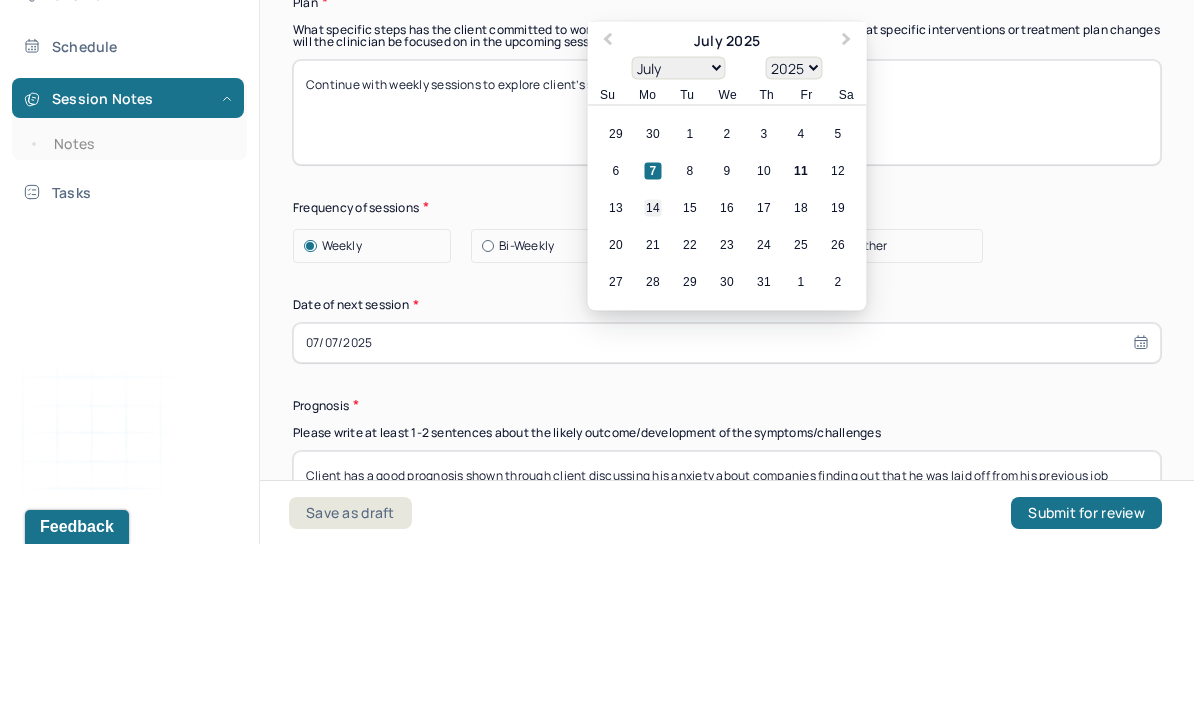 click on "14" at bounding box center (653, 373) 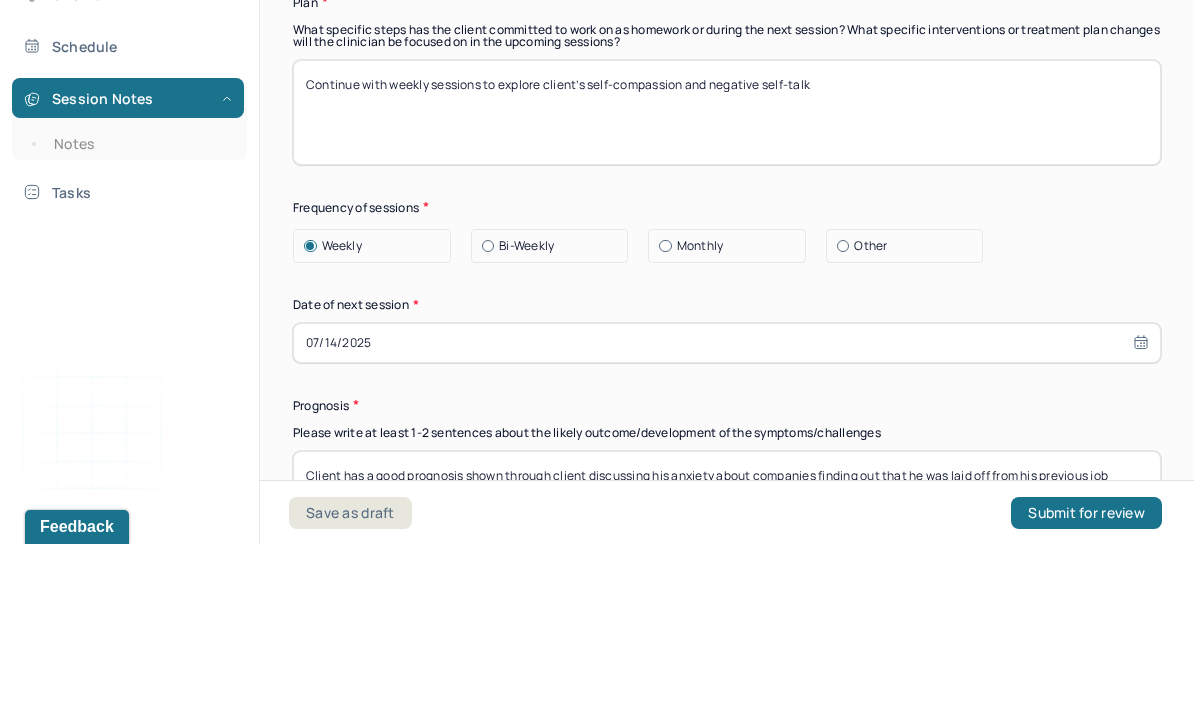 type on "07/14/2025" 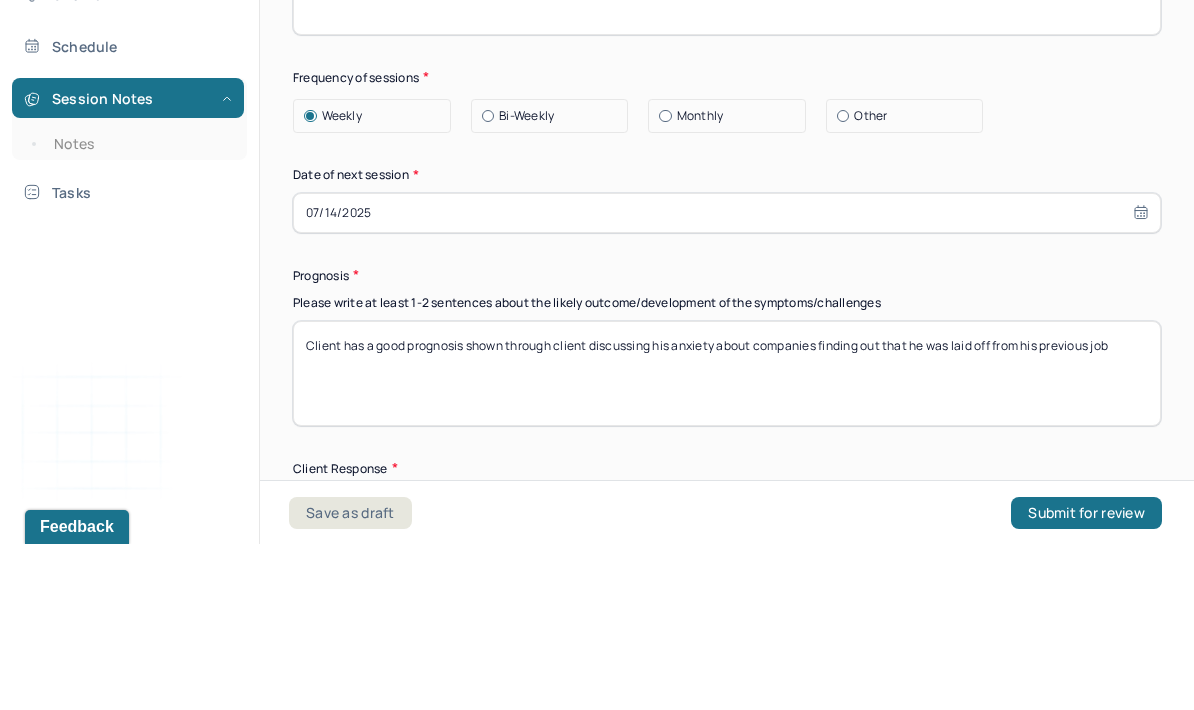 scroll, scrollTop: 2860, scrollLeft: 0, axis: vertical 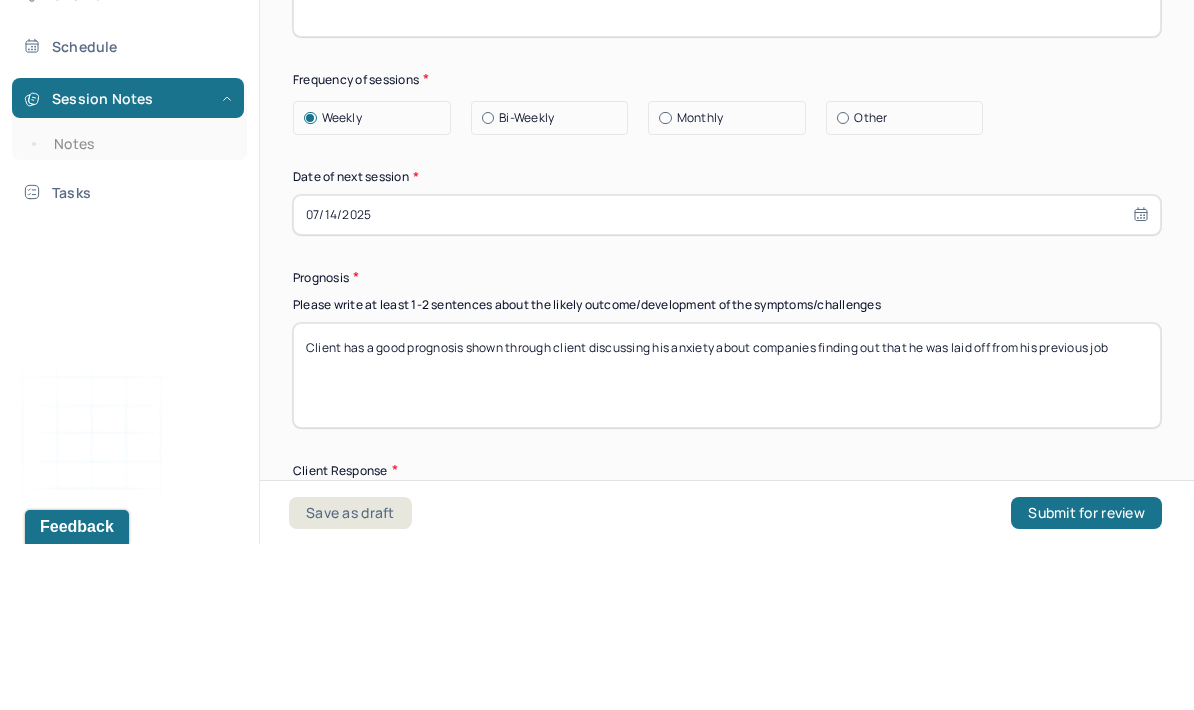 click on "Client has a good prognosis shown through client discussing his anxiety about companies finding out that he was laid off from his previous job" at bounding box center [727, 541] 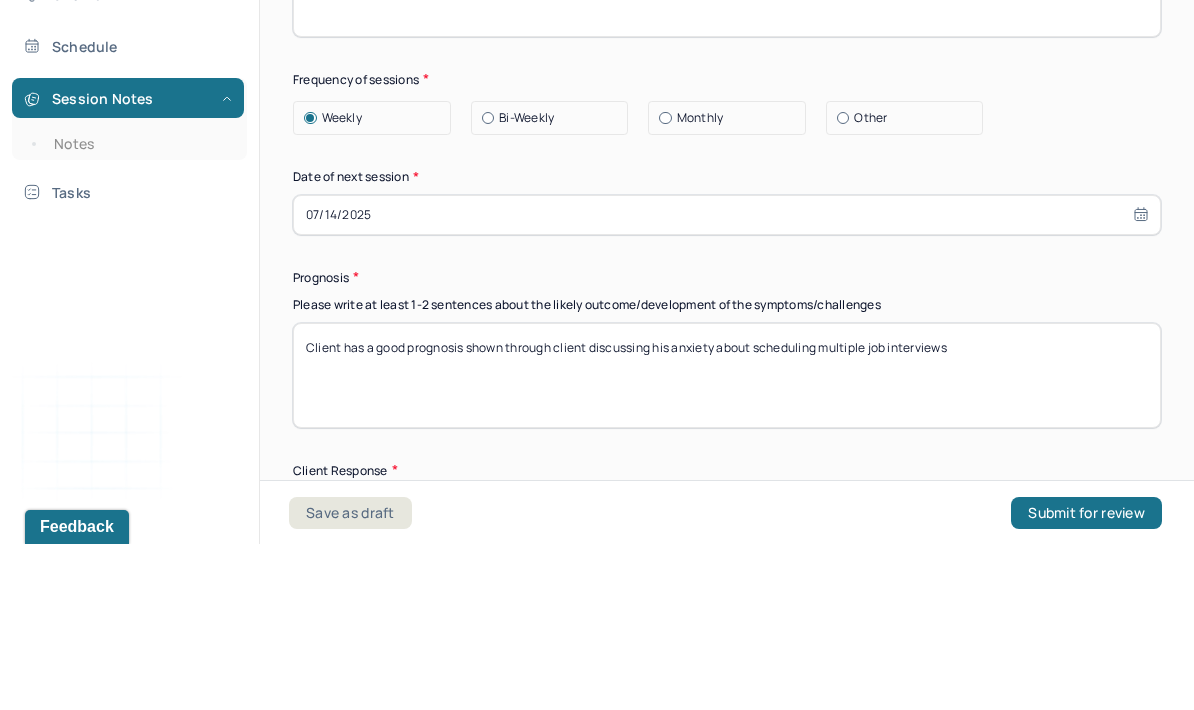 type on "Client has a good prognosis shown through client discussing his anxiety about scheduling multiple job interviews" 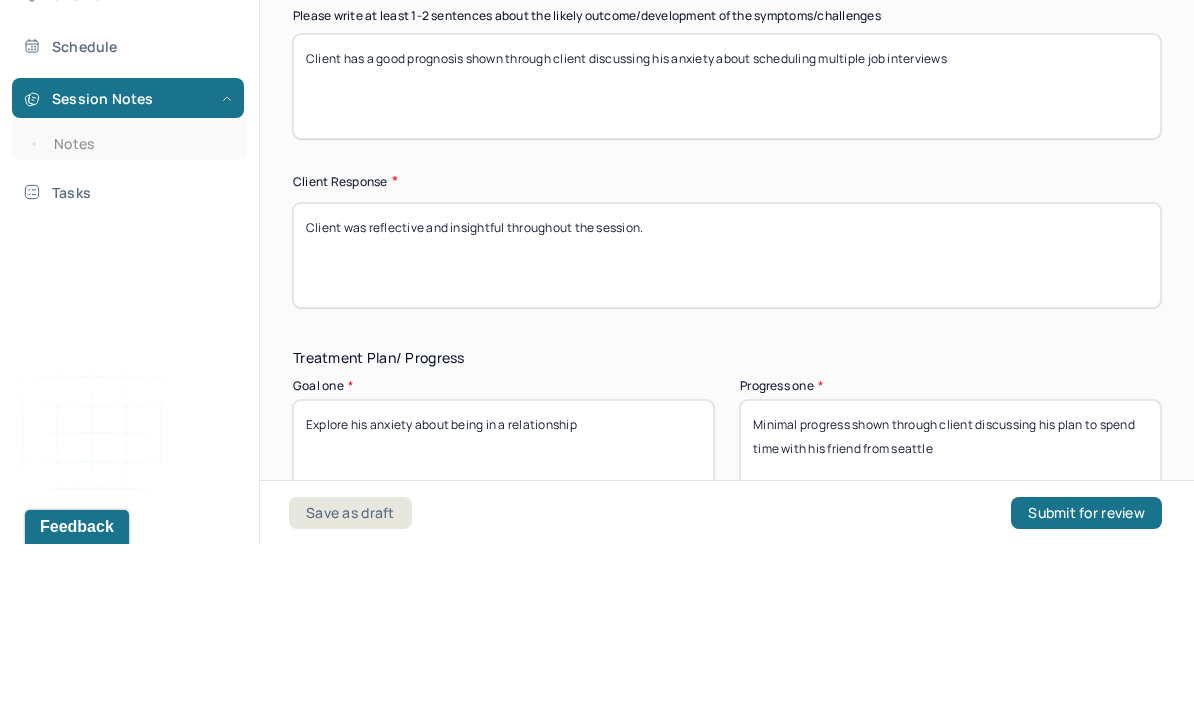 scroll, scrollTop: 3146, scrollLeft: 0, axis: vertical 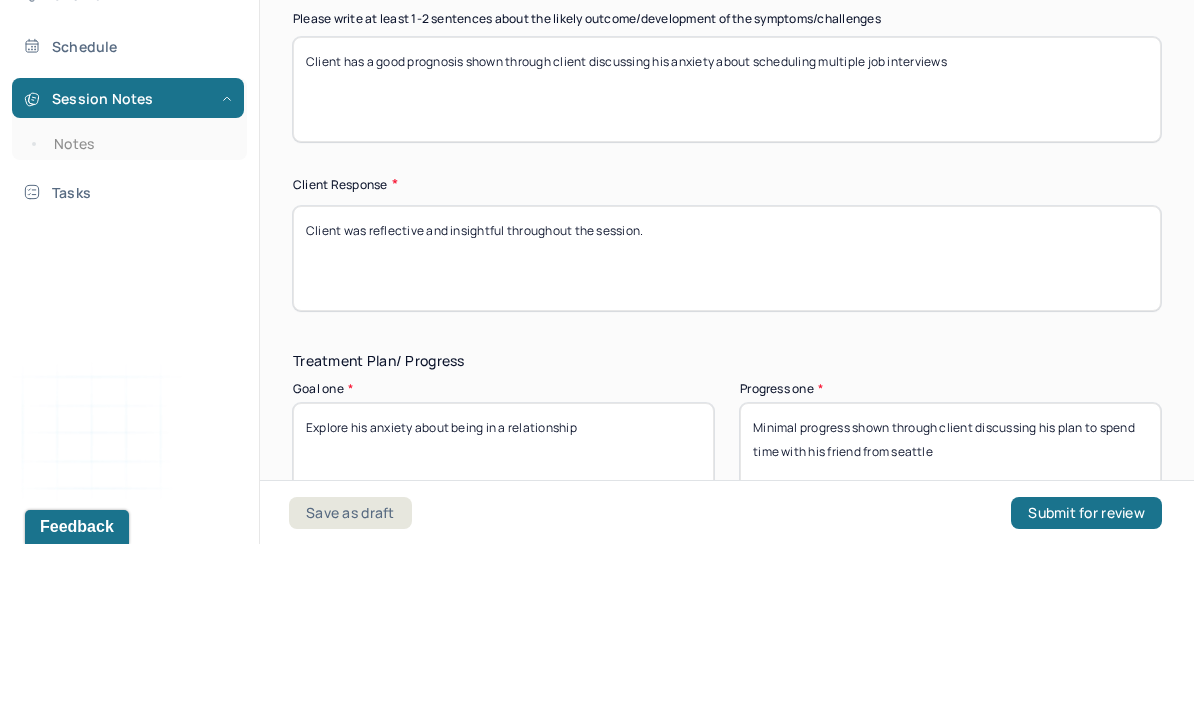 type on "Client was reflective and insightful throughout the session." 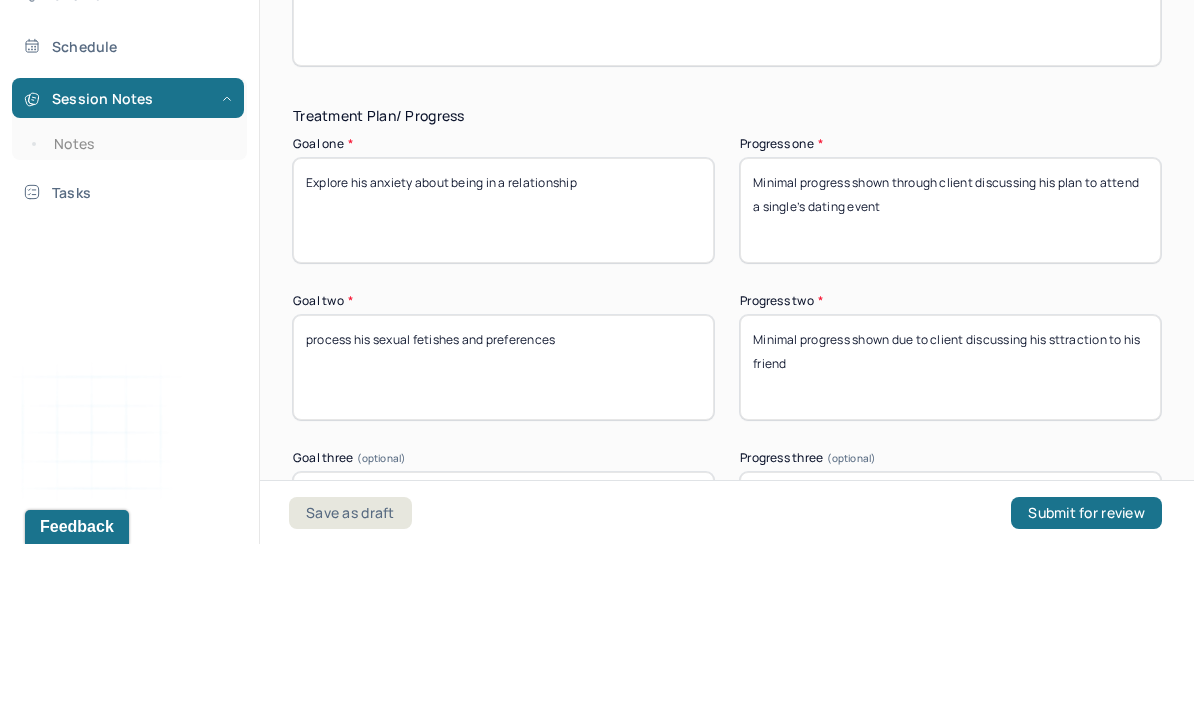scroll, scrollTop: 3406, scrollLeft: 0, axis: vertical 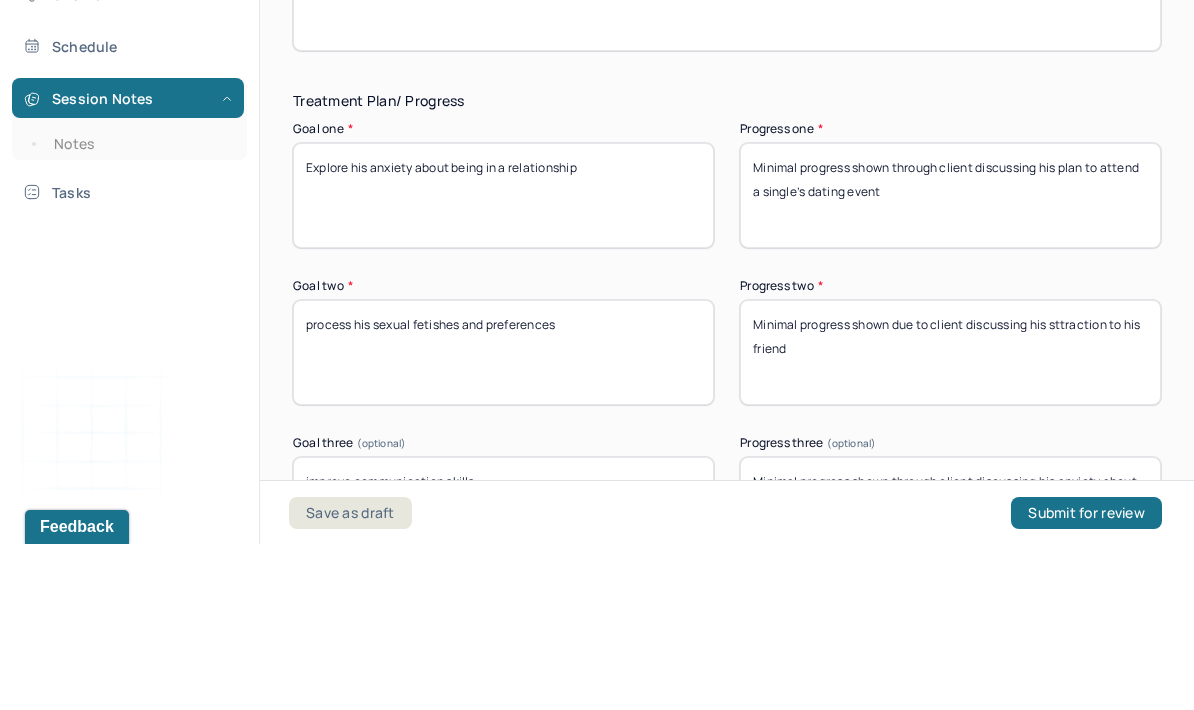 type on "Minimal progress shown through client discussing his plan to attend a single’s dating event" 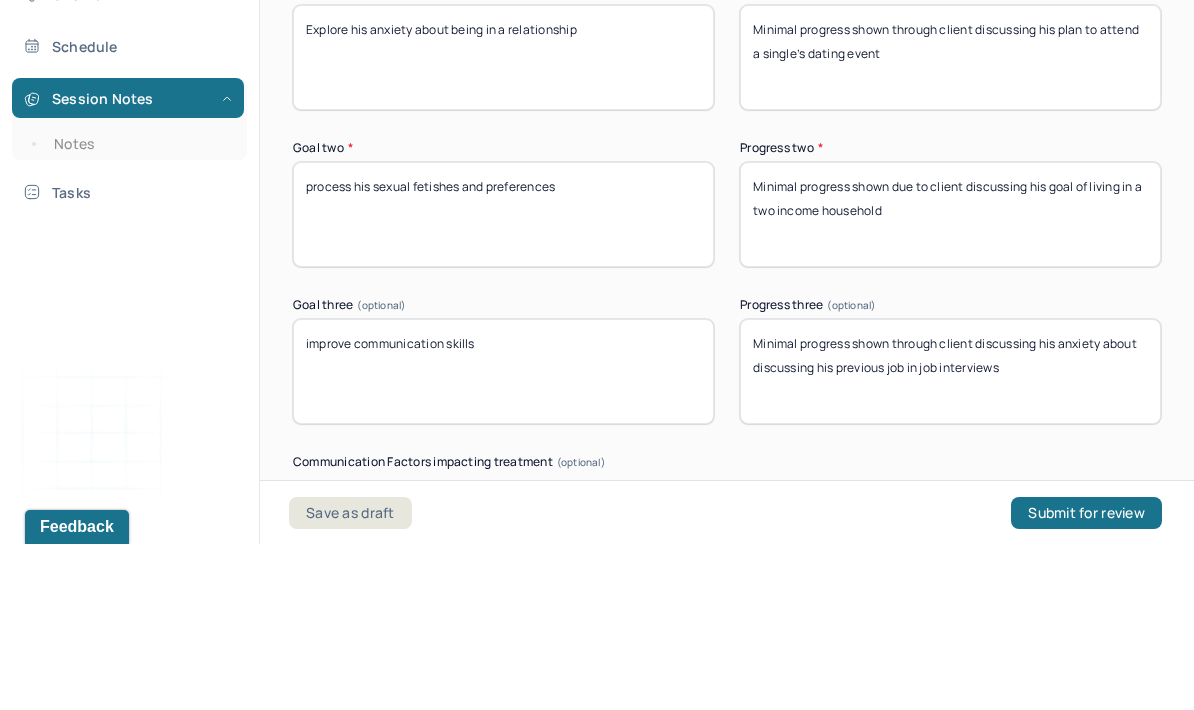 scroll, scrollTop: 3543, scrollLeft: 0, axis: vertical 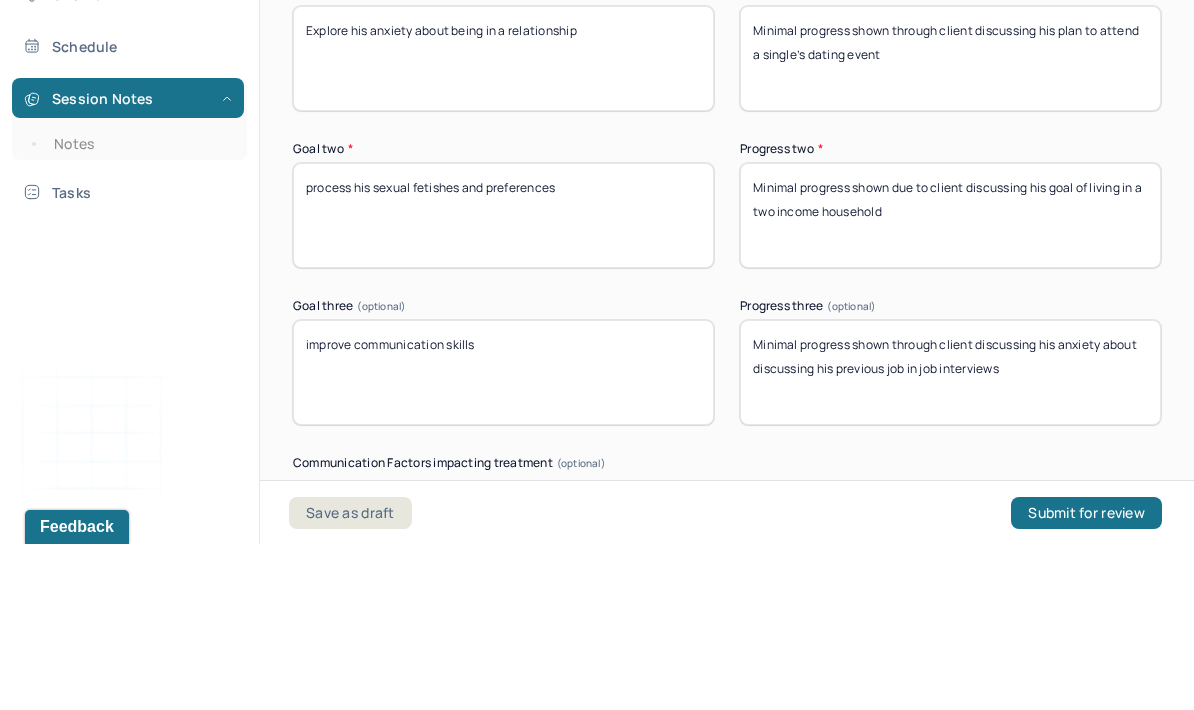 type on "Minimal progress shown due to client discussing his goal of living in a two income household" 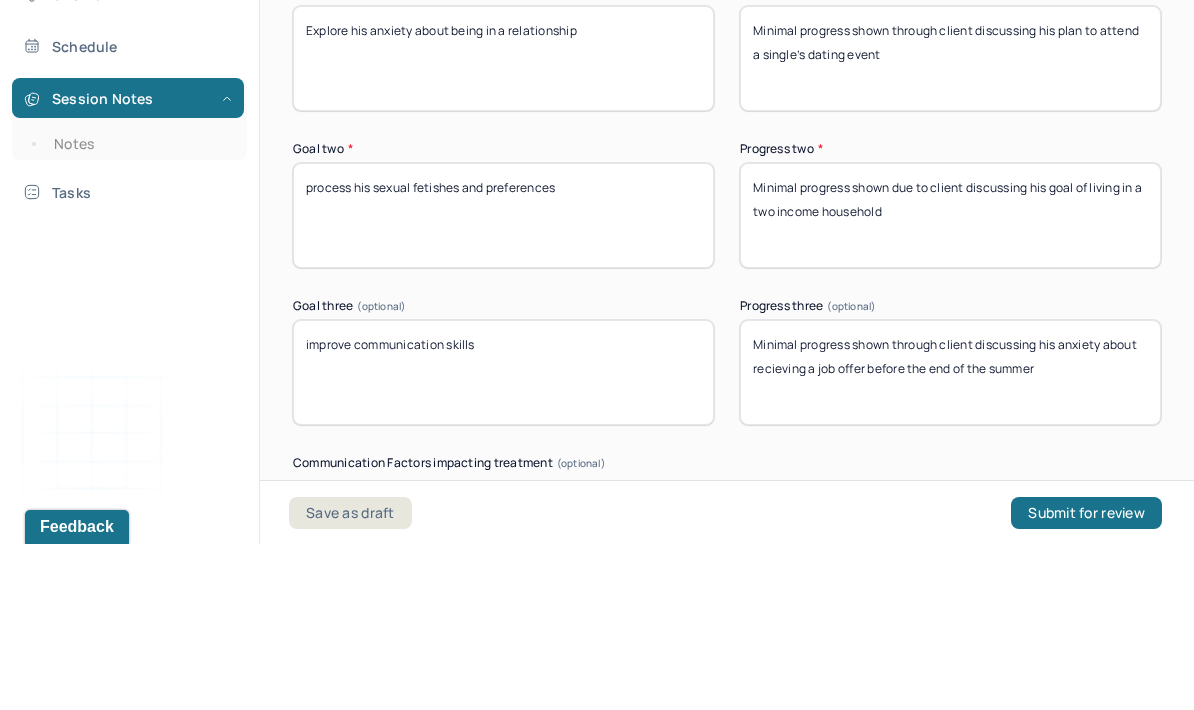 click on "Minimal progress shown through client discussing his anxiety about recieving a job offer" at bounding box center [950, 538] 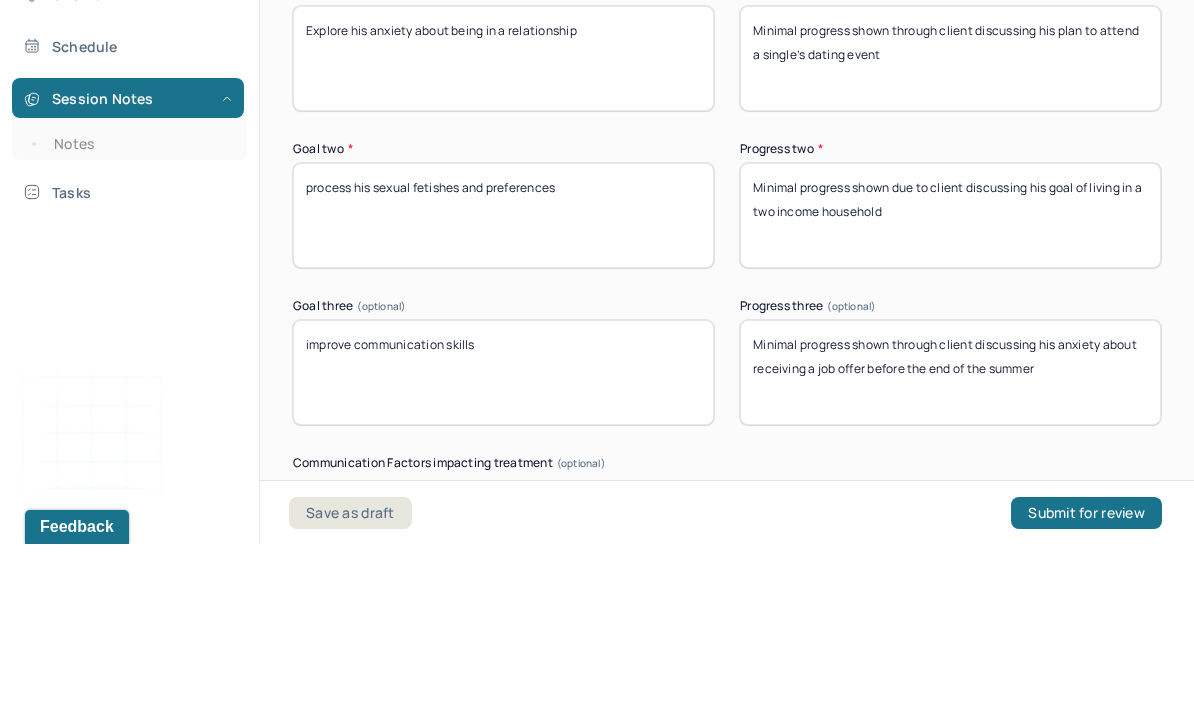 type on "Minimal progress shown through client discussing his anxiety about receiving a job offer before the end of the summer" 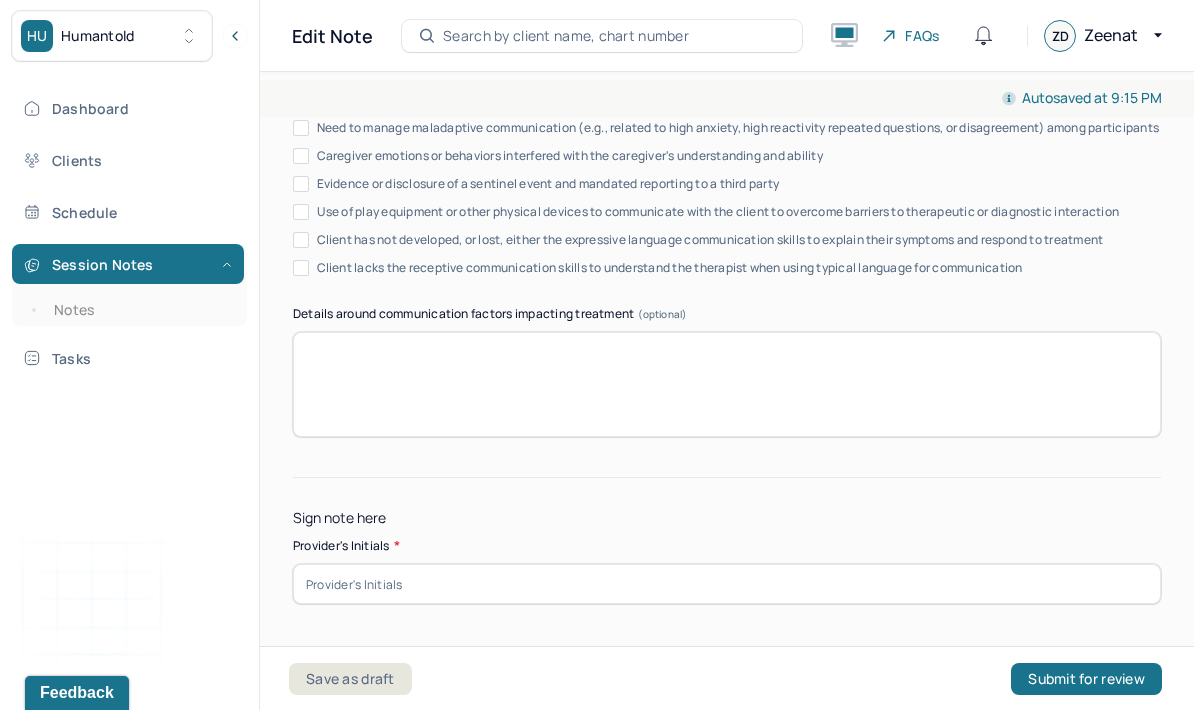 scroll, scrollTop: 4069, scrollLeft: 0, axis: vertical 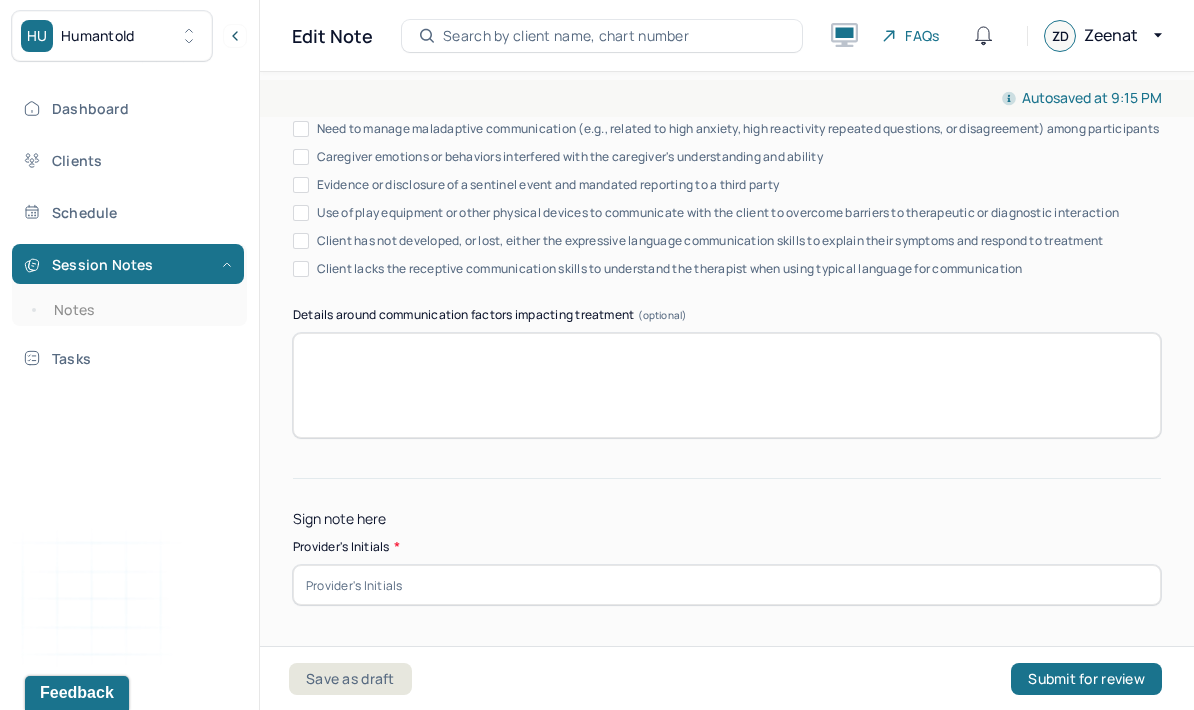 click at bounding box center (727, 585) 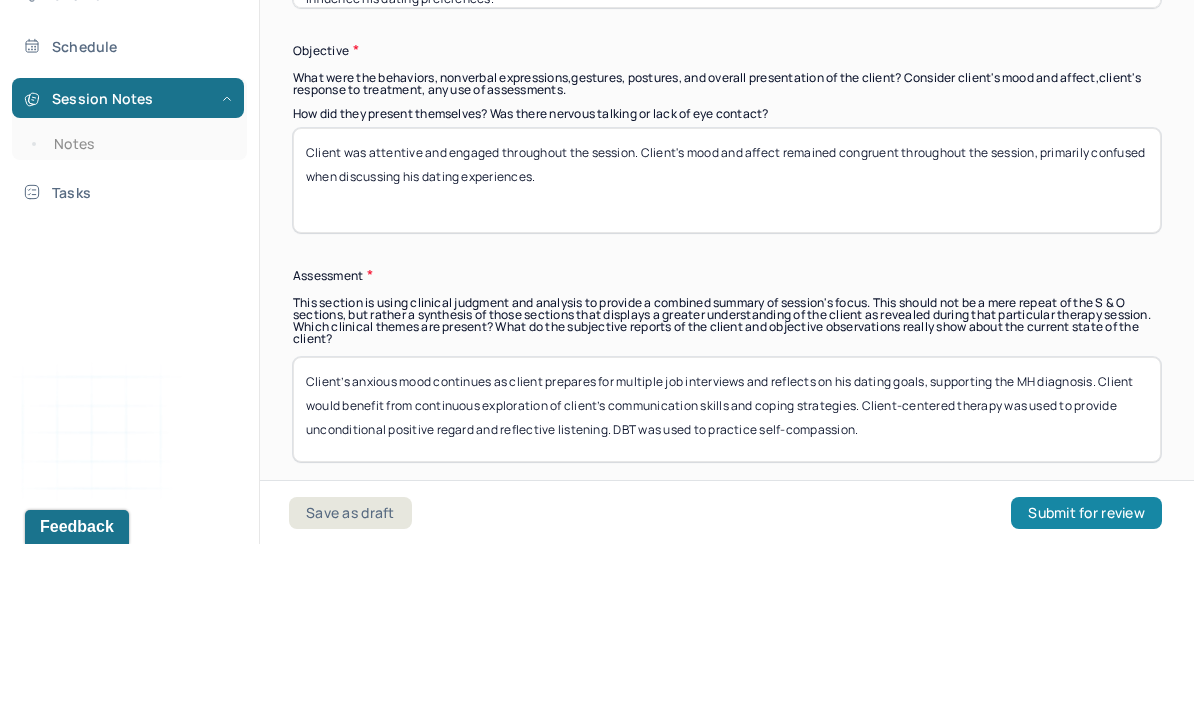 type on "Zd" 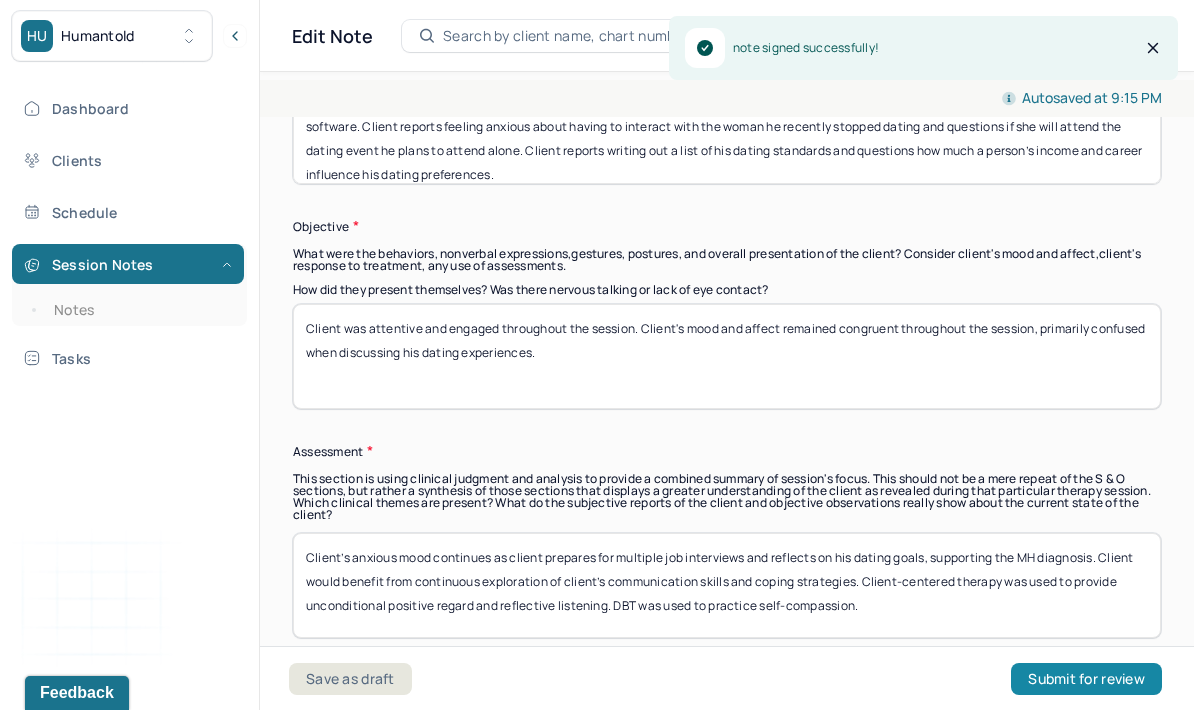 scroll, scrollTop: 1542, scrollLeft: 0, axis: vertical 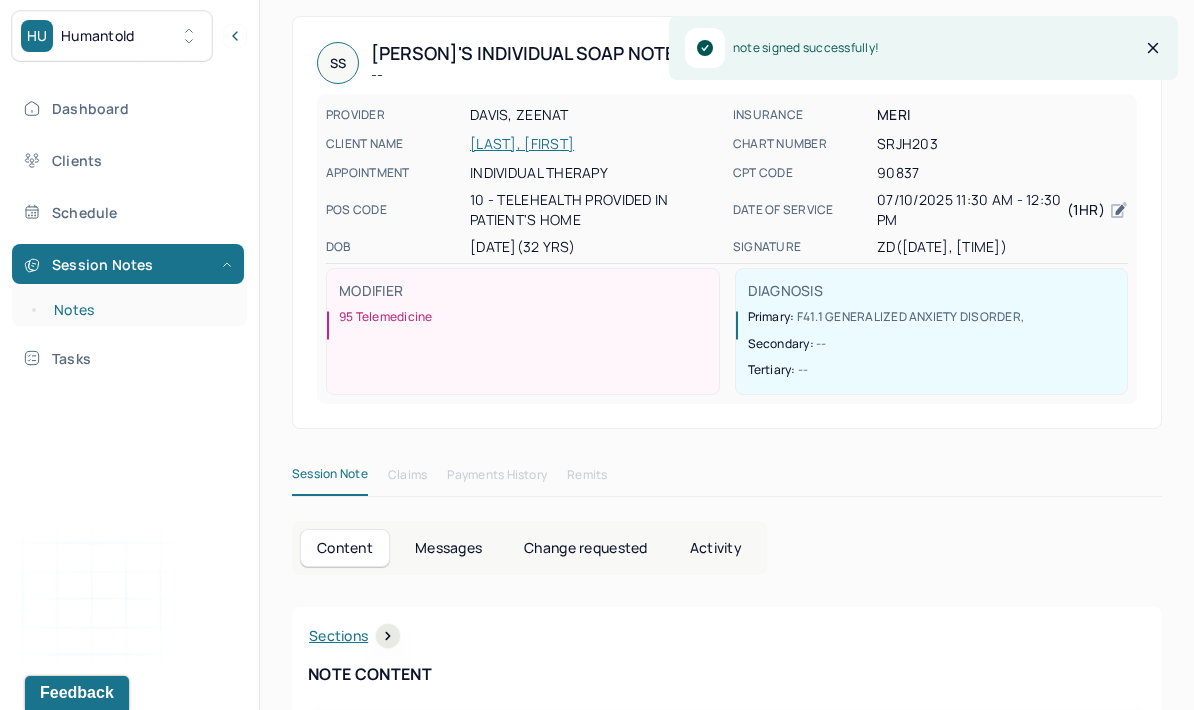 click on "Notes" at bounding box center (139, 310) 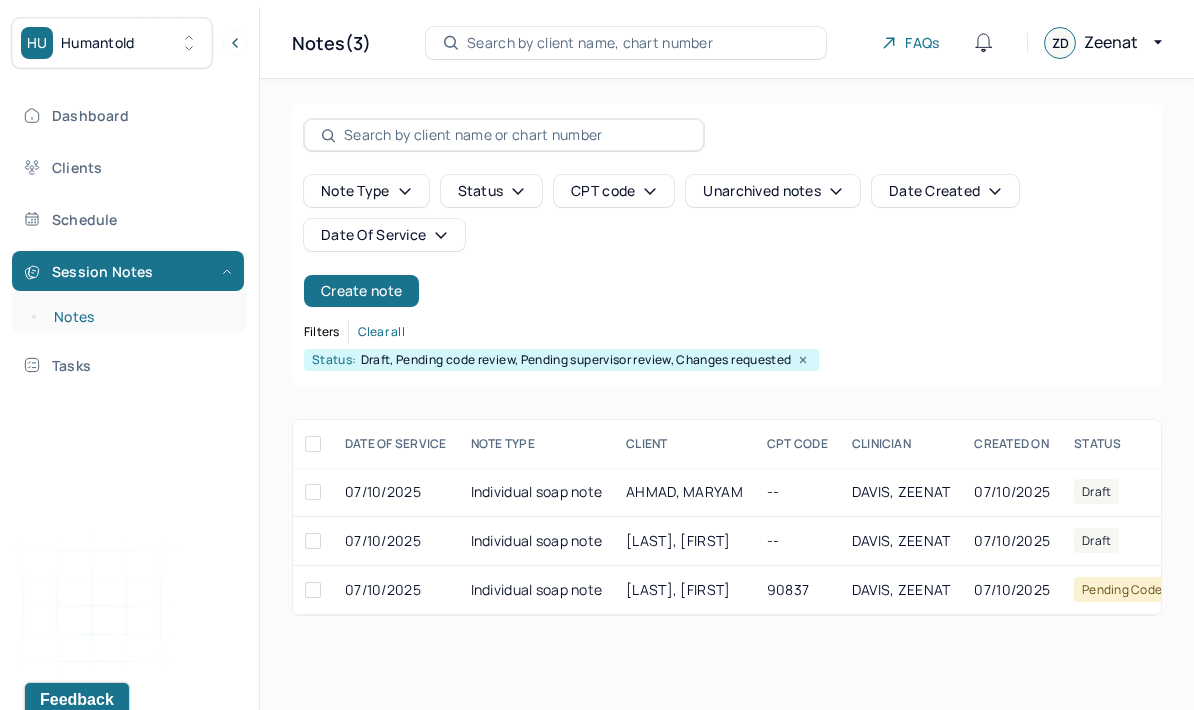 scroll, scrollTop: 80, scrollLeft: 0, axis: vertical 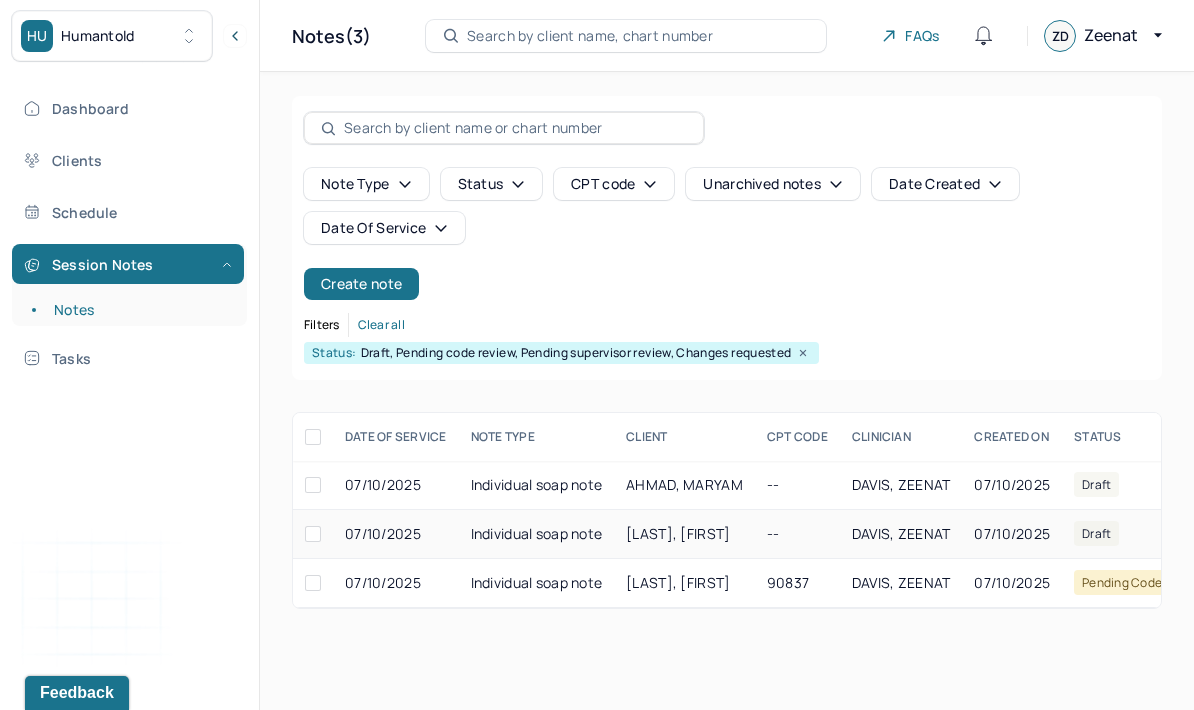 click on "[LAST], [FIRST]" at bounding box center [678, 533] 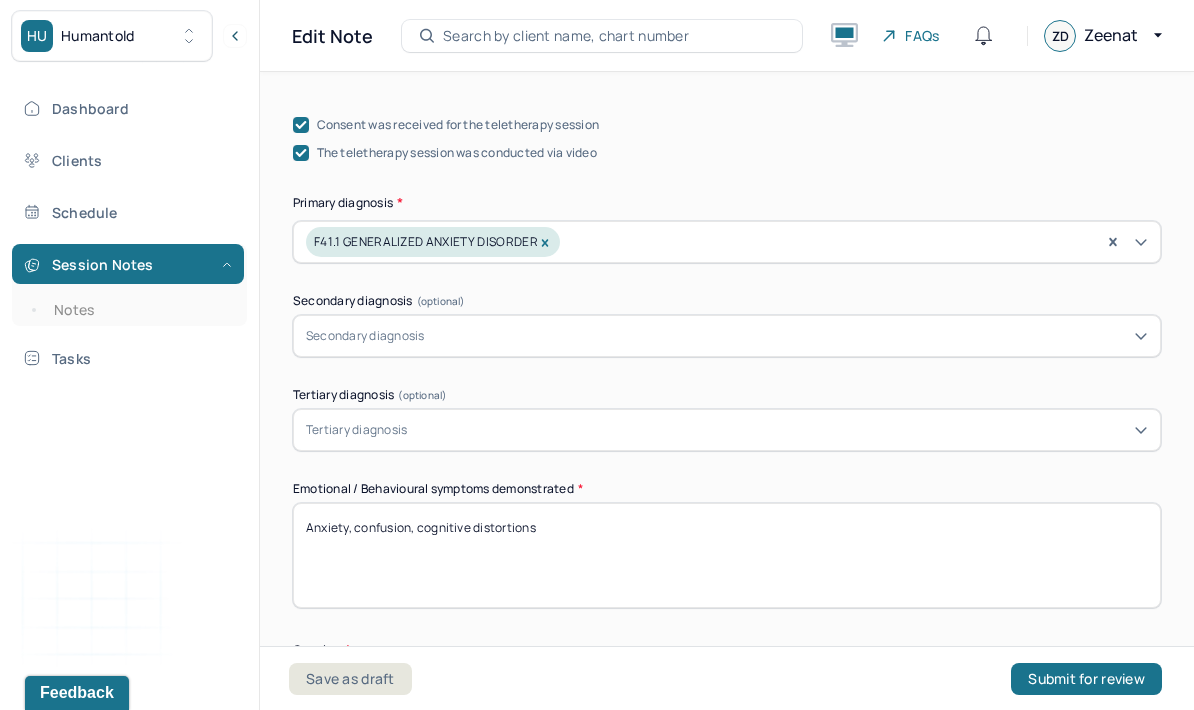 scroll, scrollTop: 677, scrollLeft: 0, axis: vertical 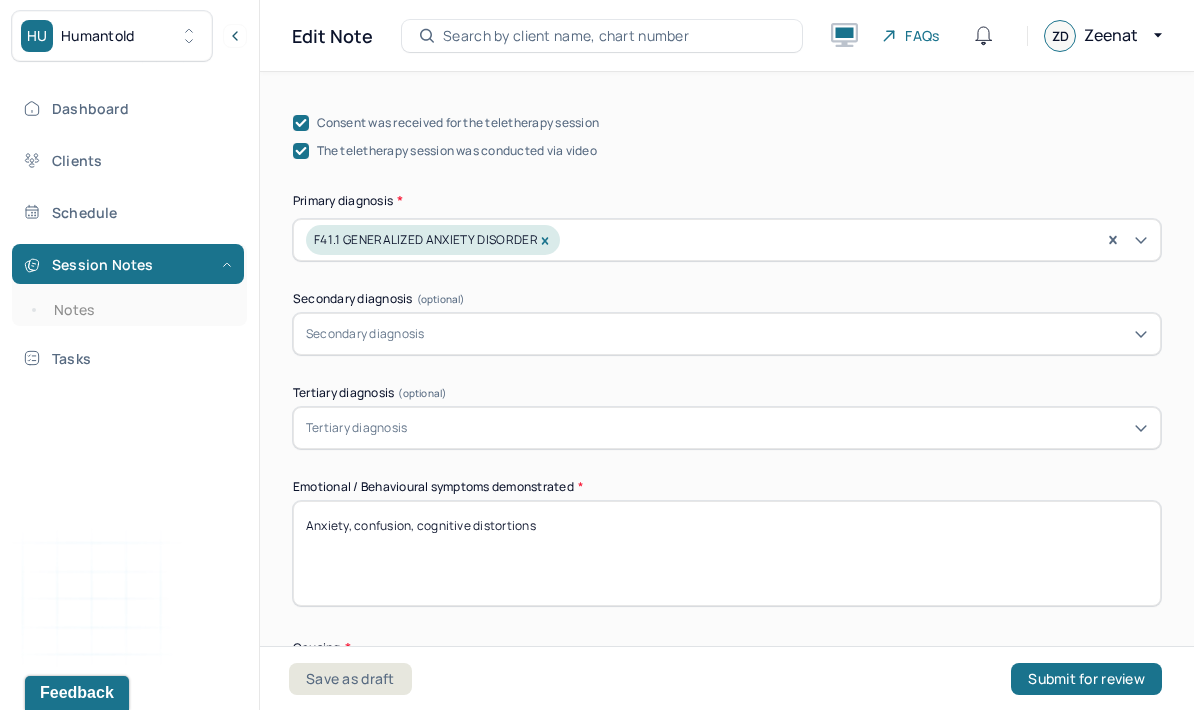 click on "Anxiety, confusion, cognitive distortions" at bounding box center (727, 553) 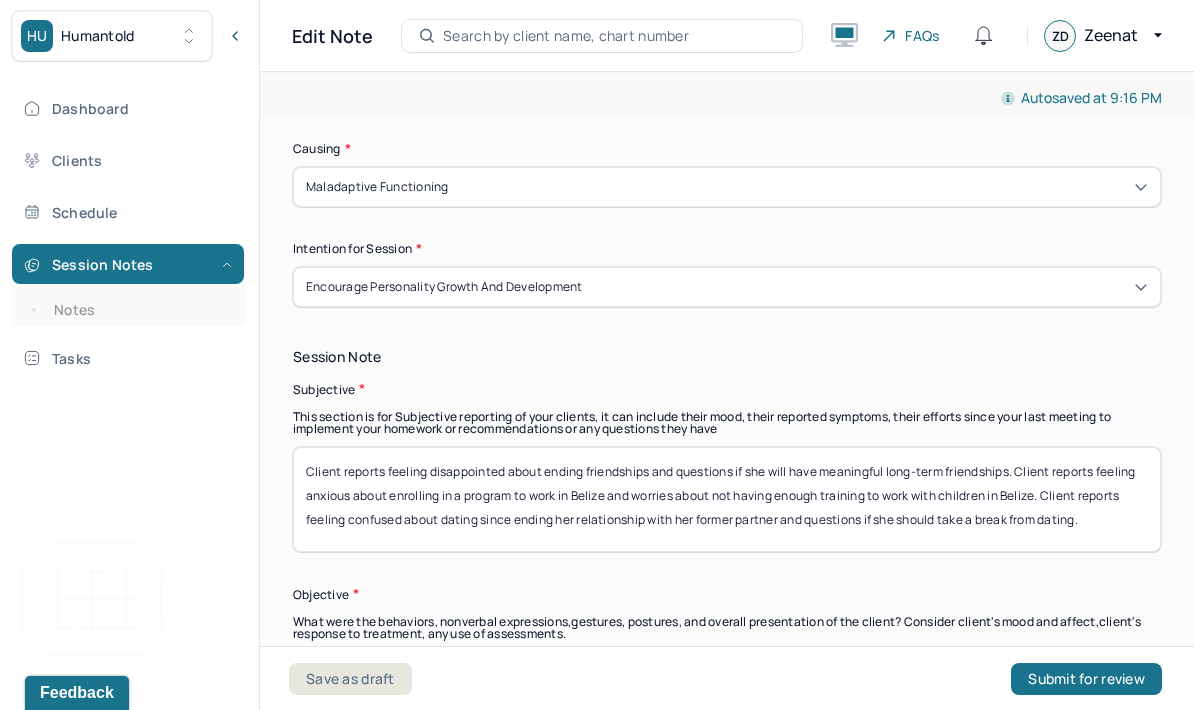 scroll, scrollTop: 1180, scrollLeft: 0, axis: vertical 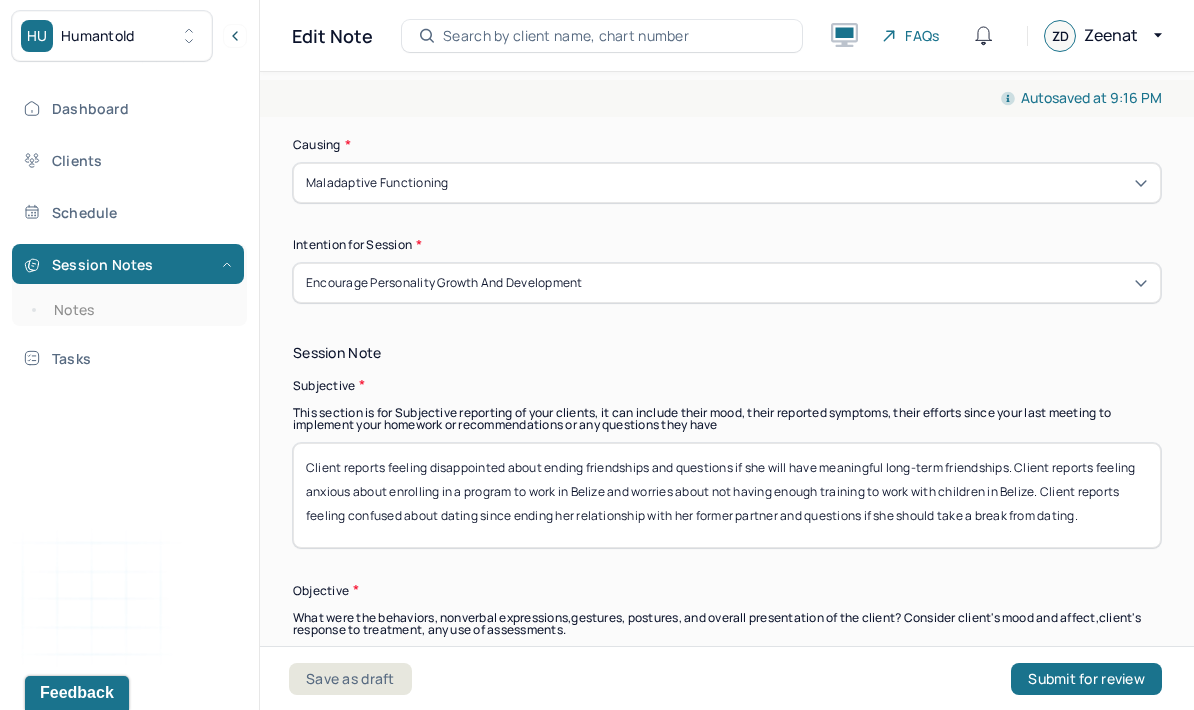 type on "Anxiety, disappointment, frustration" 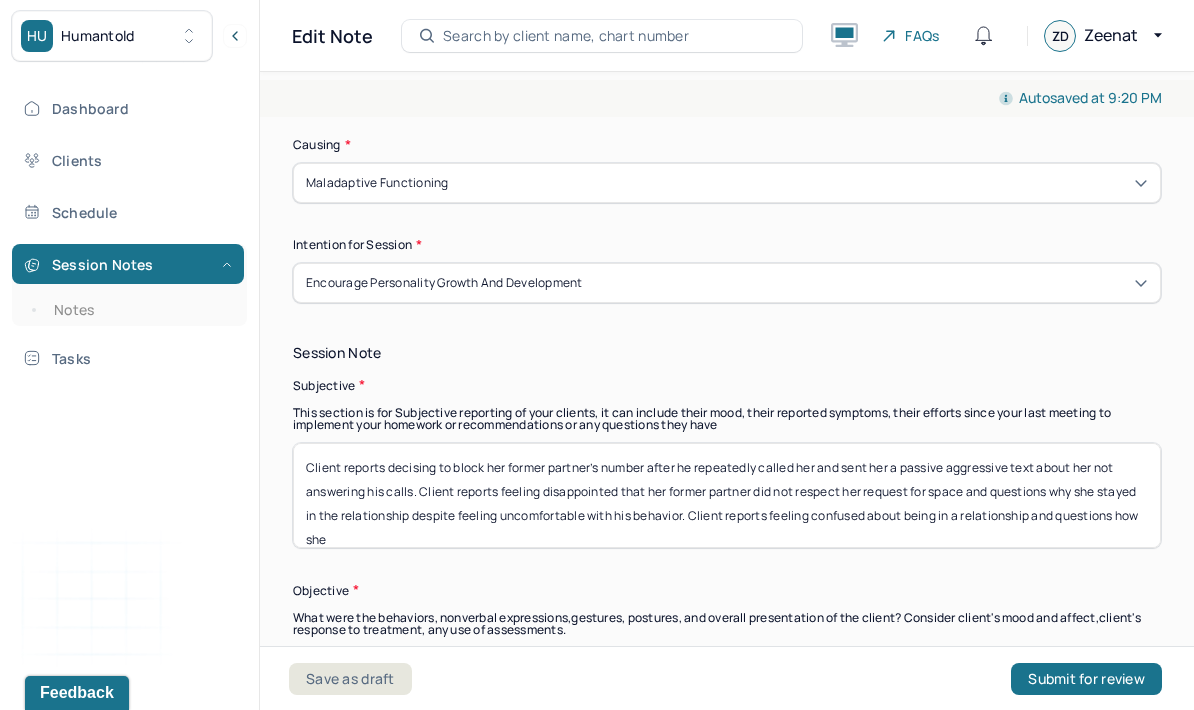 scroll, scrollTop: 1, scrollLeft: 0, axis: vertical 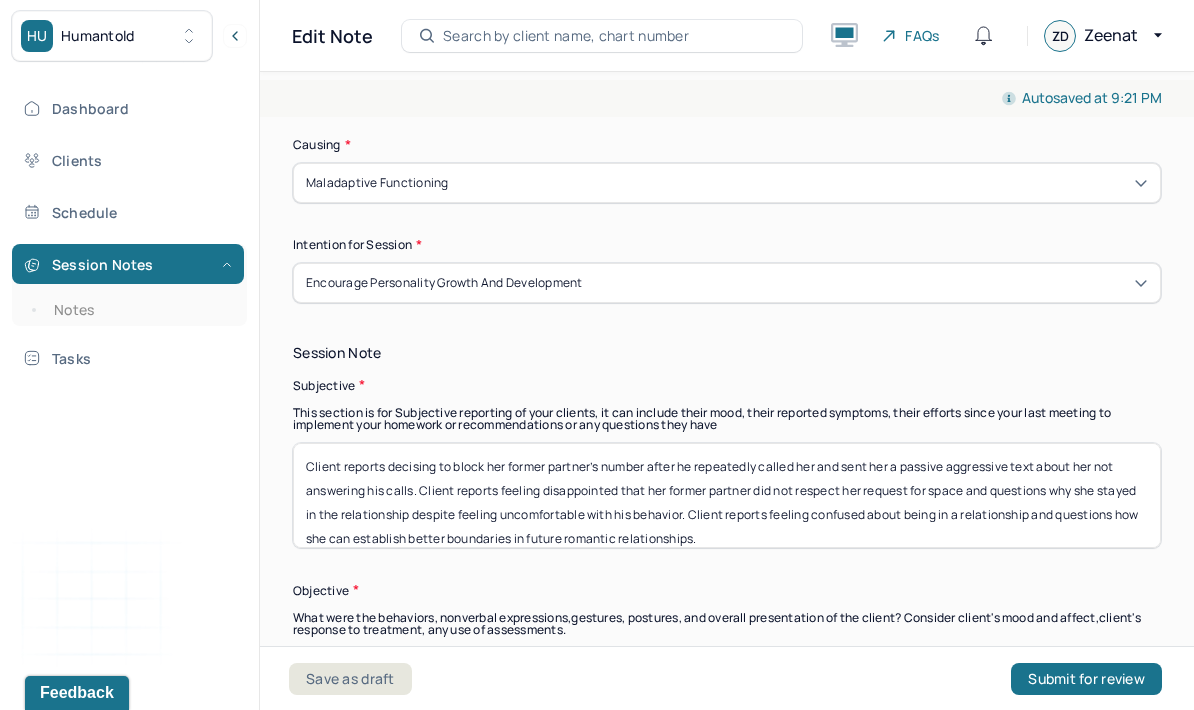 click on "Client reports decising to block her former partner’s number after he repeatedly called her and sent her a passive aggressive text about her not answering his calls. Client reports feeling disappointed that her former partner did not respect her request for space and questions why she stayed in the relationship despite feeling uncomfortable with his behavior. Client reports feeling confused about being in a relationship and questions how she can establish better boundaries in future romantic relationships." at bounding box center [727, 495] 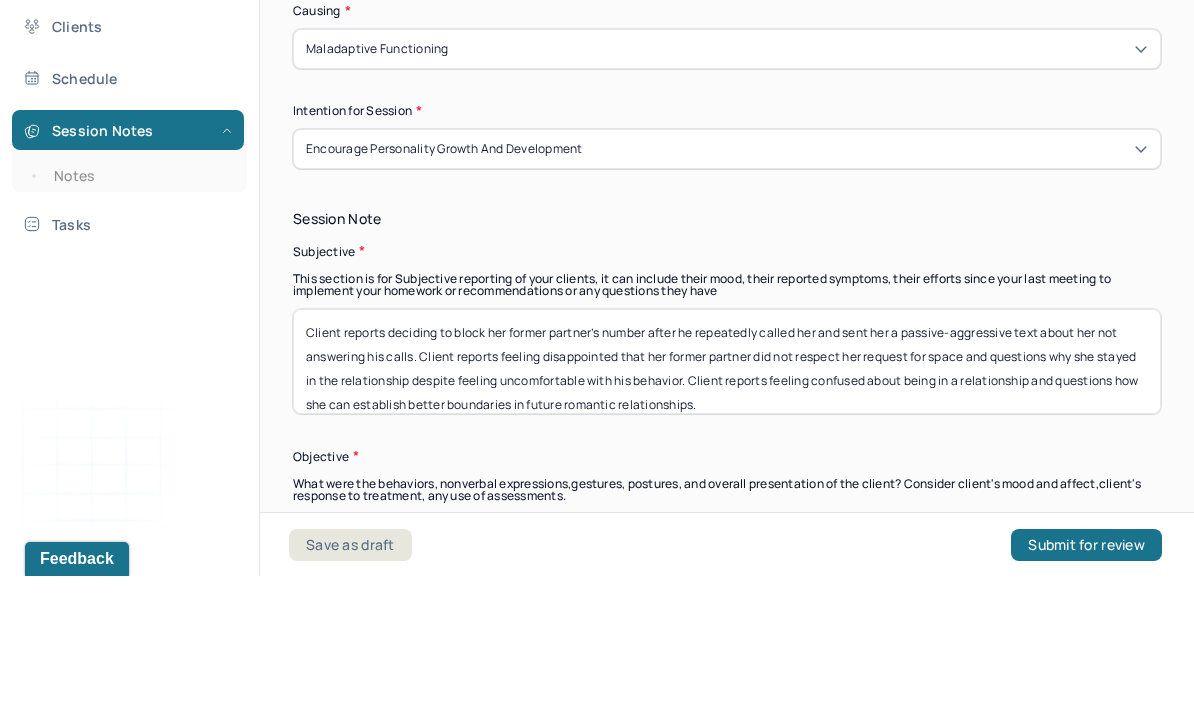 type on "Client reports deciding to block her former partner’s number after he repeatedly called her and sent her a passive-aggressive text about her not answering his calls. Client reports feeling disappointed that her former partner did not respect her request for space and questions why she stayed in the relationship despite feeling uncomfortable with his behavior. Client reports feeling confused about being in a relationship and questions how she can establish better boundaries in future romantic relationships." 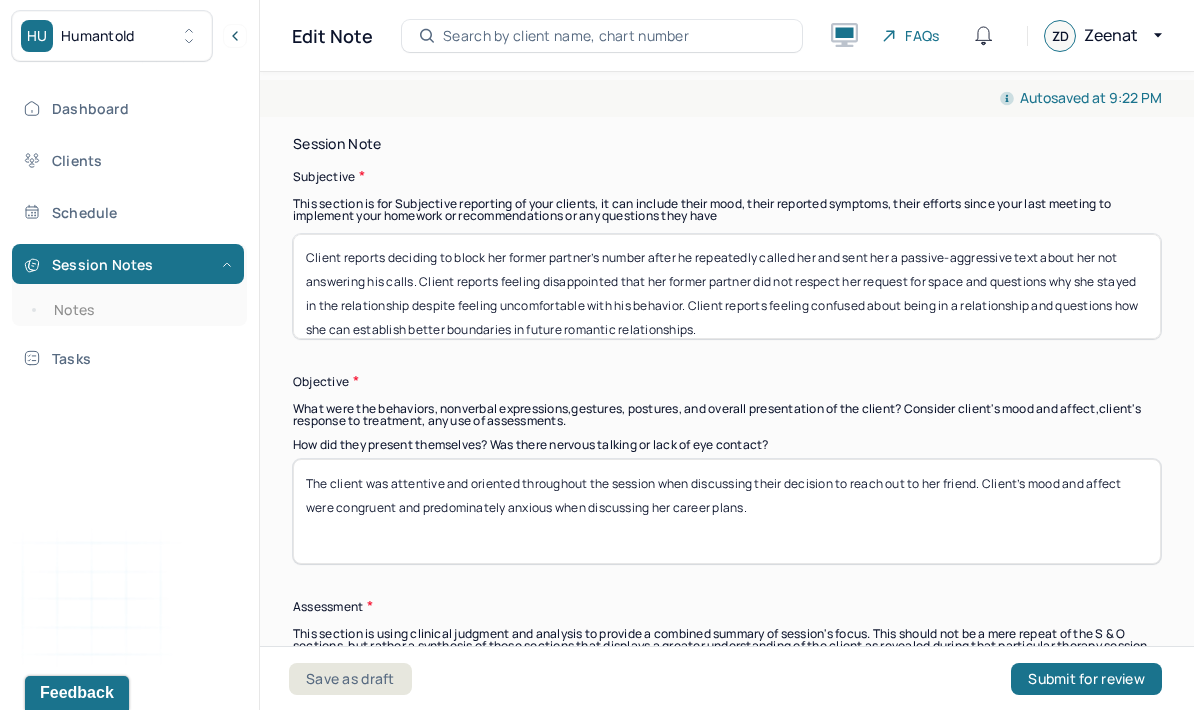 scroll, scrollTop: 1390, scrollLeft: 0, axis: vertical 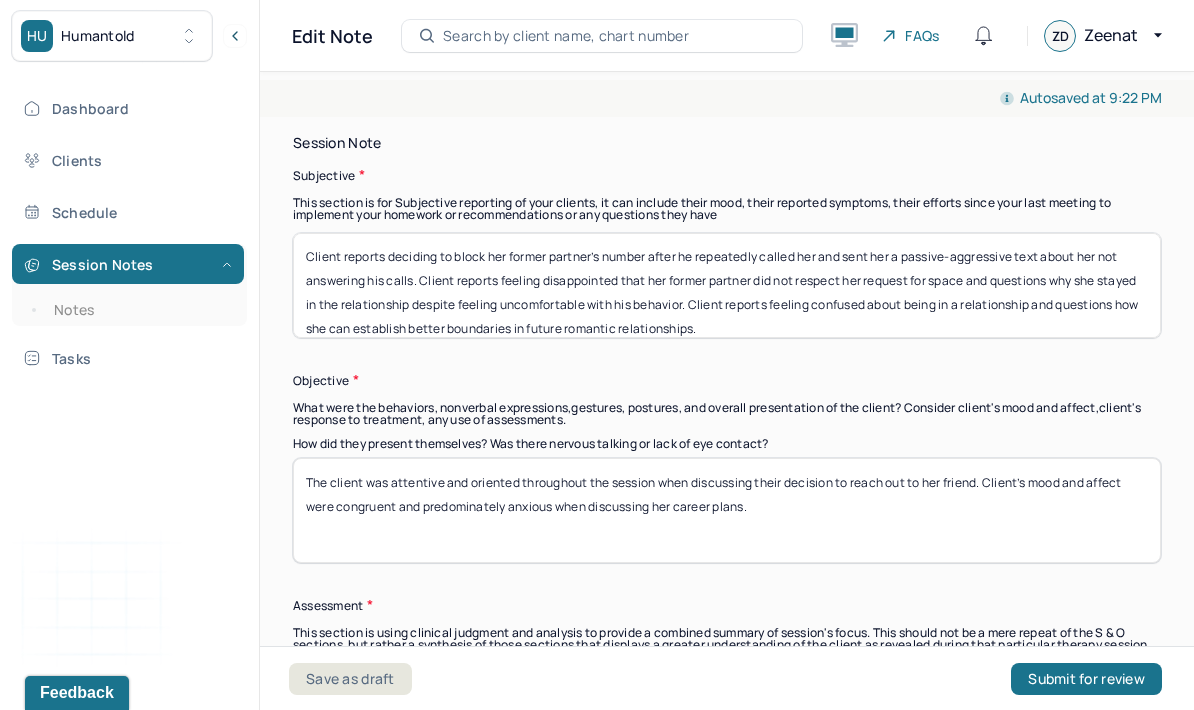 click on "The client was attentive and oriented throughout the session when discussing their decision to reach out to her friend. Client’s mood and affect were congruent and predominately anxious when discussing her career plans." at bounding box center (727, 510) 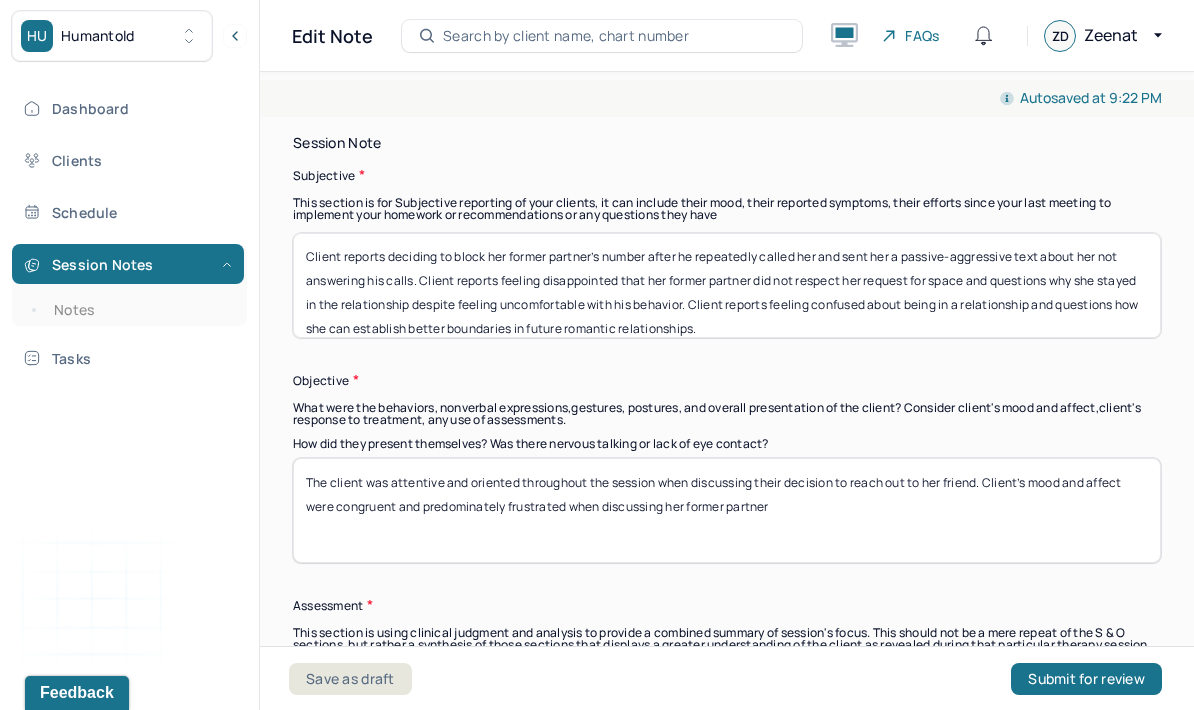 click on "The client was attentive and oriented throughout the session when discussing their decision to reach out to her friend. Client’s mood and affect were congruent and predominately frustrated when discussing her former partner" at bounding box center (727, 510) 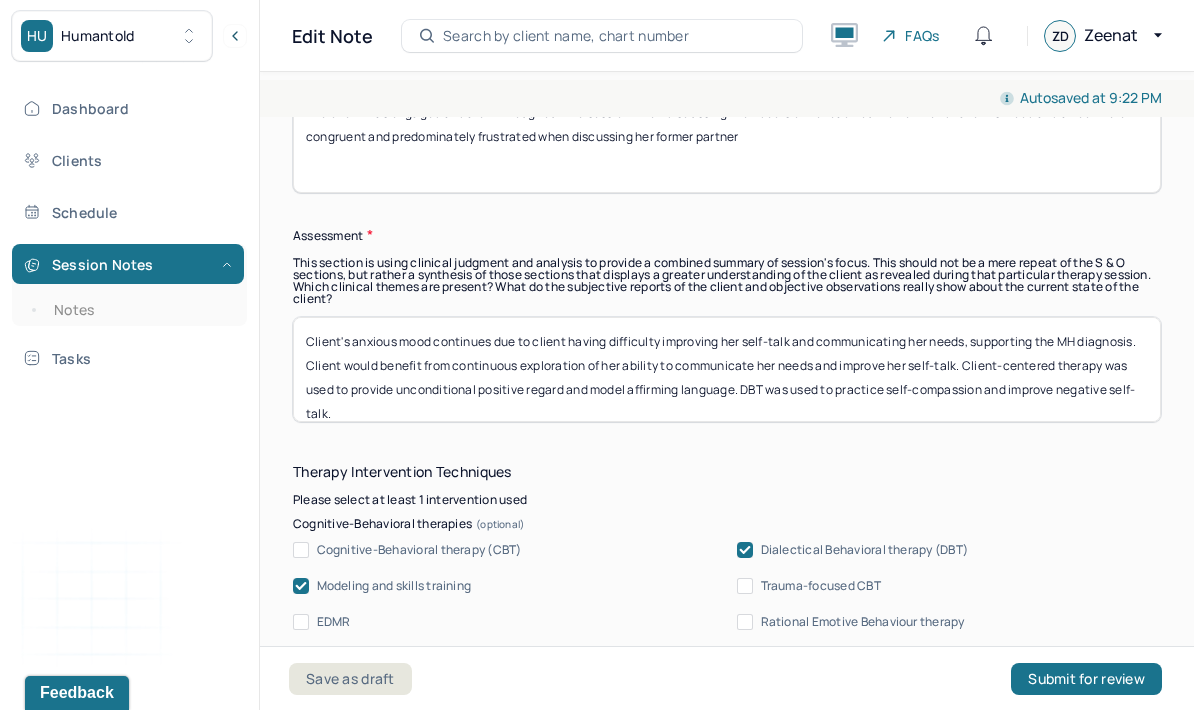 scroll, scrollTop: 1759, scrollLeft: 0, axis: vertical 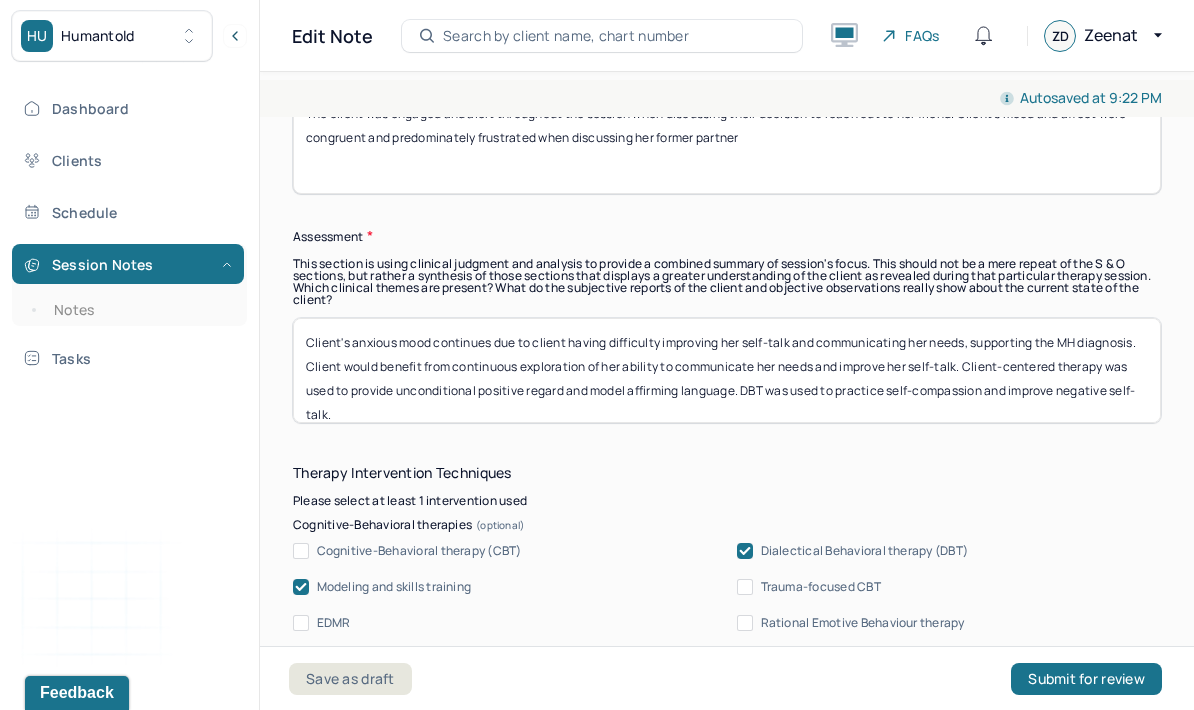 type on "The client was engaged and alert throughout the session when discussing their decision to reach out to her friend. Client’s mood and affect were congruent and predominately frustrated when discussing her former partner" 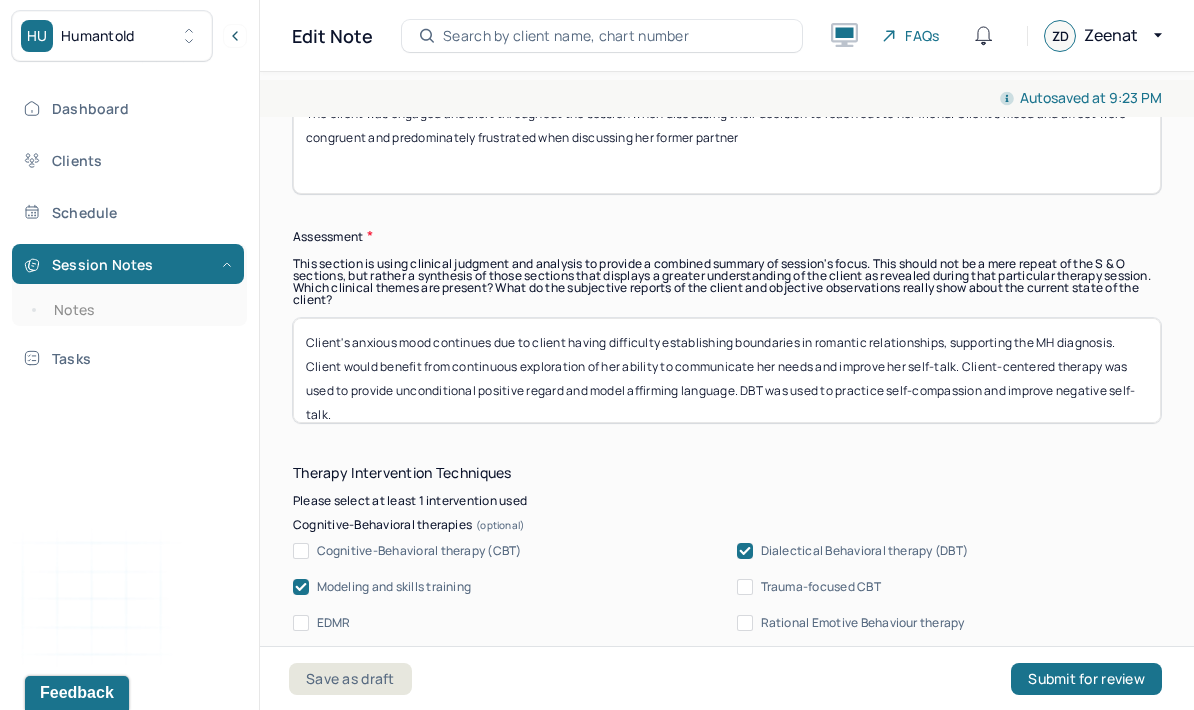 click on "Client's anxious mood continues due to client having difficulty establishing boundaries in romantic relationship, supporting the MH diagnosis. Client would benefit from continuous exploration of her ability to communicate her needs and improve her self-talk. Client-centered therapy was used to provide unconditional positive regard and model affirming language. DBT was used to practice self-compassion and improve negative self-talk." at bounding box center (727, 370) 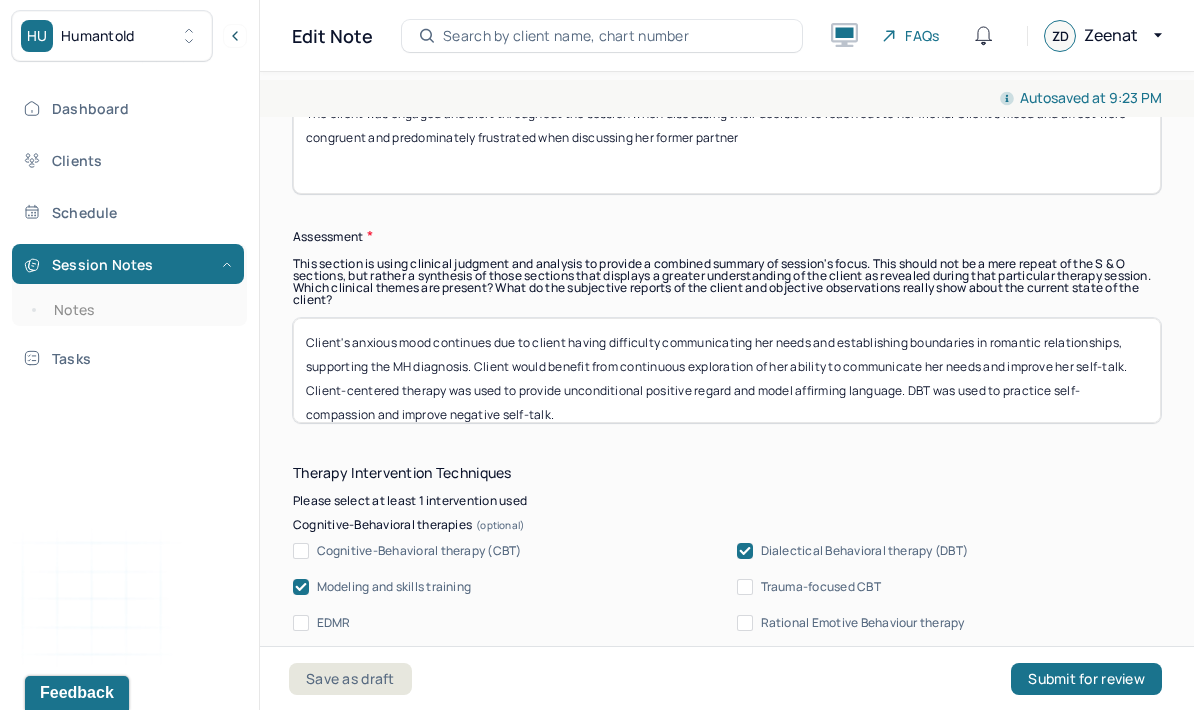 click on "Client's anxious mood continues due to client having difficulty communicating her needs and establishing boundaries in romantic relationships, supporting the MH diagnosis. Client would benefit from continuous exploration of her ability to communicate her needs and improve her self-talk. Client-centered therapy was used to provide unconditional positive regard and model affirming language. DBT was used to practice self-compassion and improve negative self-talk." at bounding box center (727, 370) 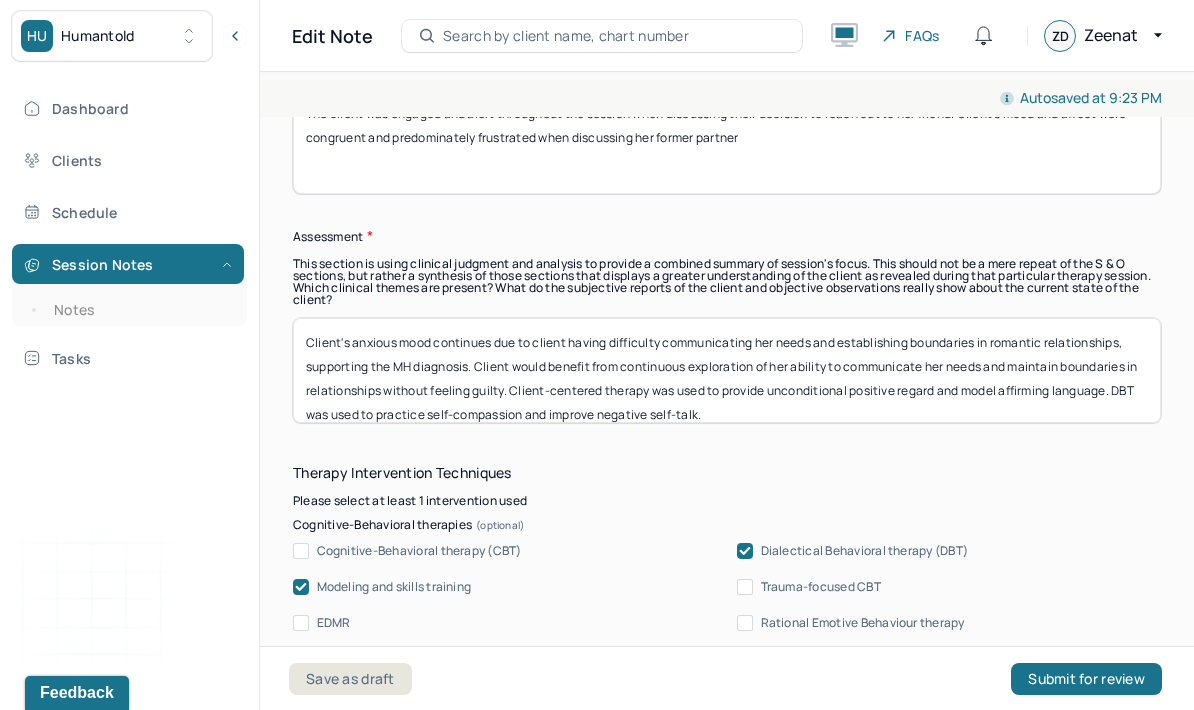 click on "Client's anxious mood continues due to client having difficulty communicating her needs and establishing boundaries in romantic relationships, supporting the MH diagnosis. Client would benefit from continuous exploration of her ability to communicate her needs and maintain boundaries in relationships without feeling guilty. Client-centered therapy was used to provide unconditional positive regard and model affirming language. DBT was used to practice self-compassion and improve negative self-talk." at bounding box center [727, 370] 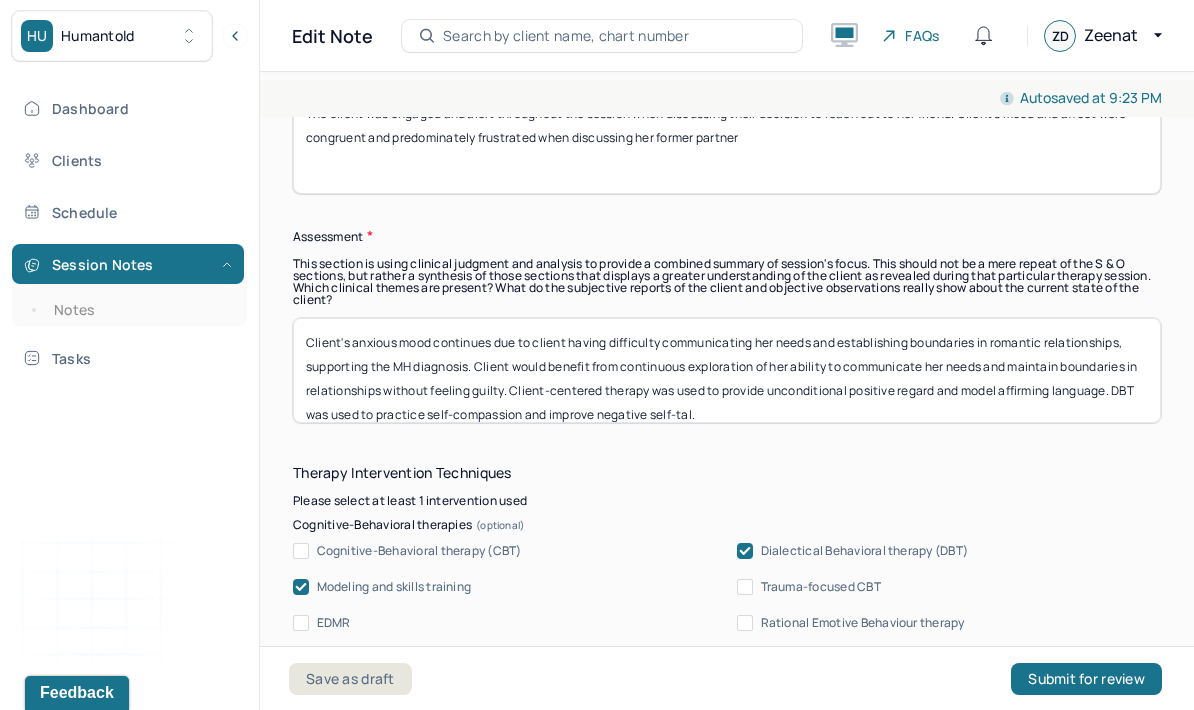 scroll, scrollTop: 1, scrollLeft: 0, axis: vertical 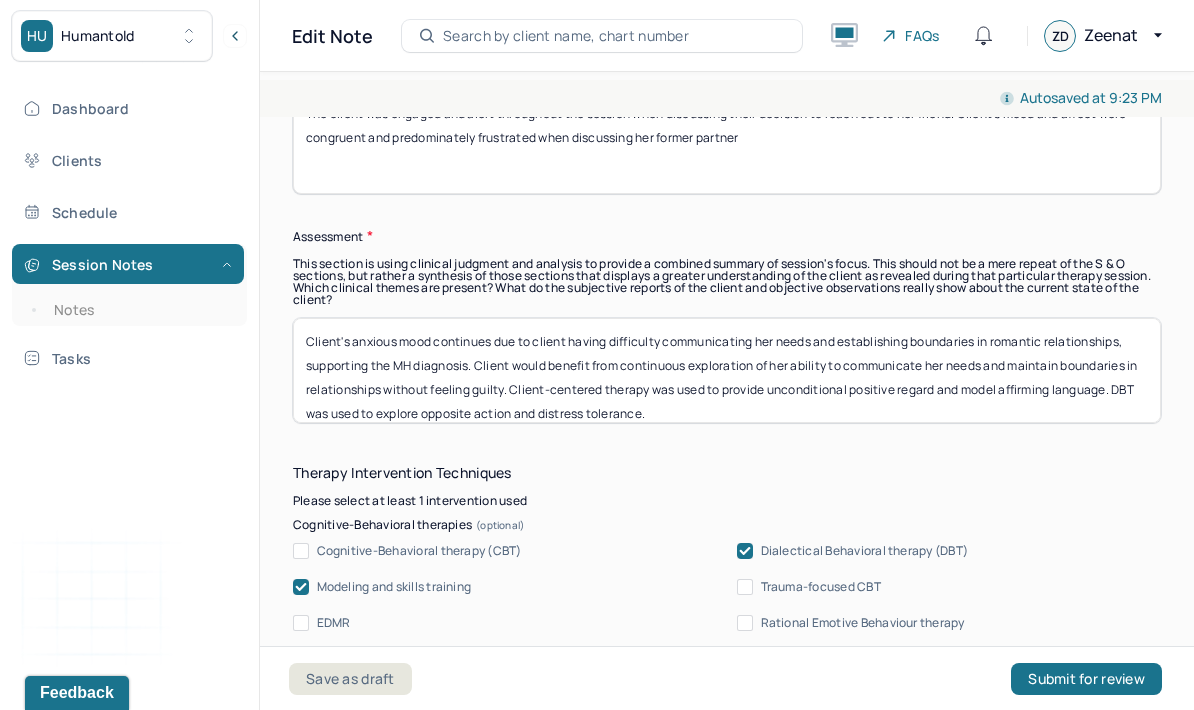 click on "Client's anxious mood continues due to client having difficulty communicating her needs and establishing boundaries in romantic relationships, supporting the MH diagnosis. Client would benefit from continuous exploration of her ability to communicate her needs and maintain boundaries in relationships without feeling guilty. Client-centered therapy was used to provide unconditional positive regard and model affirming language. DBT was used to explore opposite action and ." at bounding box center [727, 370] 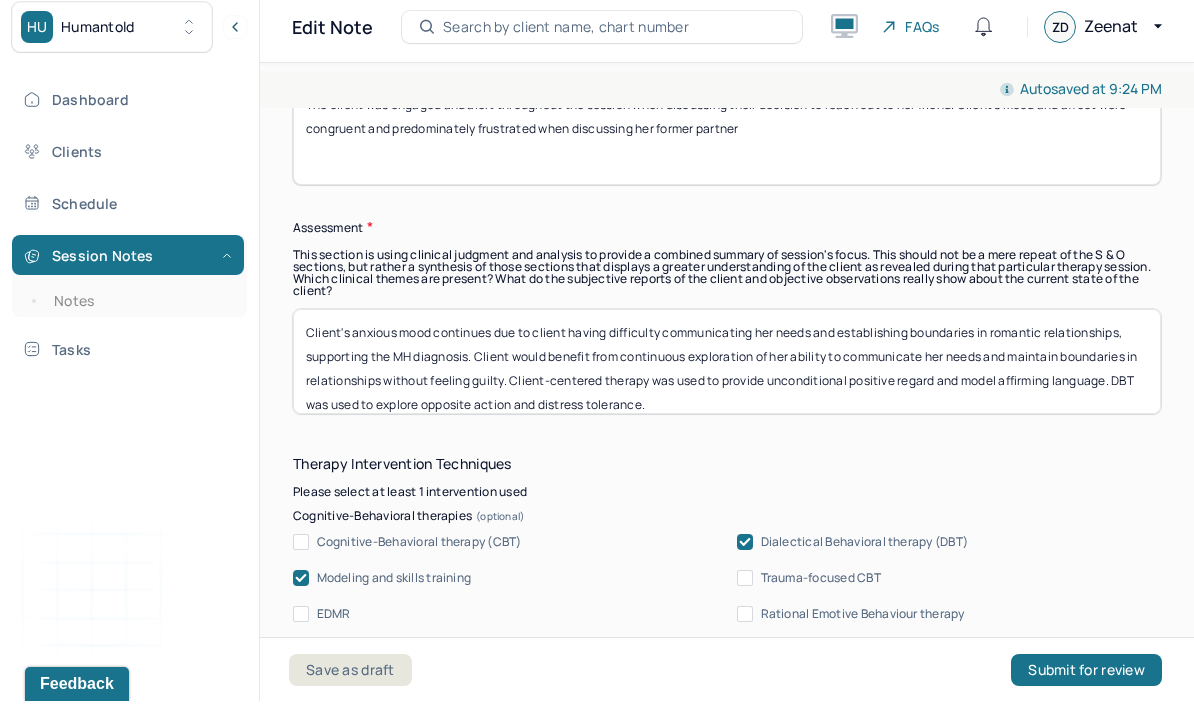 type on "Client's anxious mood continues due to client having difficulty communicating her needs and establishing boundaries in romantic relationships, supporting the MH diagnosis. Client would benefit from continuous exploration of her ability to communicate her needs and maintain boundaries in relationships without feeling guilty. Client-centered therapy was used to provide unconditional positive regard and model affirming language. DBT was used to explore opposite action and distress tolerance." 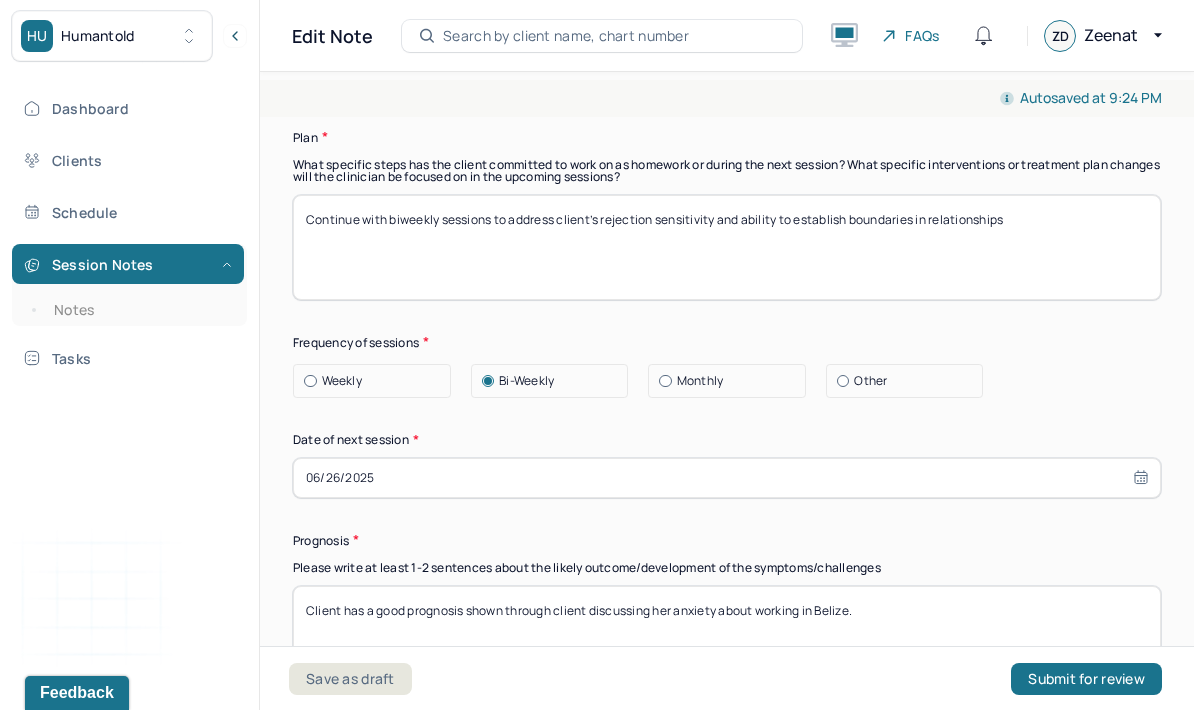click on "06/26/2025" at bounding box center (727, 478) 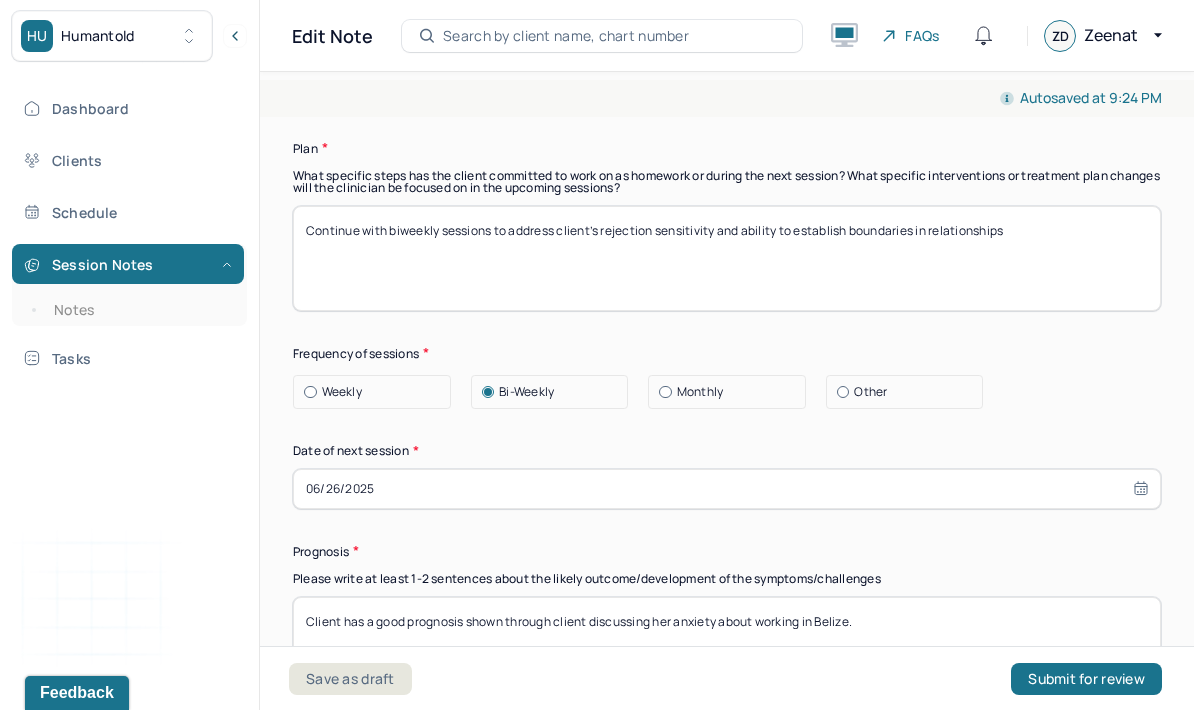 scroll, scrollTop: 2732, scrollLeft: 0, axis: vertical 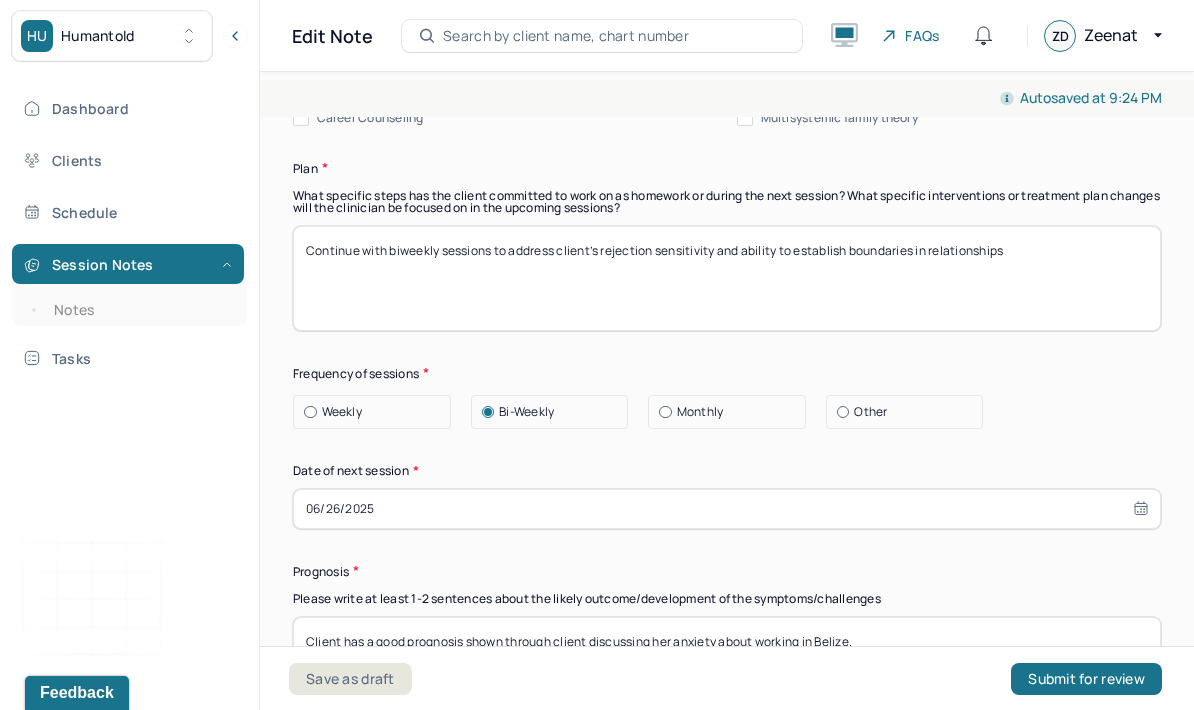 click on "06/26/2025" at bounding box center [727, 509] 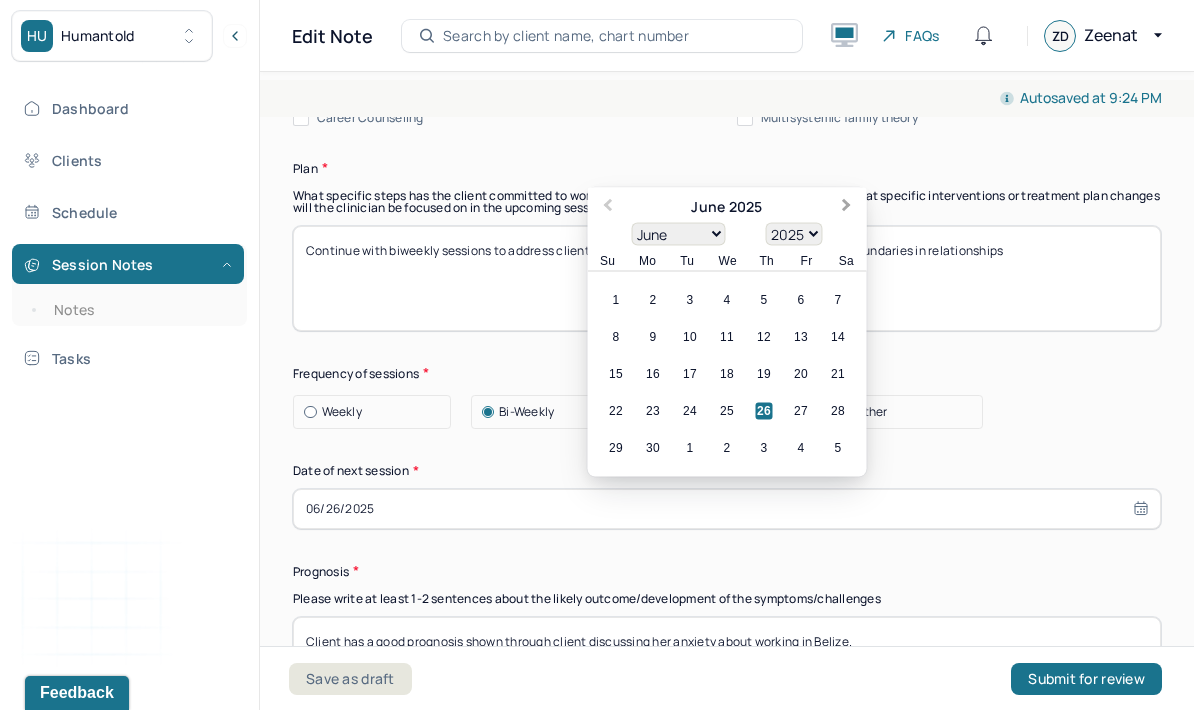 click on "Next Month" at bounding box center (847, 207) 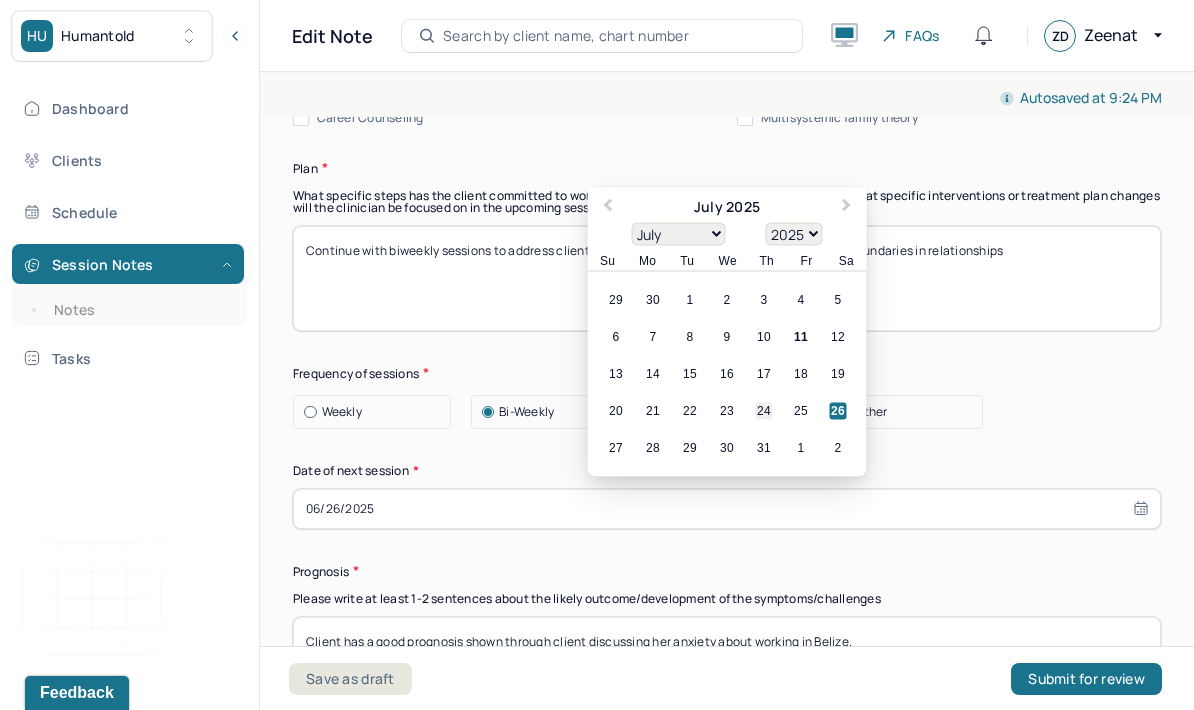 click on "24" at bounding box center (764, 410) 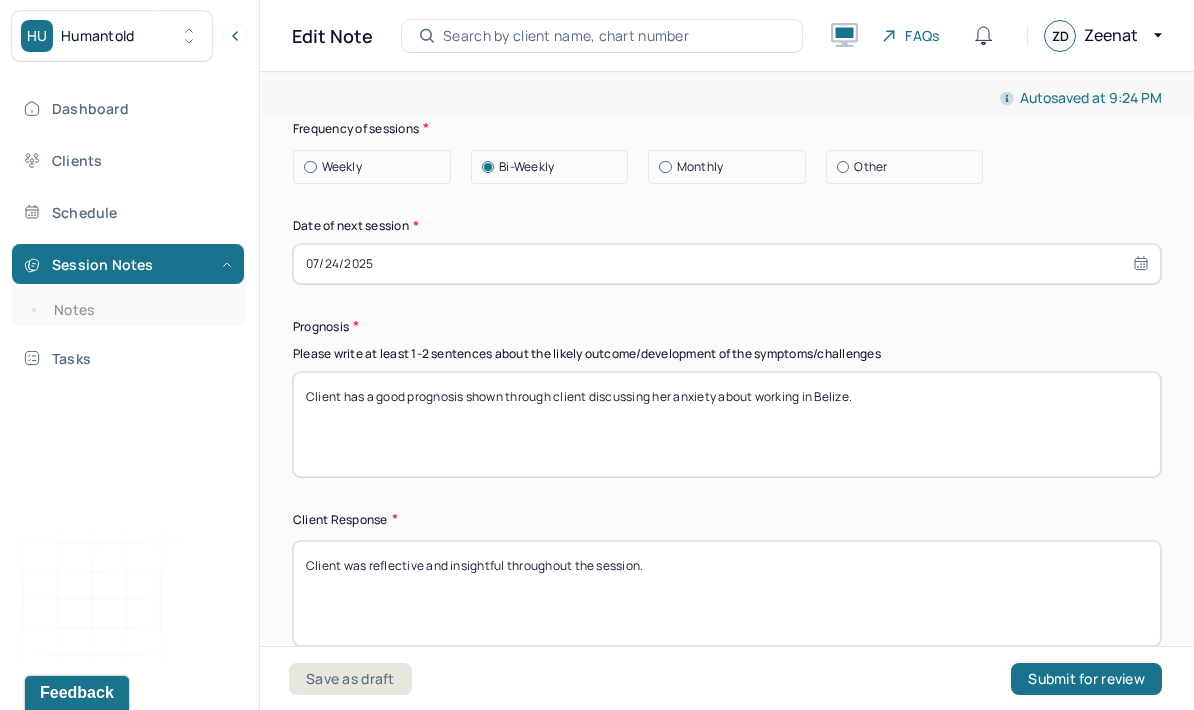 scroll, scrollTop: 2993, scrollLeft: 0, axis: vertical 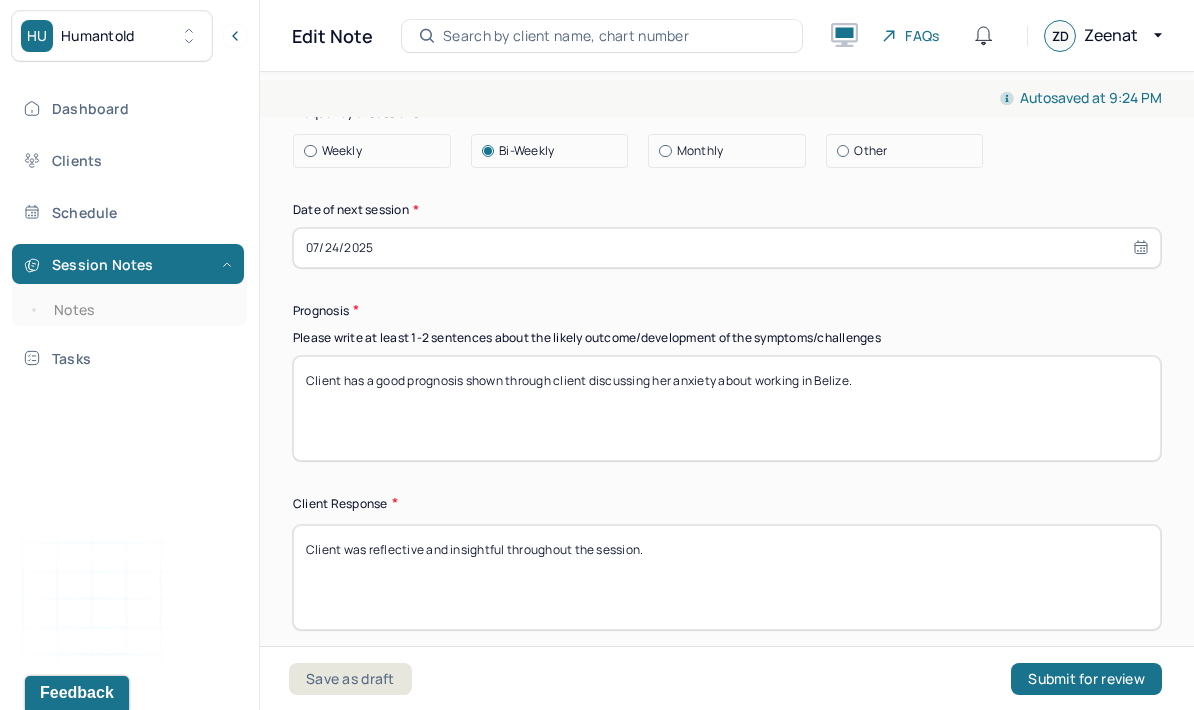 click on "Client has a good prognosis shown through client discussing her anxiety about working in Belize." at bounding box center (727, 408) 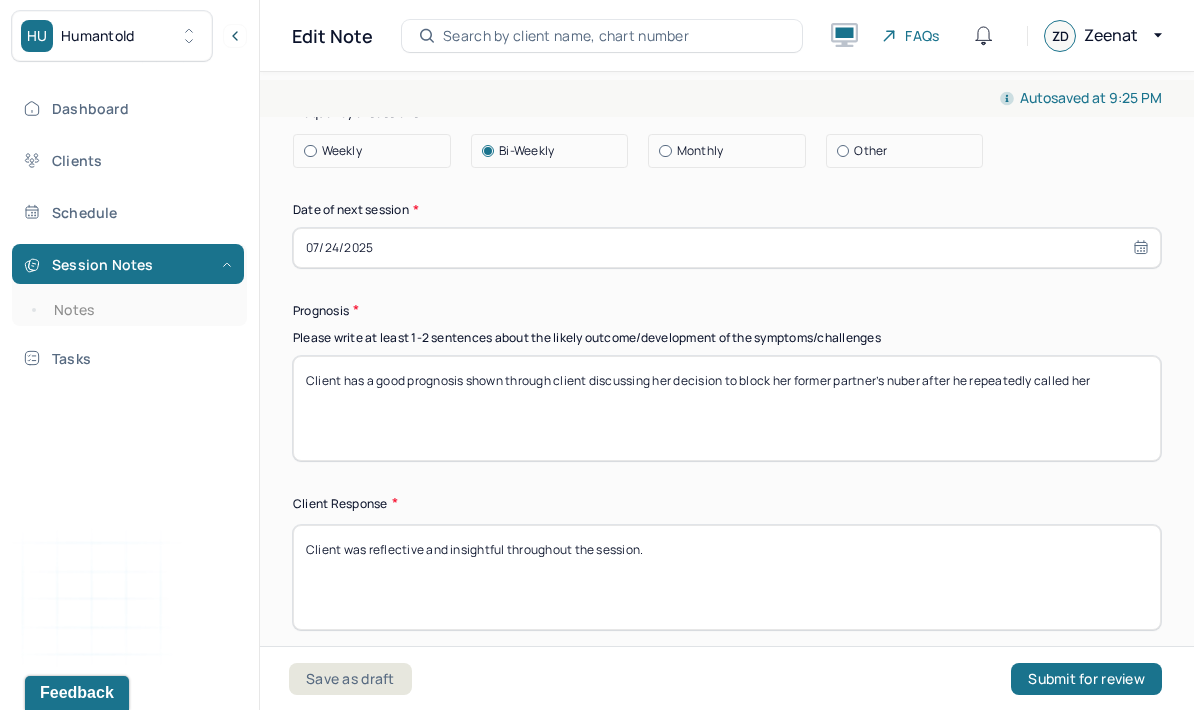 type on "Client has a good prognosis shown through client discussing her decision to block her former partner’s nuber after he repeatedly called her" 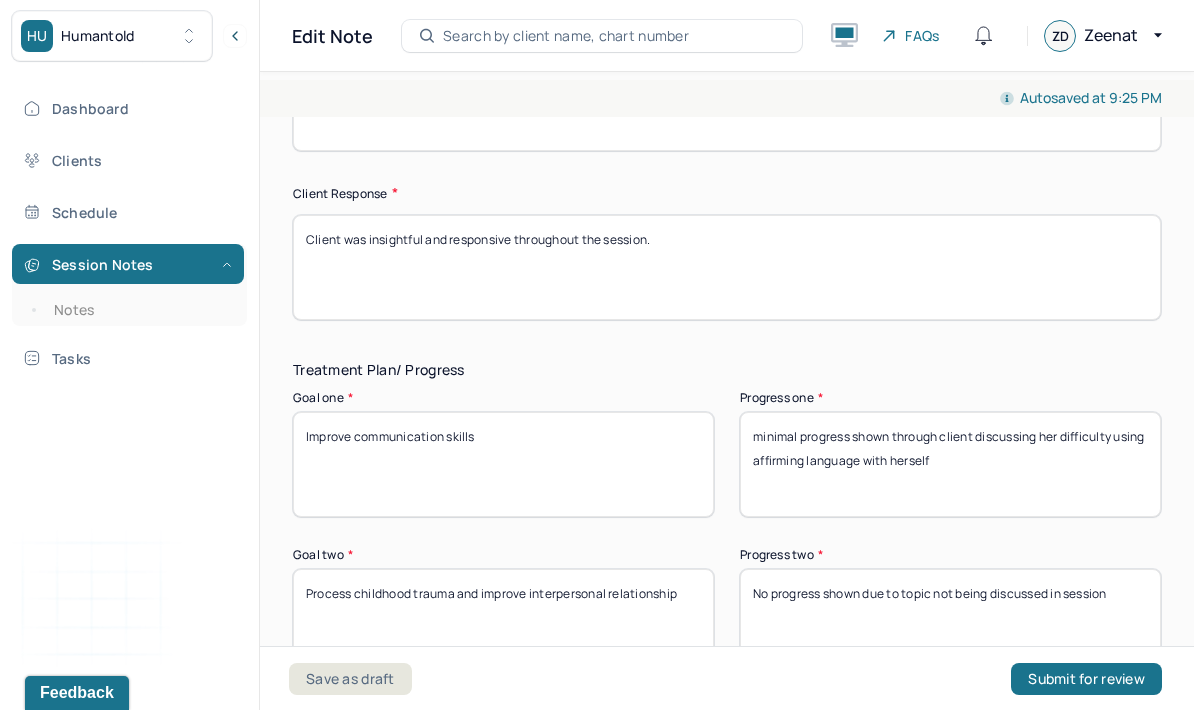 scroll, scrollTop: 3314, scrollLeft: 0, axis: vertical 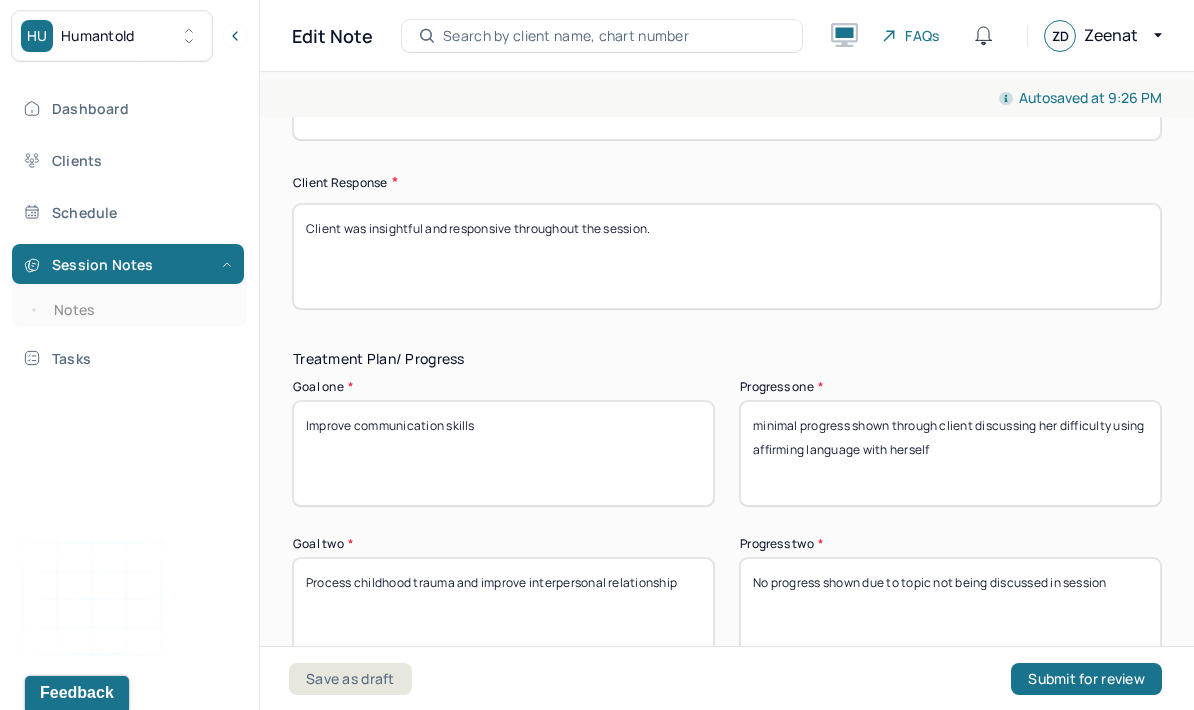 type on "Client was insightful and responsive throughout the session." 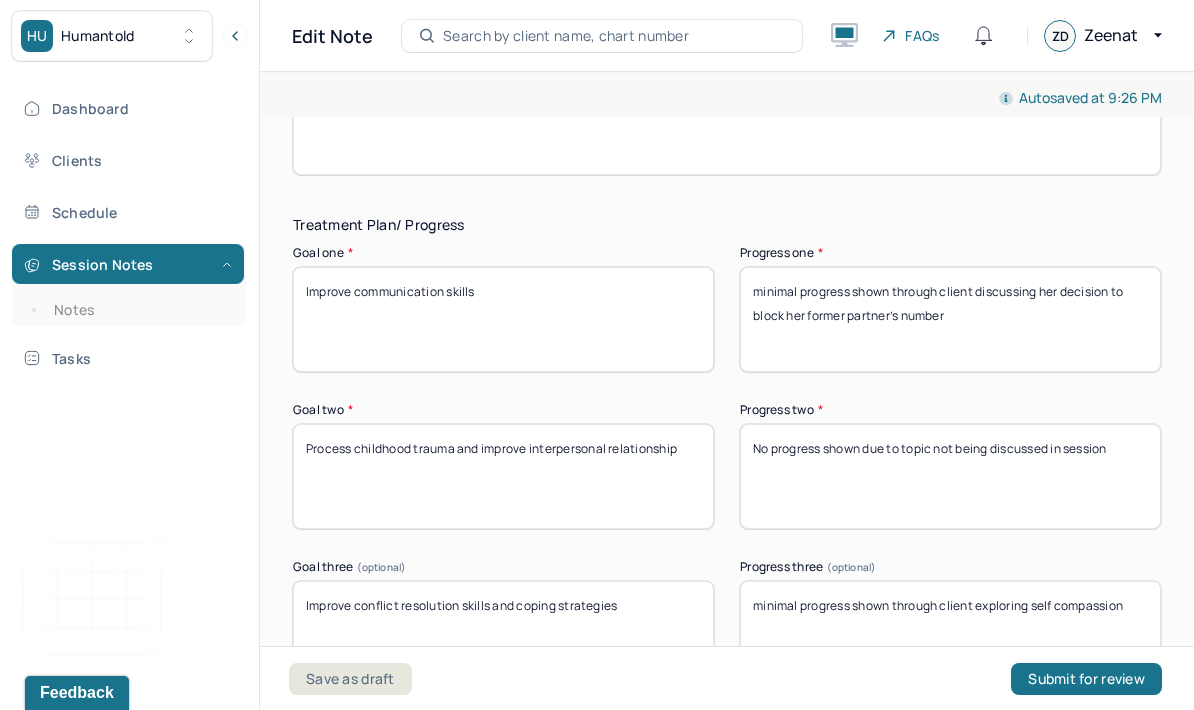 scroll, scrollTop: 3459, scrollLeft: 0, axis: vertical 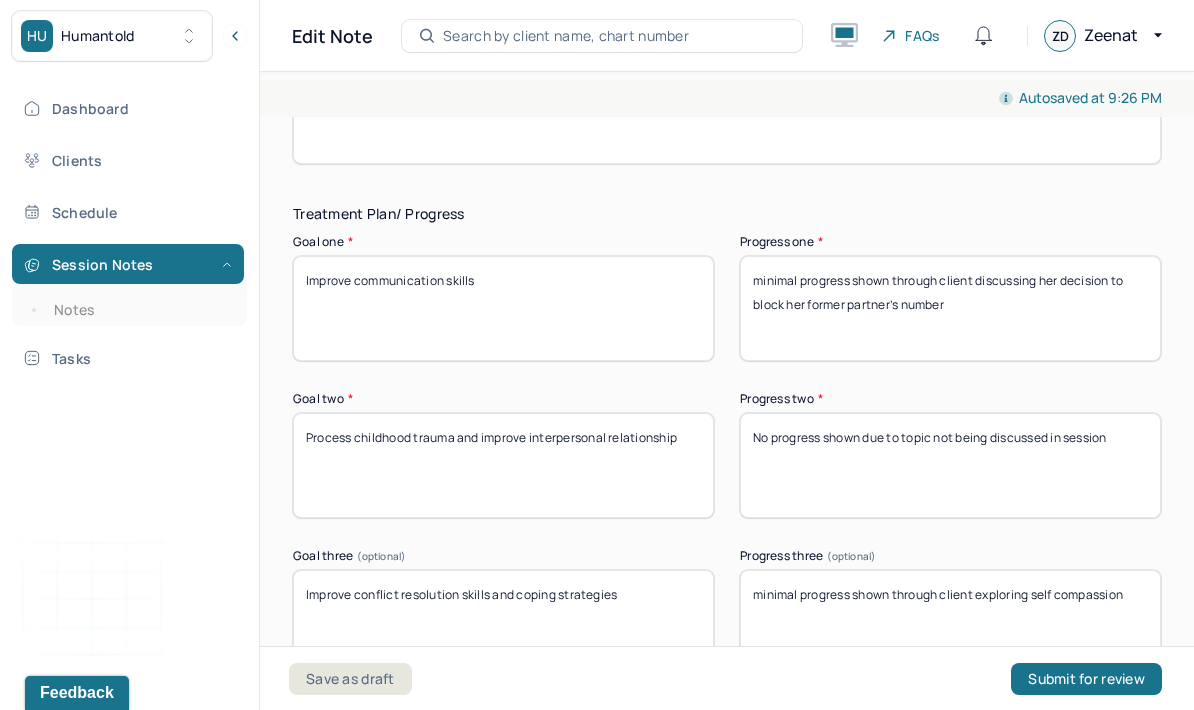 type on "minimal progress shown through client discussing her decision to block her former partner’s number" 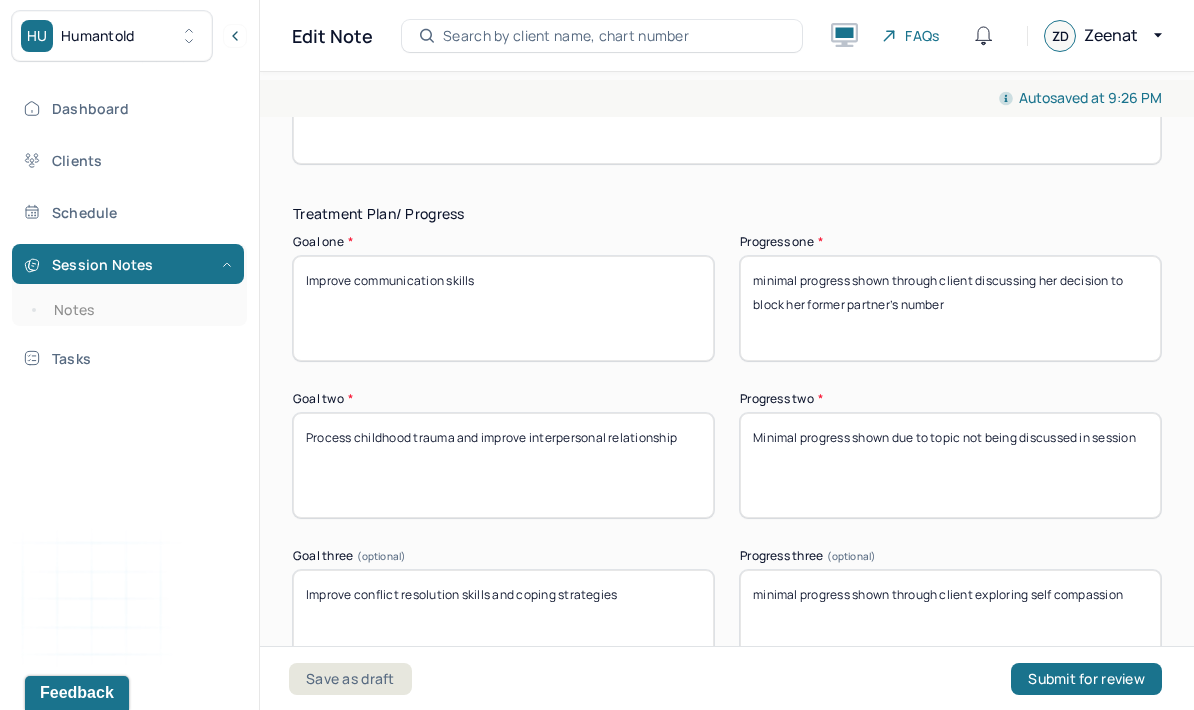 click on "No progress shown due to topic not being discussed in session" at bounding box center [950, 465] 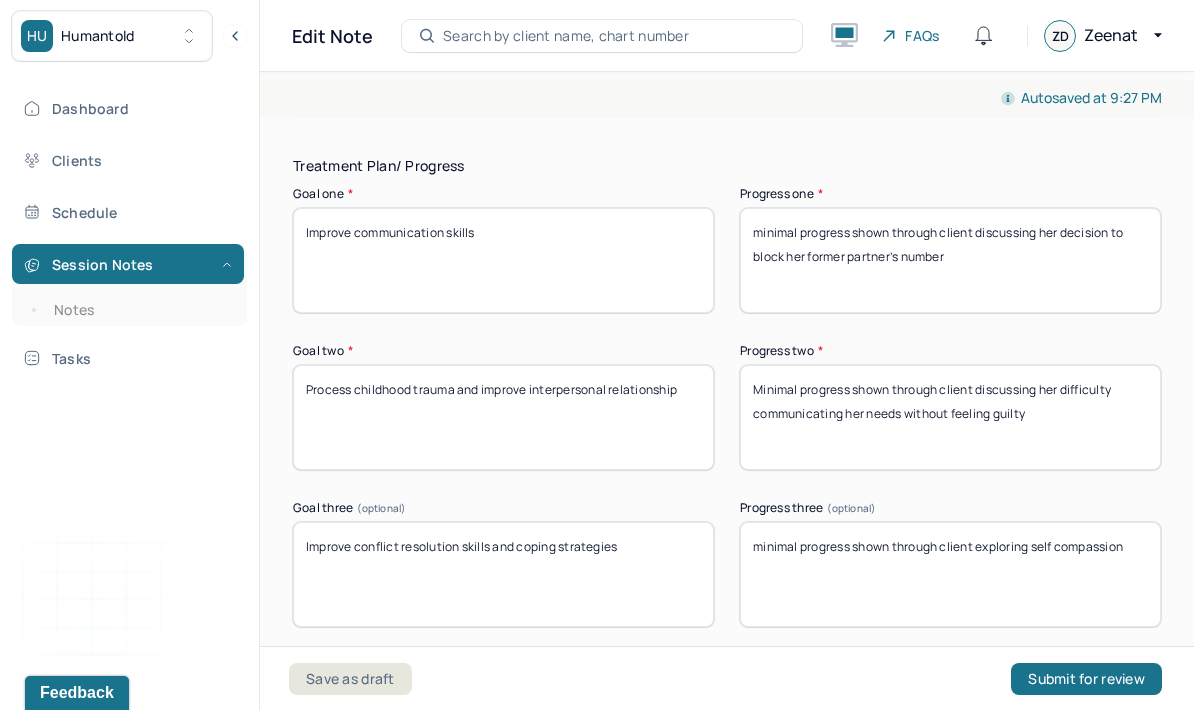 scroll, scrollTop: 3547, scrollLeft: 0, axis: vertical 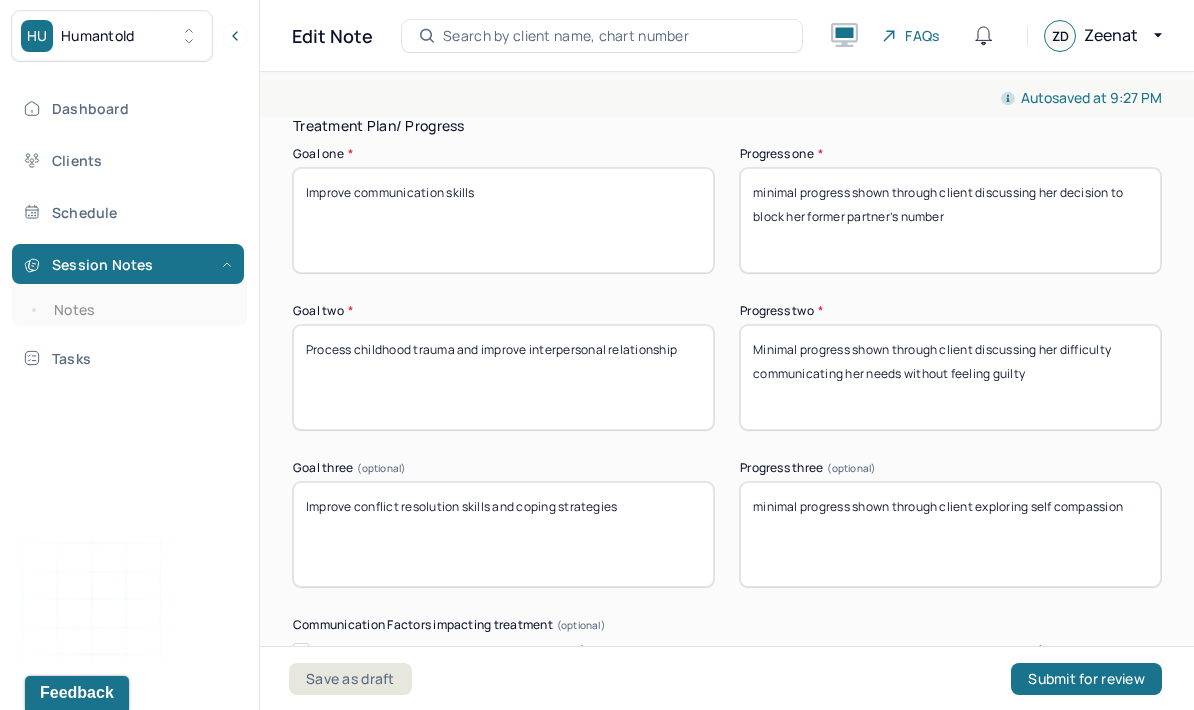 type on "Minimal progress shown through client discussing her difficulty communicating her needs without feeling guilty" 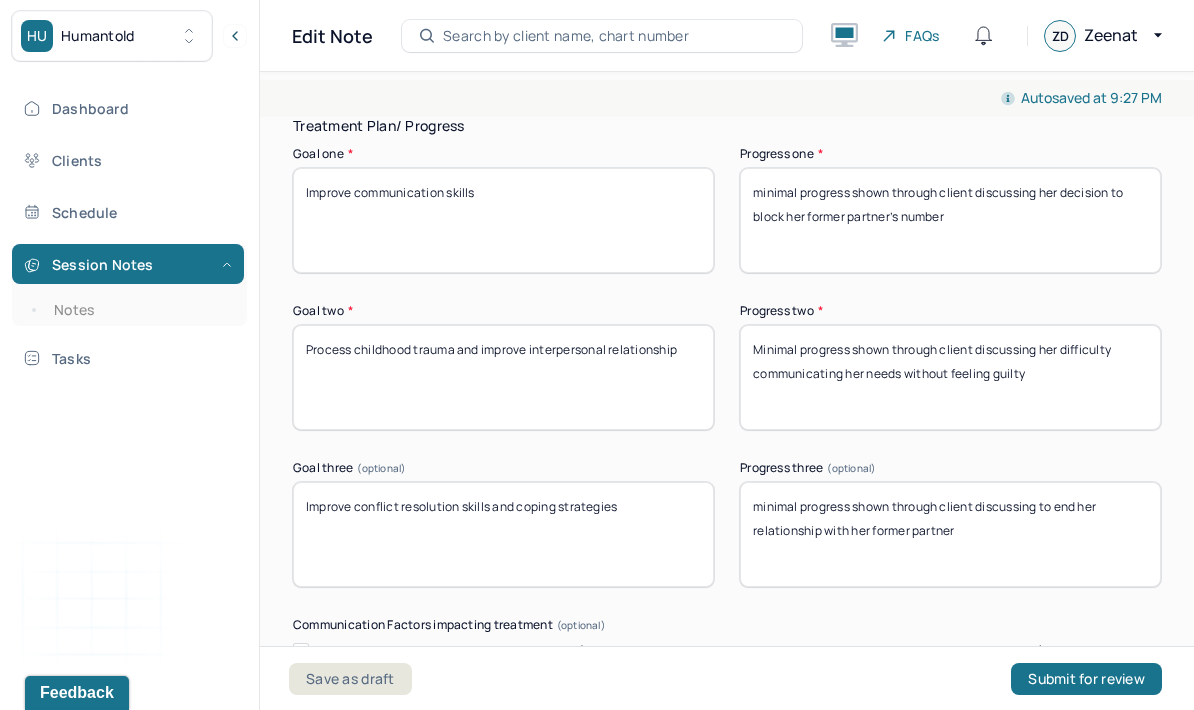 type on "minimal progress shown through client discussing to end her relationship with her former partner" 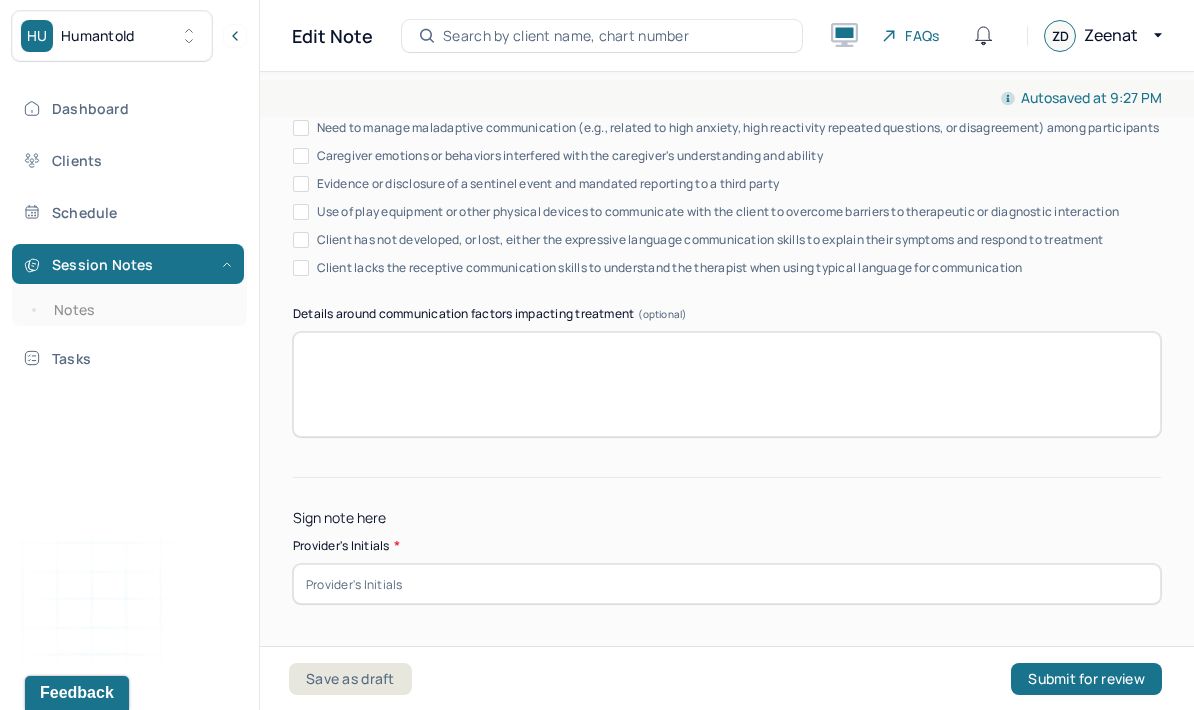 click at bounding box center [727, 584] 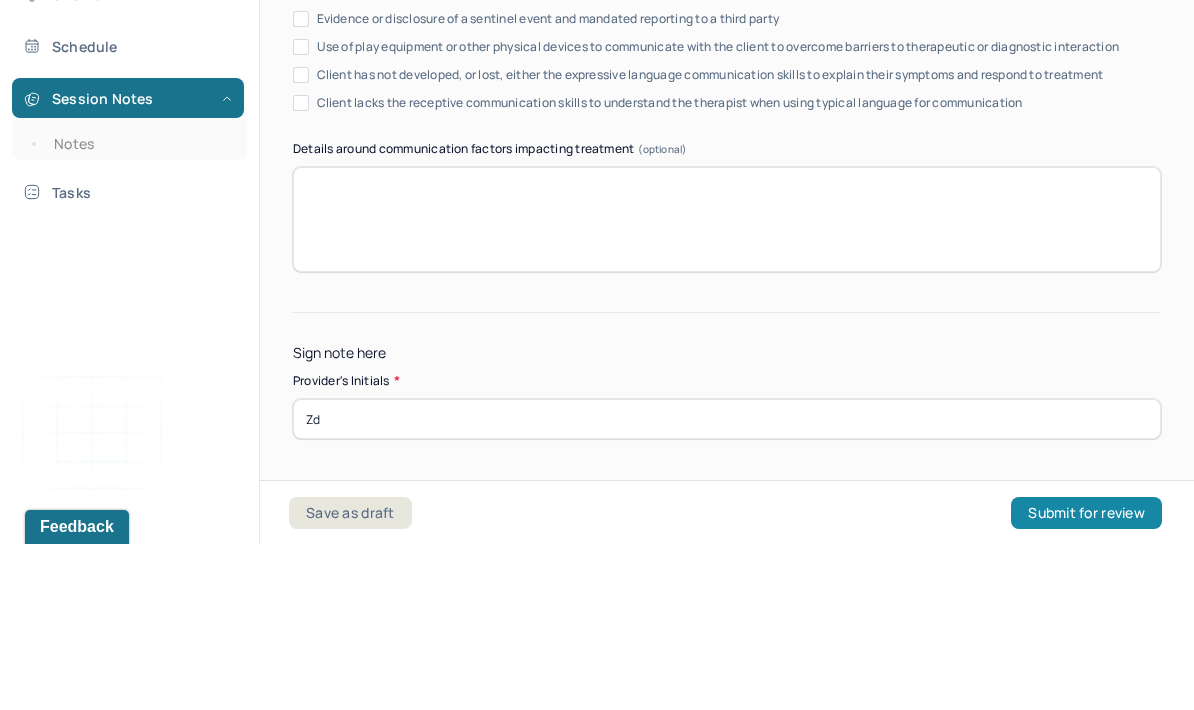 type on "Zd" 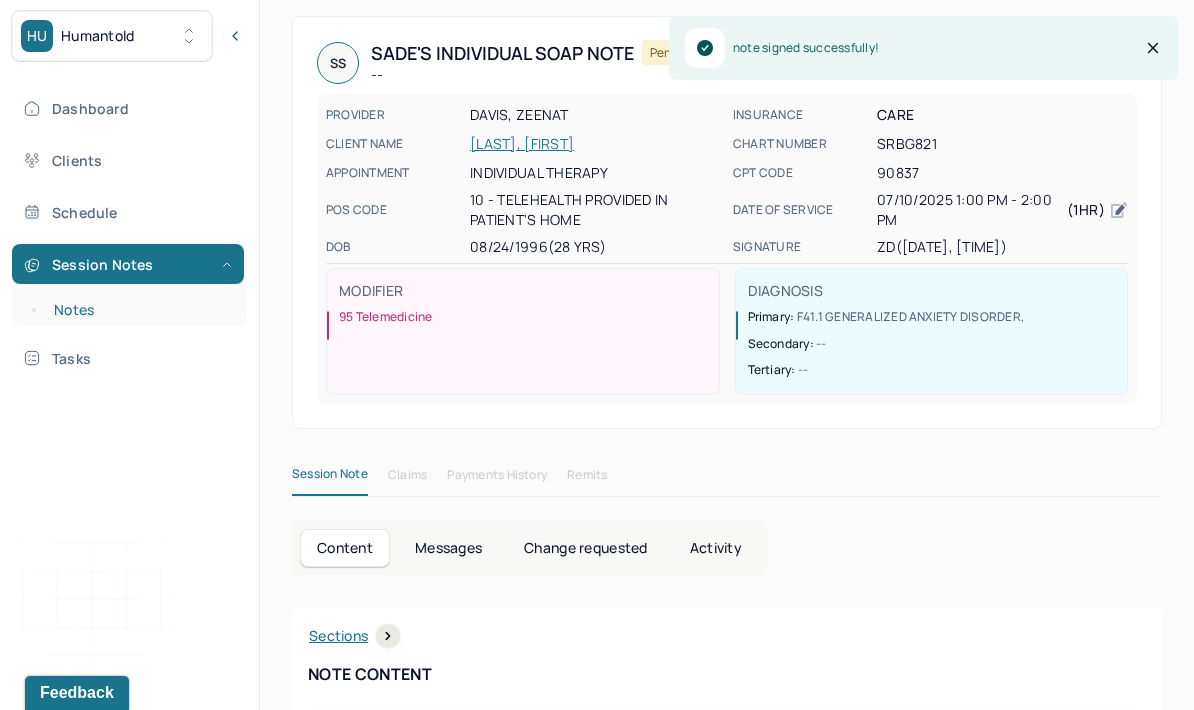 click on "Notes" at bounding box center (139, 310) 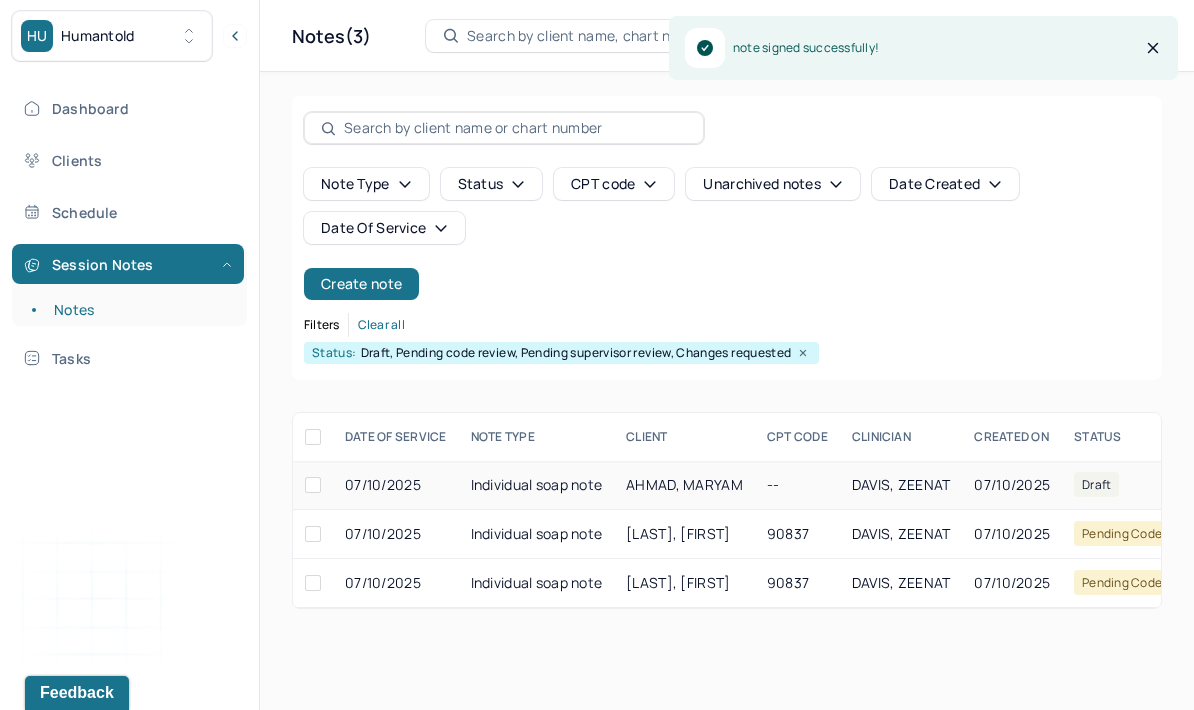 click on "Individual soap note" at bounding box center [537, 485] 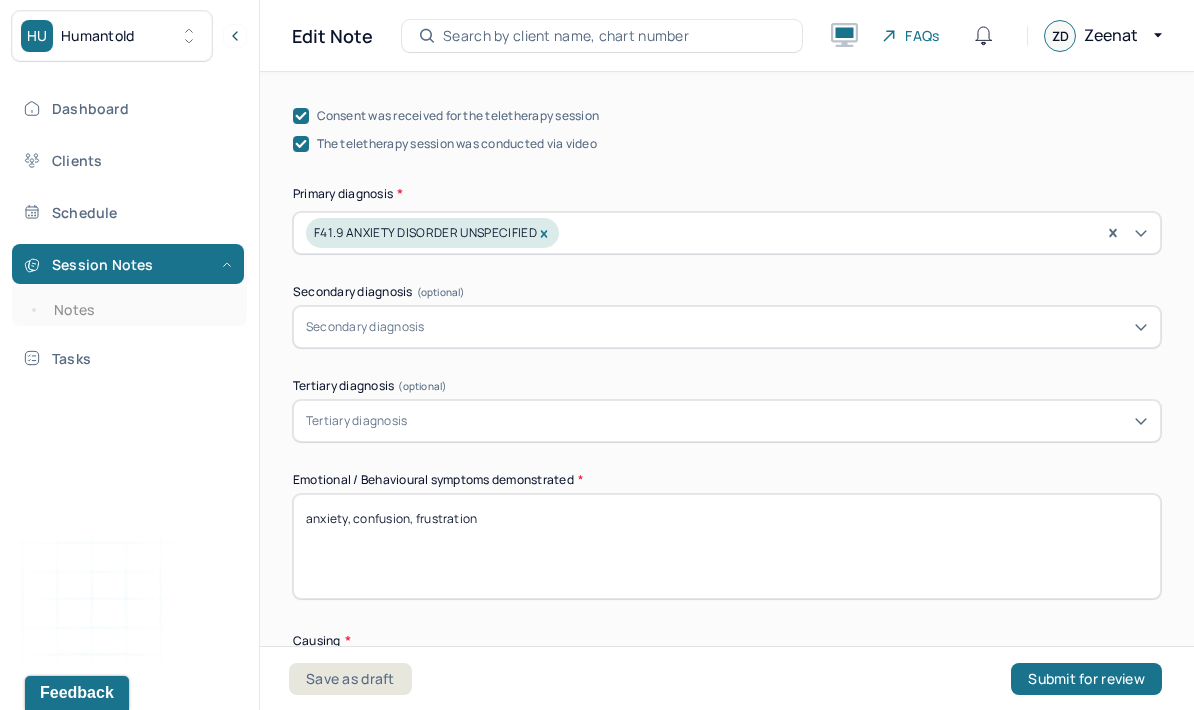 scroll, scrollTop: 686, scrollLeft: 0, axis: vertical 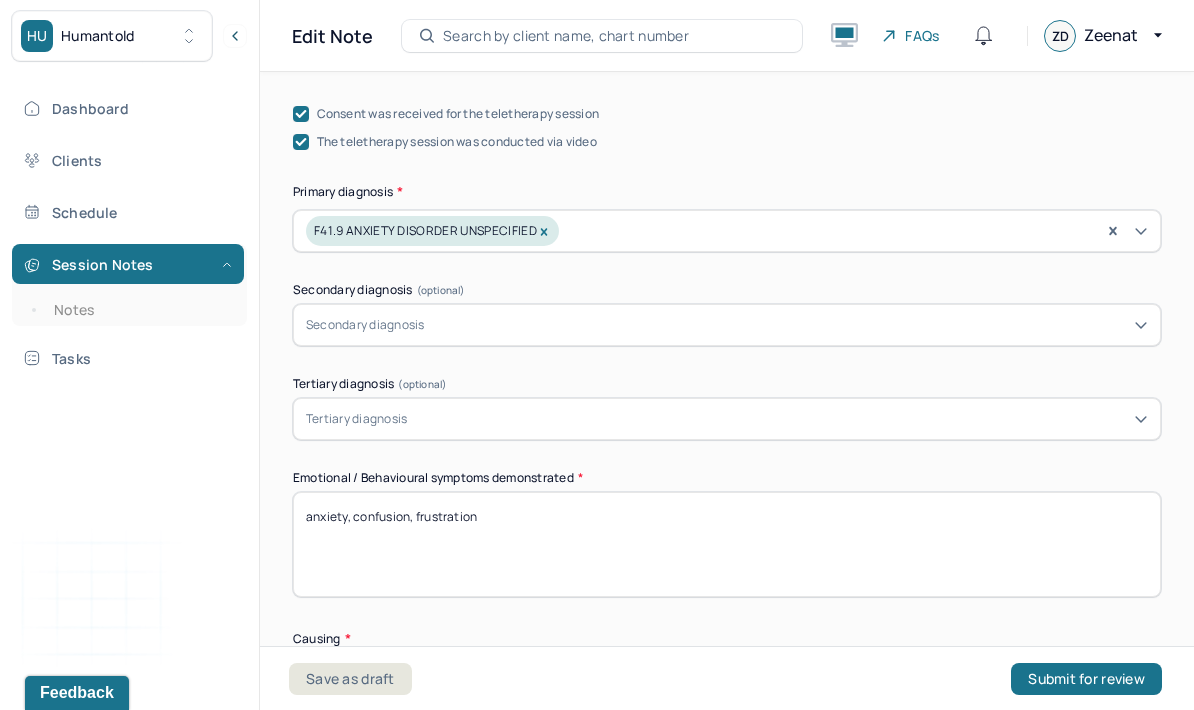 click on "anxiety, confusion, frustration" at bounding box center [727, 544] 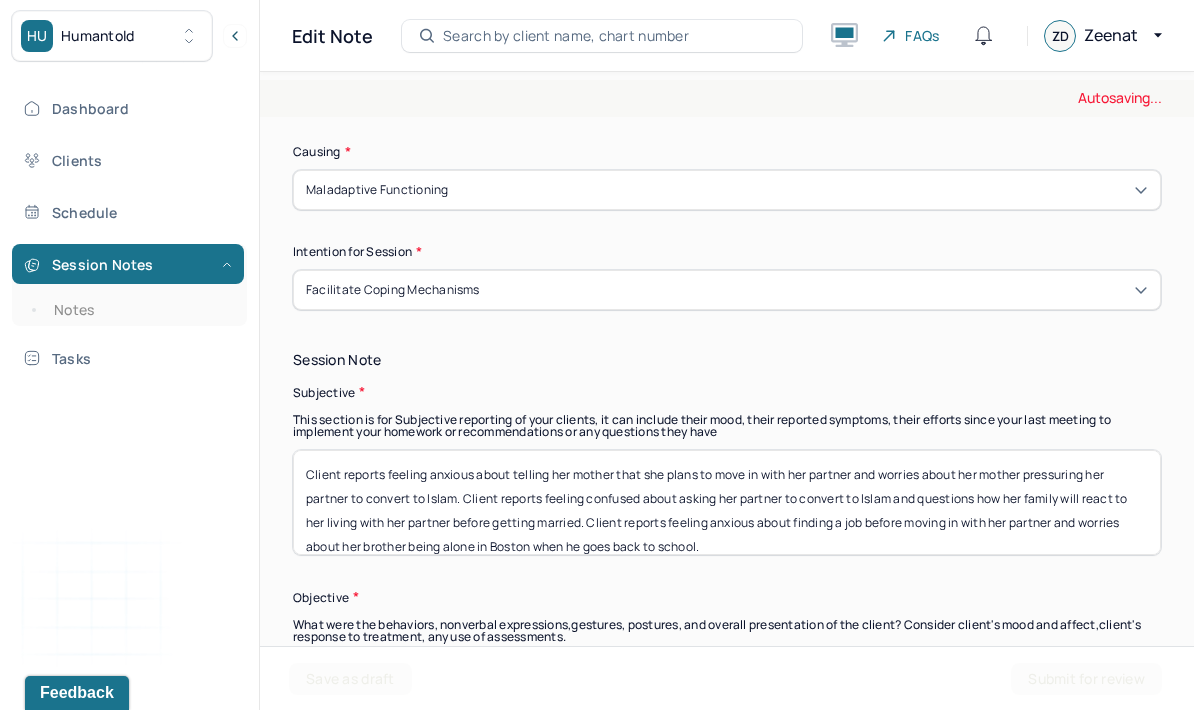scroll, scrollTop: 1180, scrollLeft: 0, axis: vertical 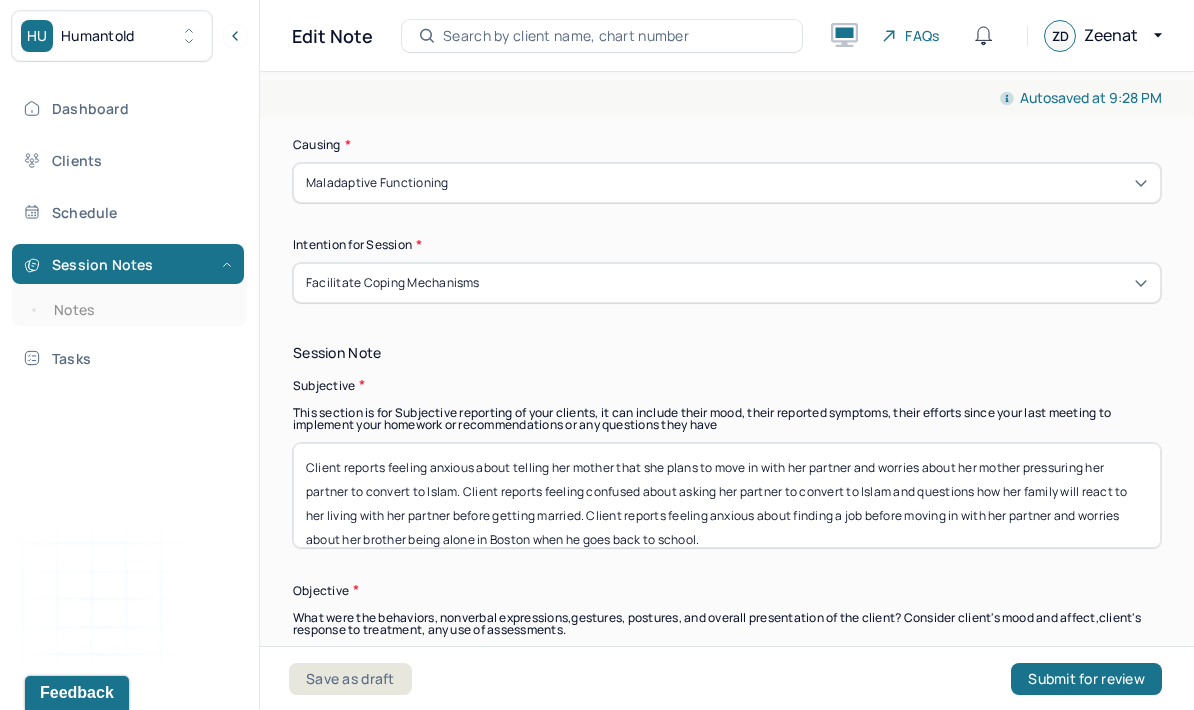 type on "anxiety, frustration, confusion" 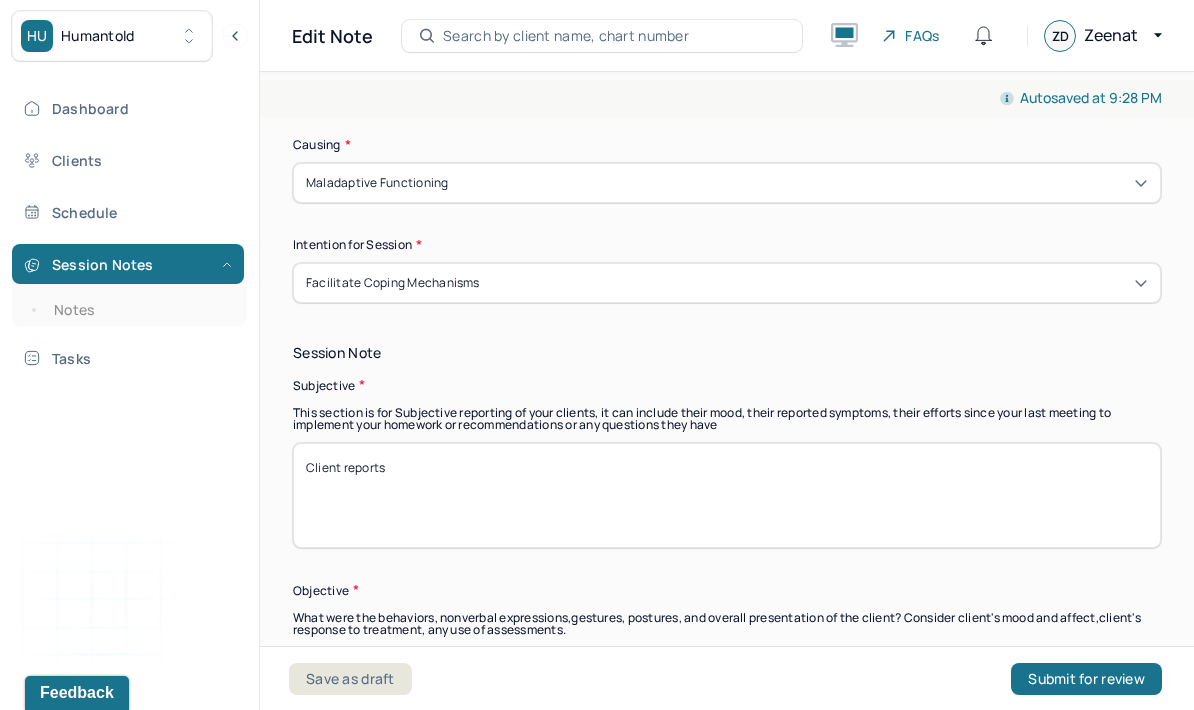 scroll, scrollTop: 0, scrollLeft: 0, axis: both 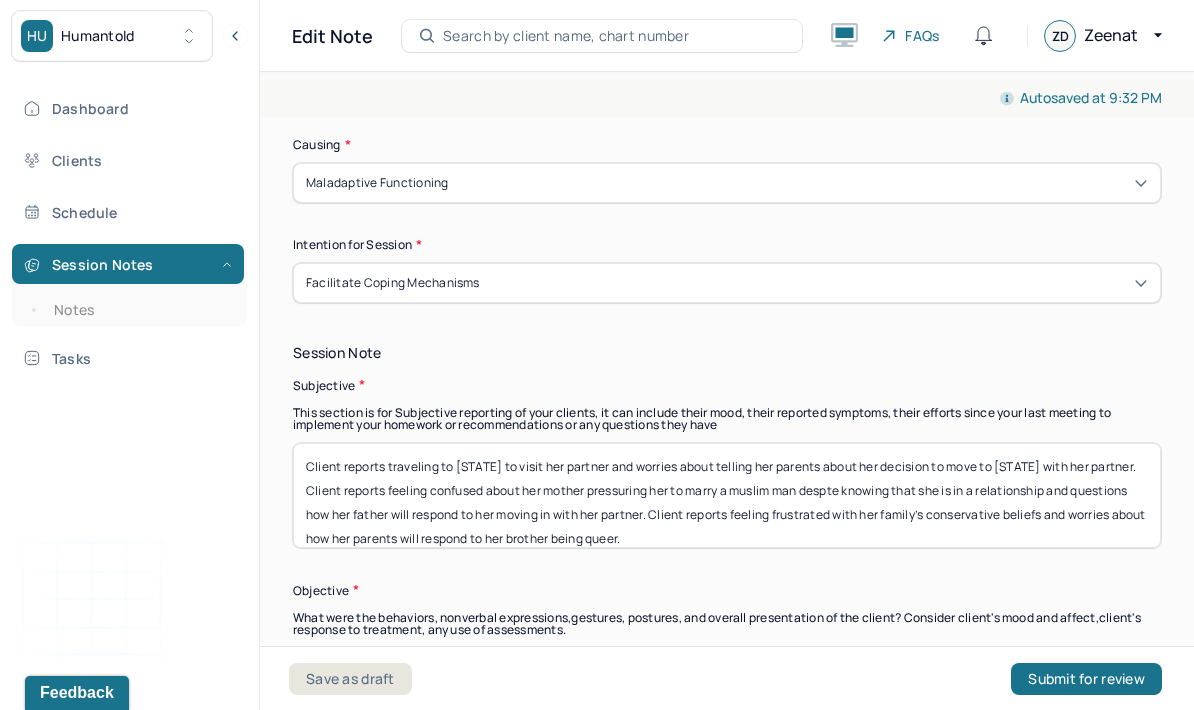 click on "Client reports traveling to california to visit her partner and worries about telling her parents about her decision to move to california with her partner. Client reports feeling confused about her mother pressuring her to marry a muslim man despte knowing that she is in a relationship and questions how her father will respond to her moving in with her partner. Client reports feeling frustrated with her family’s conservative beliefs and worries about how her parents will respond to her brother being quee" at bounding box center [727, 495] 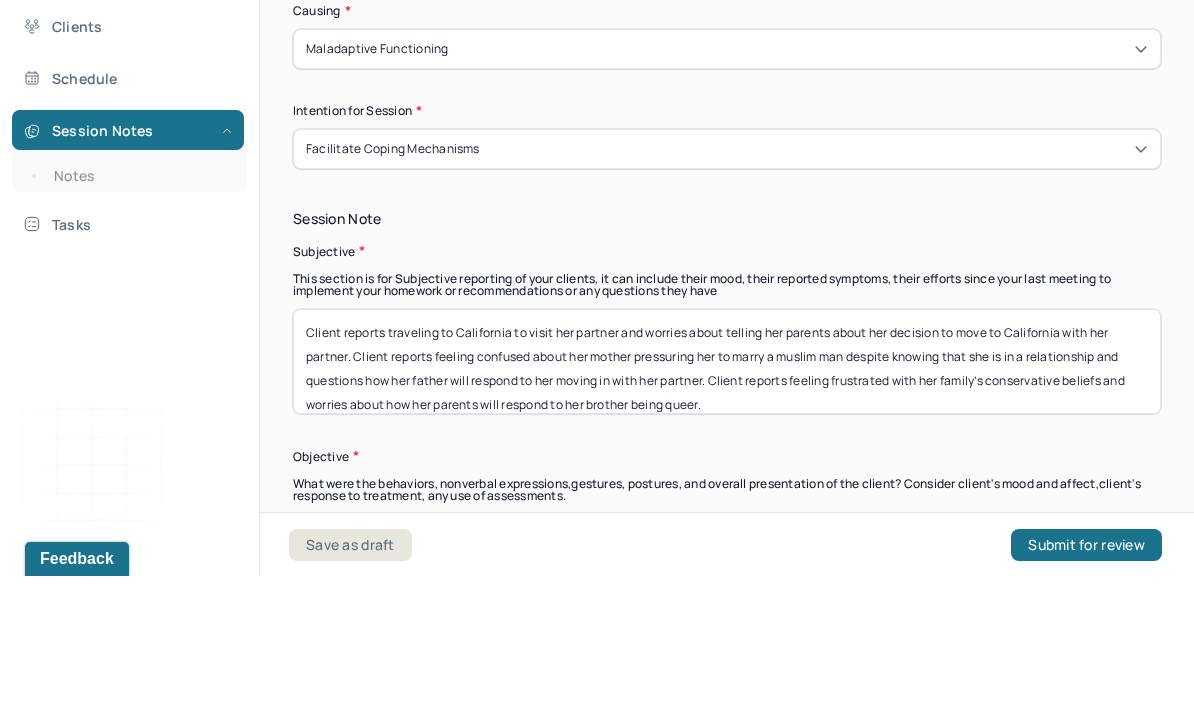 type on "Client reports traveling to California to visit her partner and worries about telling her parents about her decision to move to California with her partner. Client reports feeling confused about her mother pressuring her to marry a muslim man despite knowing that she is in a relationship and questions how her father will respond to her moving in with her partner. Client reports feeling frustrated with her family’s conservative beliefs and worries about how her parents will respond to her brother being queer." 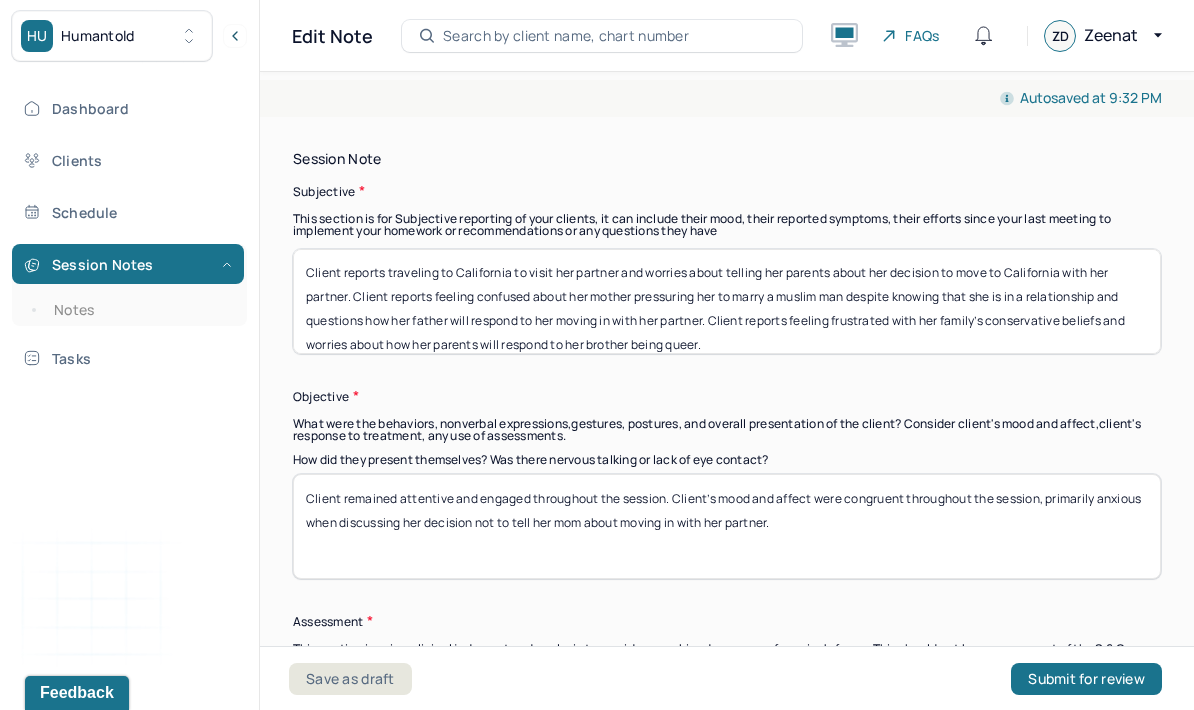 scroll, scrollTop: 1372, scrollLeft: 0, axis: vertical 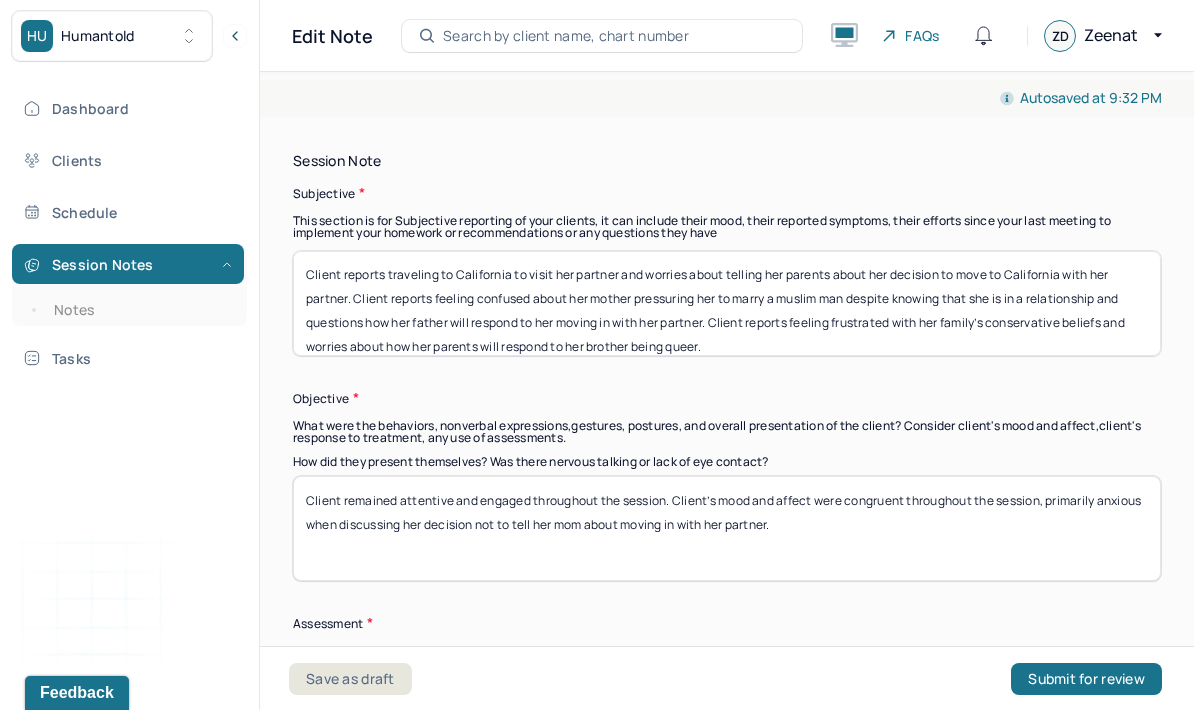 click on "Client remained attentive and engaged throughout the session. Client’s mood and affect were congruent throughout the session, primarily anxious when discussing her decision not to tell her mom about moving in with her partner." at bounding box center [727, 528] 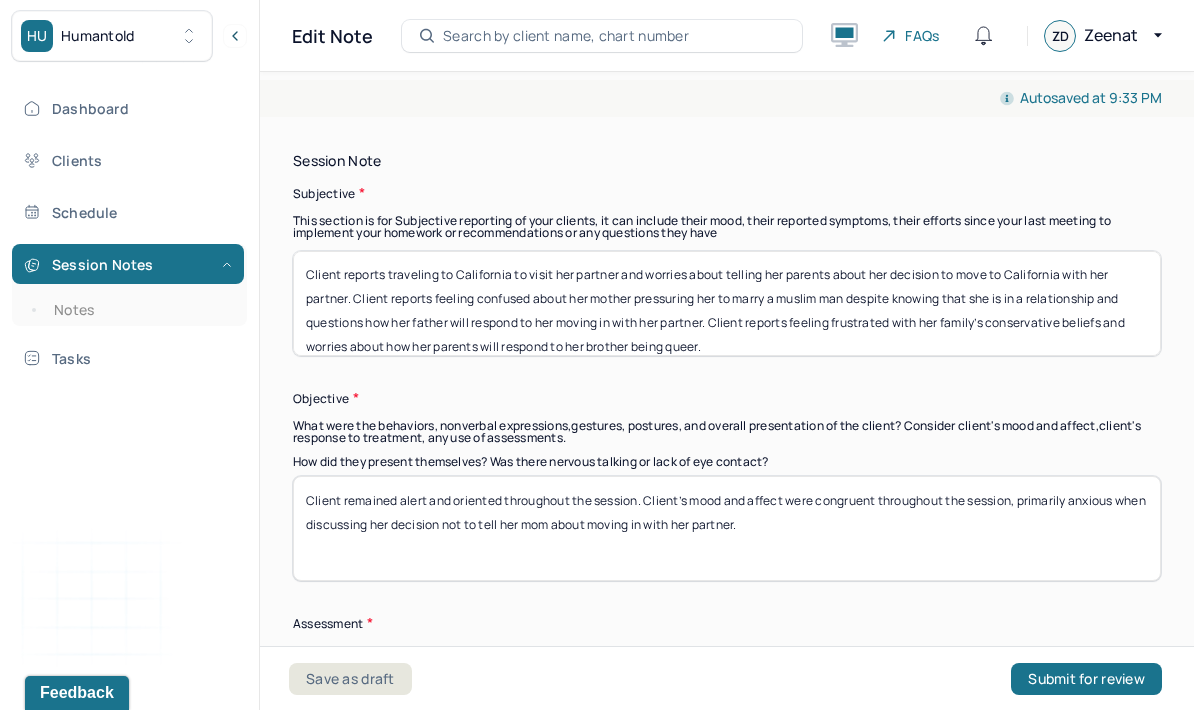click on "Client remained alert and oriented throughout the session. Client’s mood and affect were congruent throughout the session, primarily anxious when discussing her decision not to tell her mom about moving in with her partner." at bounding box center (727, 528) 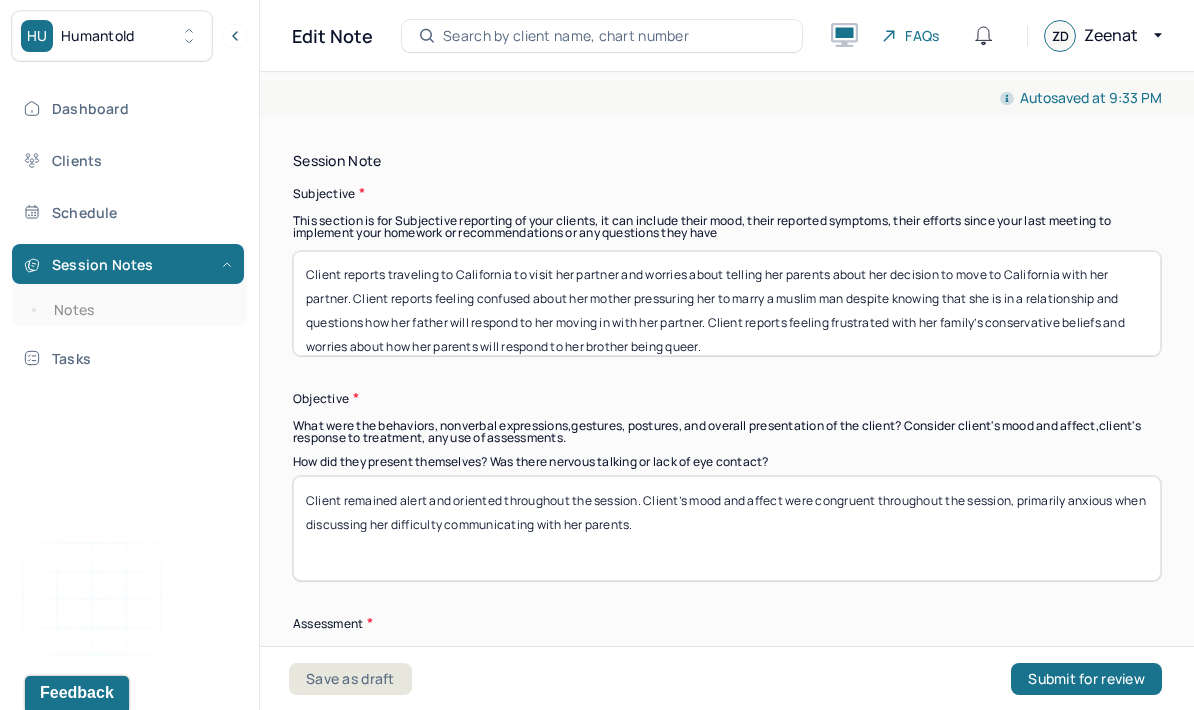 click on "Client remained alert and oriented throughout the session. Client’s mood and affect were congruent throughout the session, primarily anxious when discussing her" at bounding box center (727, 528) 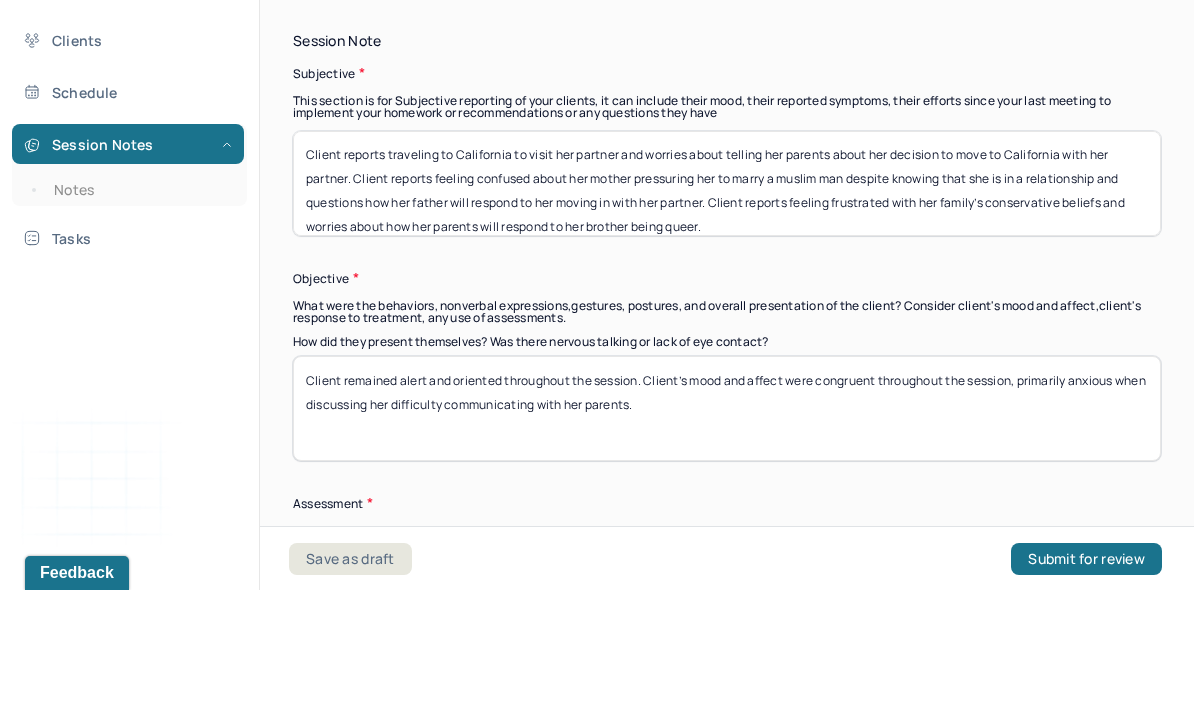 type on "Client remained alert and oriented throughout the session. Client’s mood and affect were congruent throughout the session, primarily anxious when discussing her difficulty communicating with her parents." 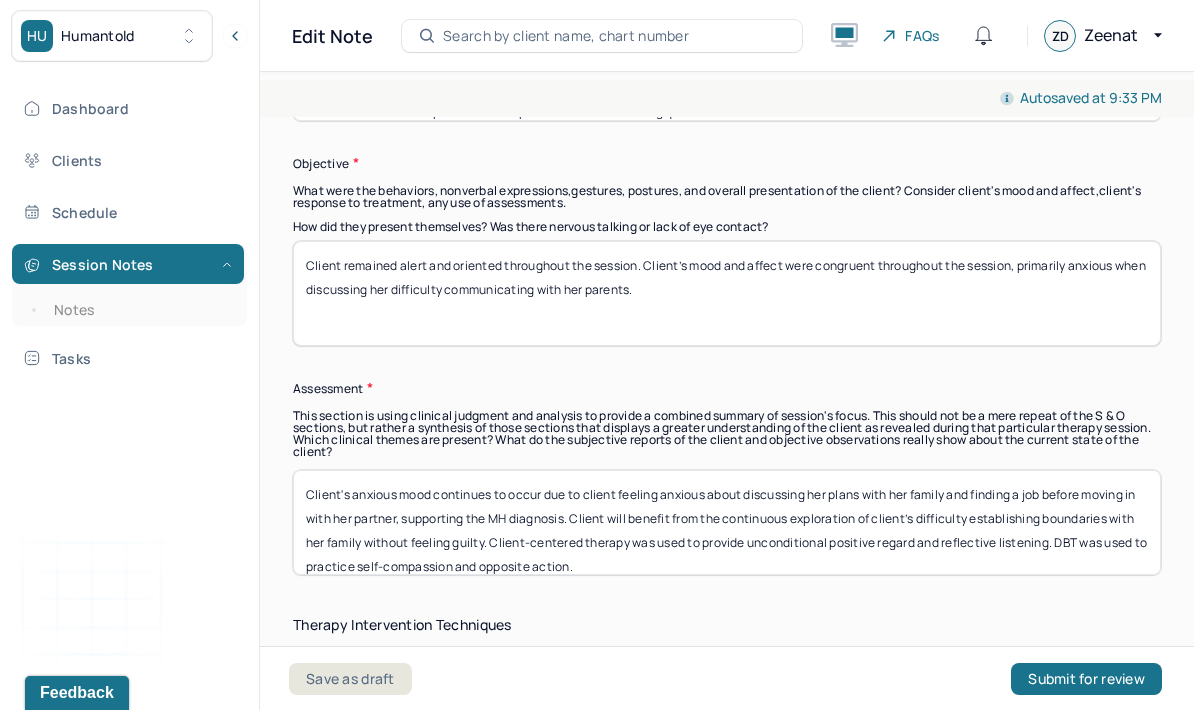 scroll, scrollTop: 1606, scrollLeft: 0, axis: vertical 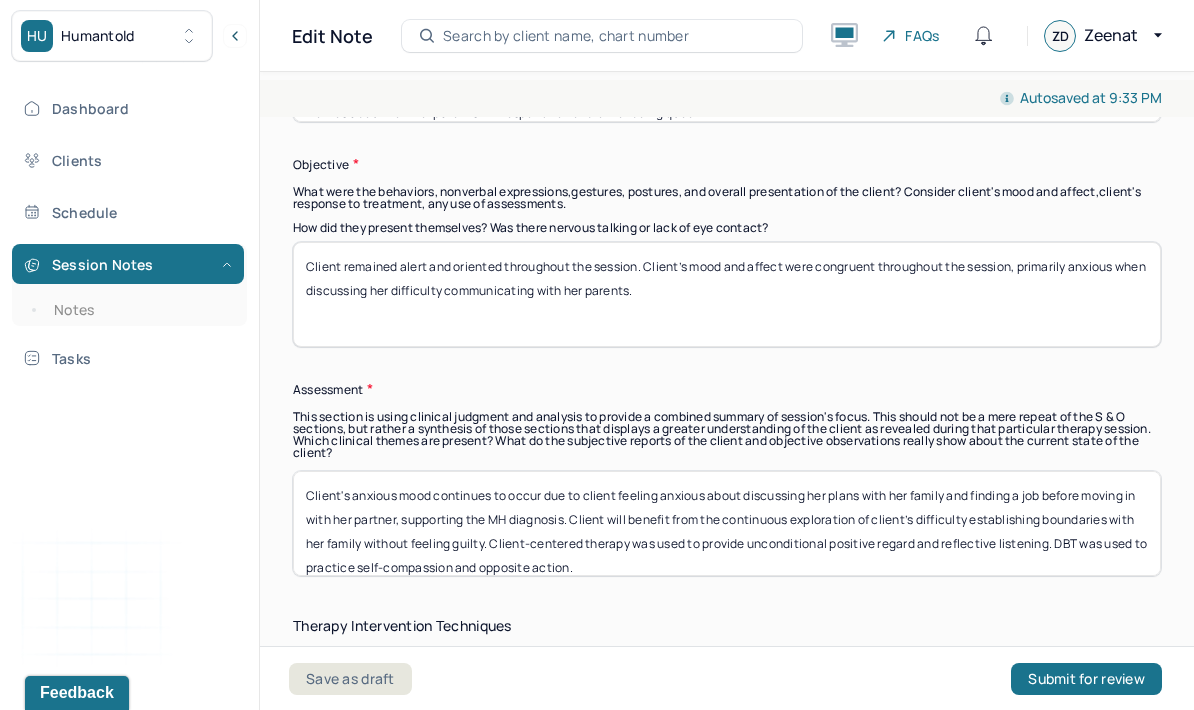 click on "Client's anxious mood continues to occur due to client feeling anxious about discussing her plans with her family and finding a job before moving in with her partner, supporting the MH diagnosis. Client will benefit from the continuous exploration of client’s difficulty establishing boundaries with her family without feeling guilty. Client-centered therapy was used to provide unconditional positive regard and reflective listening. DBT was used to practice self-compassion and opposite action." at bounding box center (727, 523) 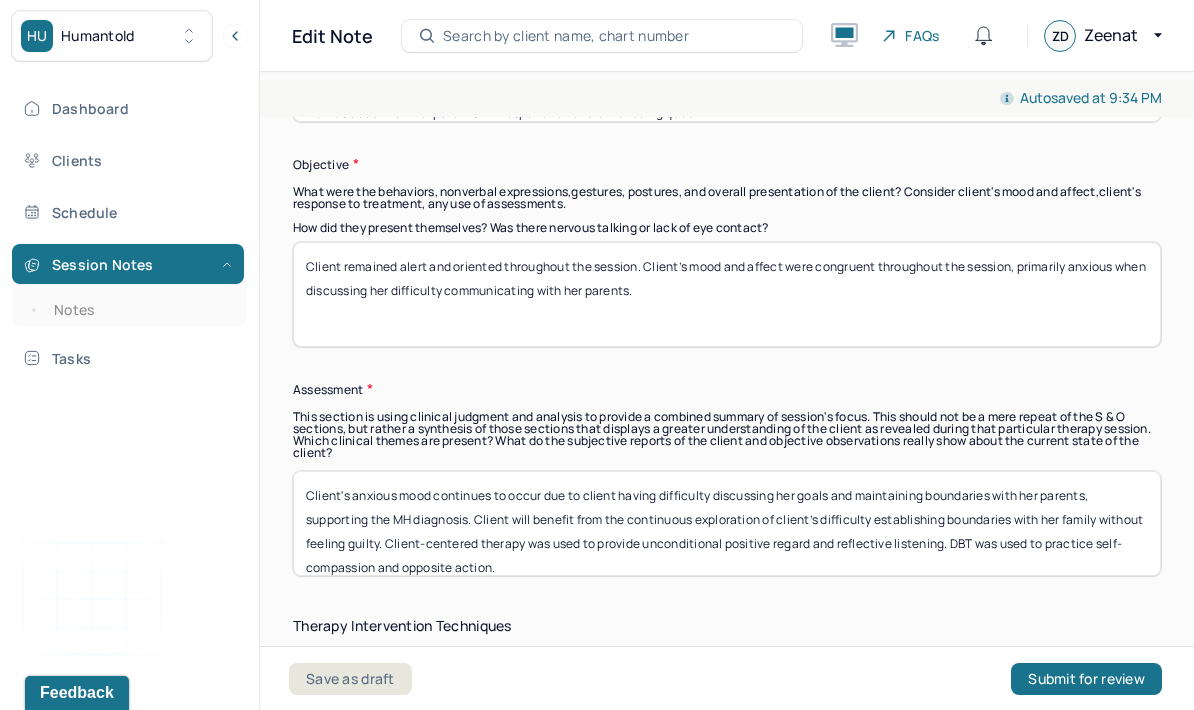 click on "Client's anxious mood continues to occur due to client having difficulty discussing her goals and maintaining boundaries with her parents, supporting the MH diagnosis. Client will benefit from the continuous exploration of client’s difficulty establishing boundaries with her family without feeling guilty. Client-centered therapy was used to provide unconditional positive regard and reflective listening. DBT was used to practice self-compassion and opposite action." at bounding box center [727, 523] 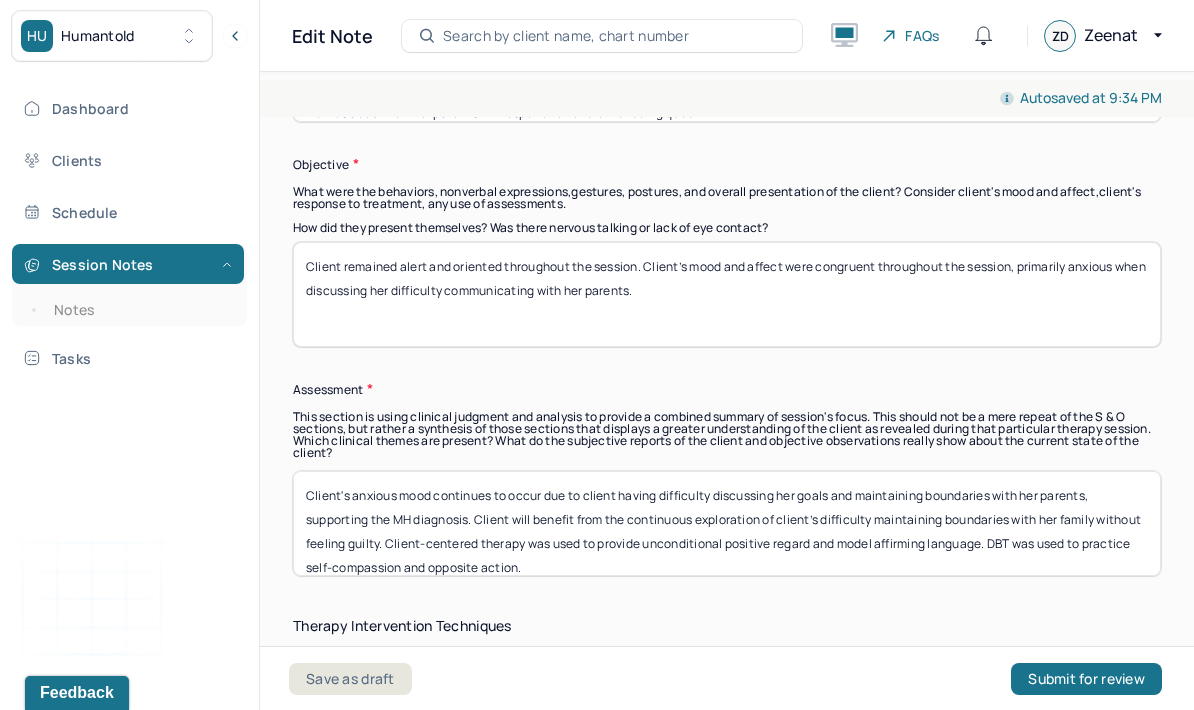 scroll, scrollTop: 1, scrollLeft: 0, axis: vertical 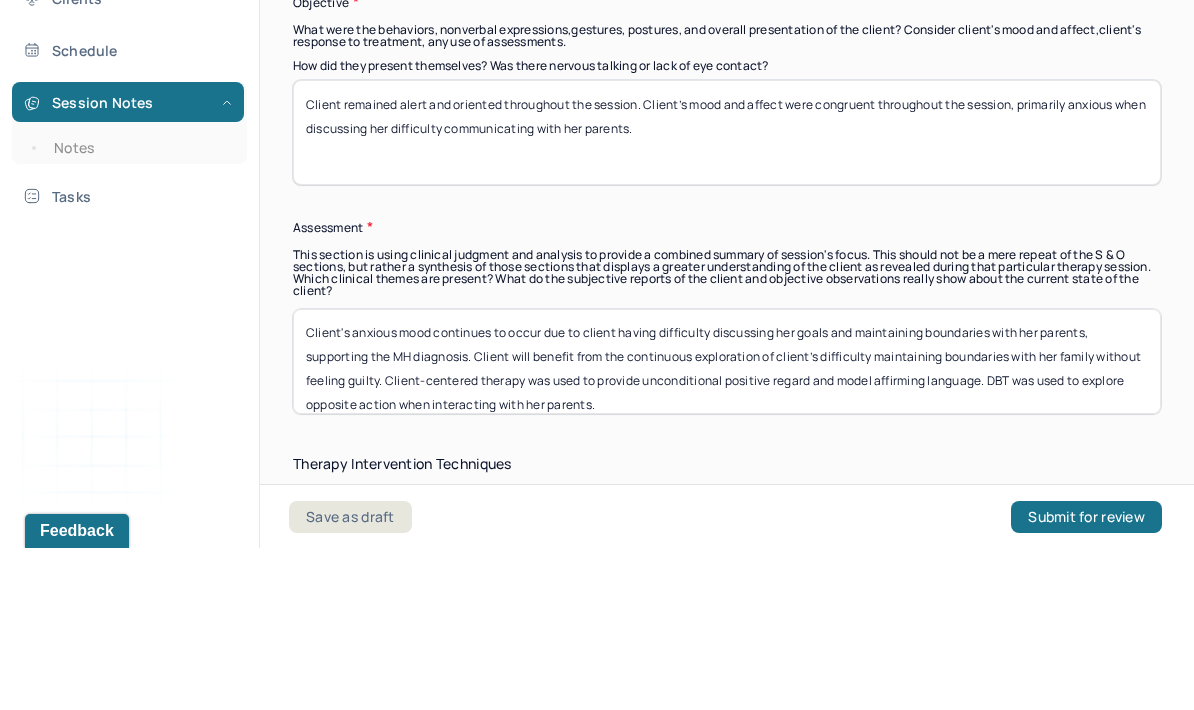 type on "Client's anxious mood continues to occur due to client having difficulty discussing her goals and maintaining boundaries with her parents, supporting the MH diagnosis. Client will benefit from the continuous exploration of client’s difficulty maintaining boundaries with her family without feeling guilty. Client-centered therapy was used to provide unconditional positive regard and model affirming language. DBT was used to explore opposite action when interacting with her parents." 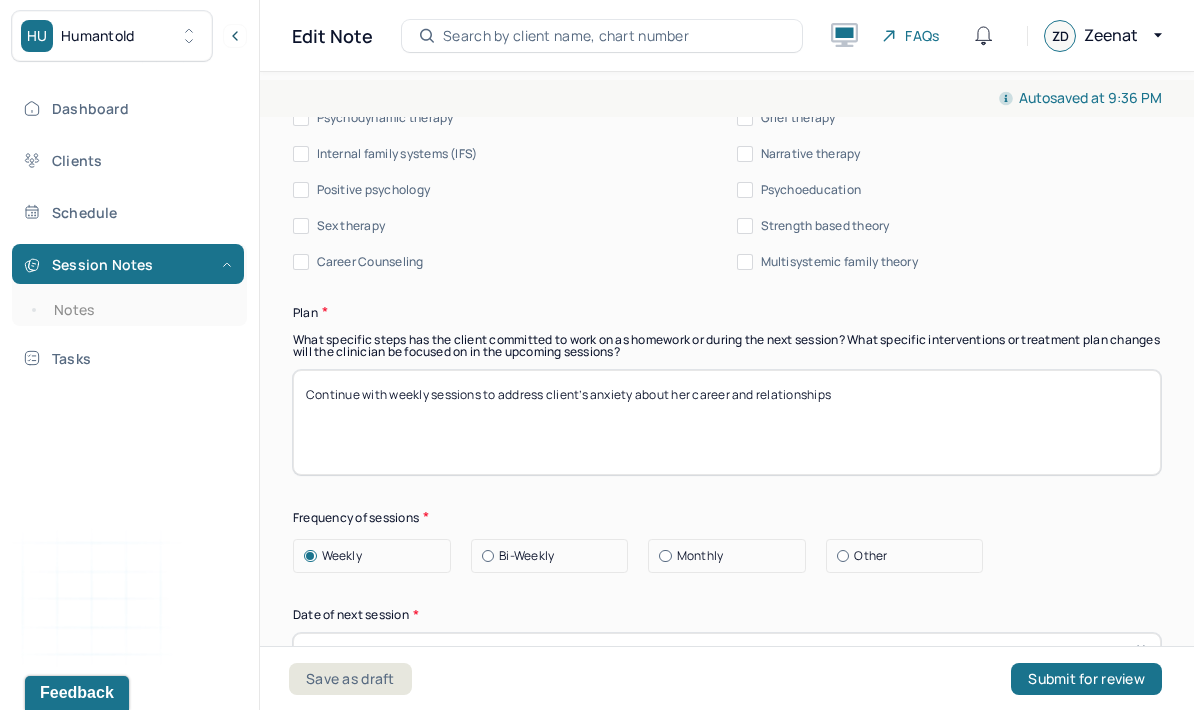 scroll, scrollTop: 2587, scrollLeft: 0, axis: vertical 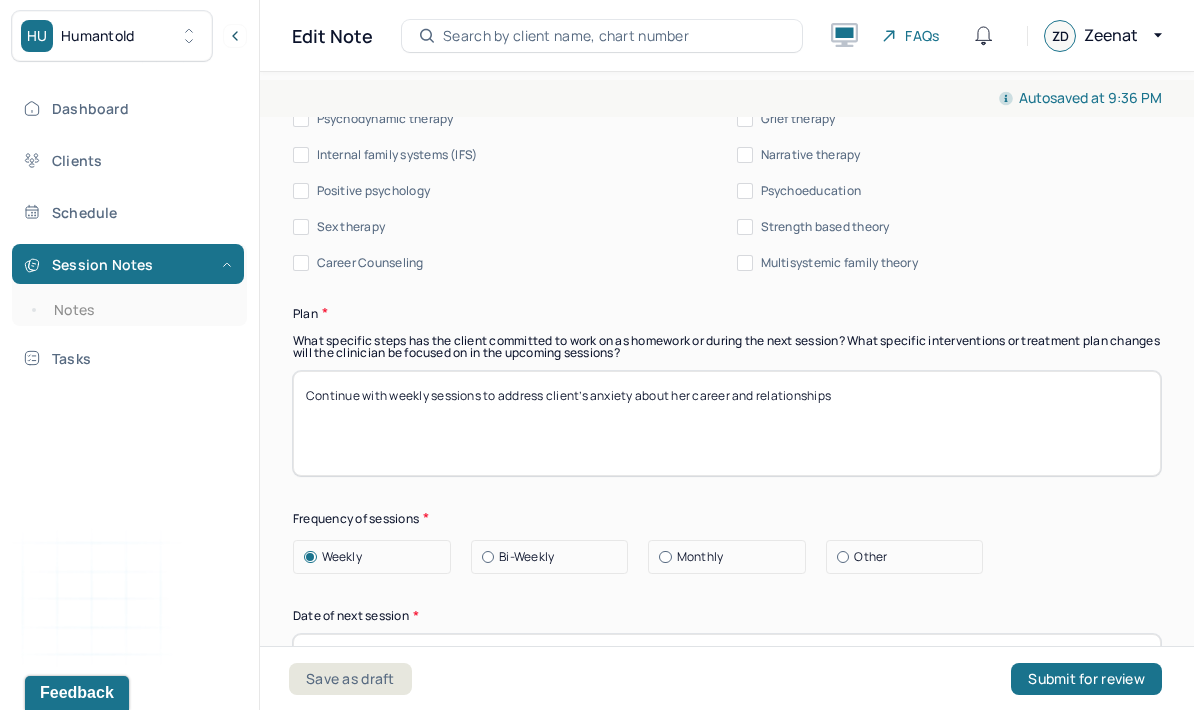 click on "06/30/2025" at bounding box center [727, 654] 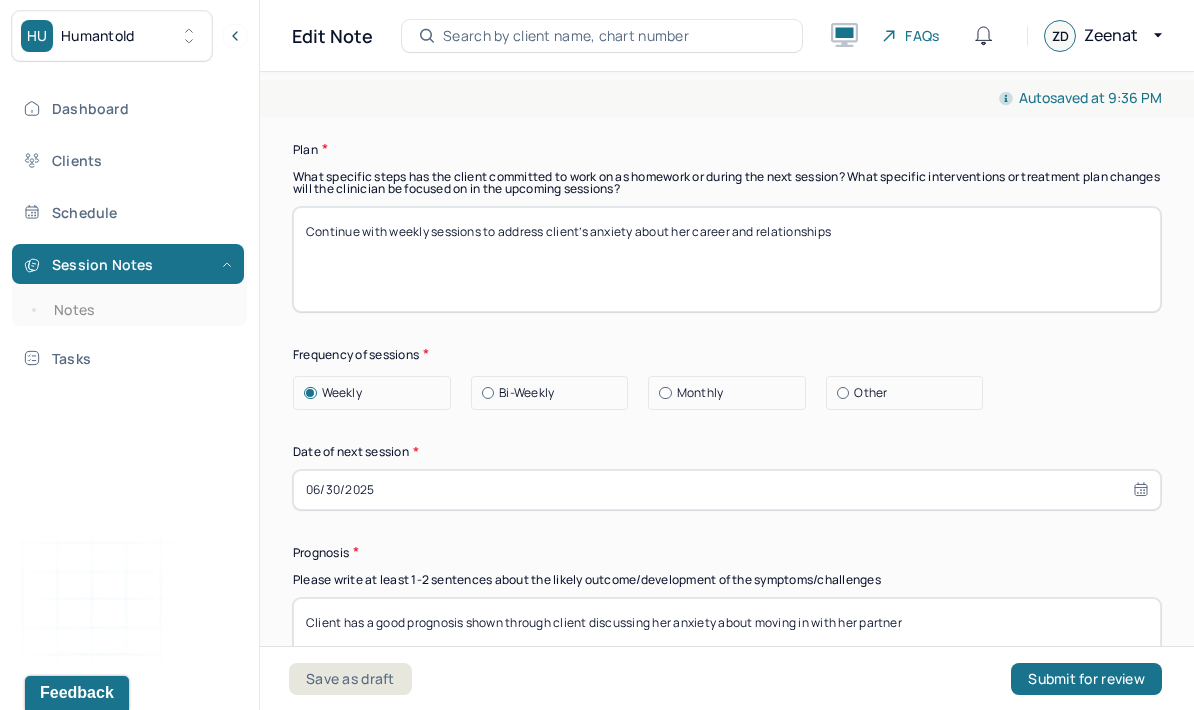 scroll, scrollTop: 2749, scrollLeft: 0, axis: vertical 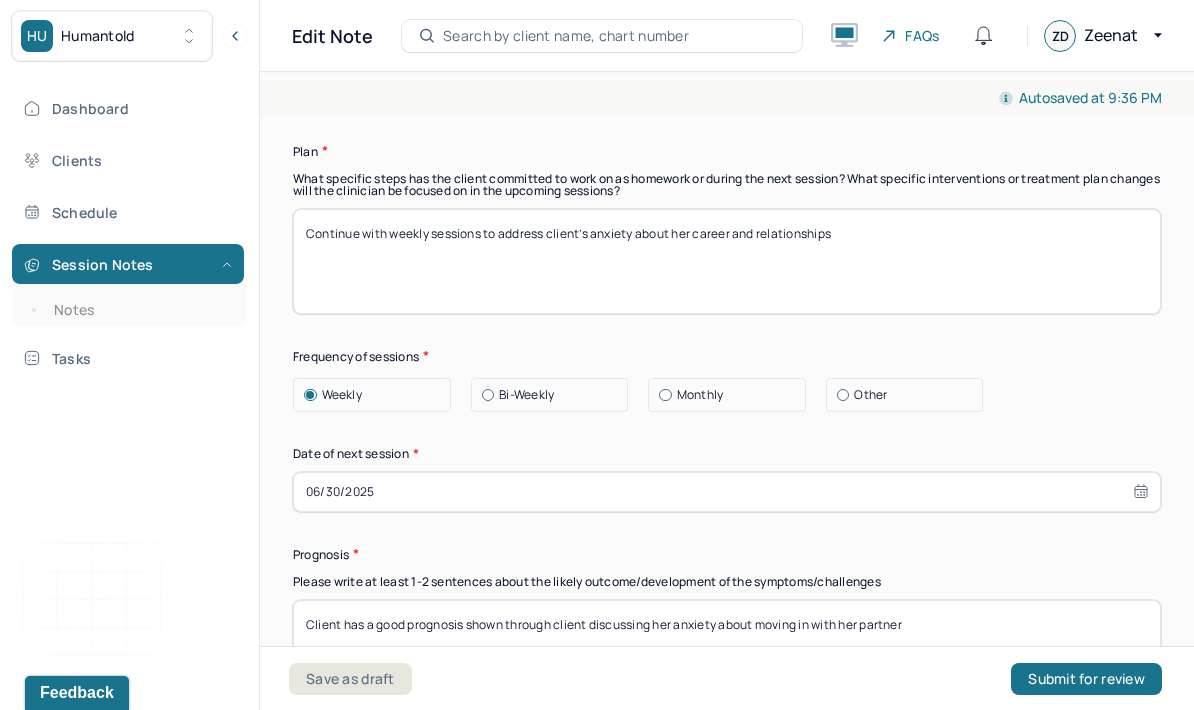 click on "Date of next session *" at bounding box center (727, 454) 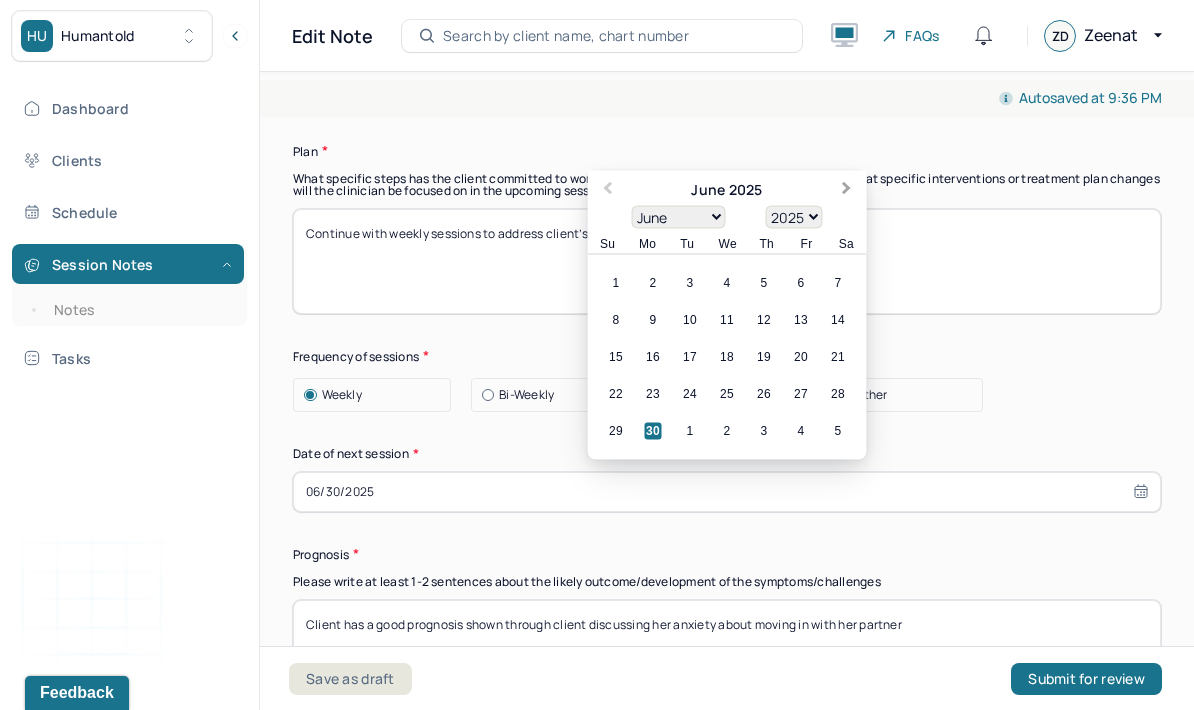 click on "Next Month" at bounding box center (847, 190) 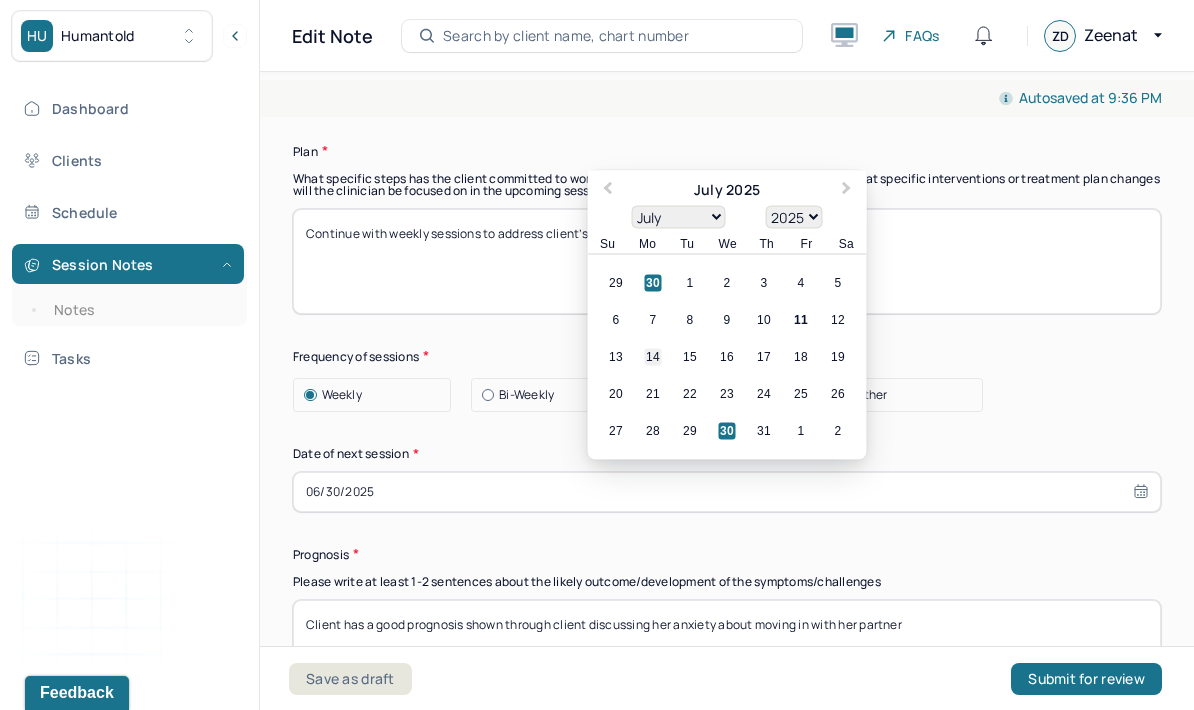 click on "14" at bounding box center [653, 356] 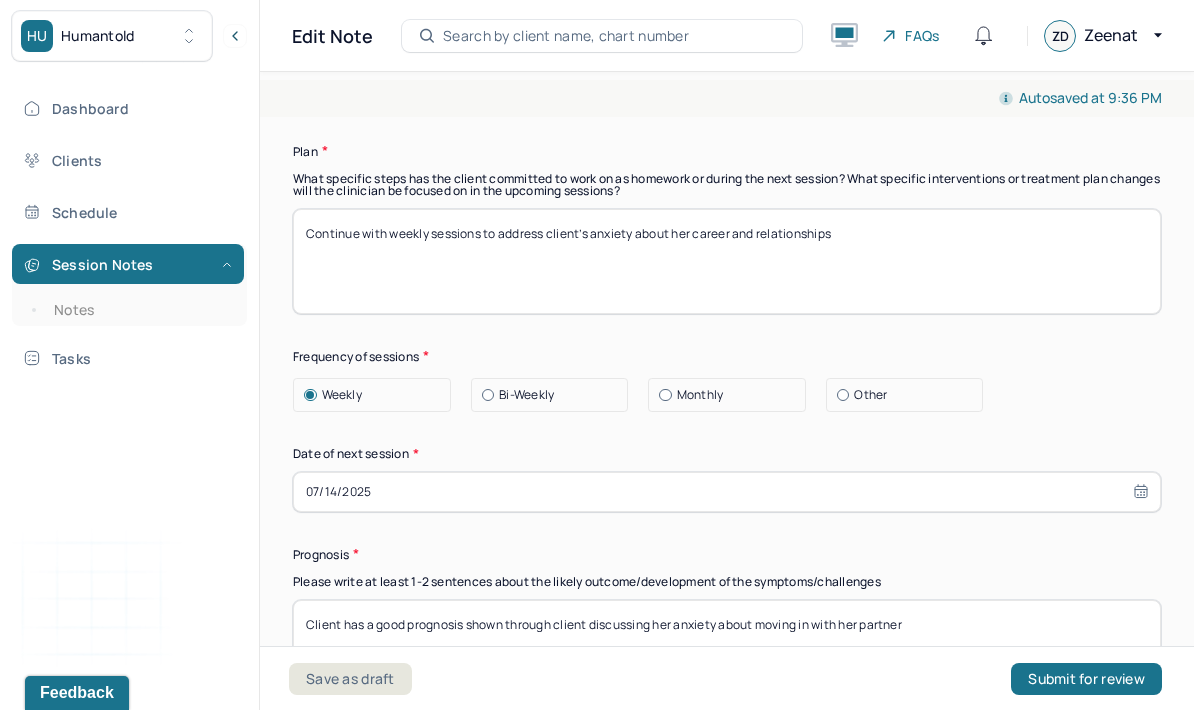 type on "07/14/2025" 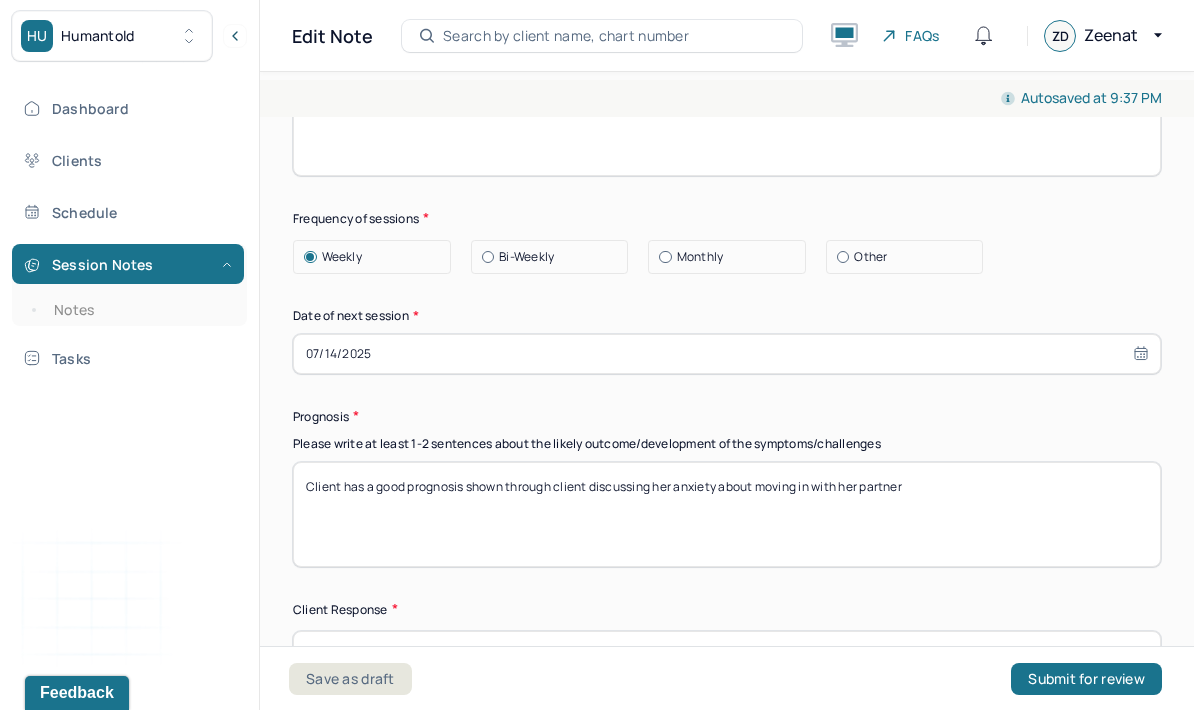 scroll, scrollTop: 2889, scrollLeft: 0, axis: vertical 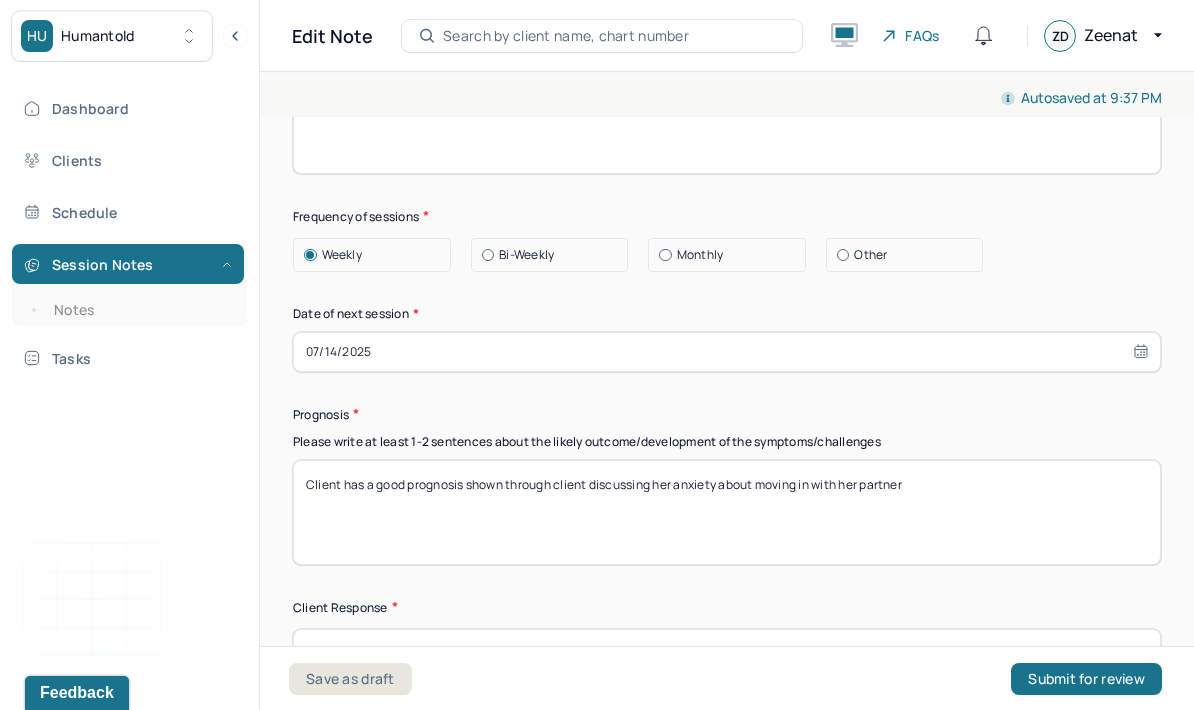 click on "Client has a good prognosis shown through client discussing her anxiety about moving in with her partner" at bounding box center (727, 512) 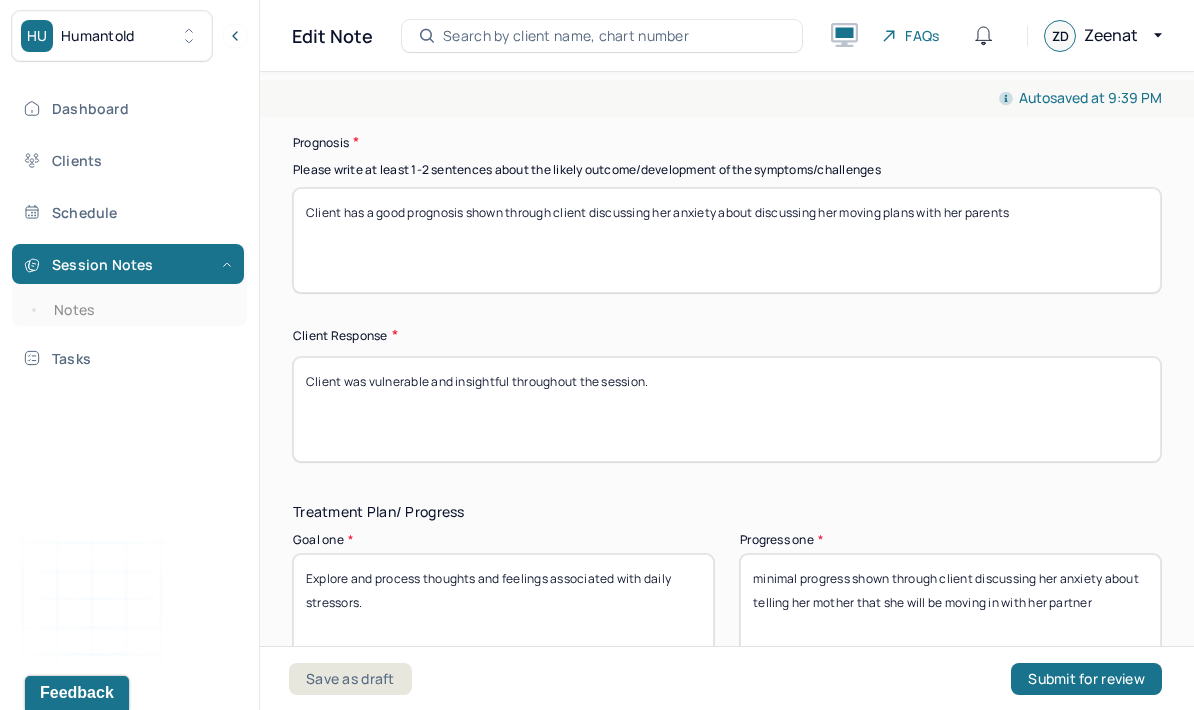 scroll, scrollTop: 3165, scrollLeft: 0, axis: vertical 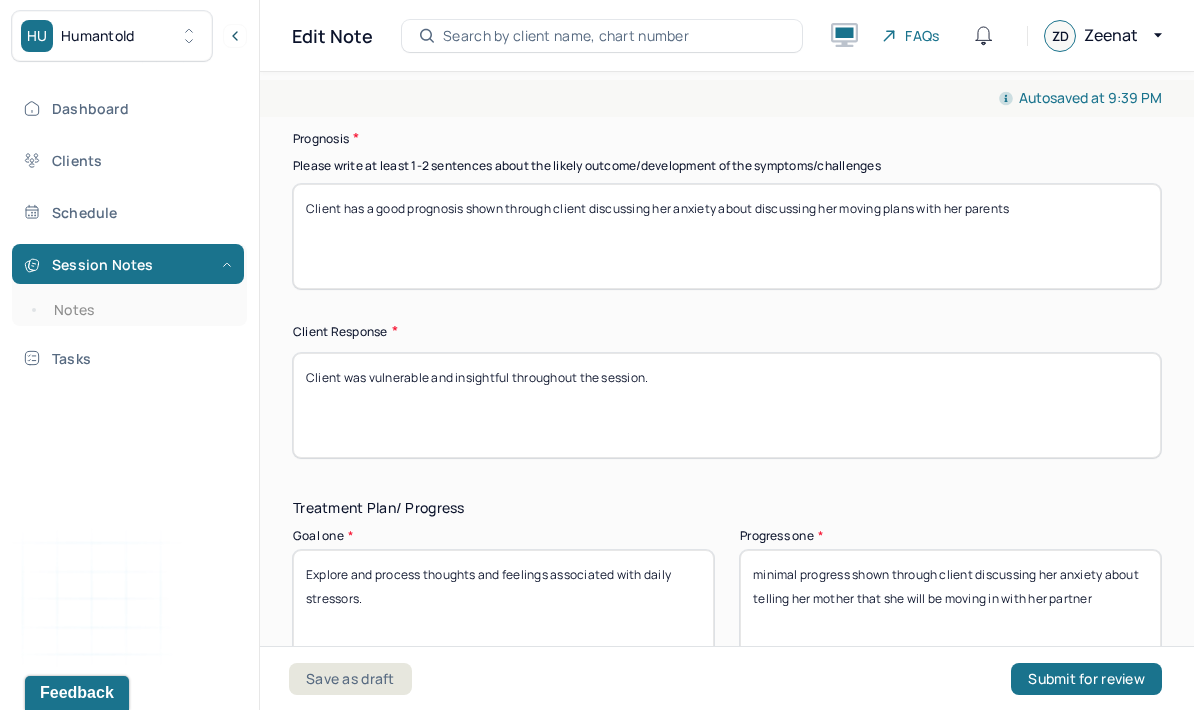 type on "Client has a good prognosis shown through client discussing her anxiety about discussing her moving plans with her parents" 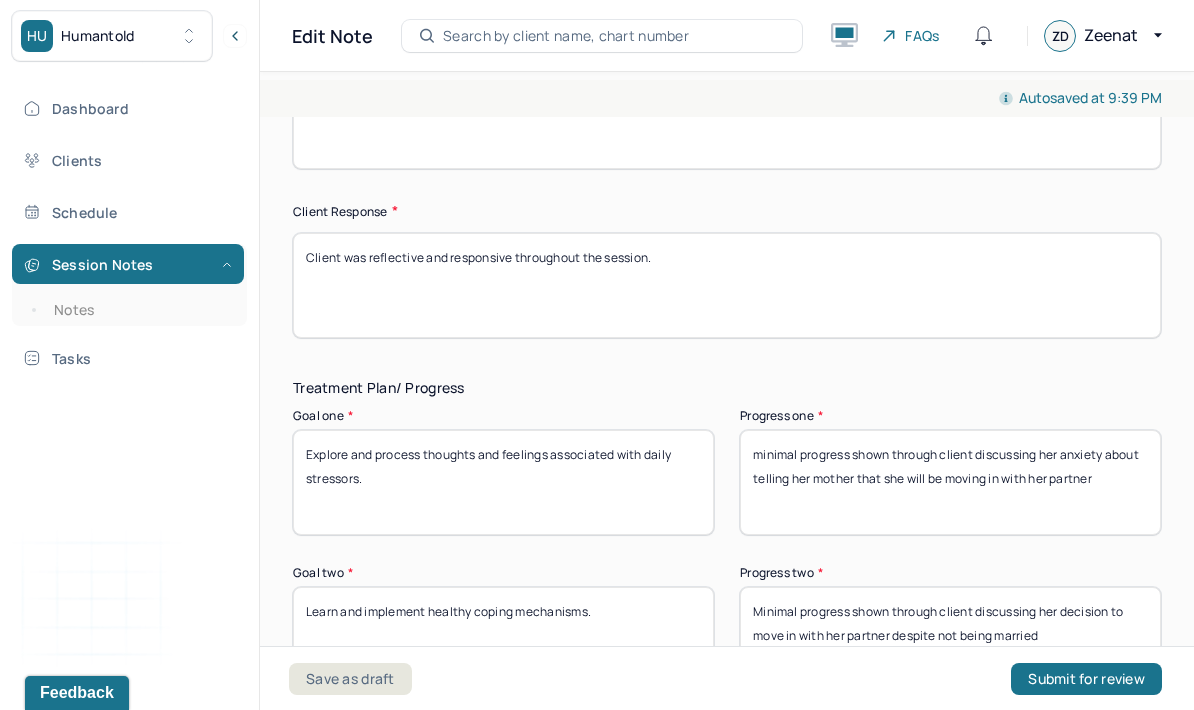scroll, scrollTop: 3289, scrollLeft: 0, axis: vertical 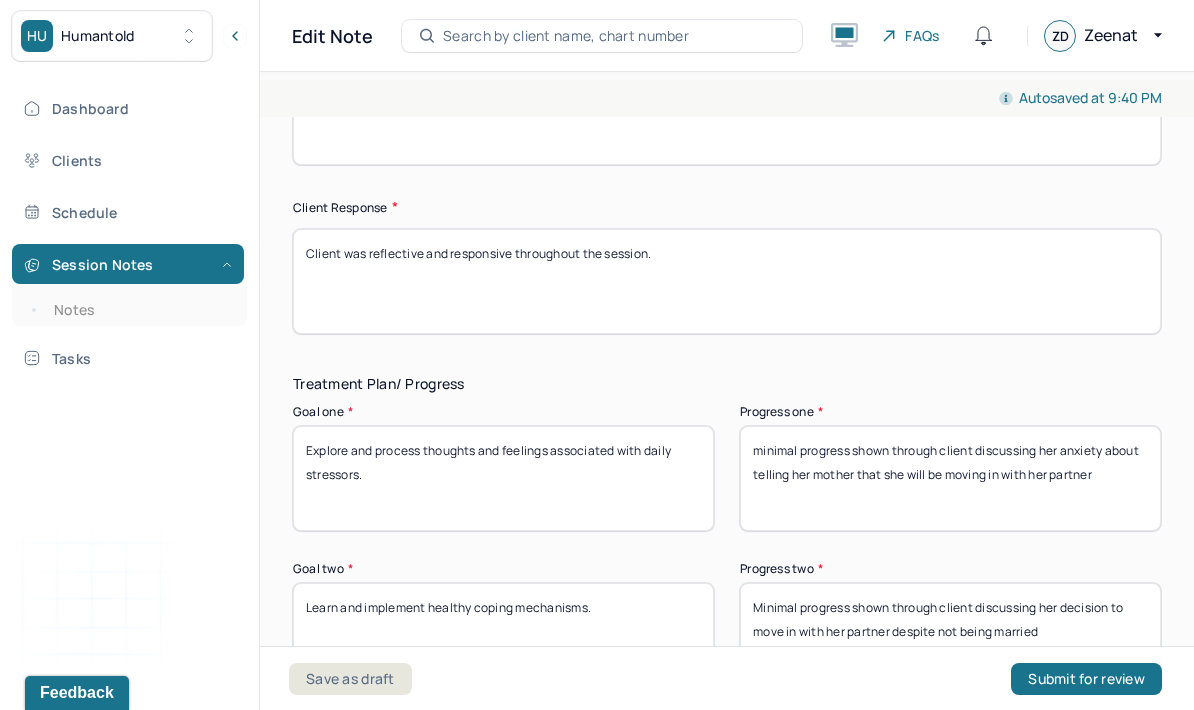 type on "Client was reflective and responsive throughout the session." 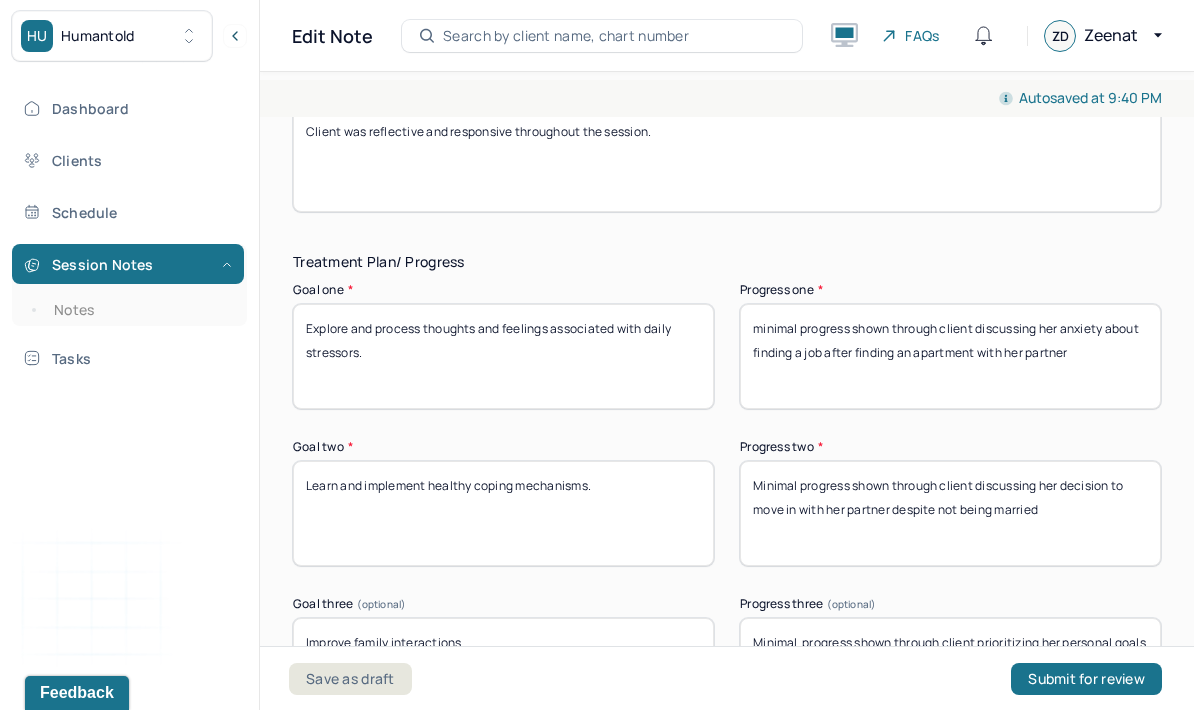 scroll, scrollTop: 3412, scrollLeft: 0, axis: vertical 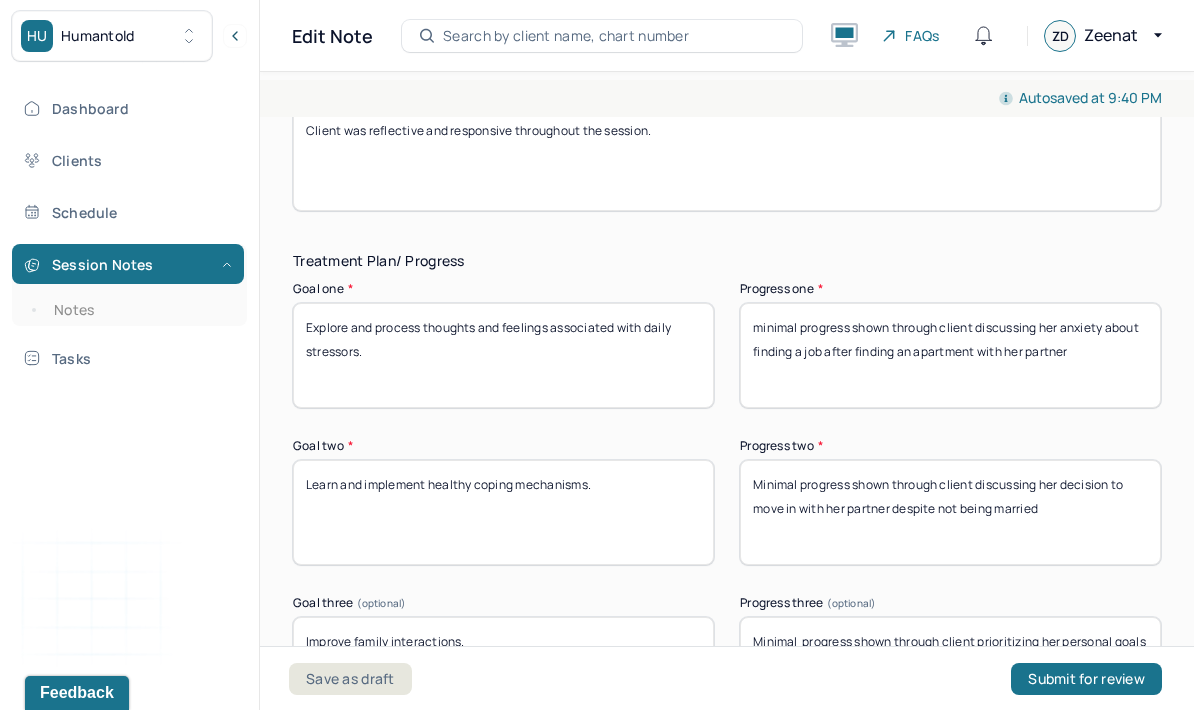 type on "minimal progress shown through client discussing her anxiety about finding a job after finding an apartment with her partner" 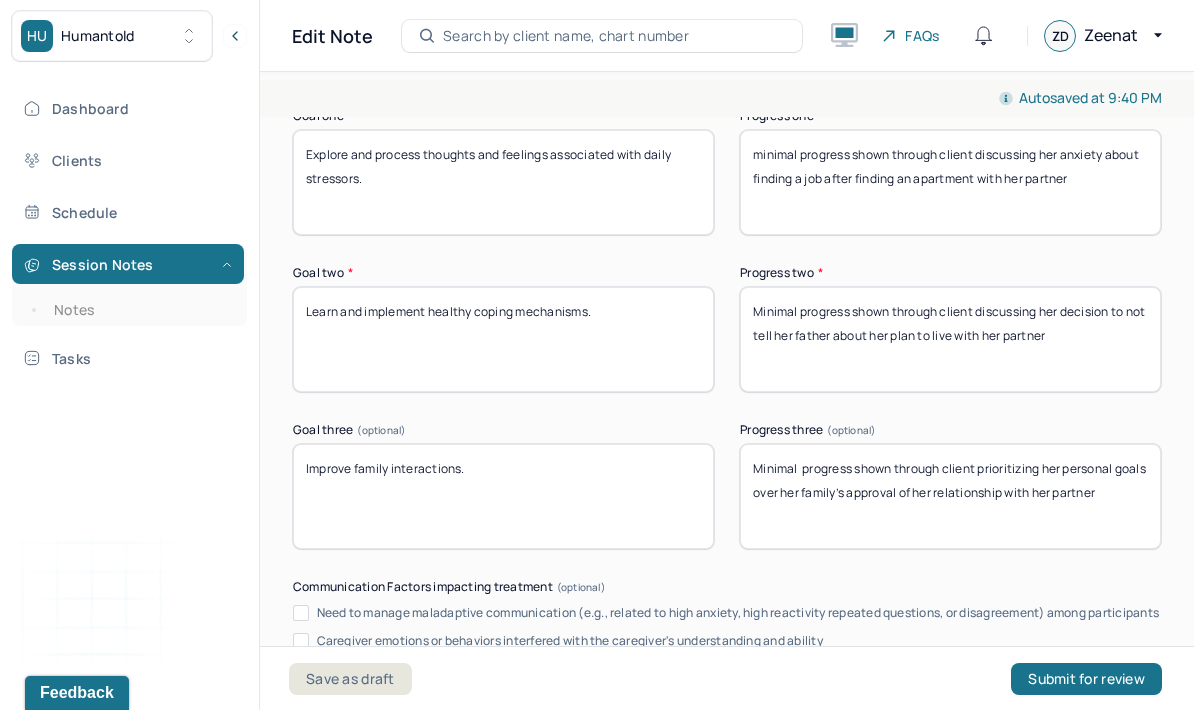 scroll, scrollTop: 3601, scrollLeft: 0, axis: vertical 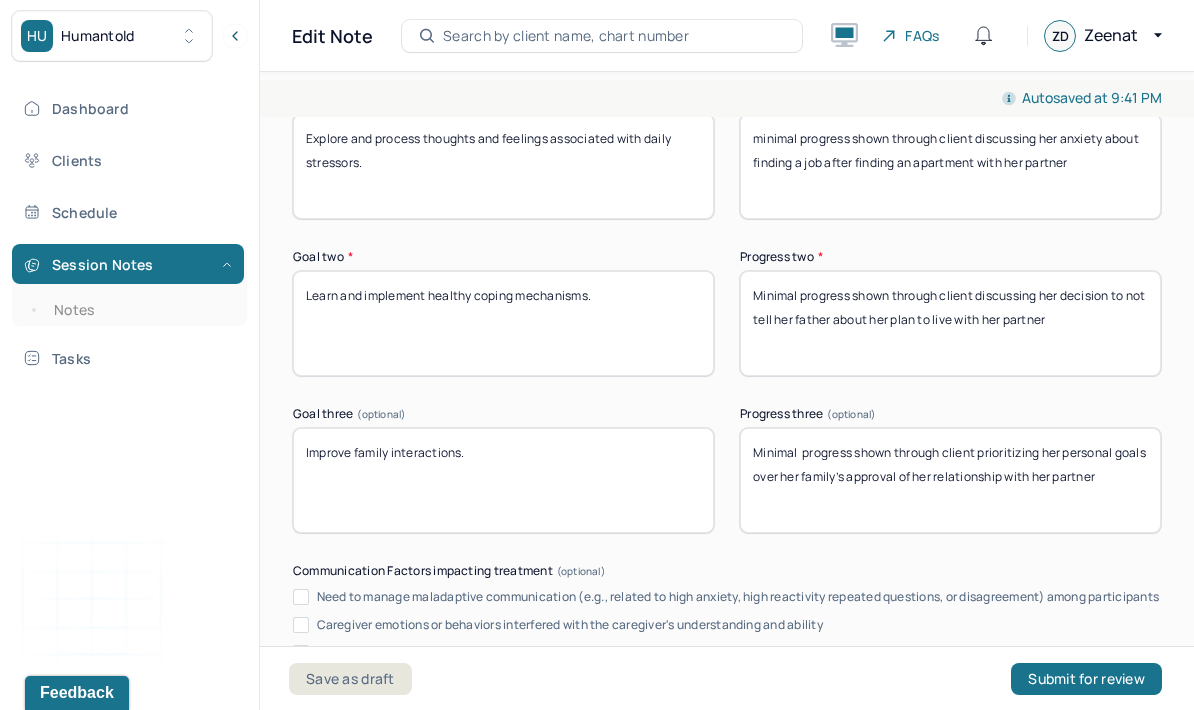 type on "Minimal progress shown through client discussing her decision to not tell her father about her plan to live with her partner" 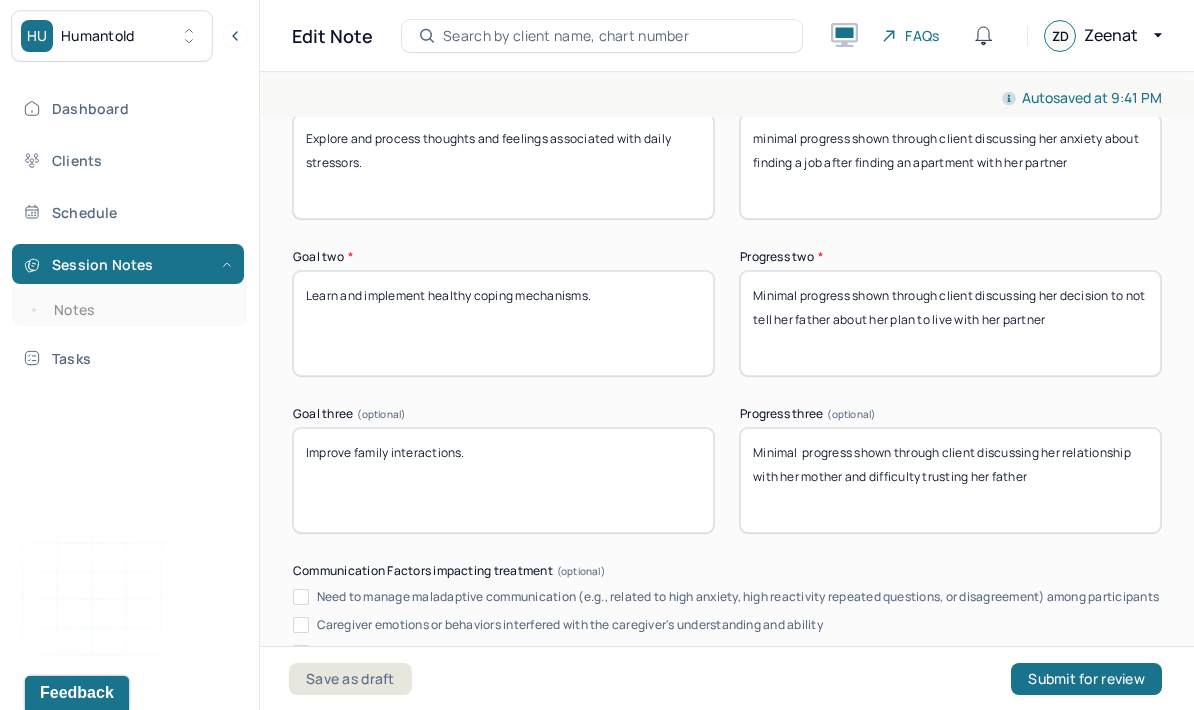 type on "Minimal  progress shown through client discussing her relationship with her mother and difficulty trusting her father" 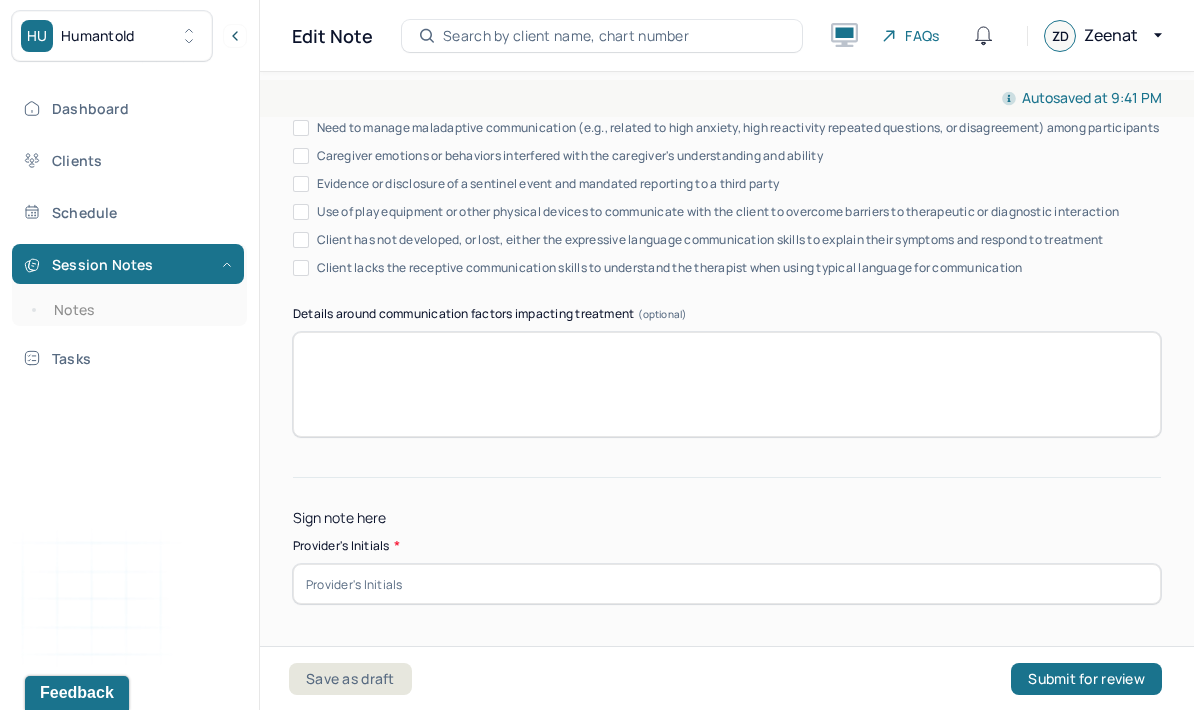scroll, scrollTop: 4069, scrollLeft: 0, axis: vertical 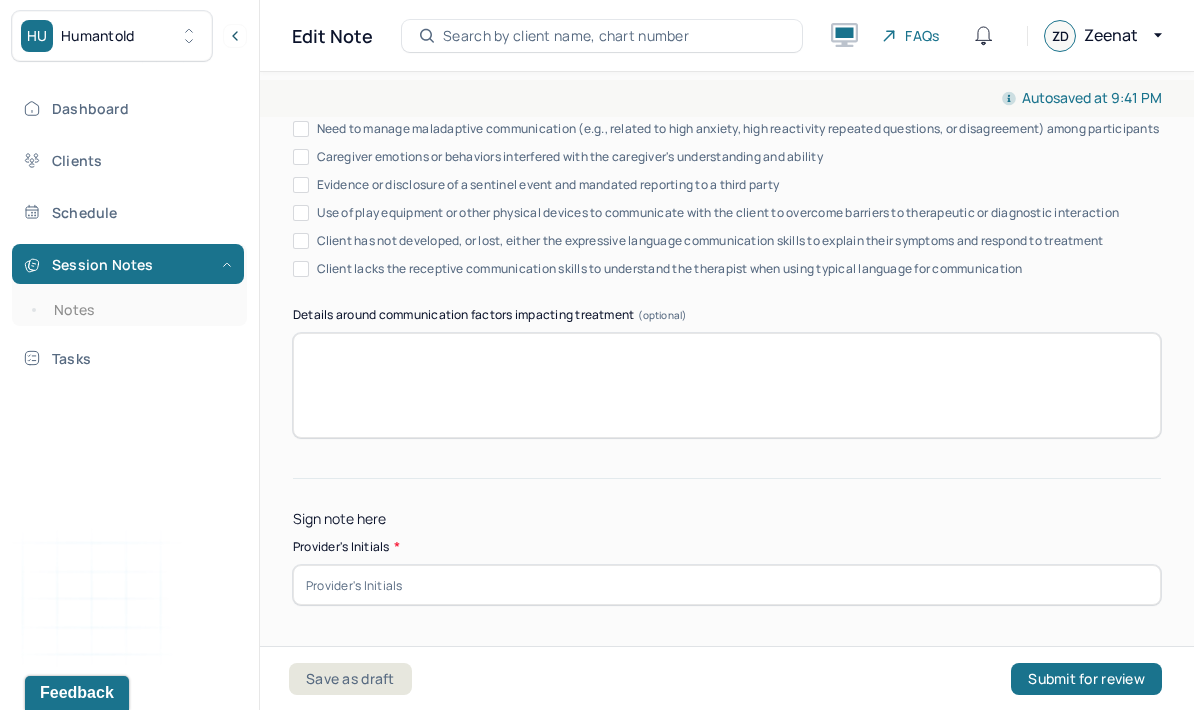 click at bounding box center (727, 585) 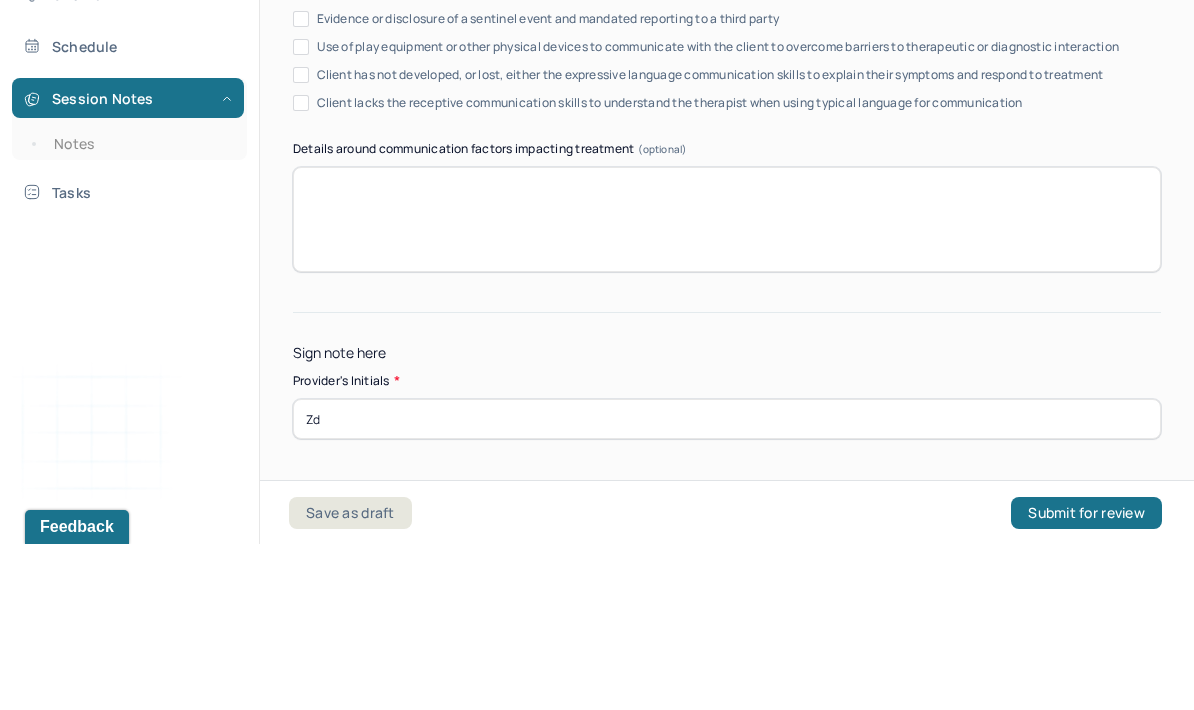 type on "Zd" 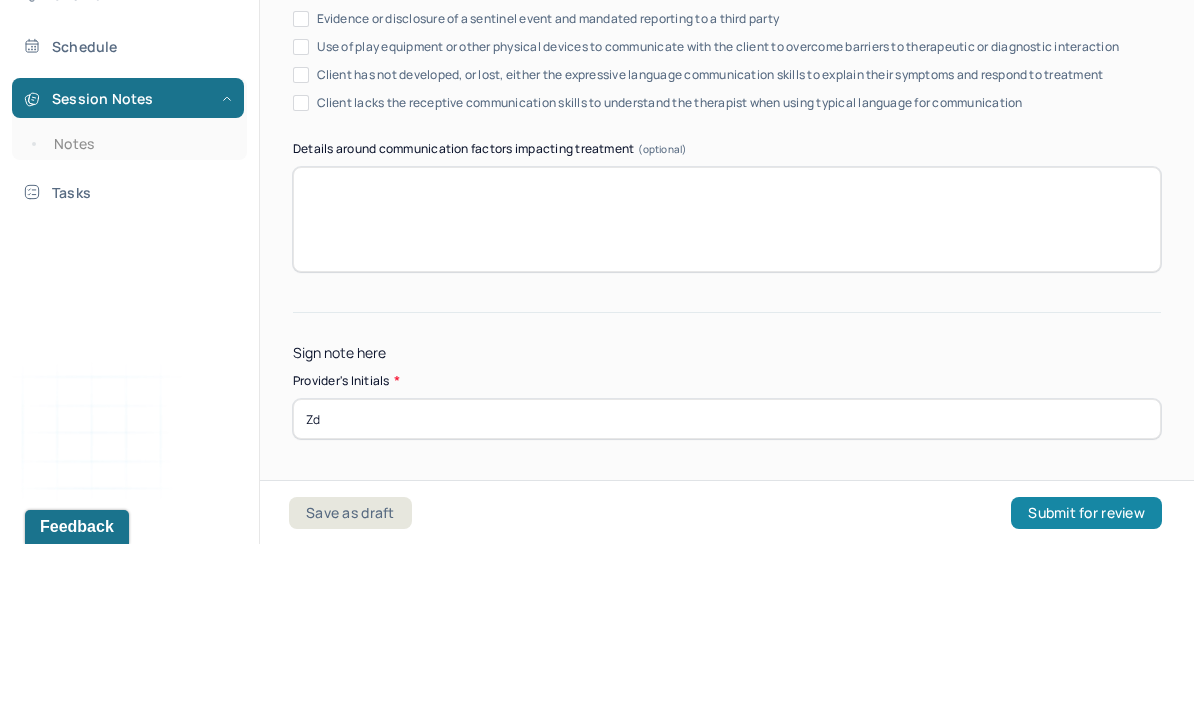 click on "Submit for review" at bounding box center (1086, 679) 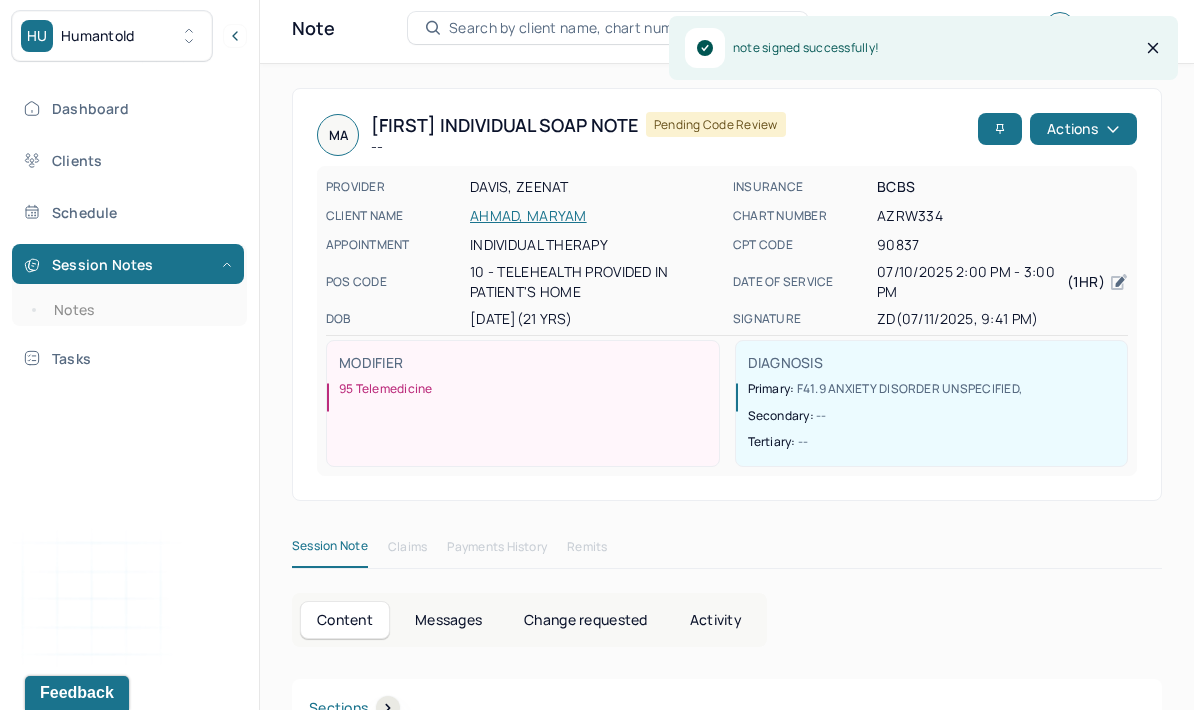 scroll, scrollTop: 0, scrollLeft: 0, axis: both 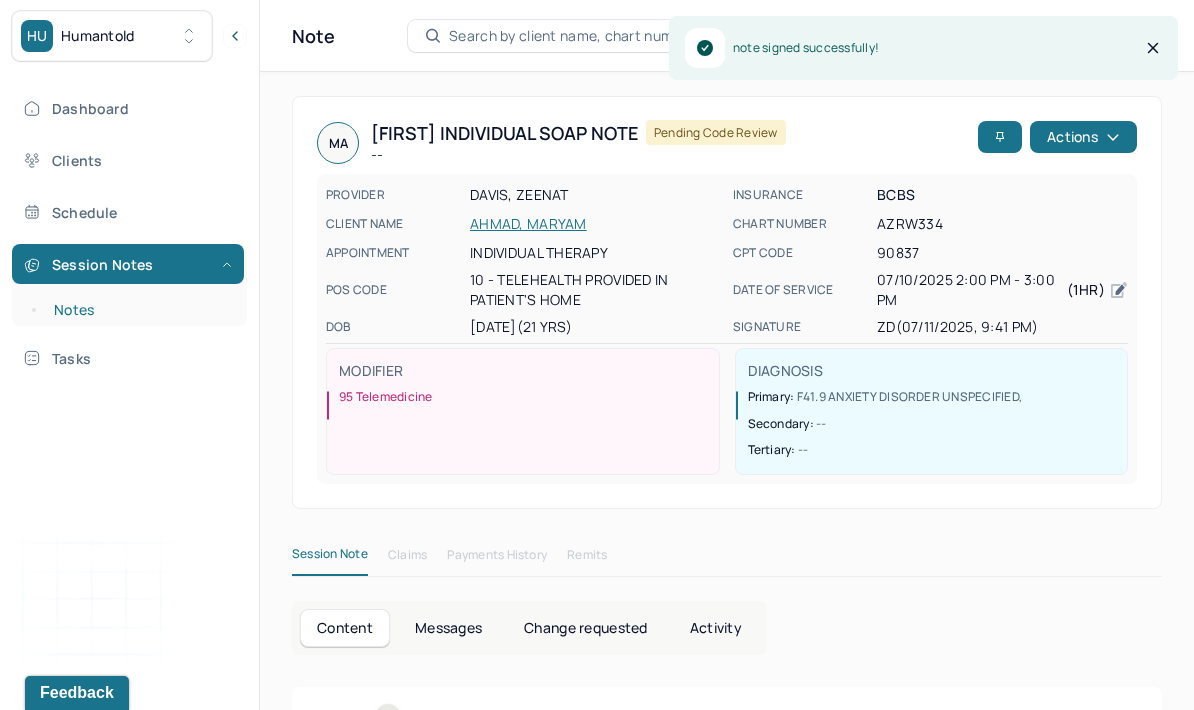 click on "Notes" at bounding box center (139, 310) 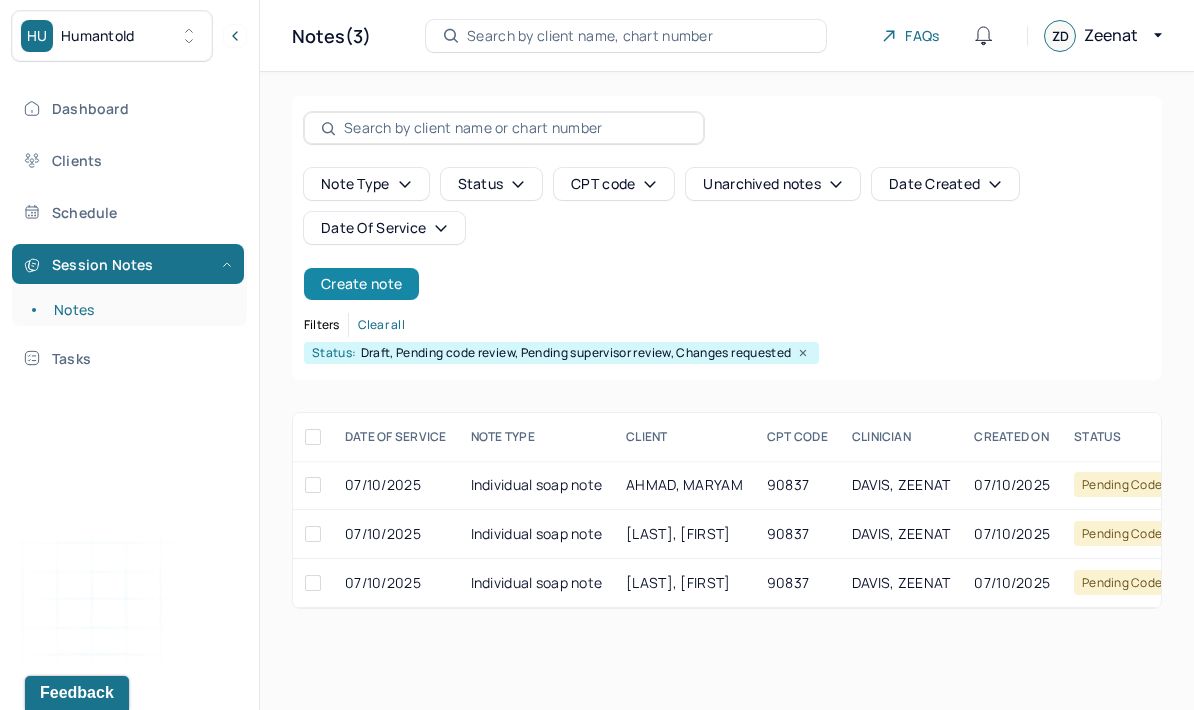 click on "Create note" at bounding box center (361, 284) 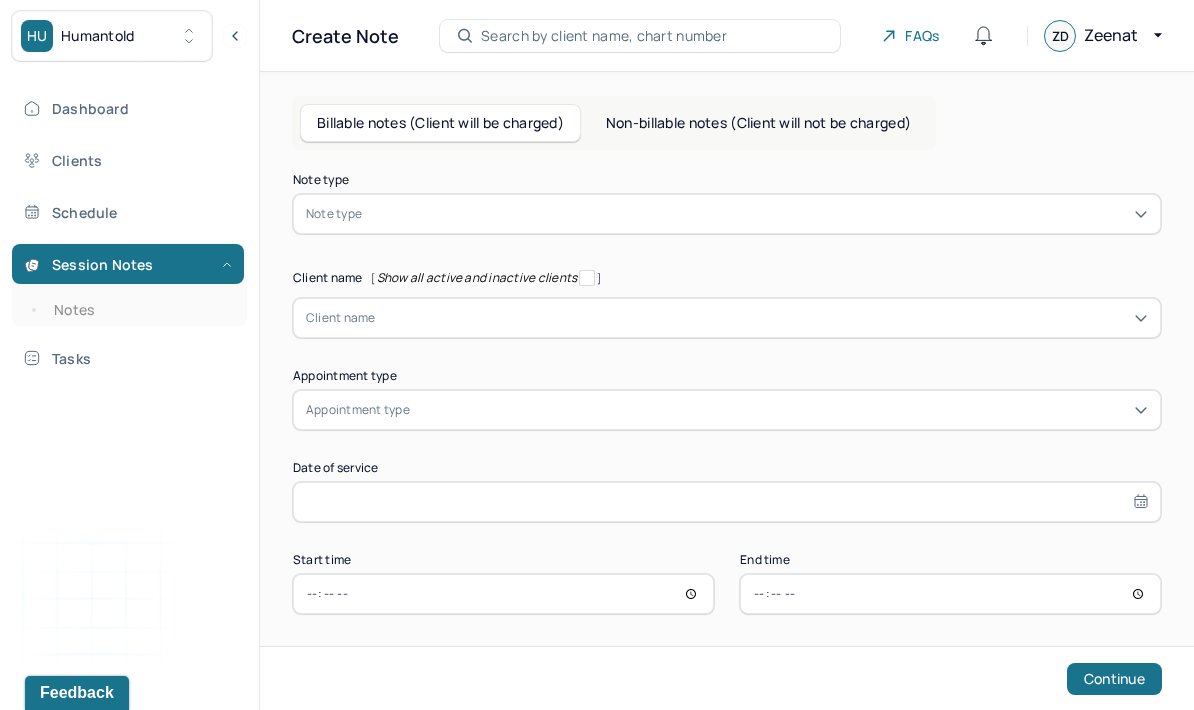 scroll, scrollTop: 80, scrollLeft: 0, axis: vertical 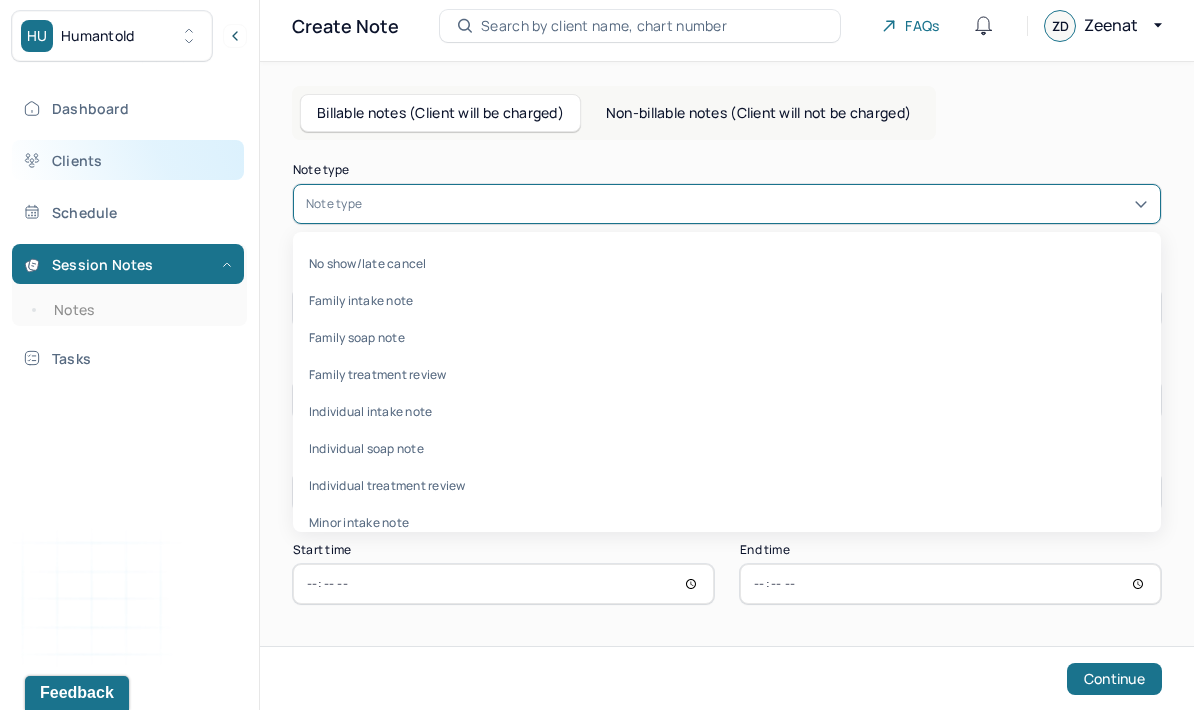 click on "Clients" at bounding box center (128, 160) 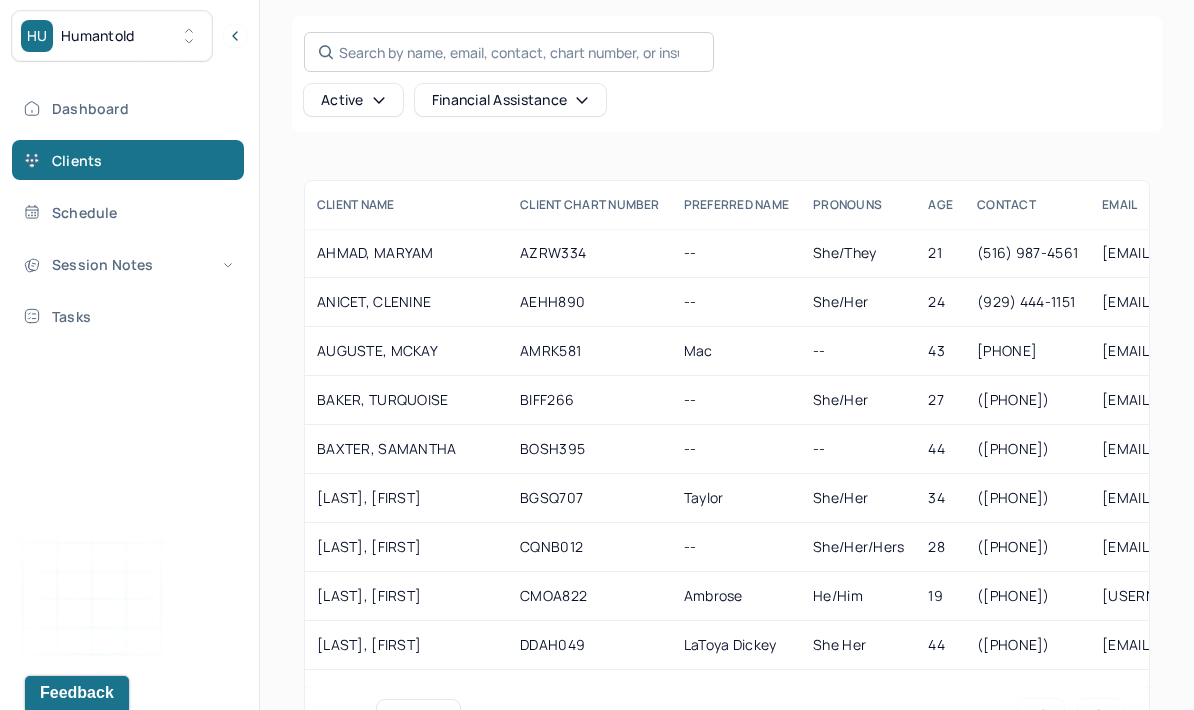 click on "Search by name, email, contact, chart number, or insurance id..." at bounding box center [509, 52] 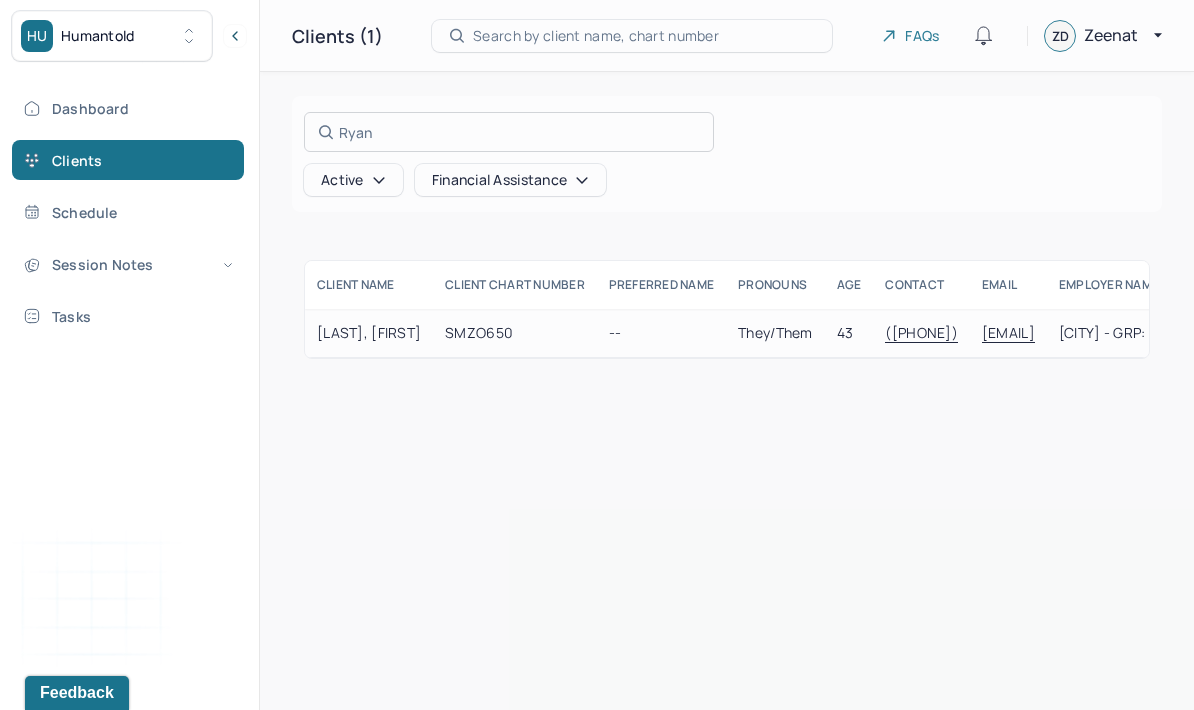 type on "Ryan" 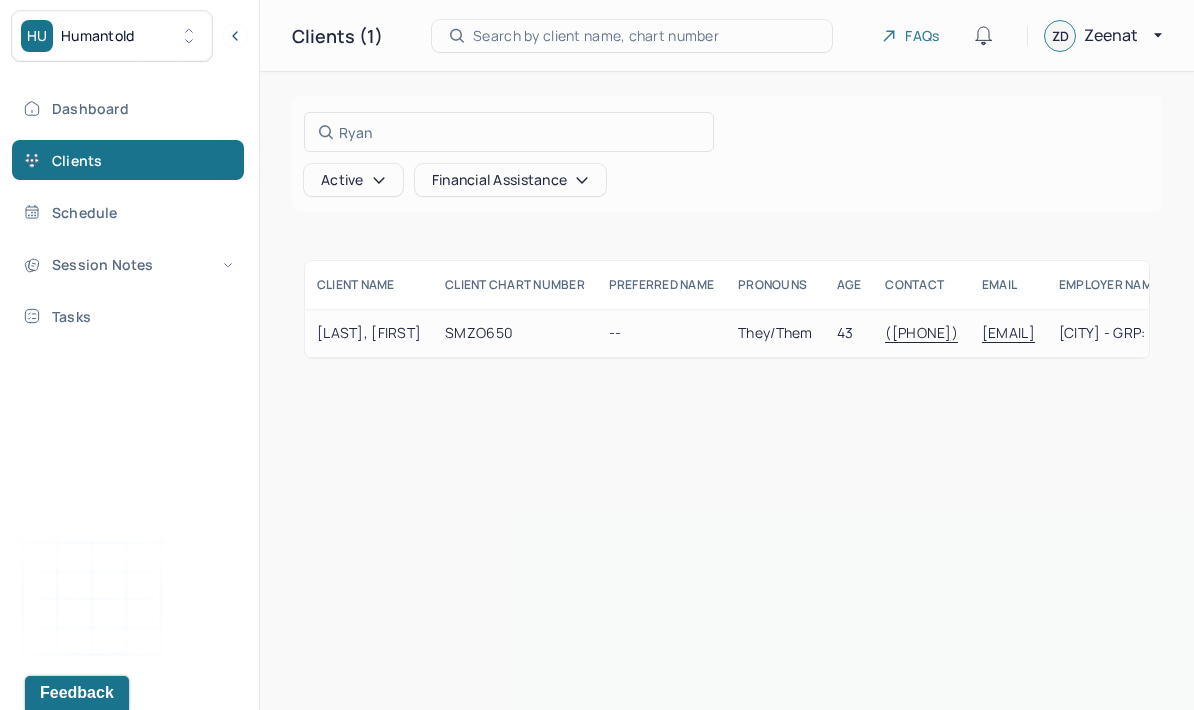 click at bounding box center [597, 355] 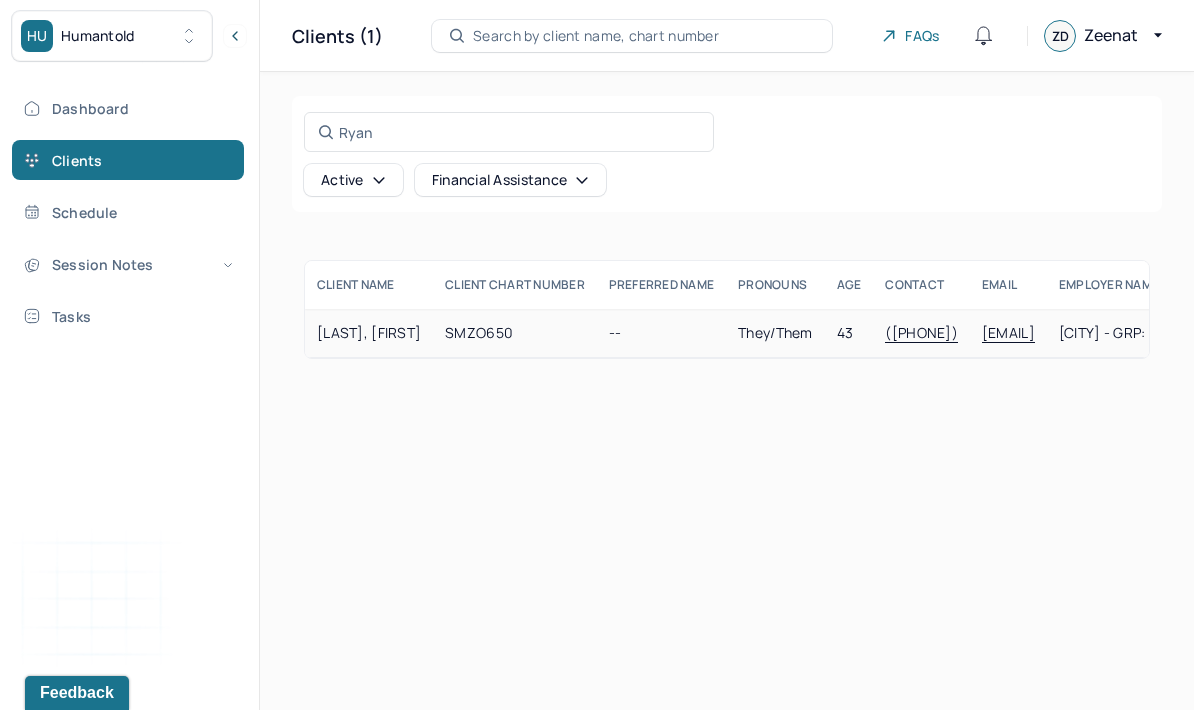 click on "[LAST], [FIRST]" at bounding box center [369, 333] 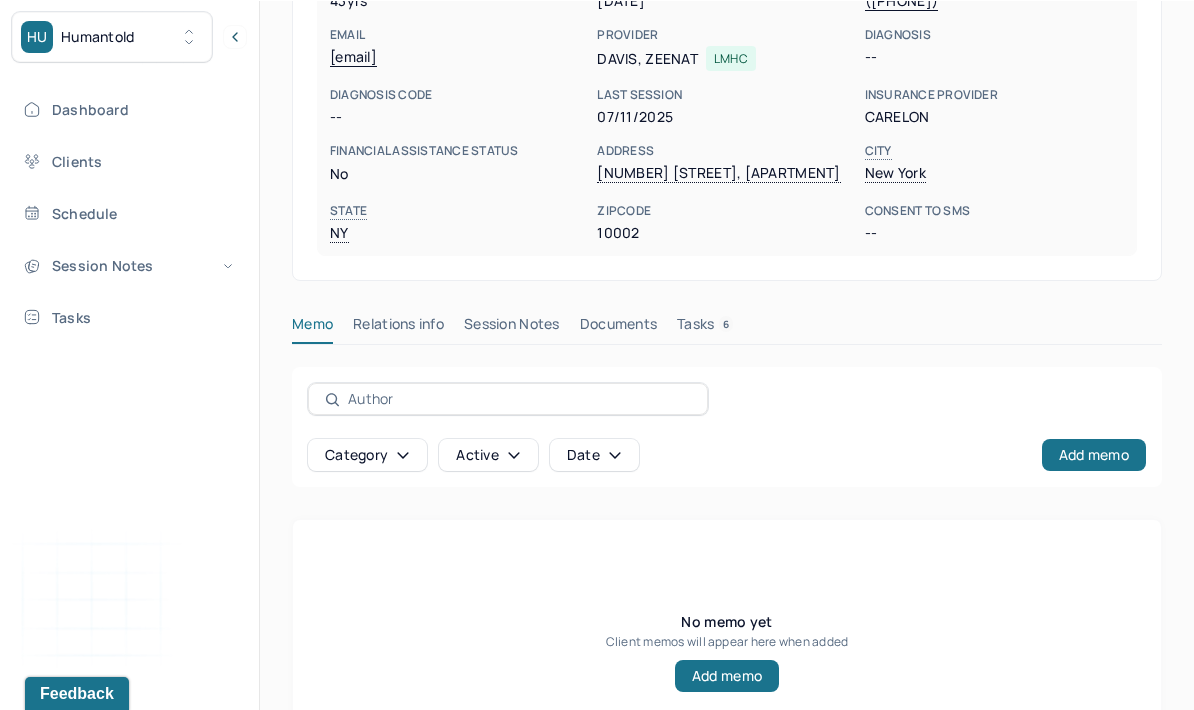 click on "Session Notes" at bounding box center (512, 327) 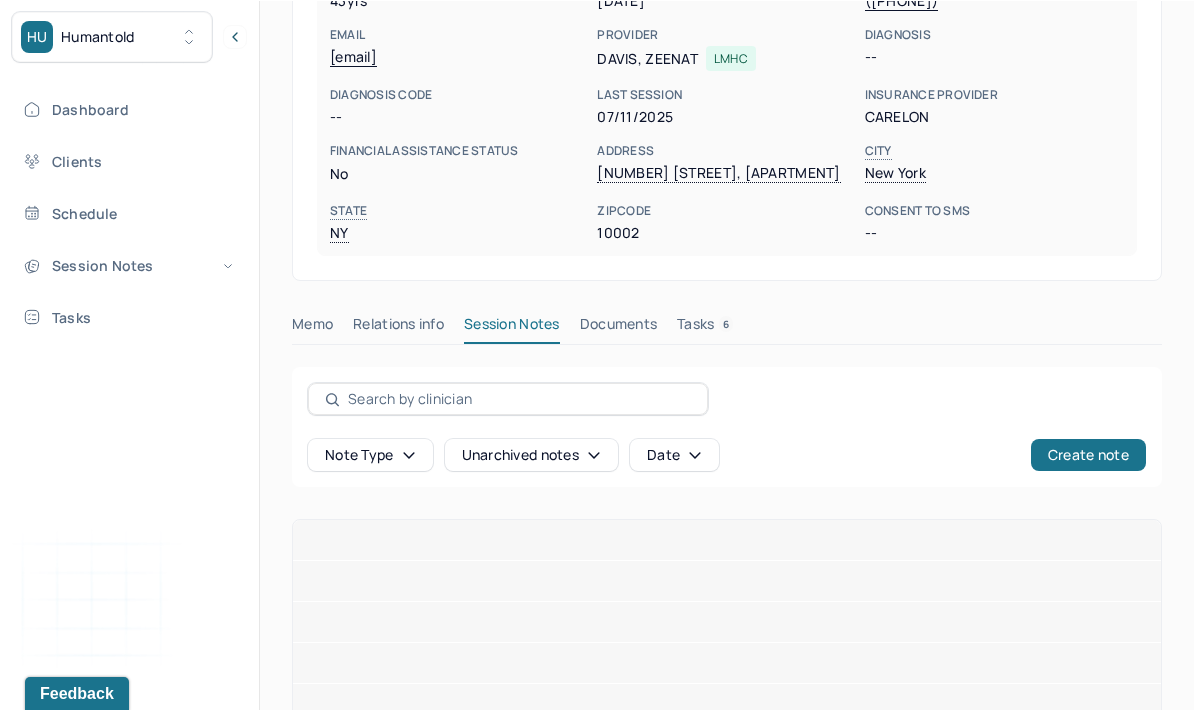 scroll, scrollTop: 384, scrollLeft: 0, axis: vertical 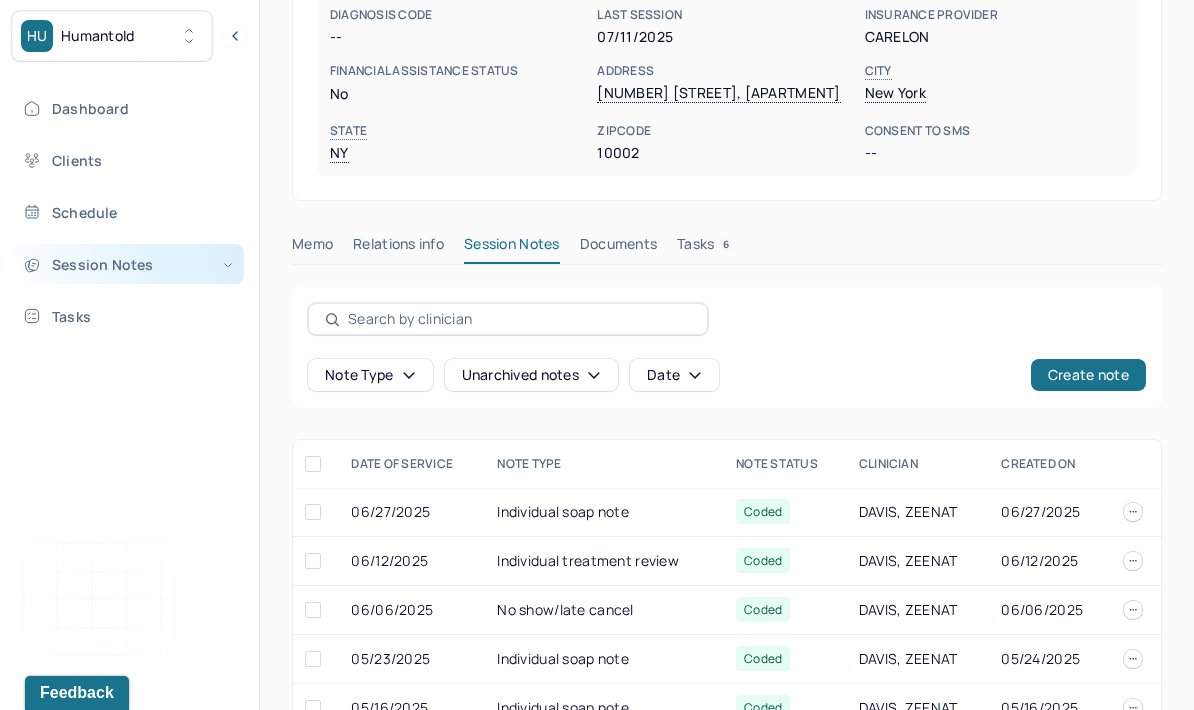 click on "Session Notes" at bounding box center (128, 264) 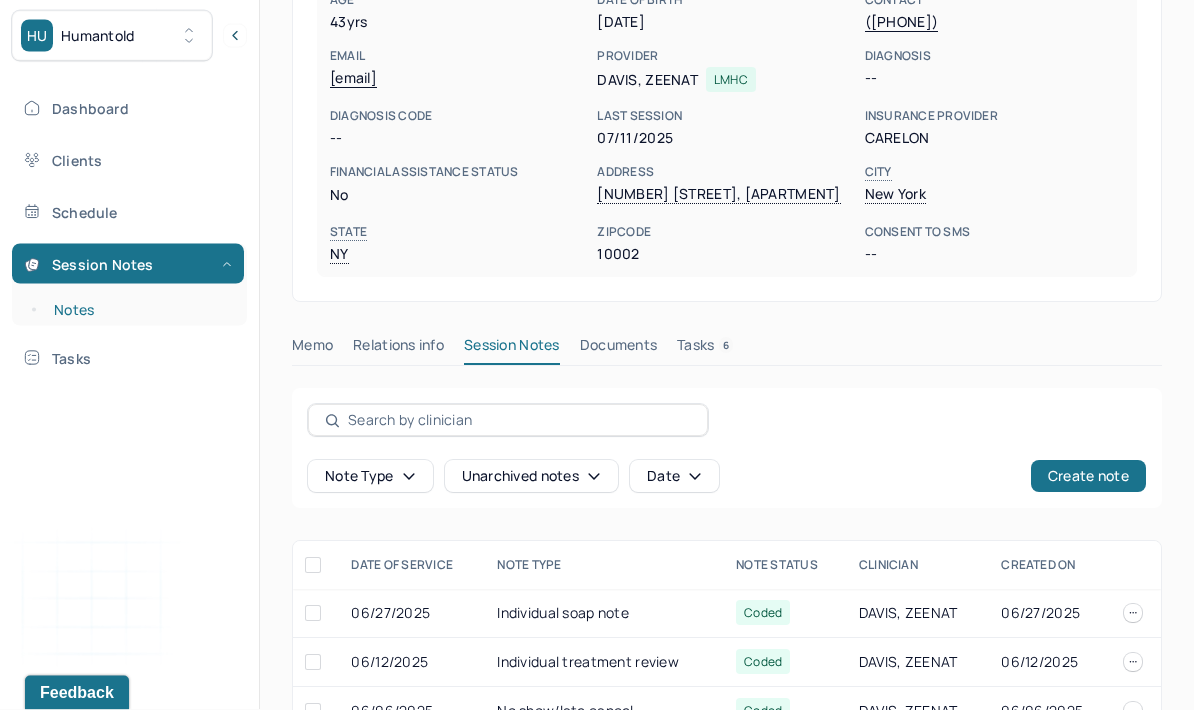 click on "Notes" at bounding box center [139, 310] 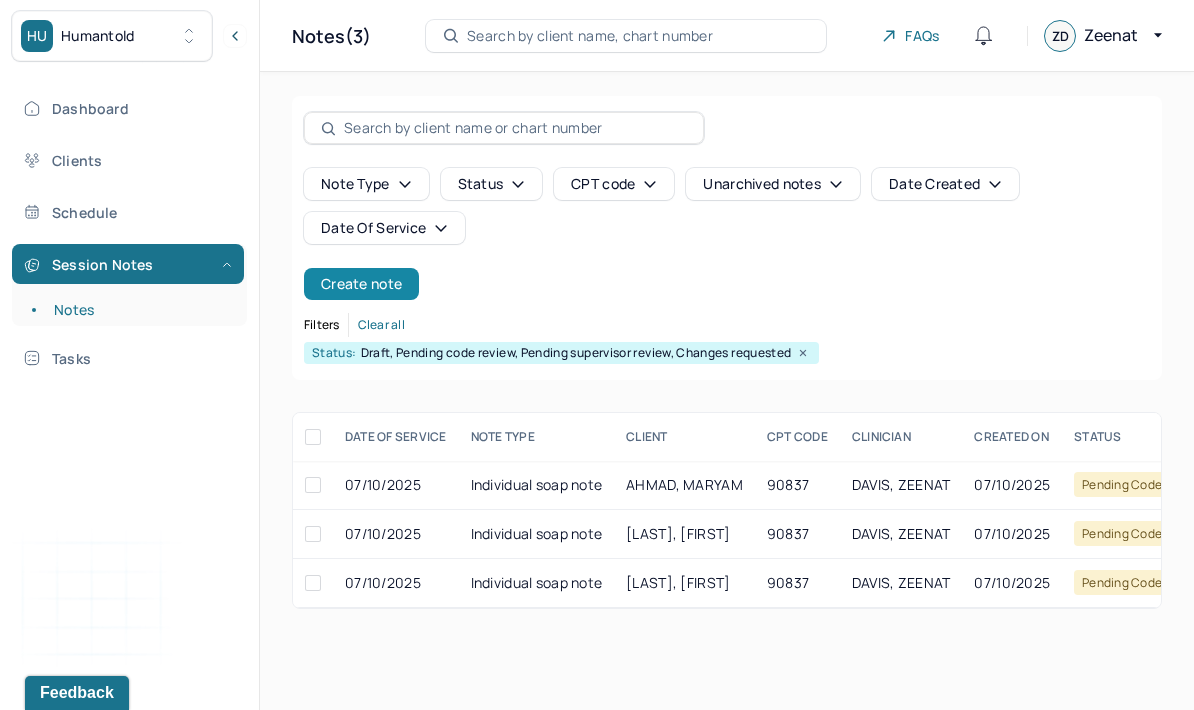 click on "Create note" at bounding box center [361, 284] 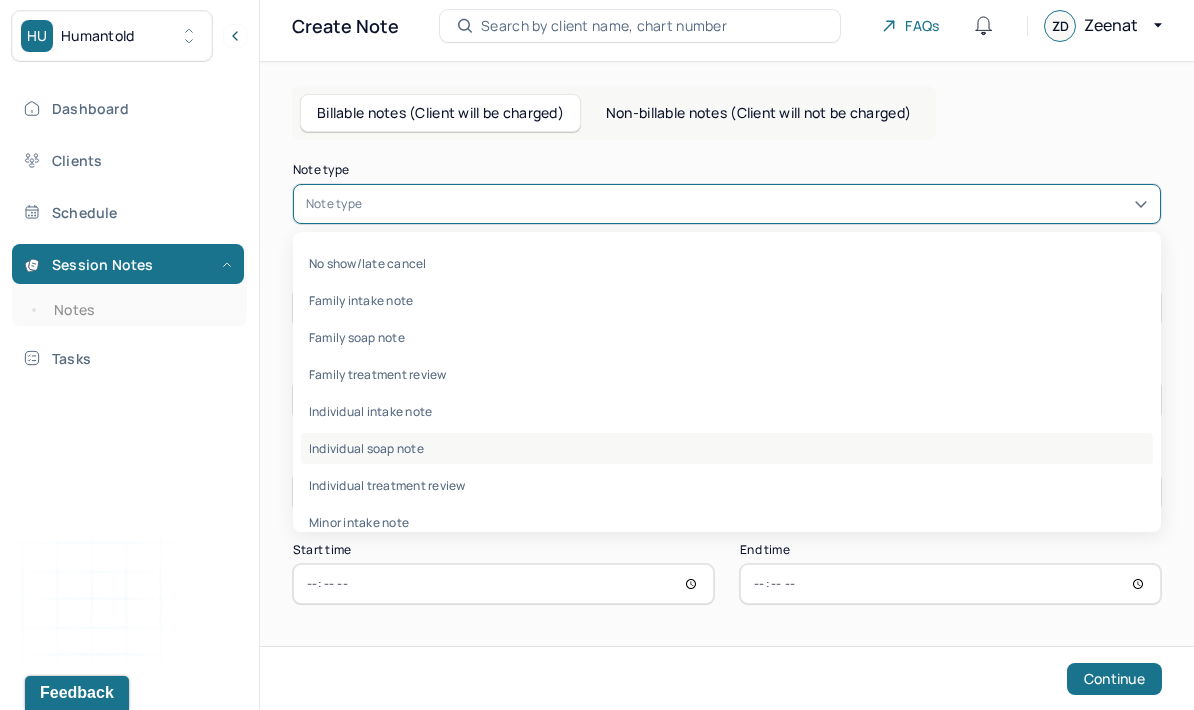click on "Individual soap note" at bounding box center (727, 448) 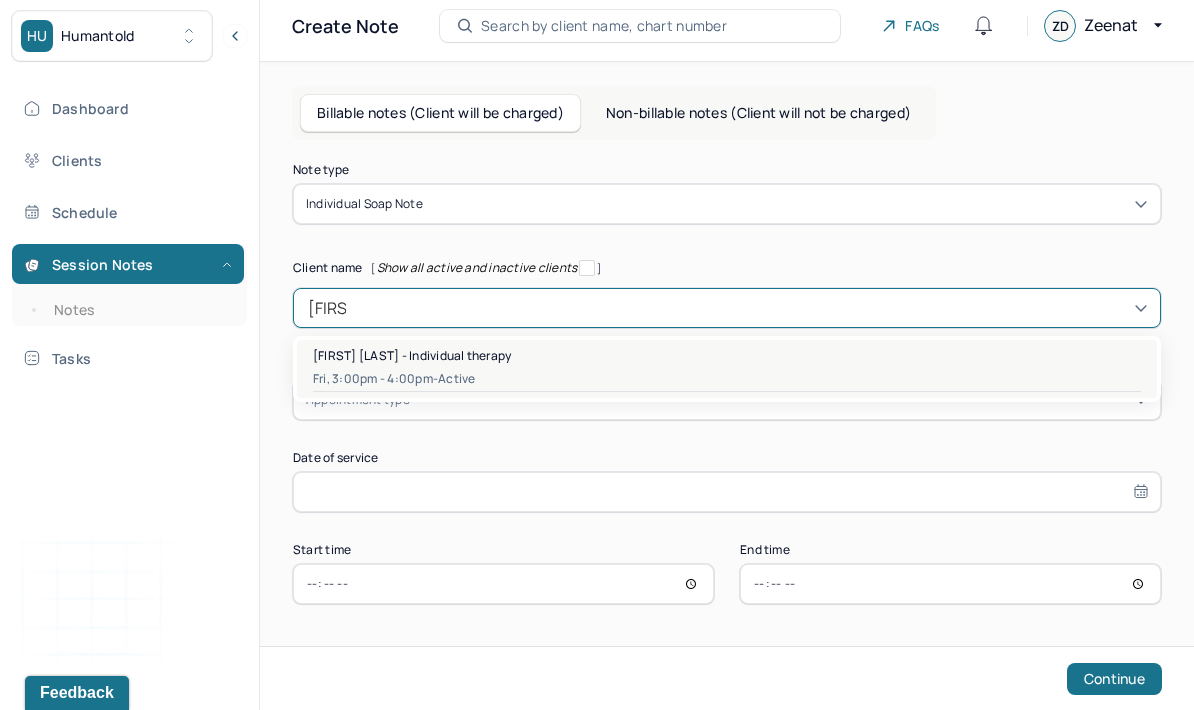 click on "[FIRST] [LAST] - Individual therapy [DAY], [TIME] - [TIME]  -  active" at bounding box center [727, 369] 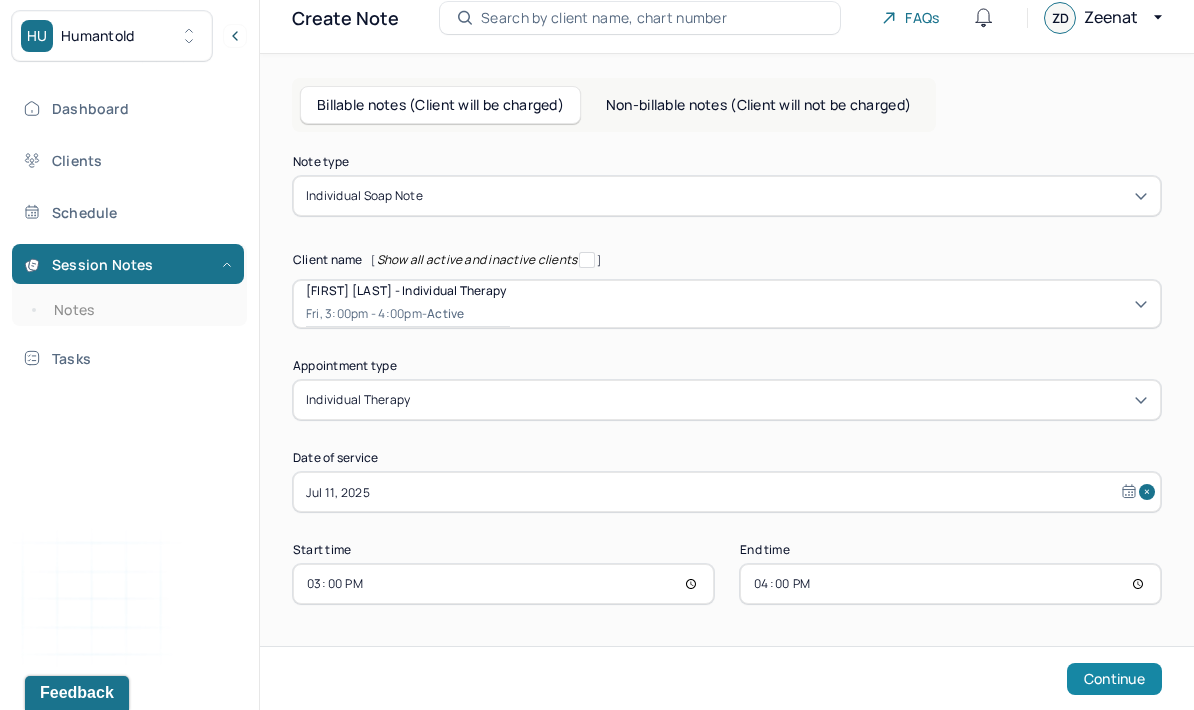 click on "Continue" at bounding box center [1114, 679] 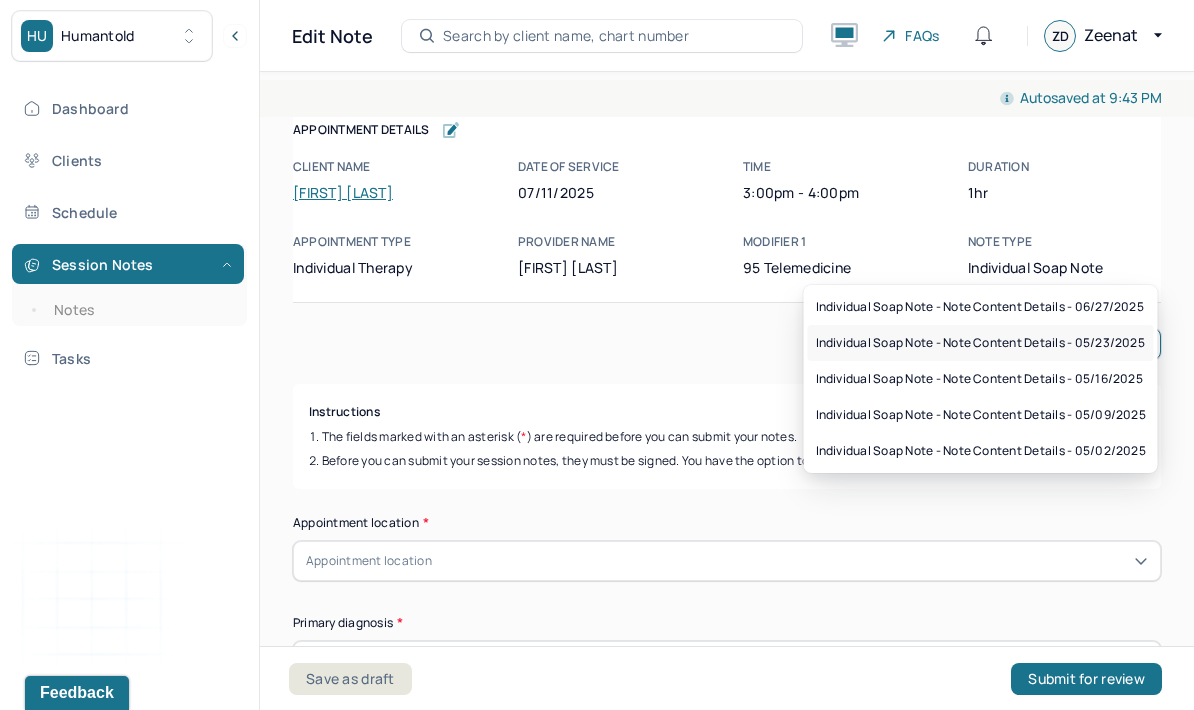 click on "Individual soap note   - Note content Details -   05/23/2025" at bounding box center (980, 343) 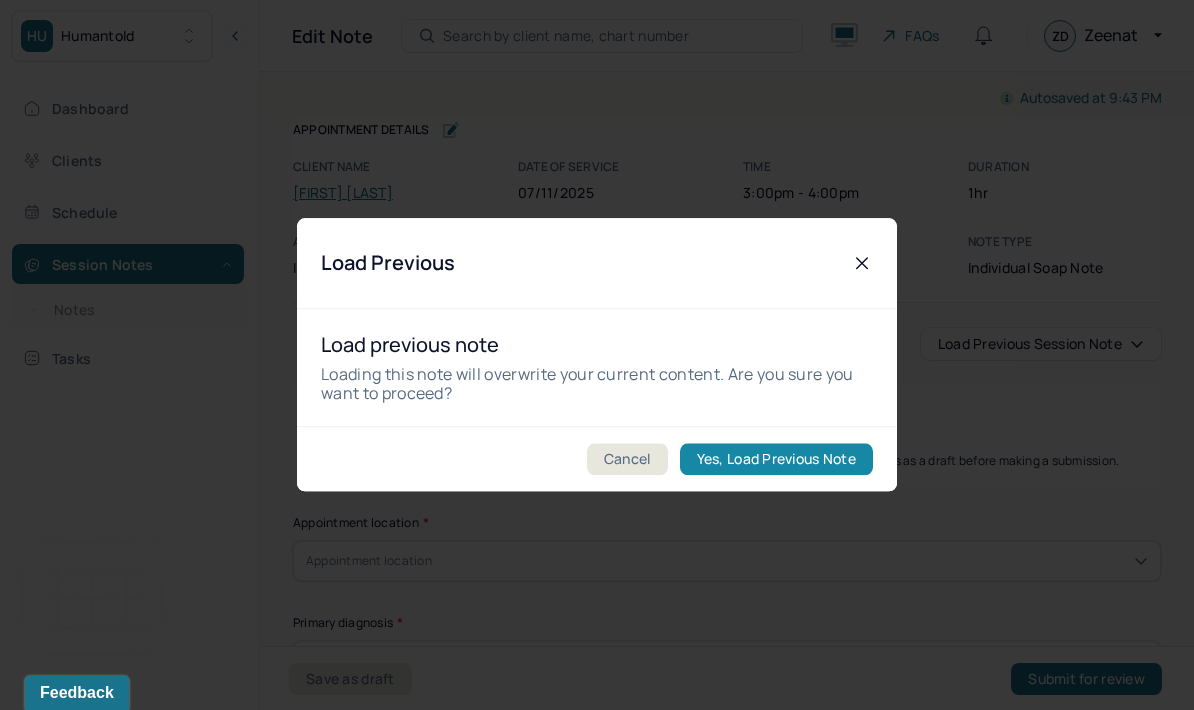 click on "Yes, Load Previous Note" at bounding box center (776, 460) 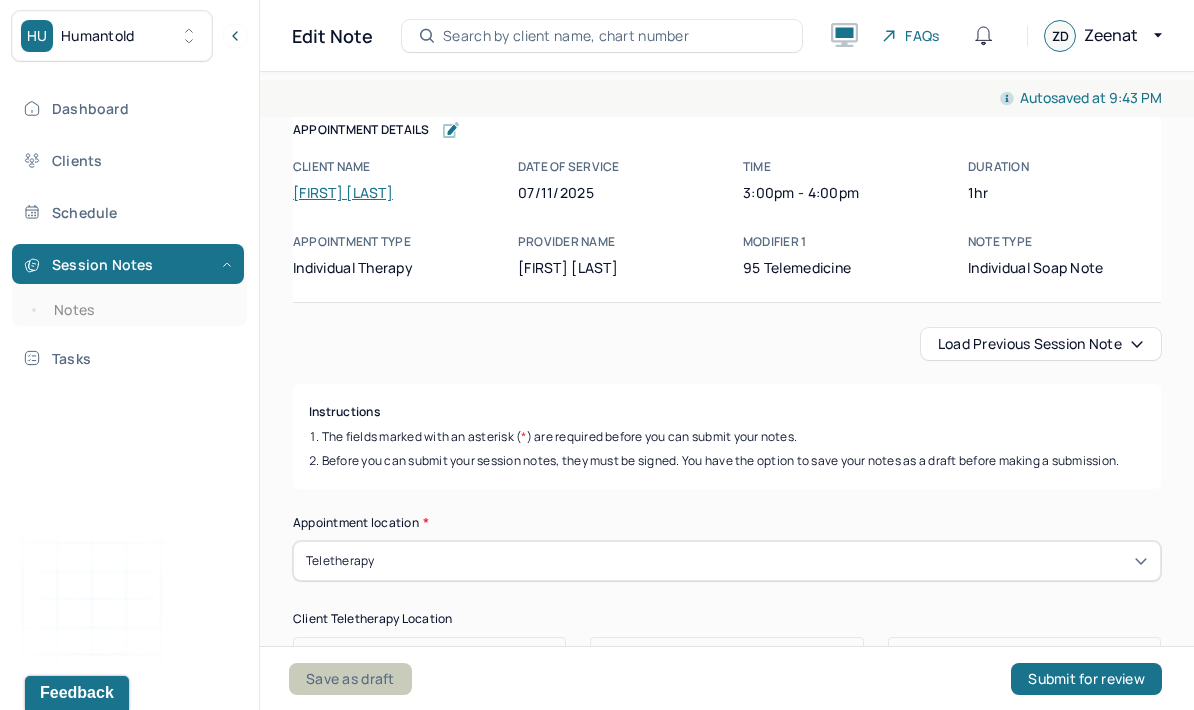click on "Save as draft" at bounding box center (350, 679) 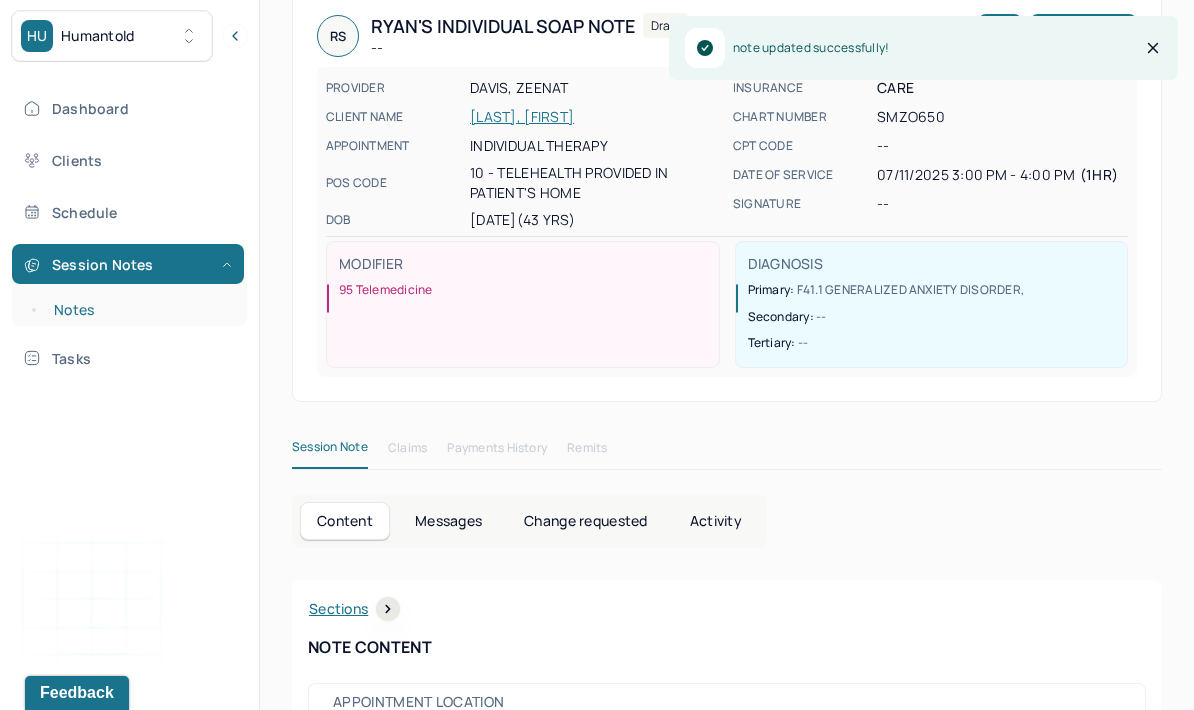 click on "Notes" at bounding box center (139, 310) 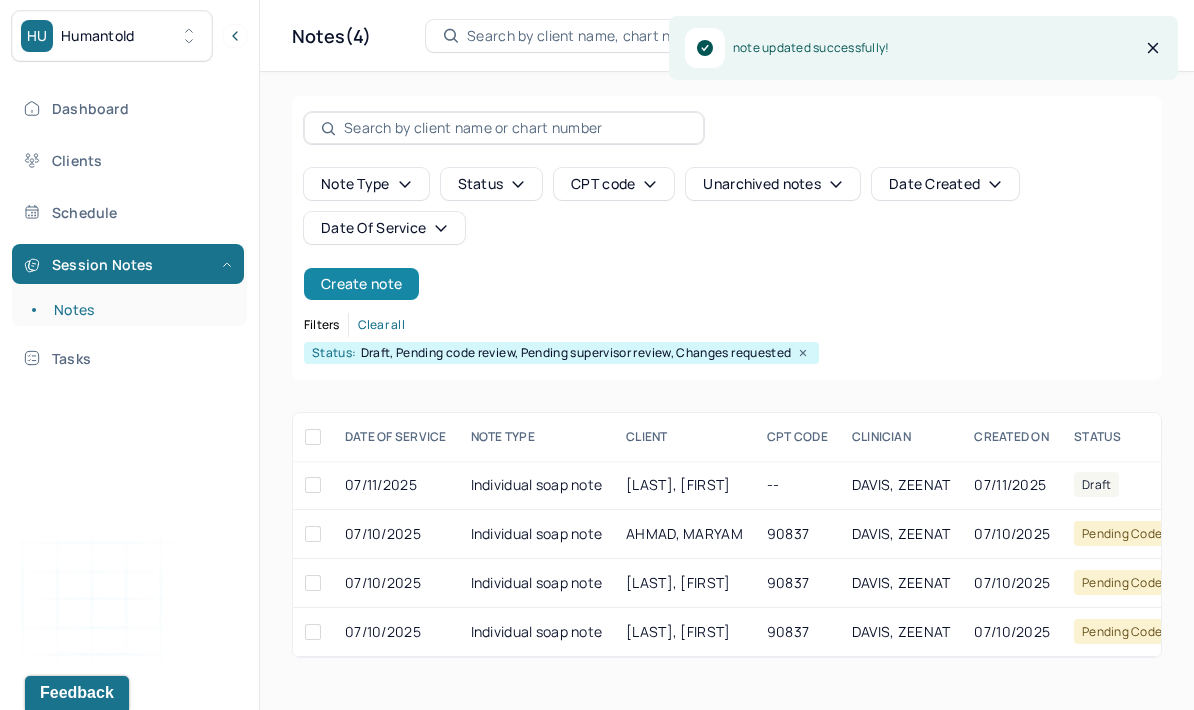 click on "Create note" at bounding box center (361, 284) 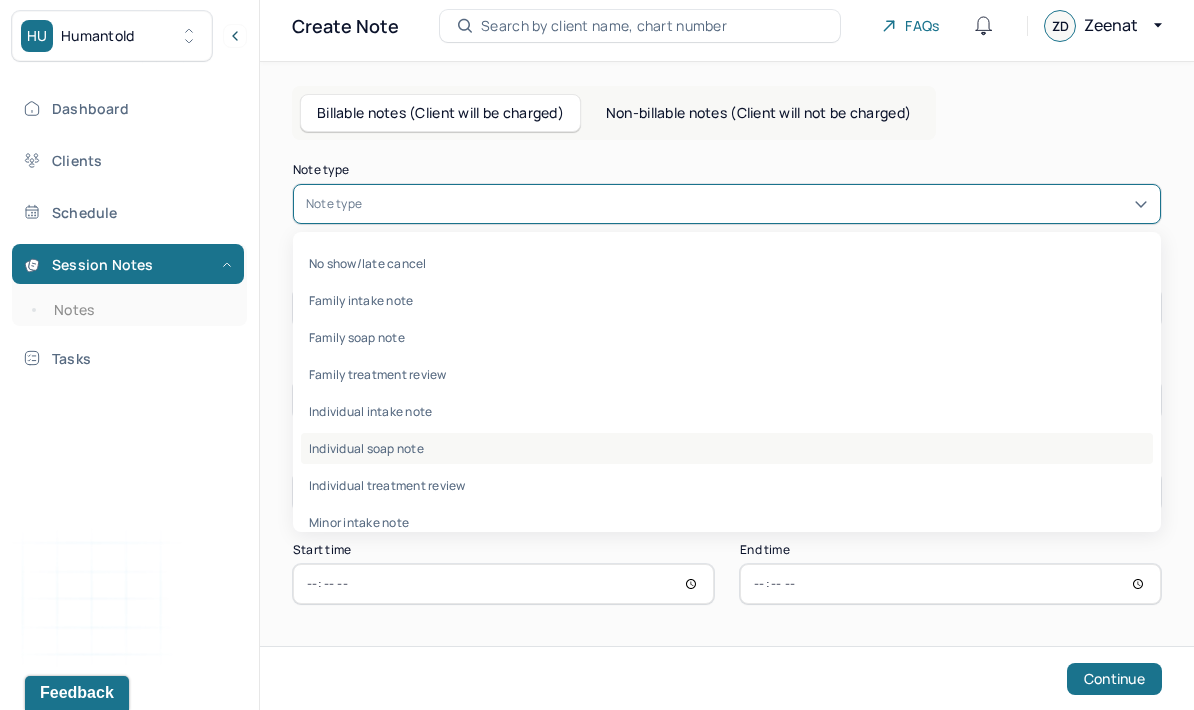 click on "Individual soap note" at bounding box center [727, 448] 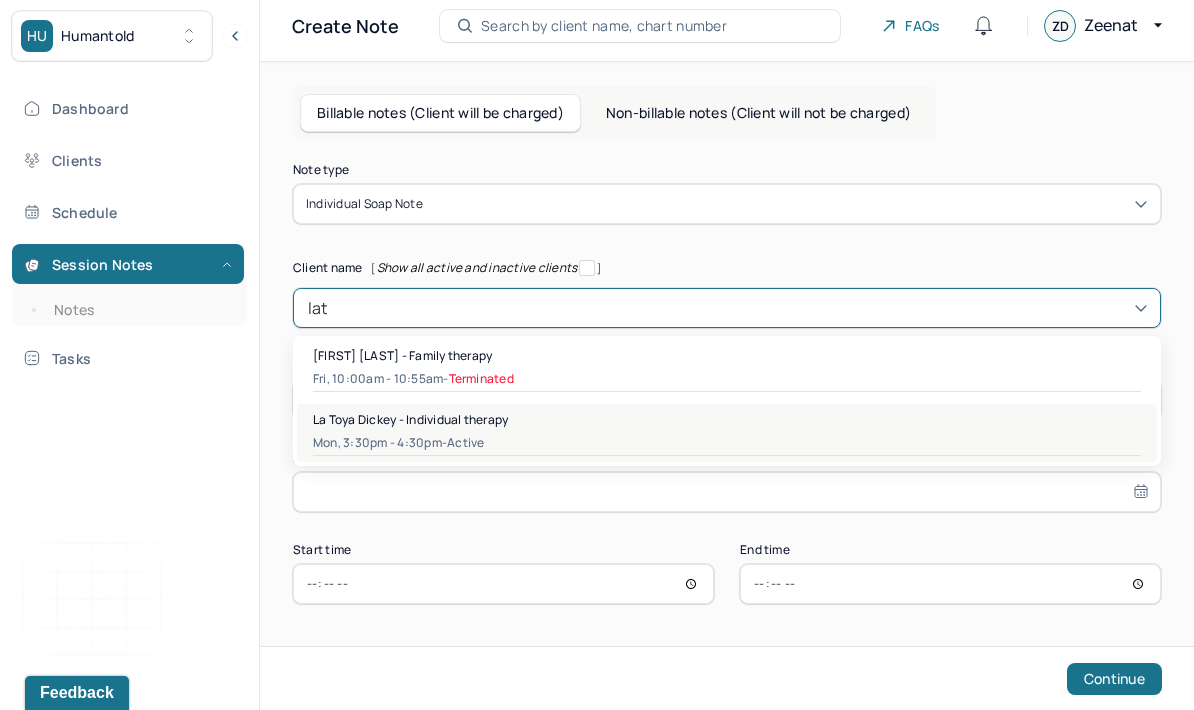 click on "La Toya Dickey - Individual therapy" at bounding box center [727, 419] 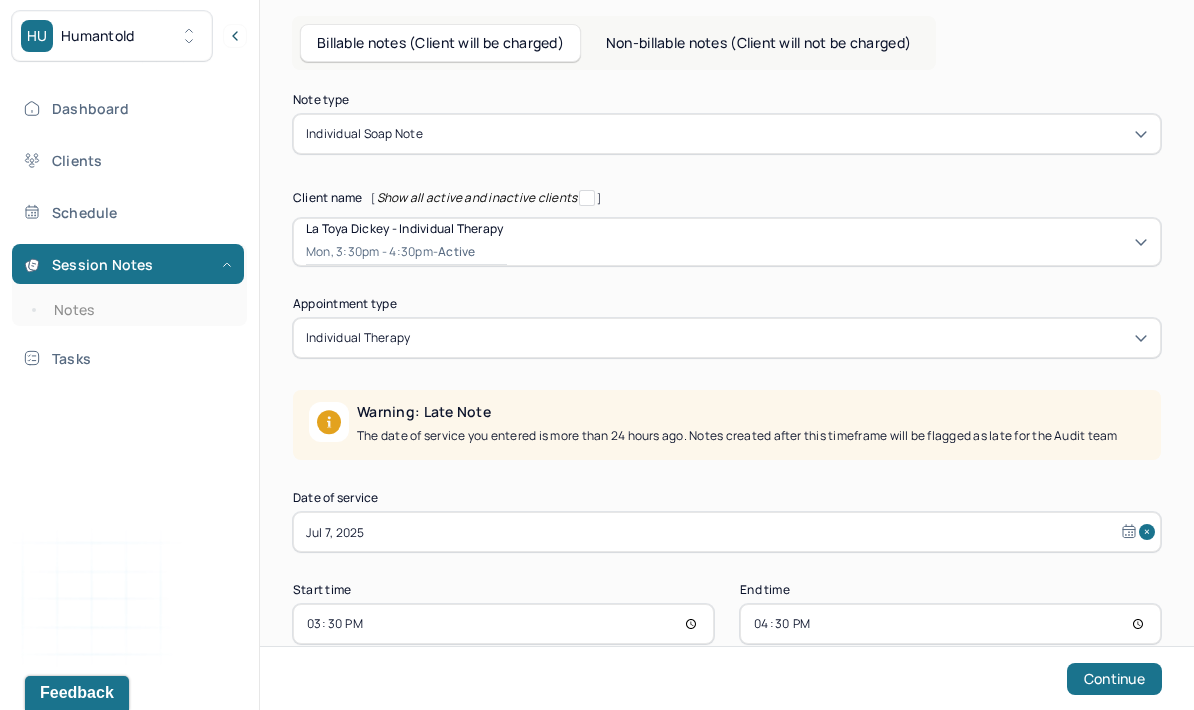 click on "Jul 7, 2025" at bounding box center (727, 532) 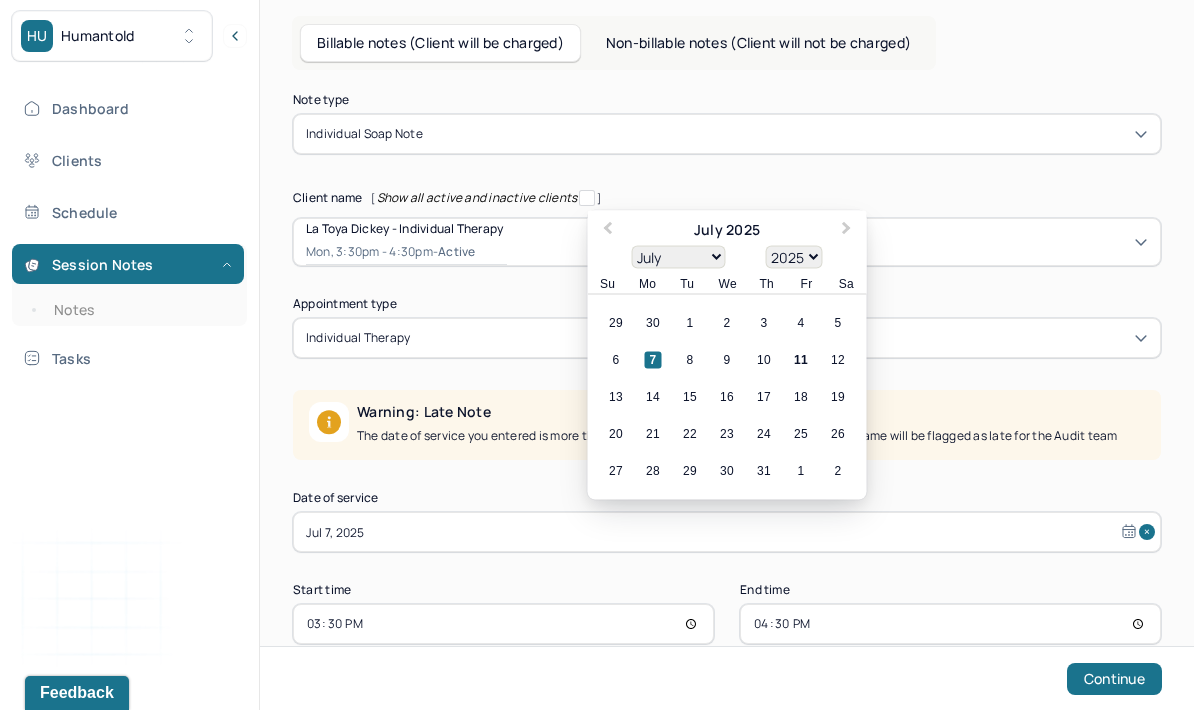scroll, scrollTop: 173, scrollLeft: 0, axis: vertical 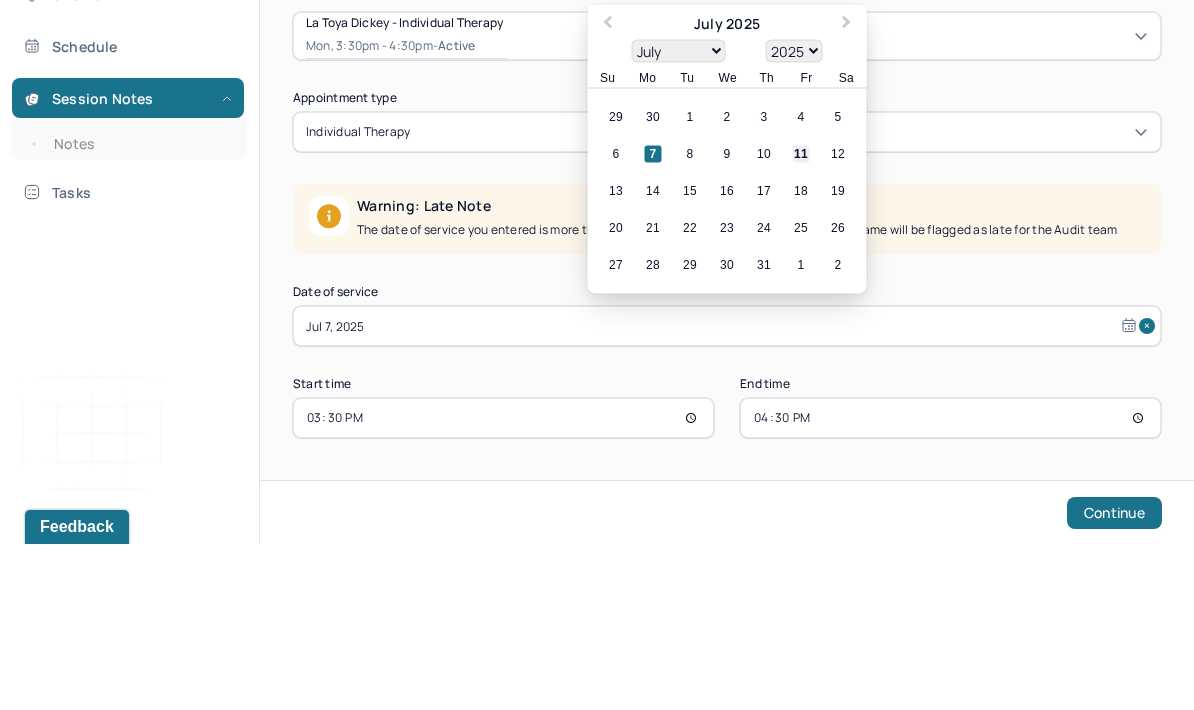 click on "11" at bounding box center (801, 320) 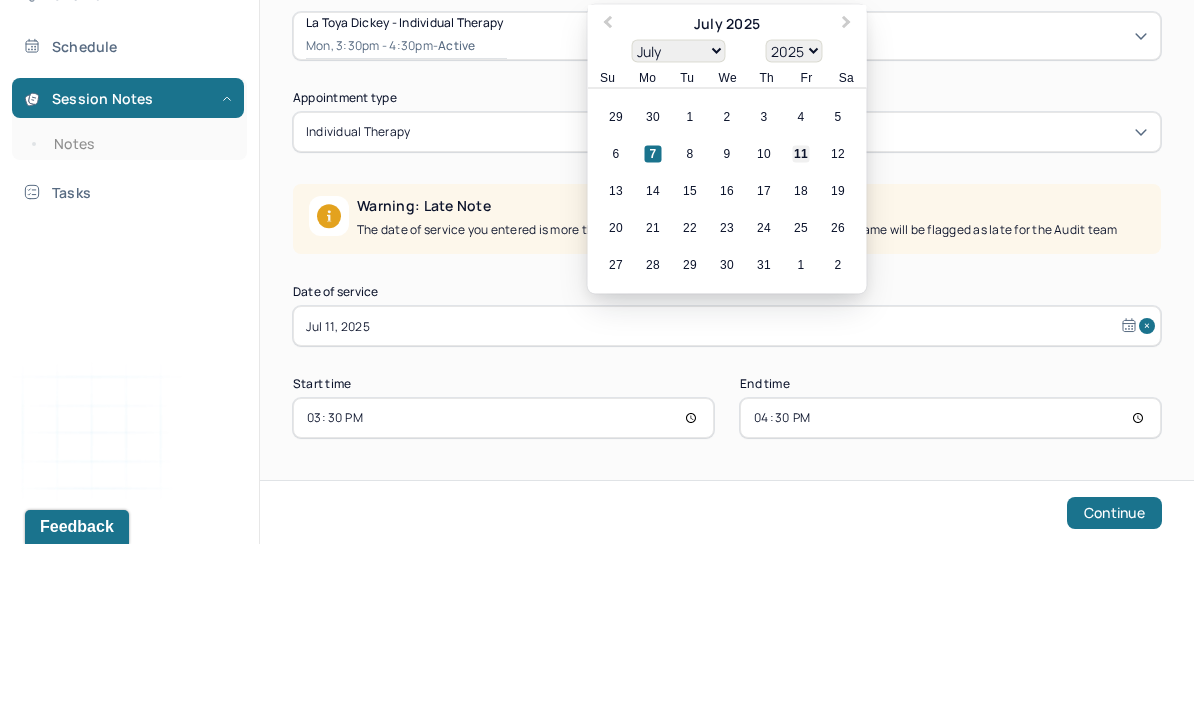 scroll, scrollTop: 80, scrollLeft: 0, axis: vertical 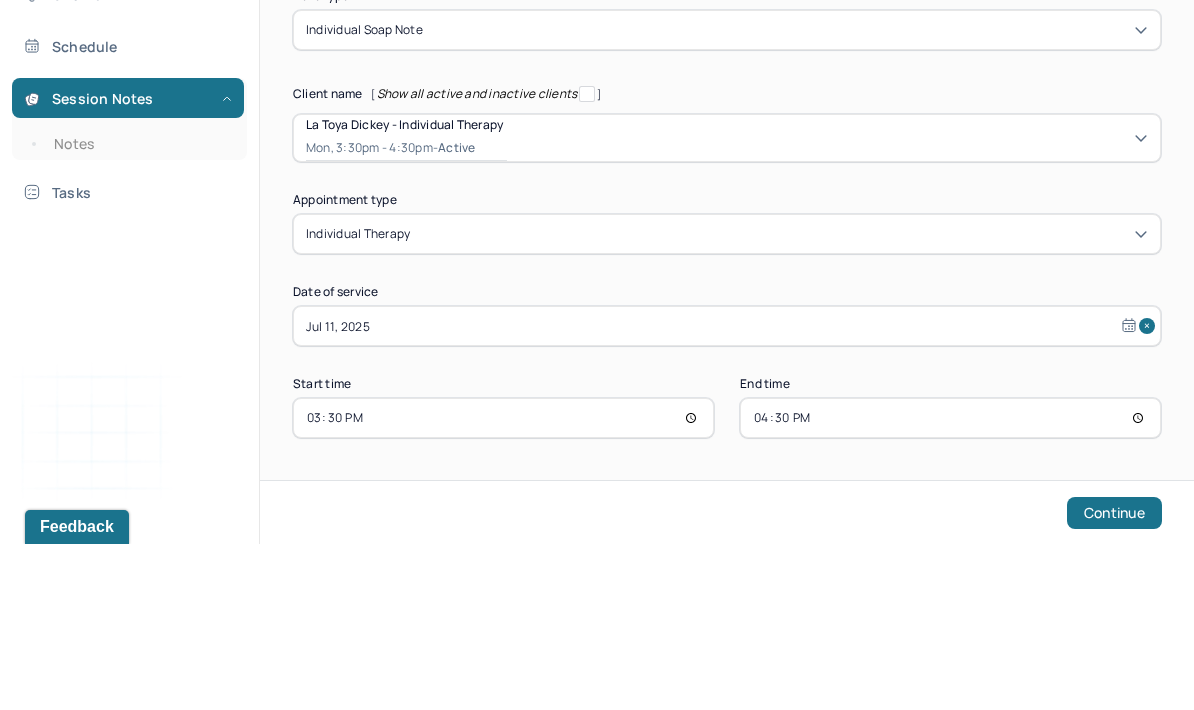 click on "15:30" at bounding box center [503, 584] 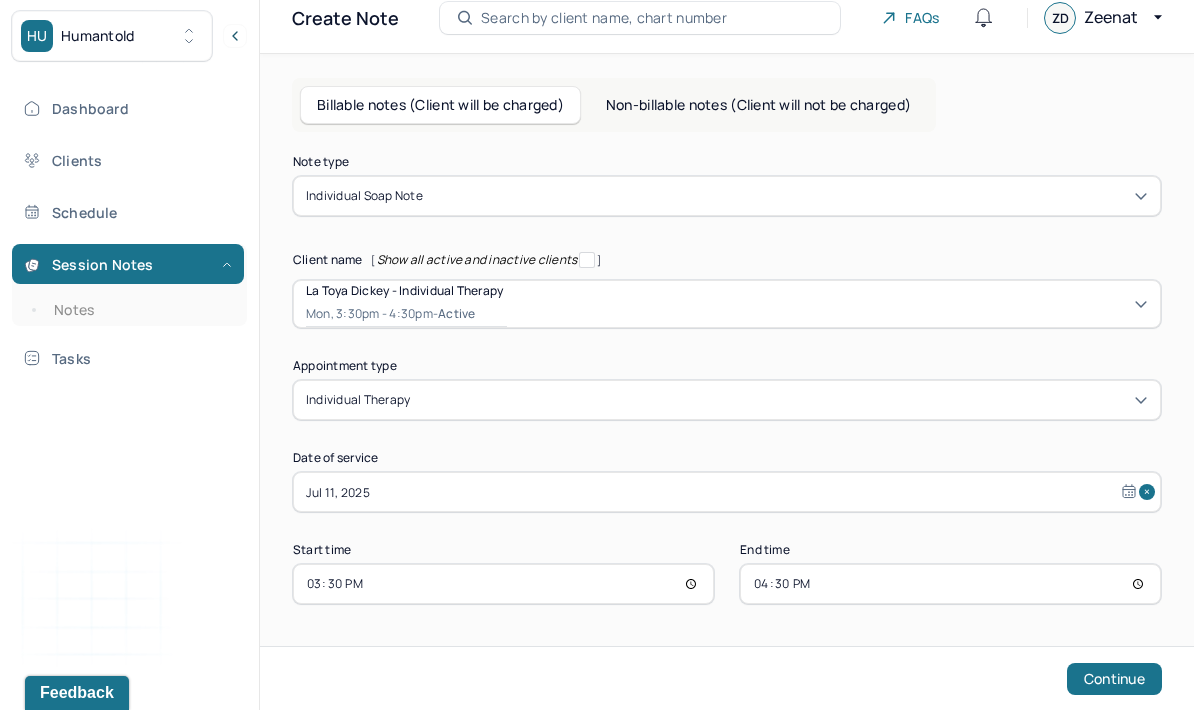 type on "16:30" 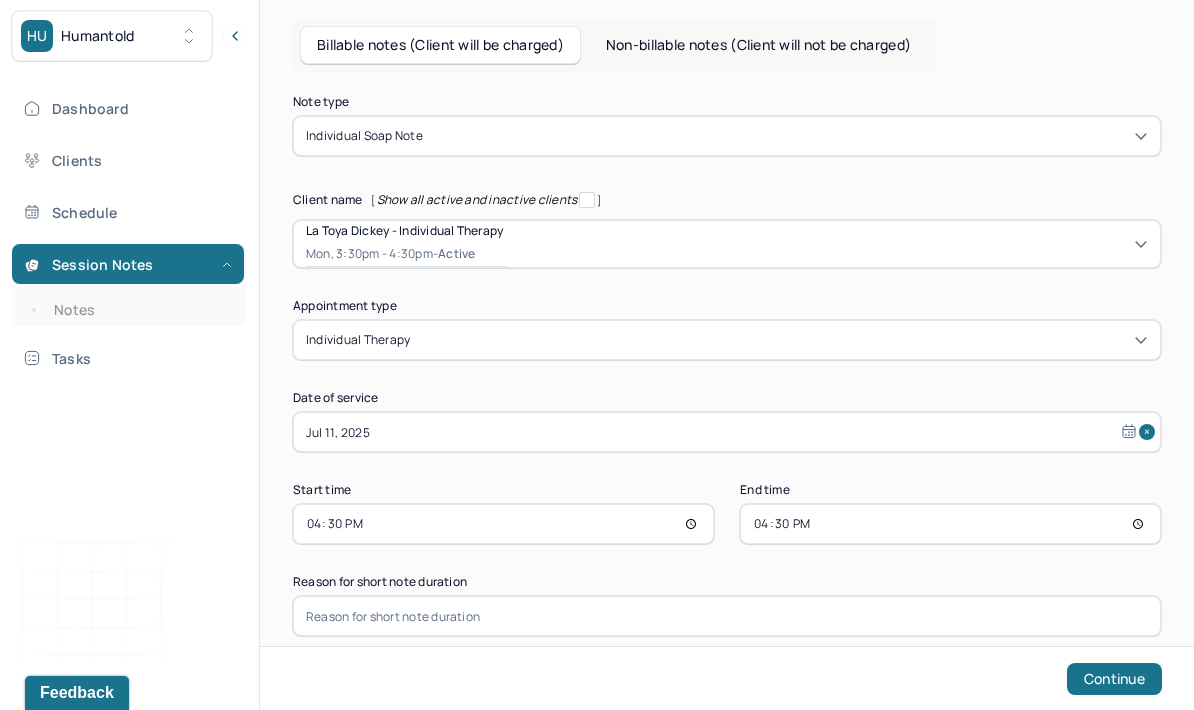 click on "16:30" at bounding box center (950, 524) 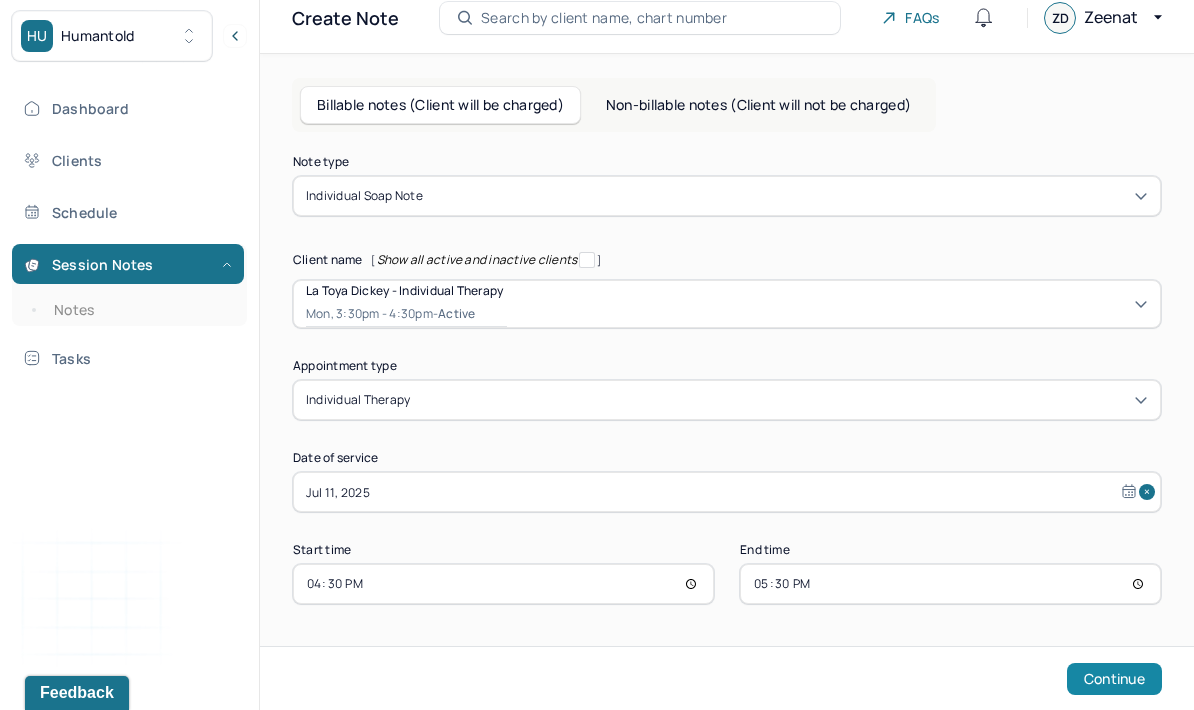 click on "Continue" at bounding box center [1114, 679] 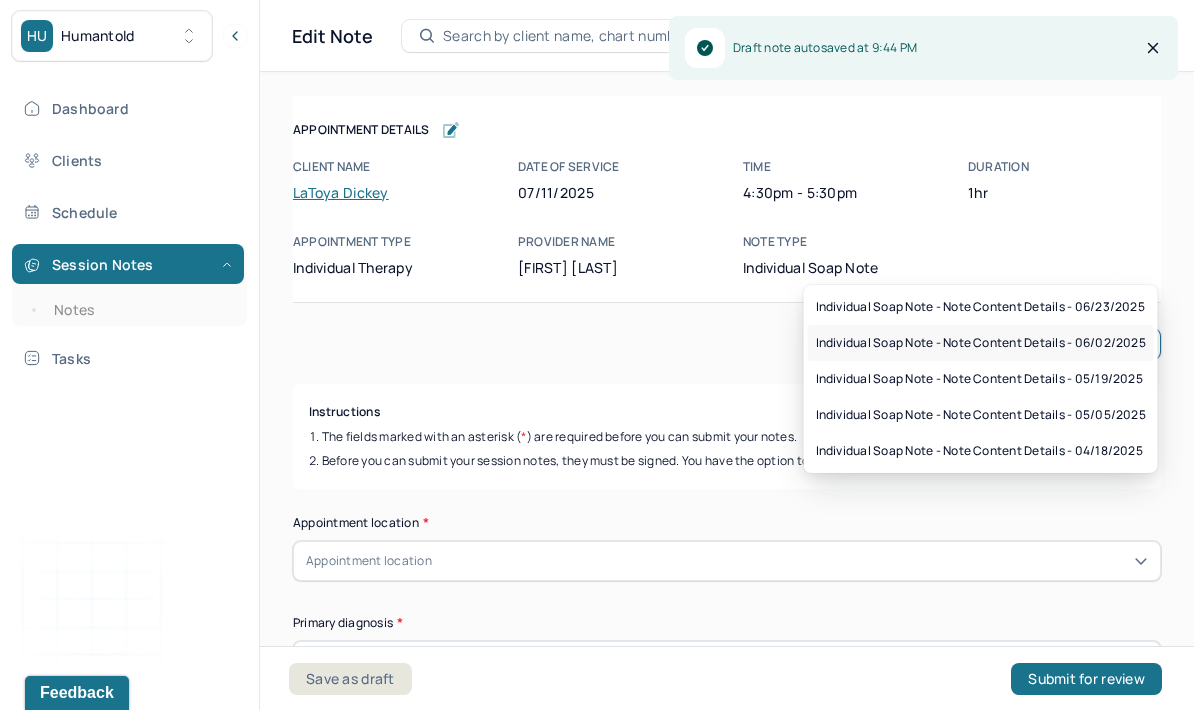 click on "Individual soap note - Note content Details - [DATE]" at bounding box center (981, 343) 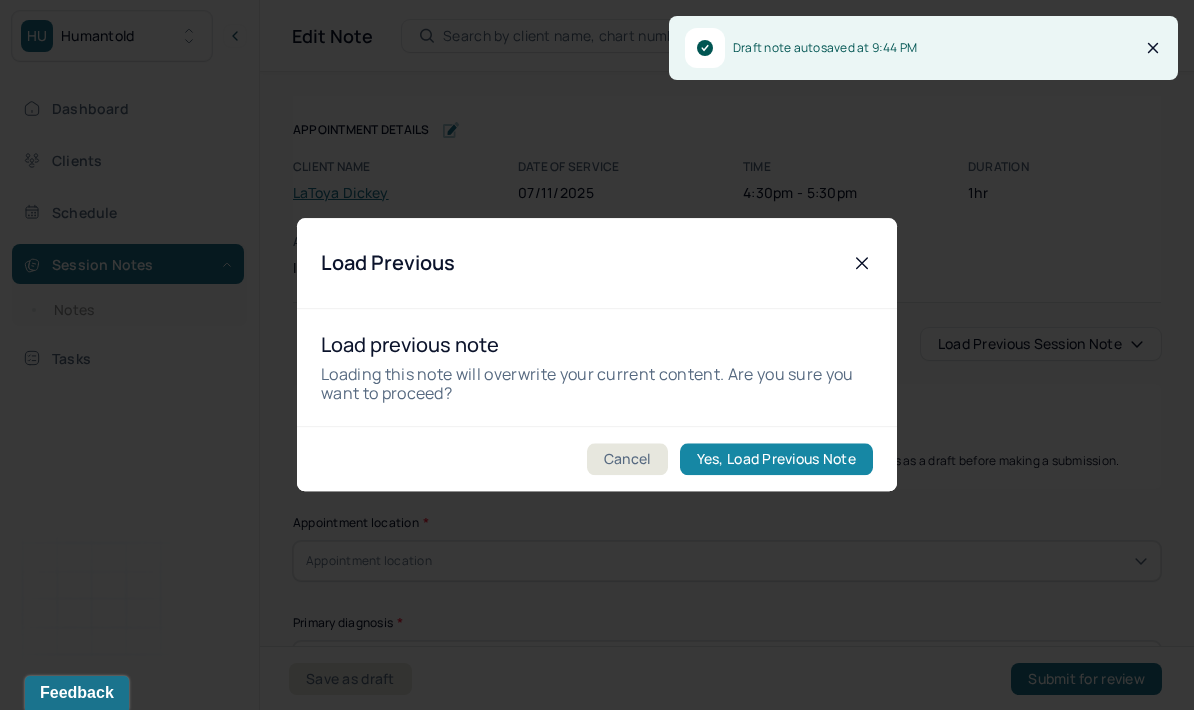 click on "Yes, Load Previous Note" at bounding box center (776, 460) 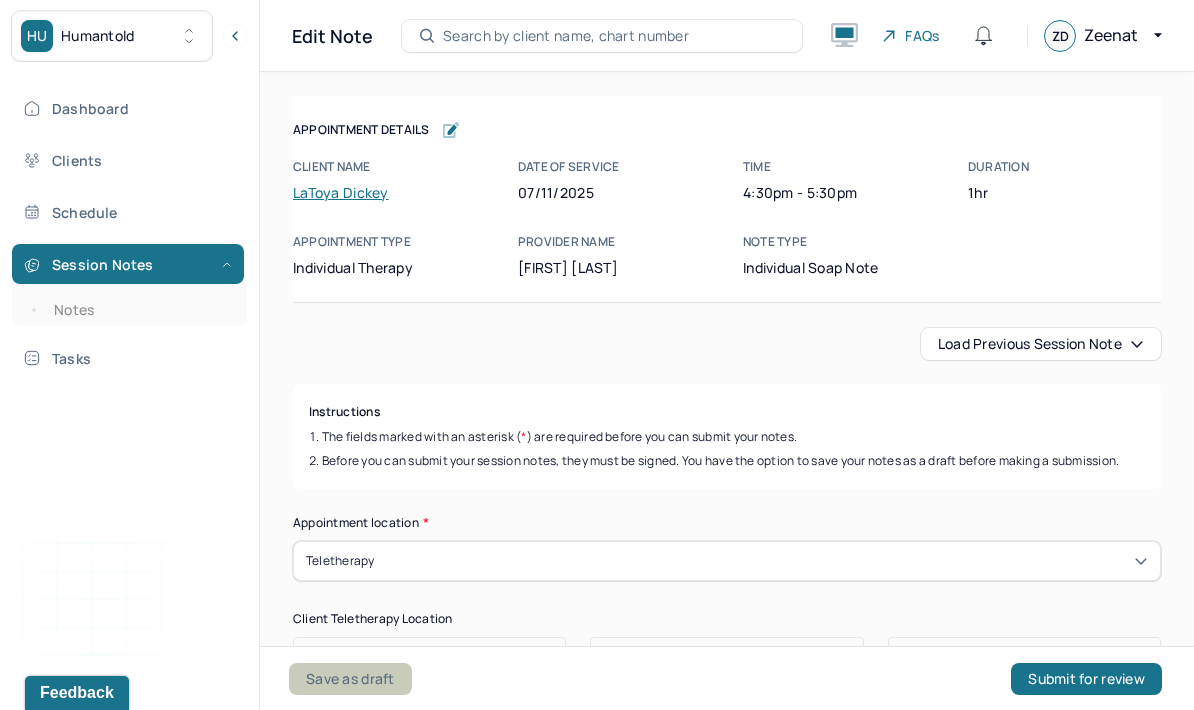 click on "Save as draft" at bounding box center [350, 679] 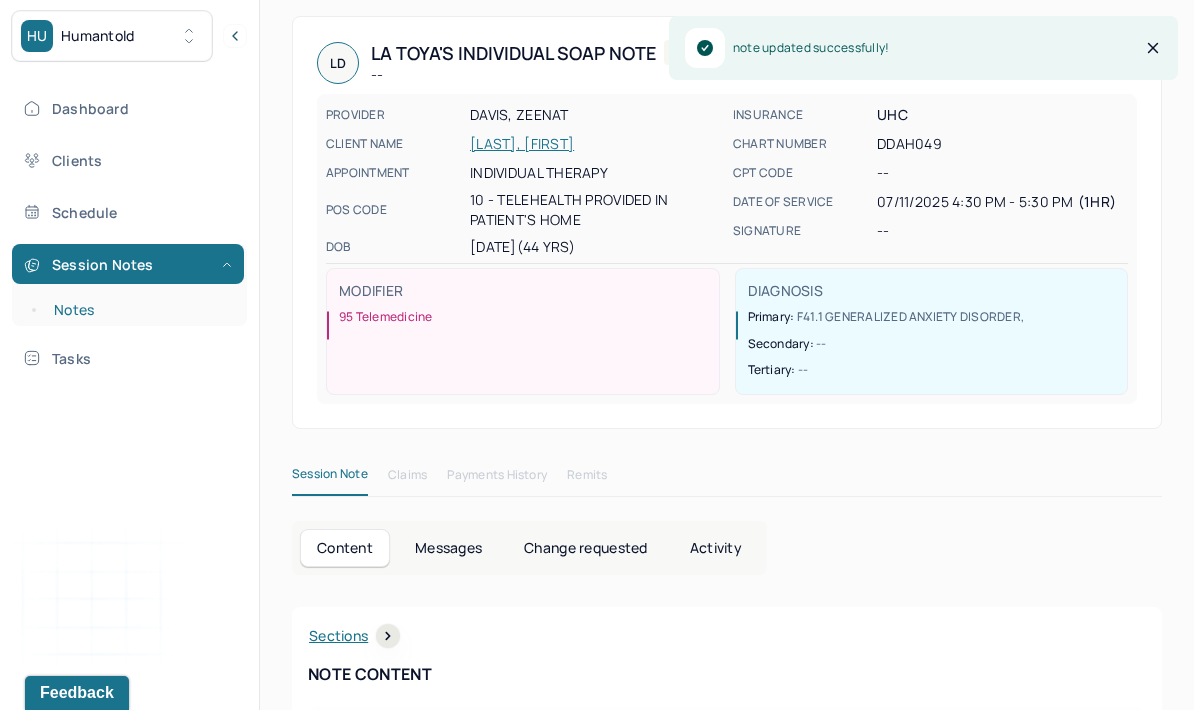 click on "Notes" at bounding box center (139, 310) 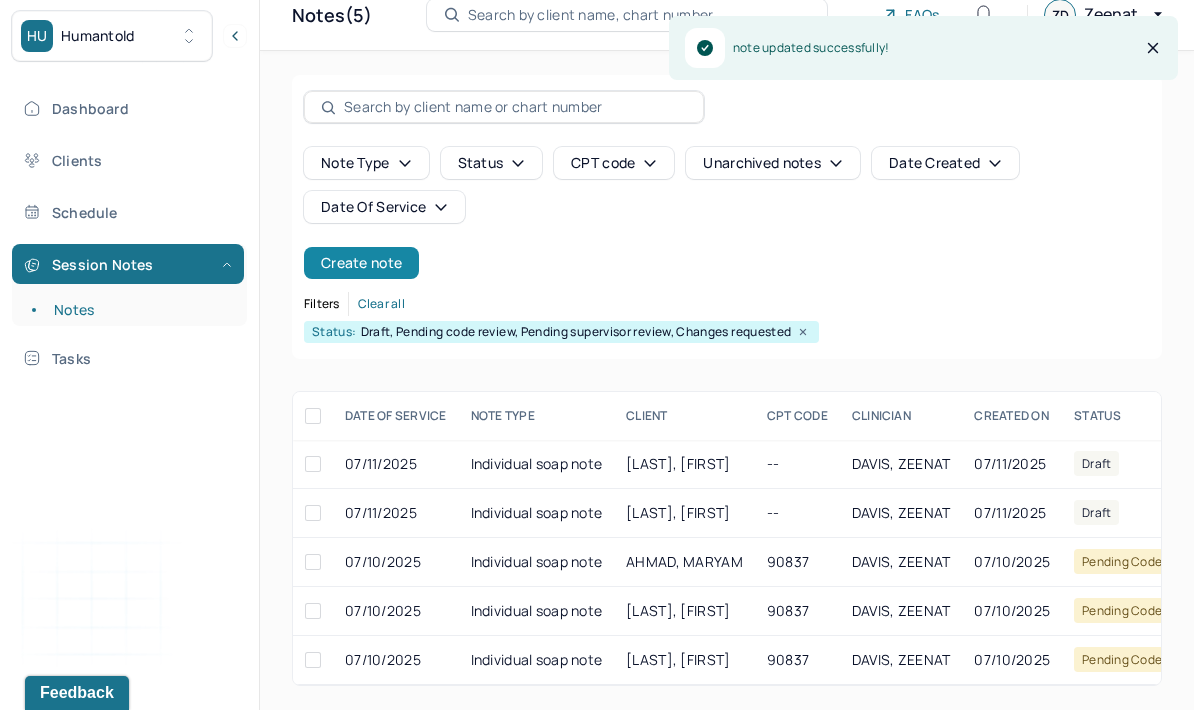click on "Create note" at bounding box center (361, 263) 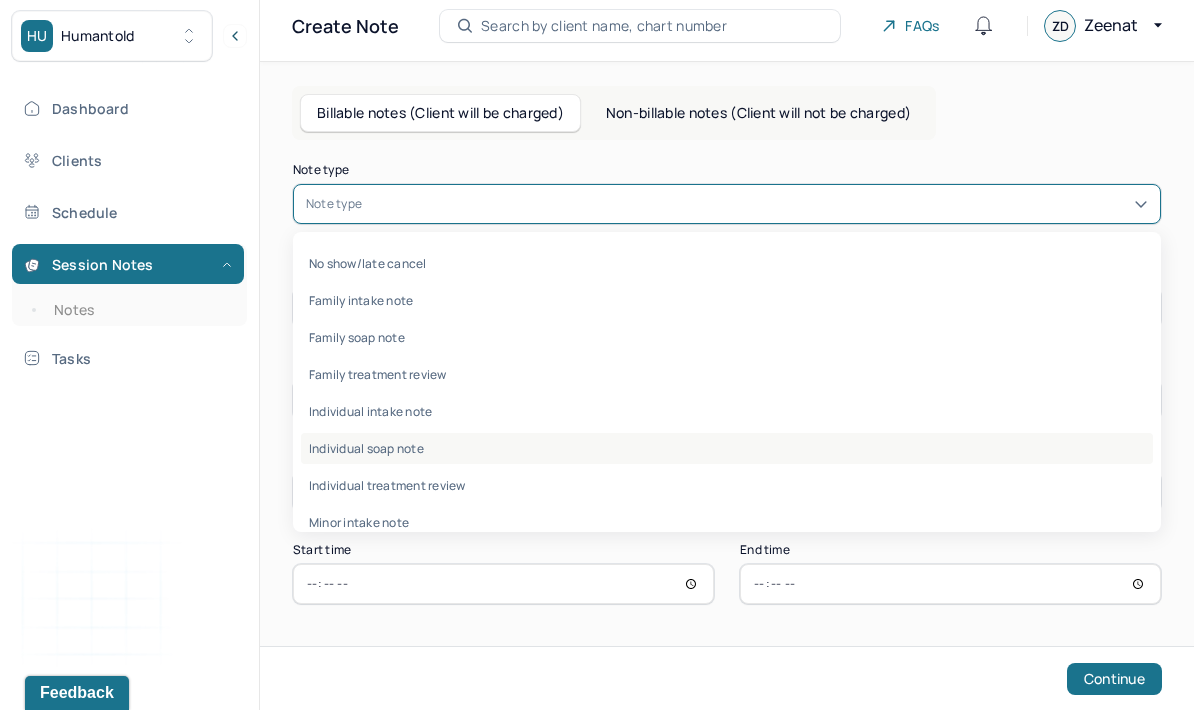 click on "Individual soap note" at bounding box center [727, 448] 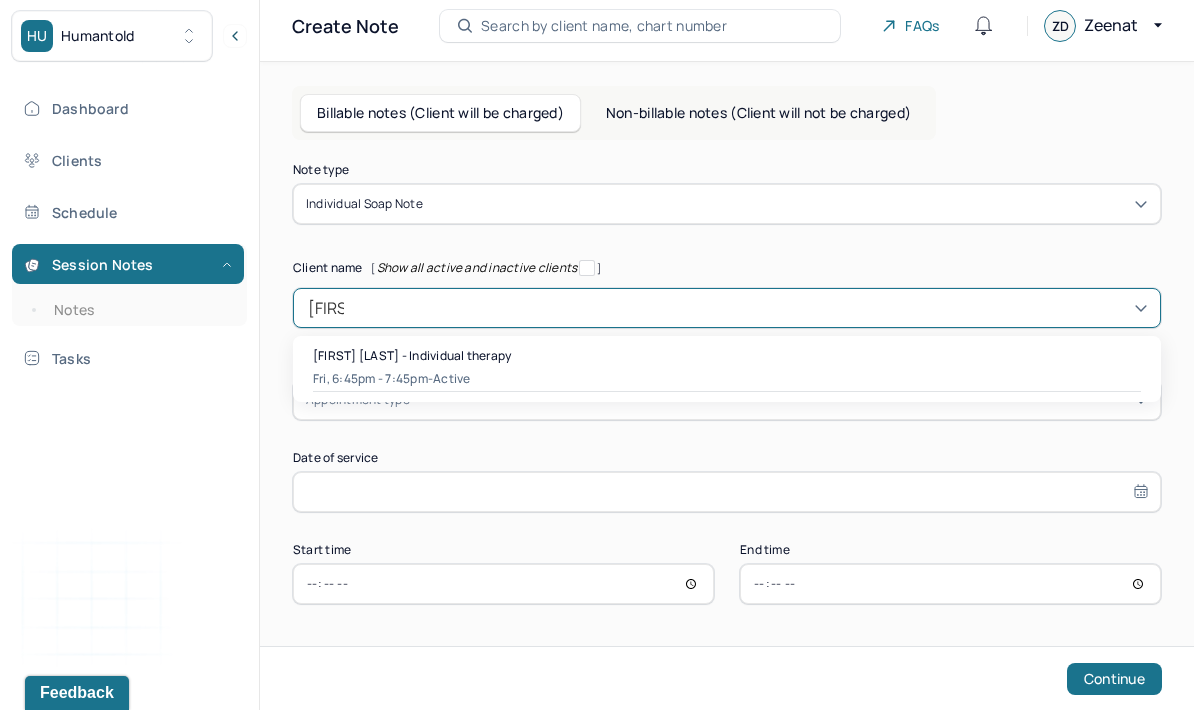 type on "[FIRST]" 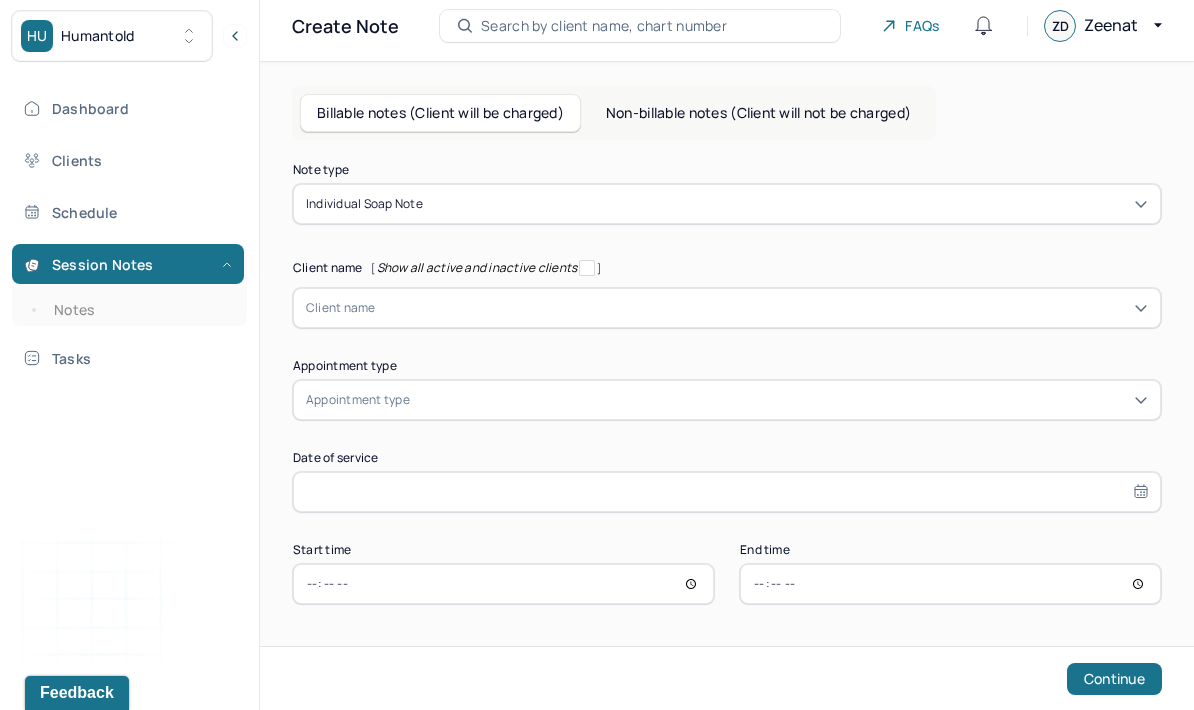 click on "Note type Individual soap note Client name [ Show all active and inactive clients ] Client name Supervisee name Appointment type Appointment type Date of service Start time End time   Continue" at bounding box center [727, 384] 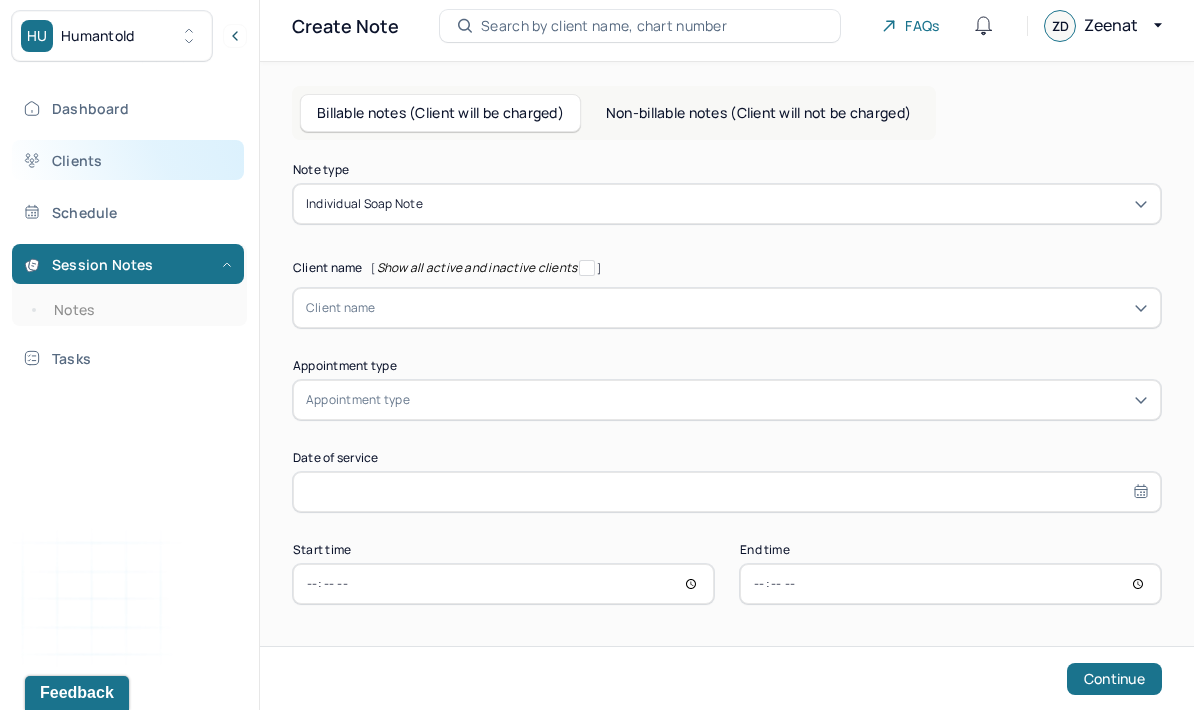click on "Clients" at bounding box center (128, 160) 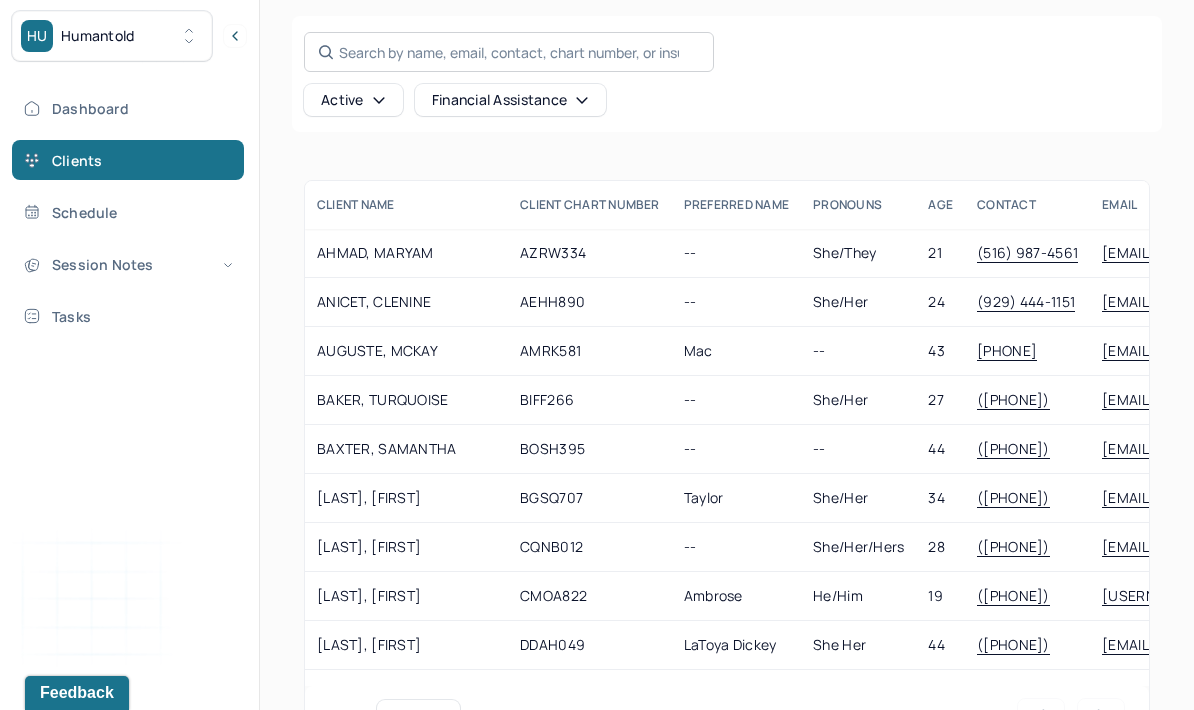 click on "Search by name, email, contact, chart number, or insurance id..." at bounding box center (509, 52) 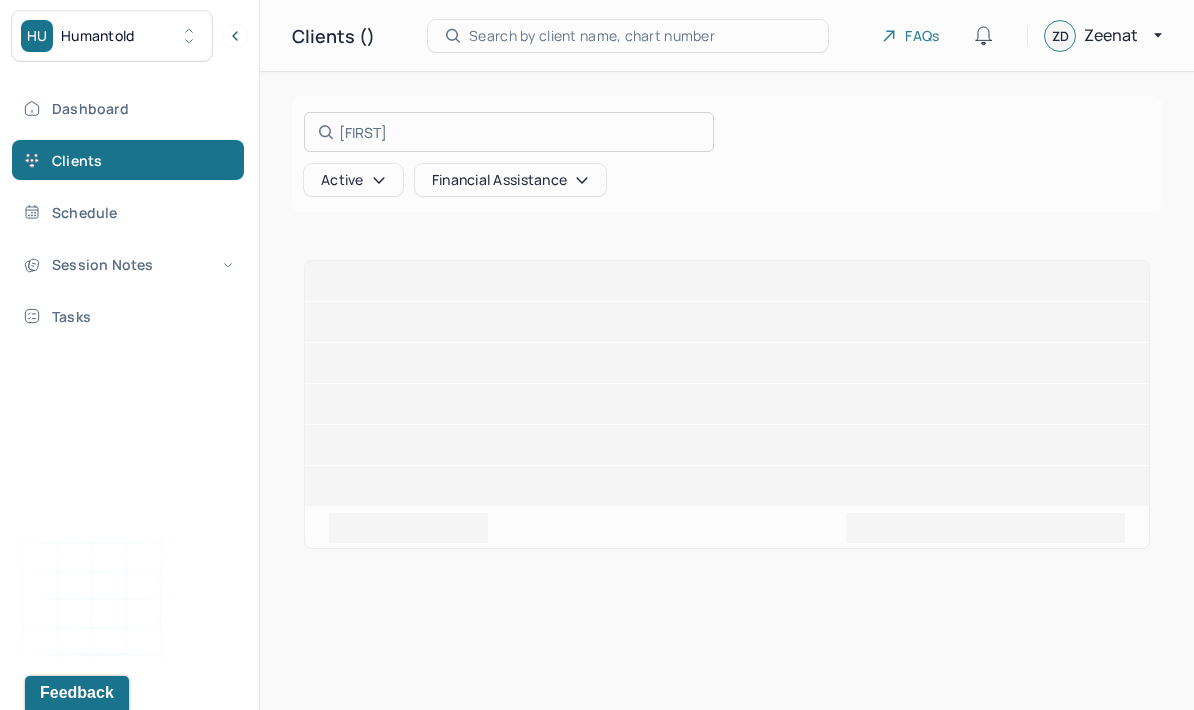 type on "[FIRST]" 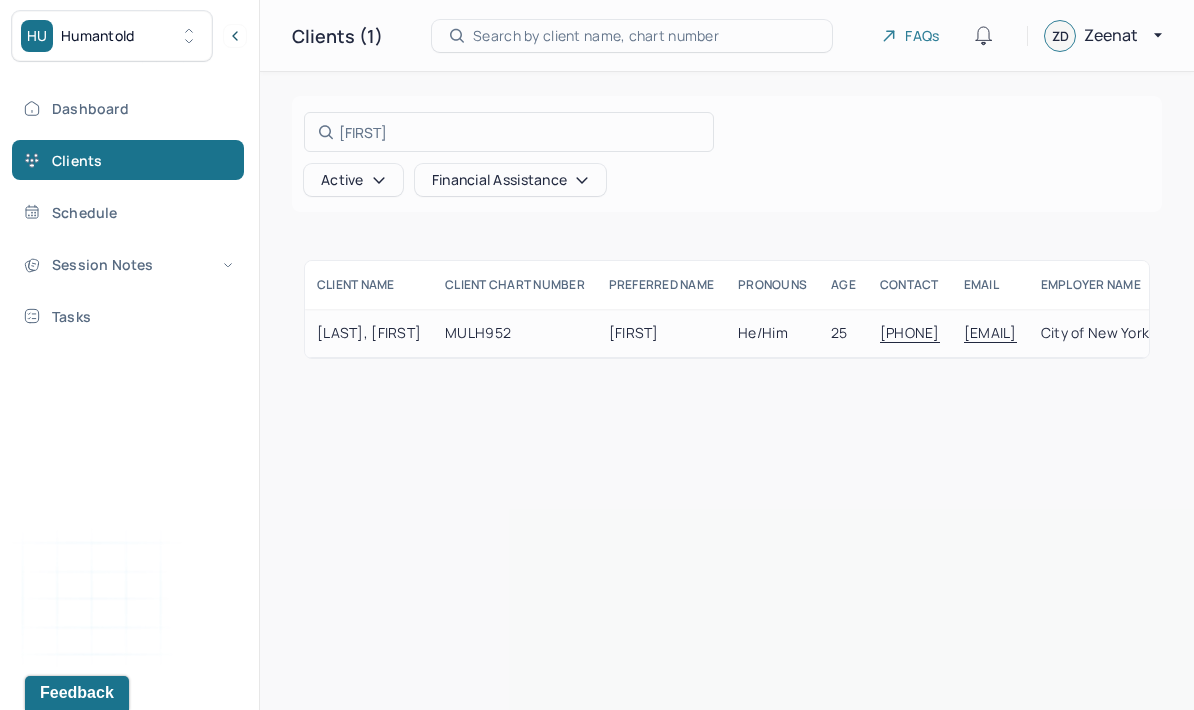 click at bounding box center [597, 355] 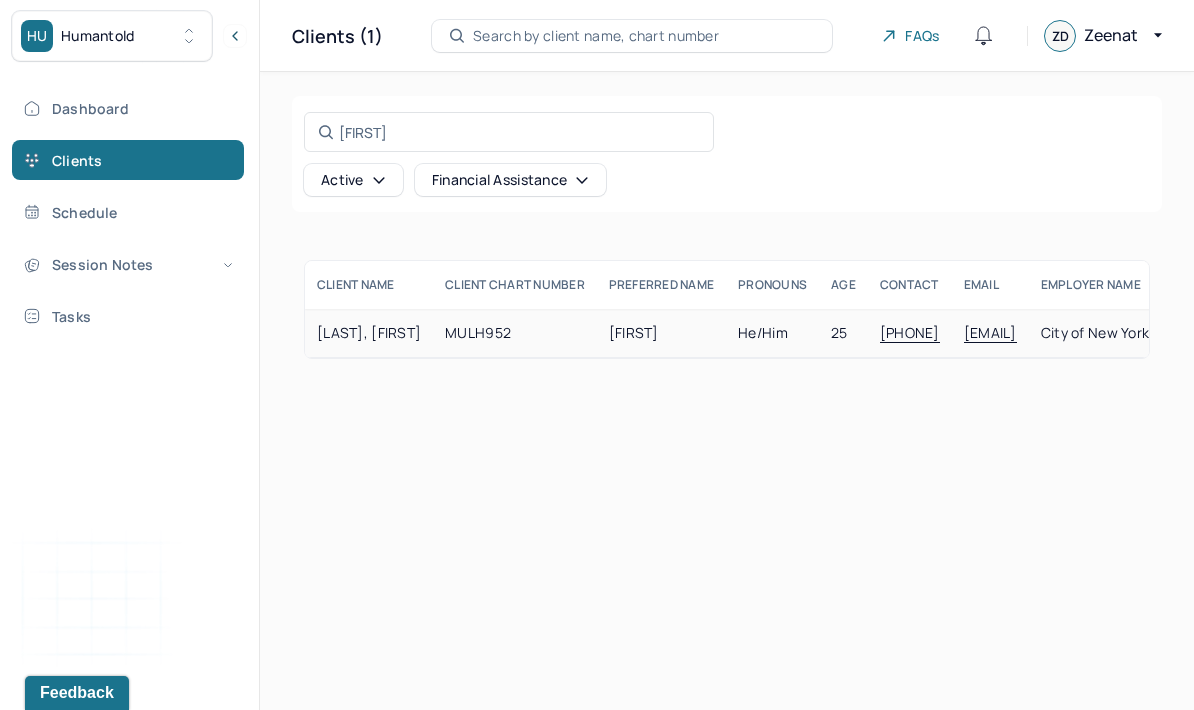 click on "MULH952" at bounding box center (515, 333) 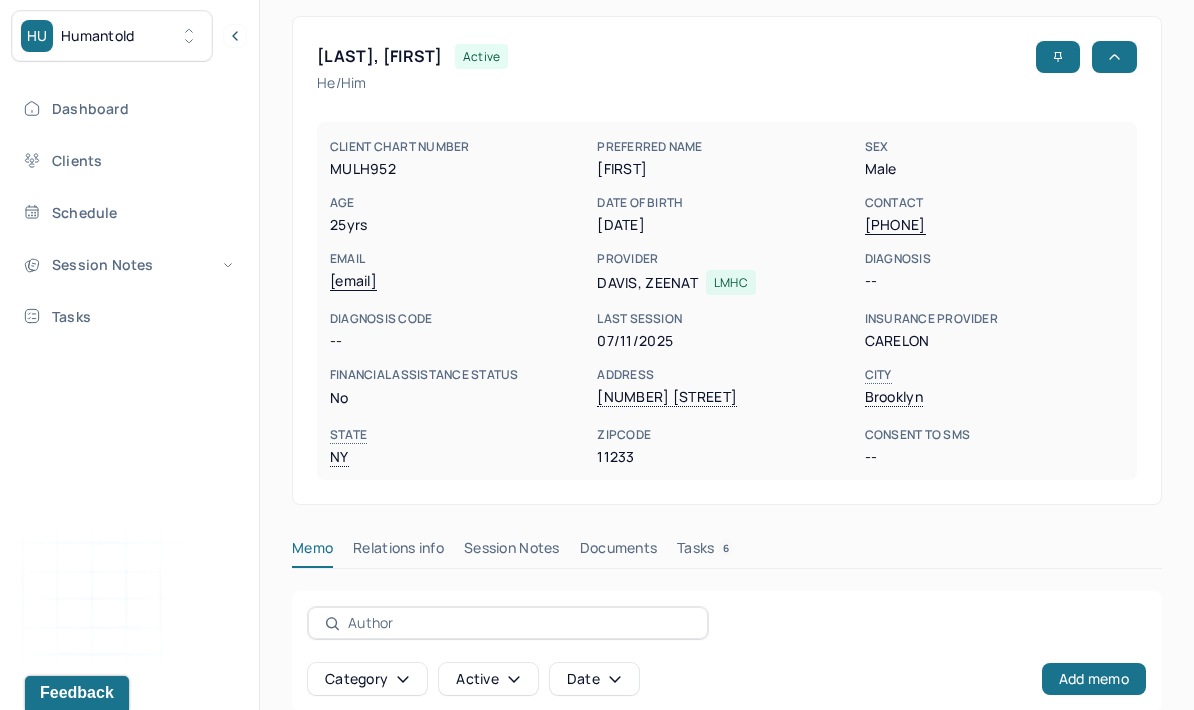 click on "Session Notes" at bounding box center (512, 552) 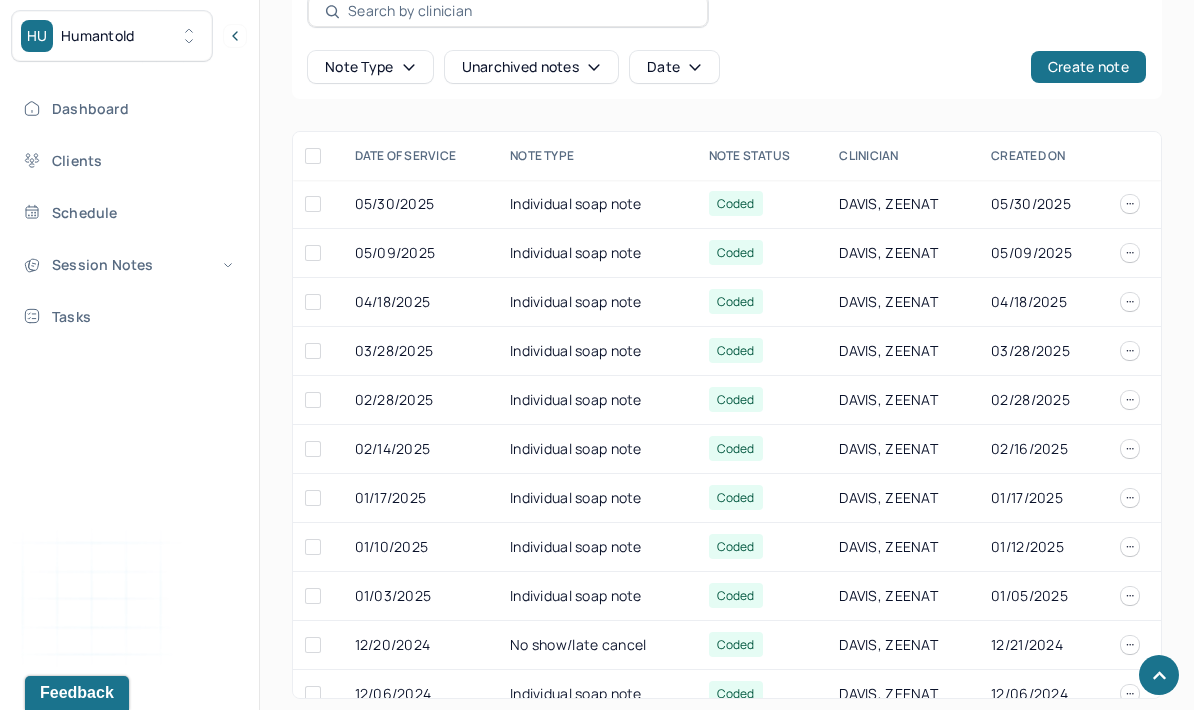 scroll, scrollTop: 647, scrollLeft: 0, axis: vertical 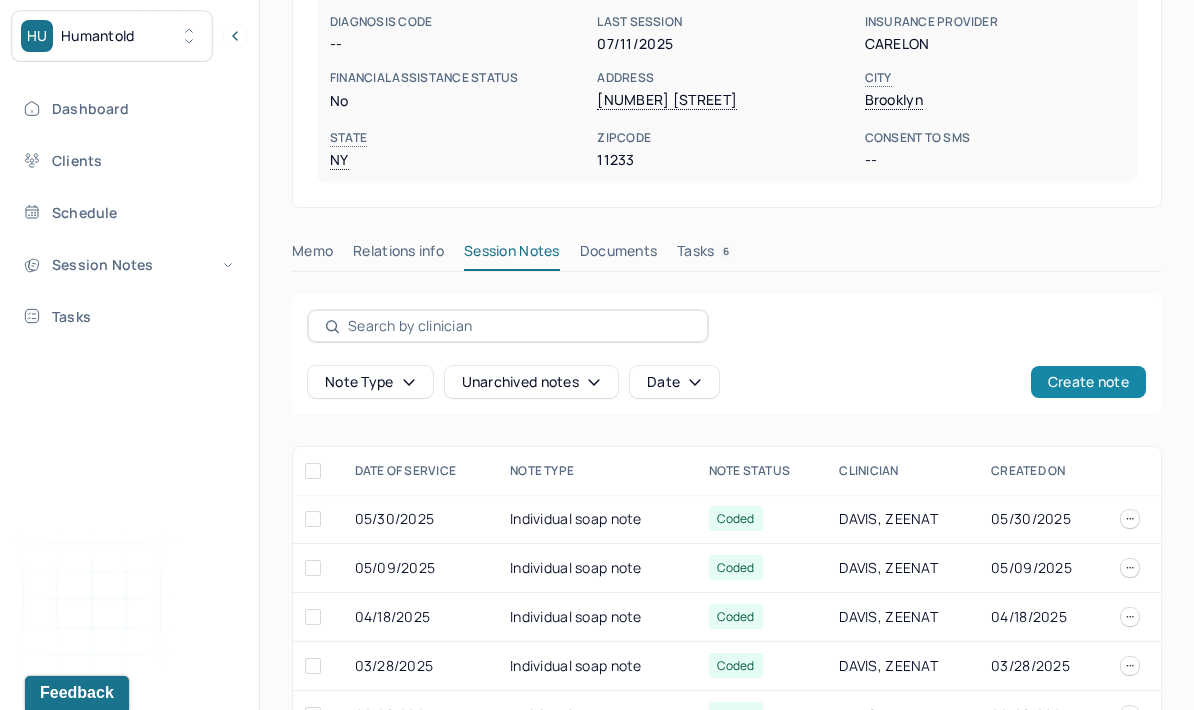 click on "Create note" at bounding box center [1088, 382] 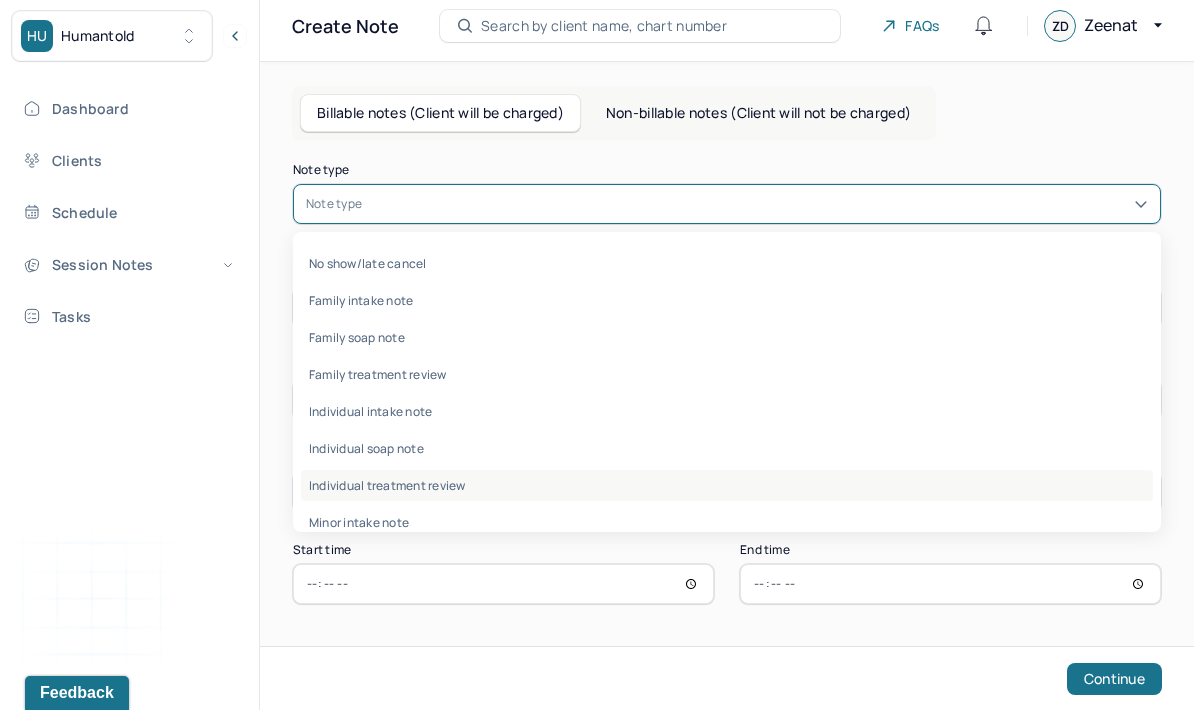 click on "Individual treatment review" at bounding box center [727, 485] 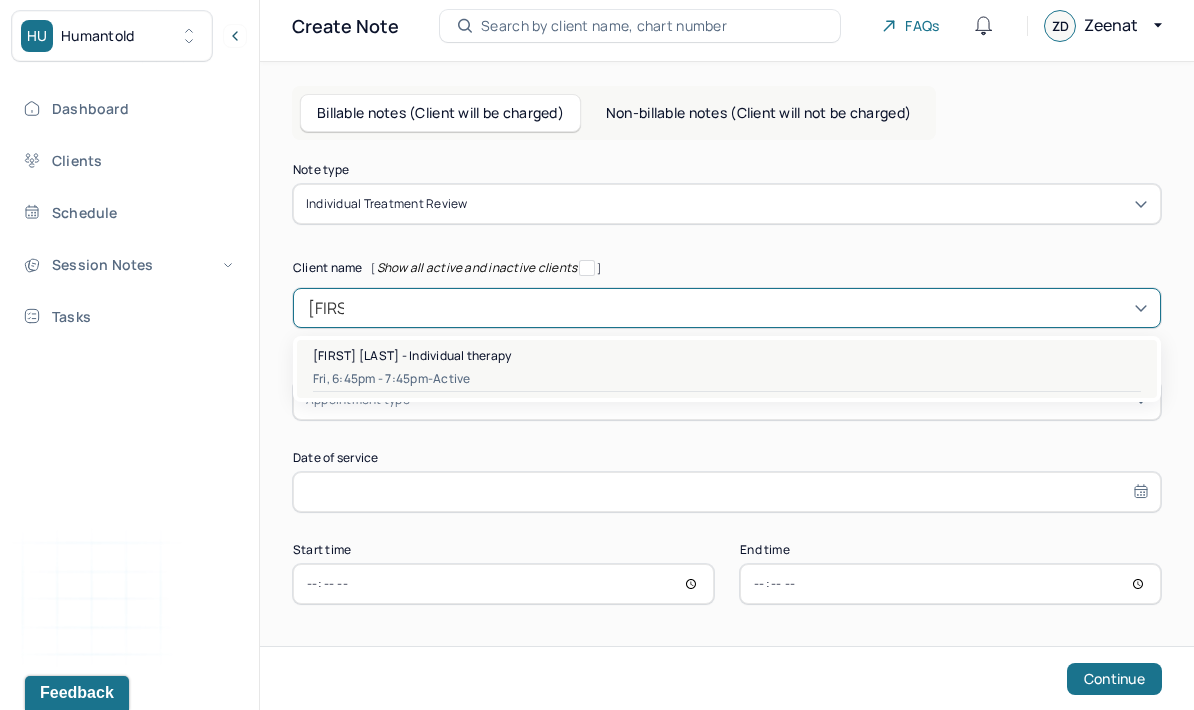 click on "[FIRST] [LAST] - Individual therapy" at bounding box center (727, 355) 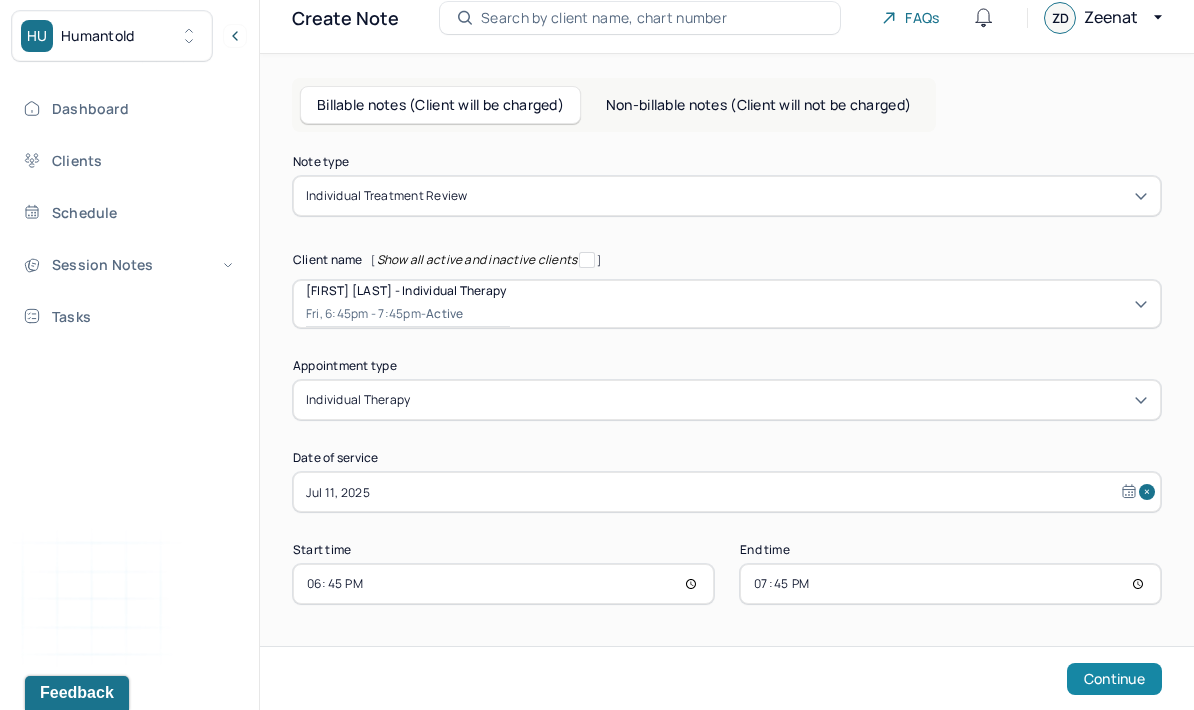 click on "Continue" at bounding box center [1114, 679] 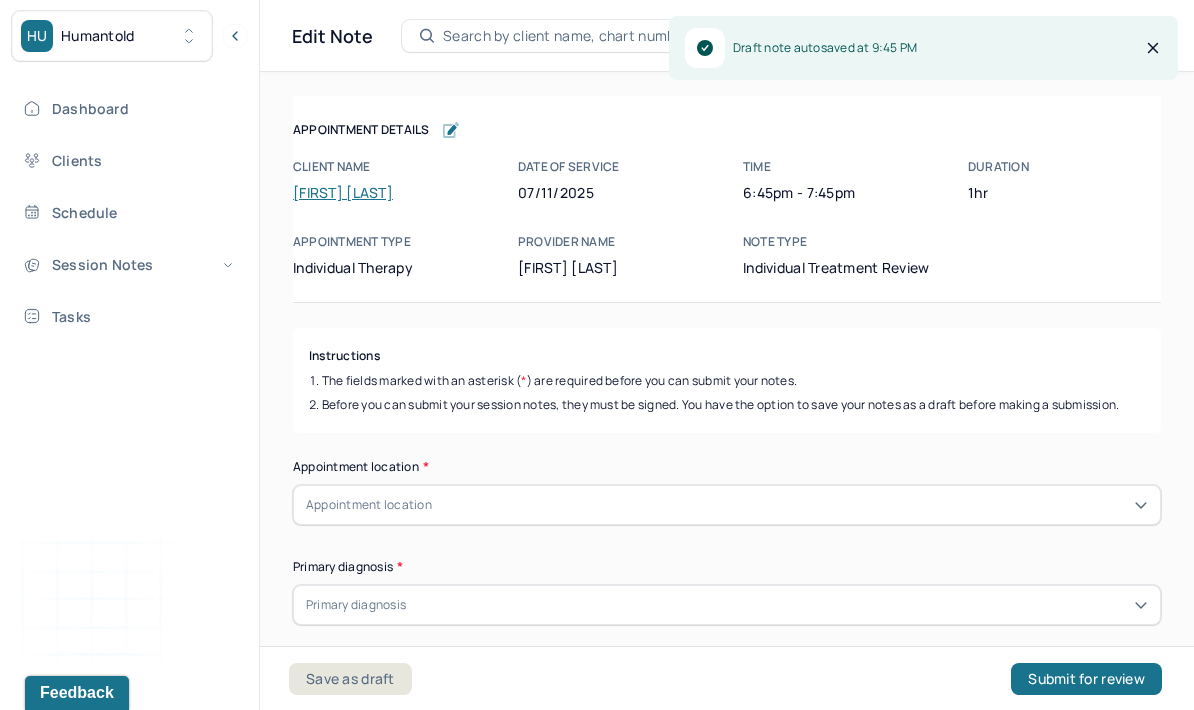 click on "Appointment location" at bounding box center (727, 505) 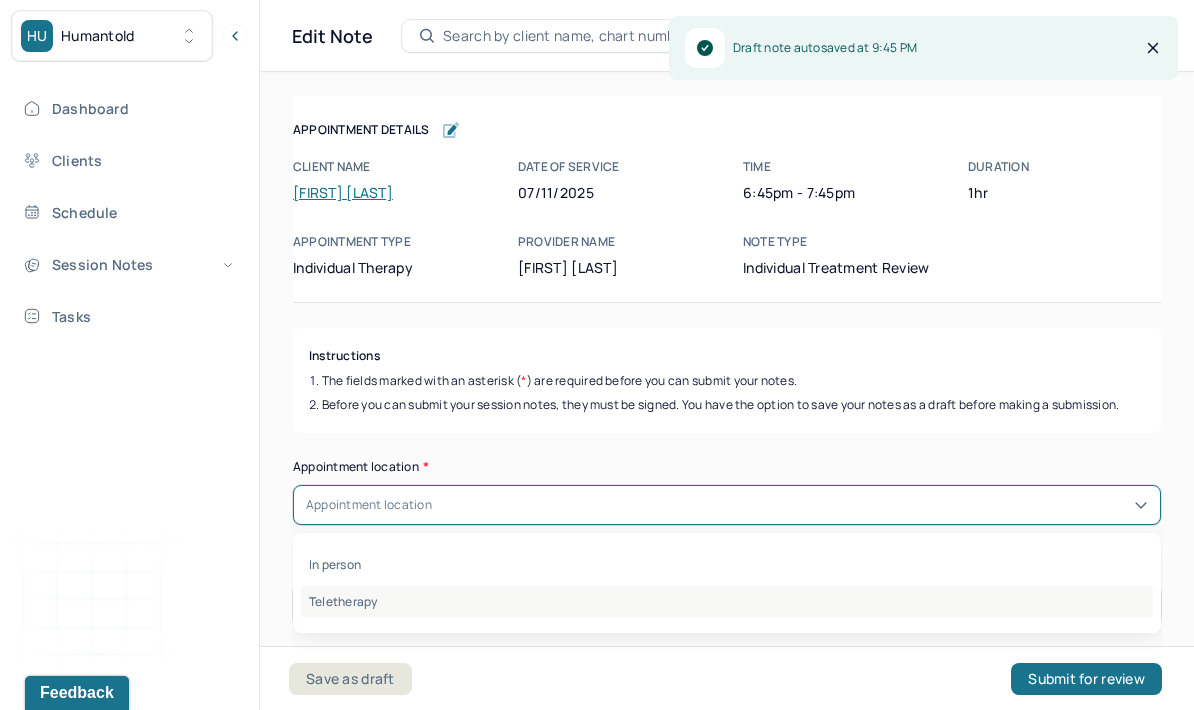 click on "Teletherapy" at bounding box center [727, 601] 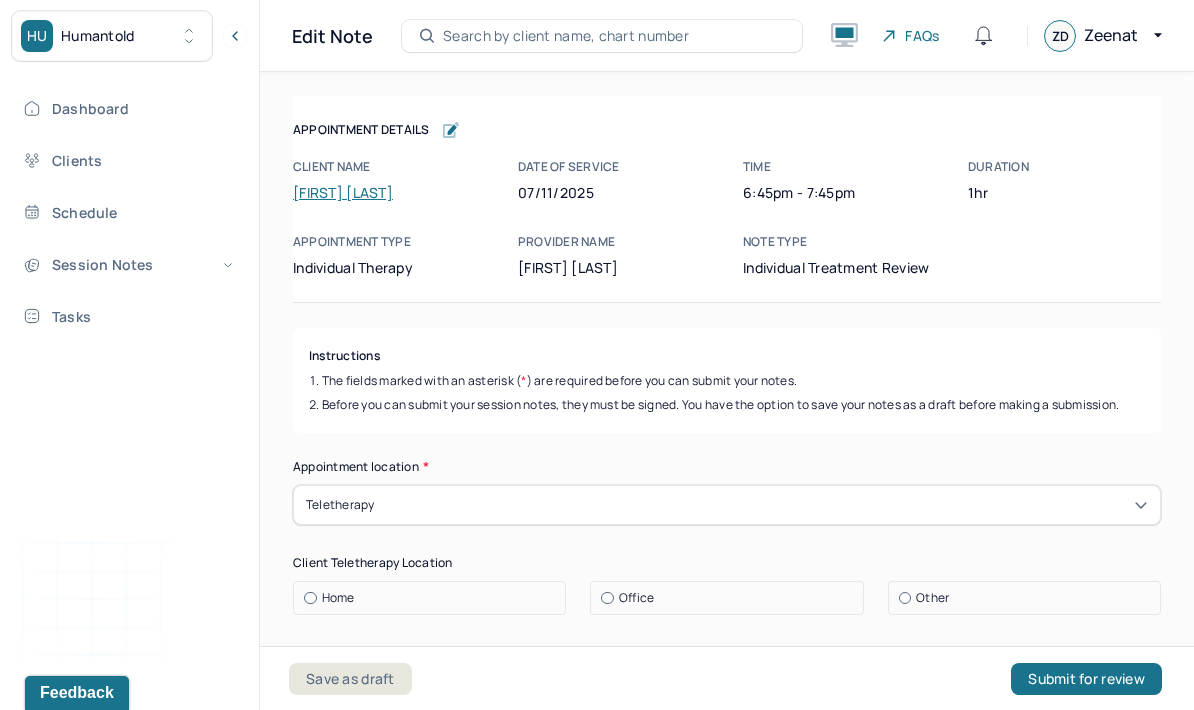 click on "Home" at bounding box center (434, 598) 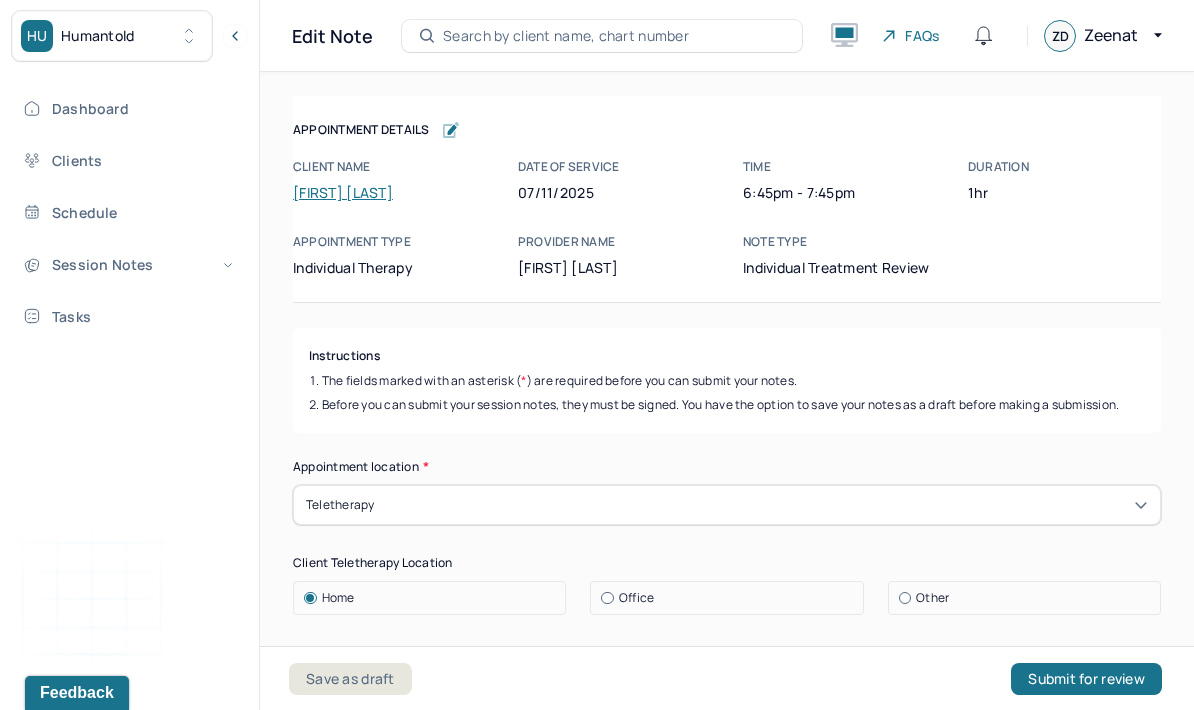 click on "Home" at bounding box center [434, 687] 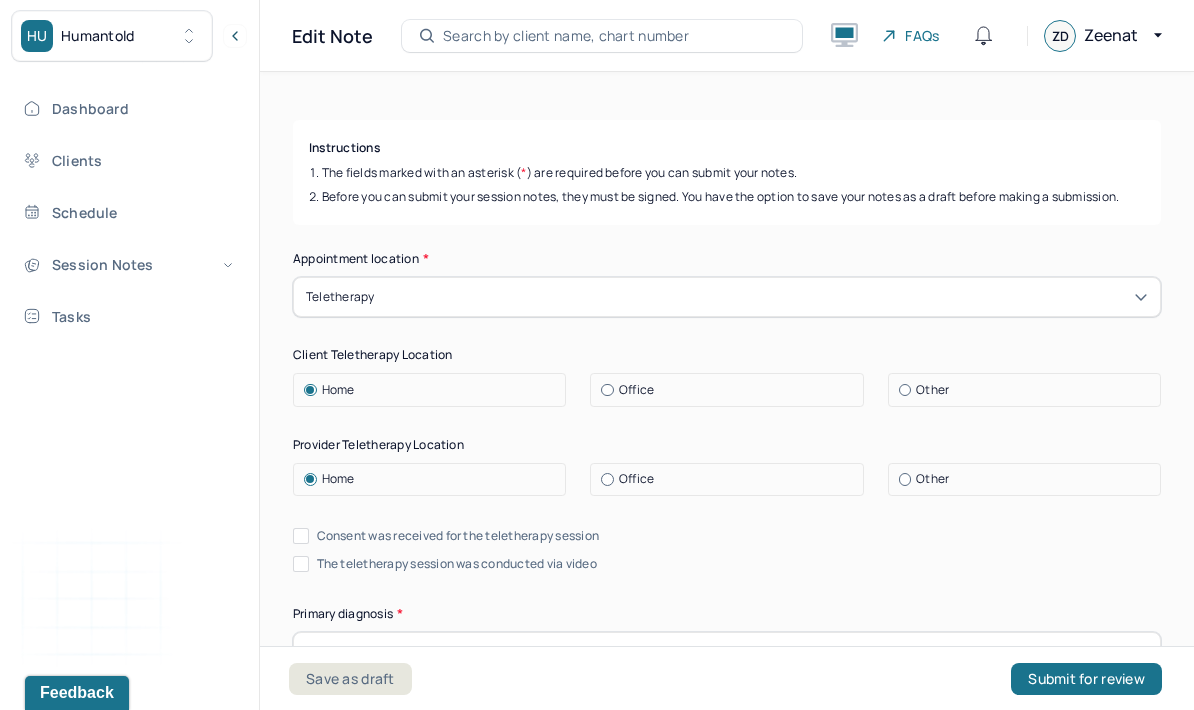 scroll, scrollTop: 318, scrollLeft: 0, axis: vertical 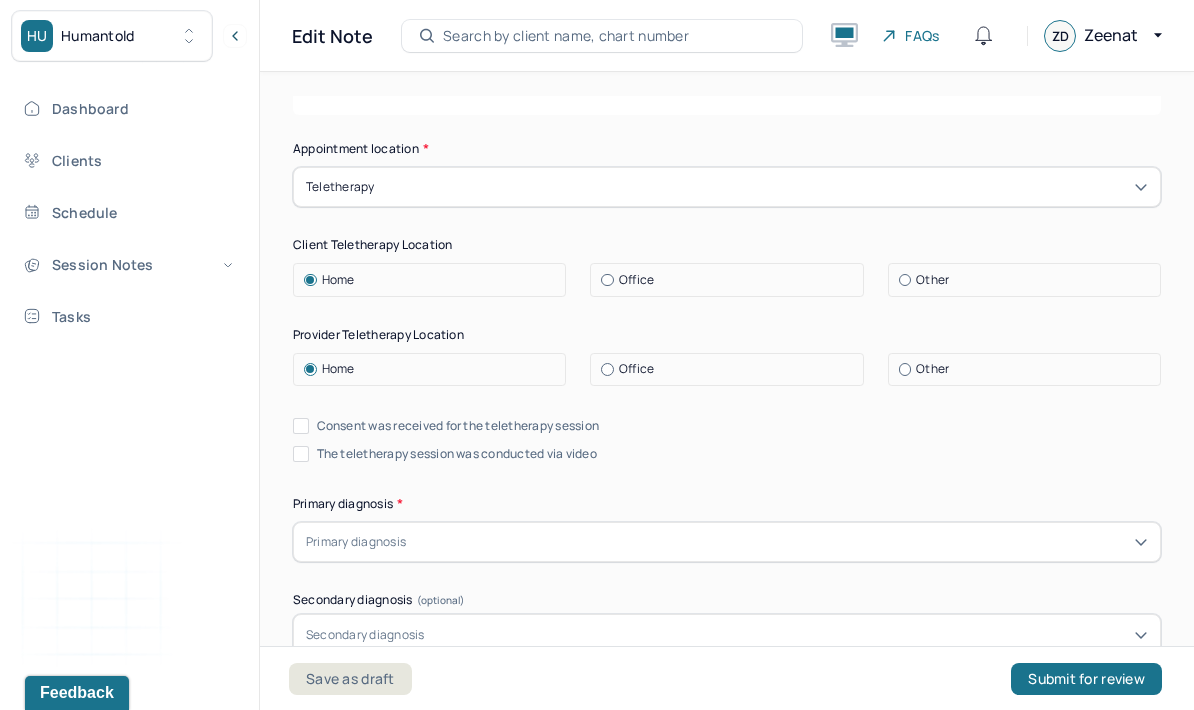 click on "Appointment location * Teletherapy Client Teletherapy Location Home Office Other Provider Teletherapy Location Home Office Other Consent was received for the teletherapy session The teletherapy session was conducted via video Primary diagnosis * Primary diagnosis Secondary diagnosis (optional) Secondary diagnosis Tertiary diagnosis (optional) Tertiary diagnosis Presenting Concerns What are the problem(s) you are seeking help for? Symptoms Anxiety Panic attacks Depression Easily distracted Impulsive Paranoia Alcohol Anger outburst Unable to feel pleasure Excessive energy Recreational drug use Tobacco Racing thoughts Other symptoms (optional) Physical symptoms * Medication physical/psychiatric * Sleeping habits and concerns * Difficulties with appetite or eating patterns *" at bounding box center [727, 1099] 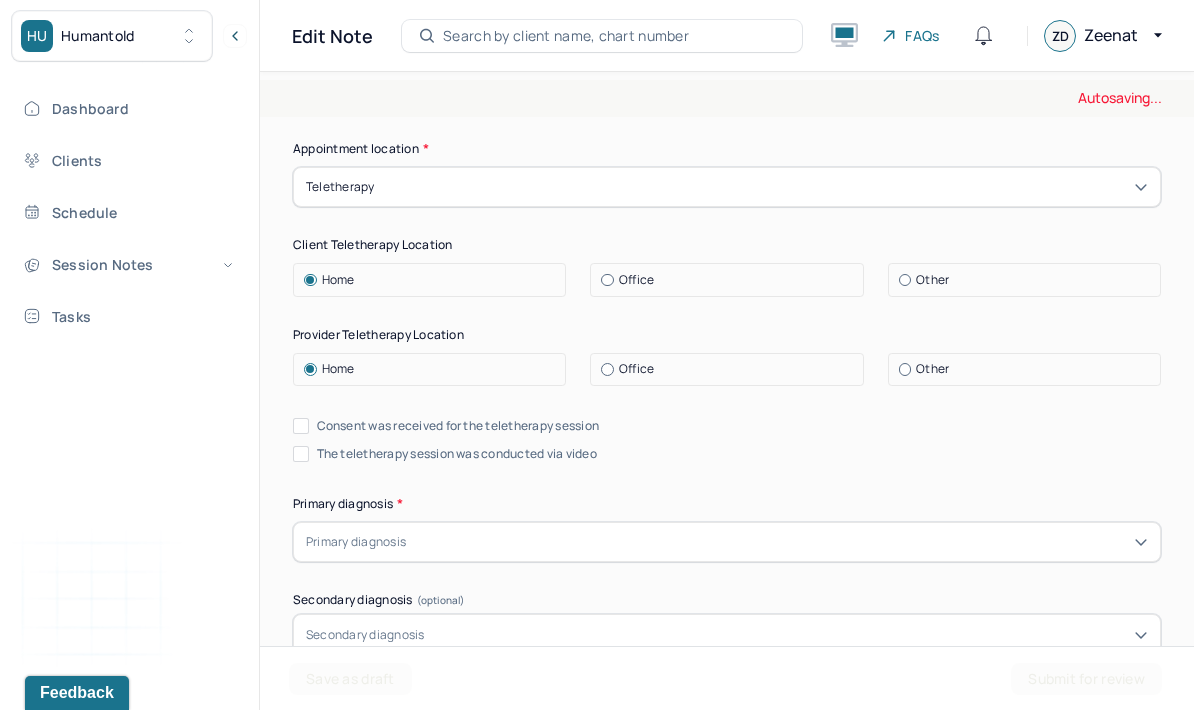 click on "Consent was received for the teletherapy session" at bounding box center [301, 426] 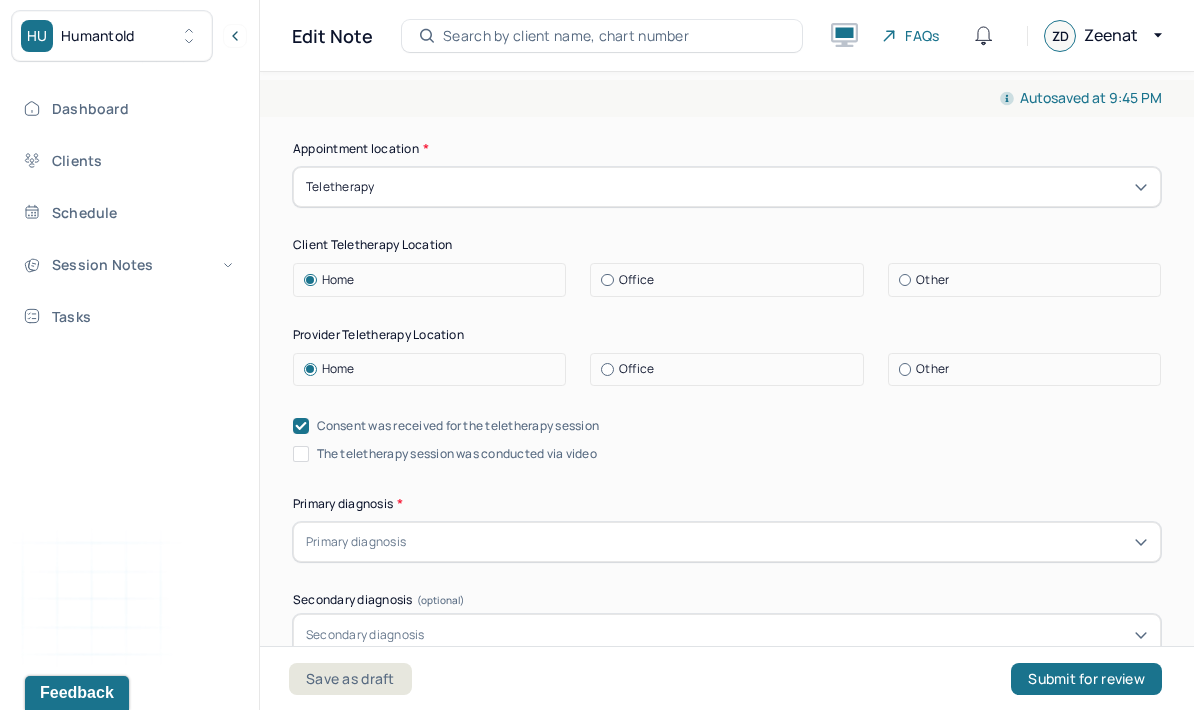 click on "The teletherapy session was conducted via video" at bounding box center (301, 454) 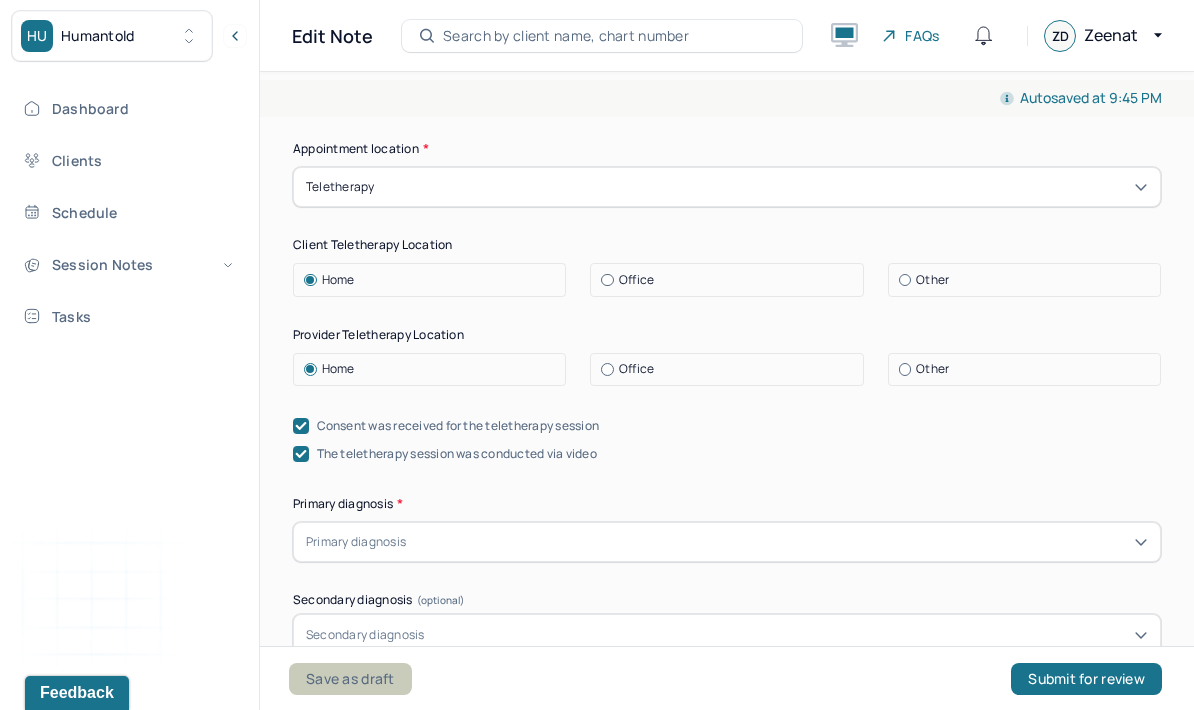 click on "Save as draft" at bounding box center [350, 679] 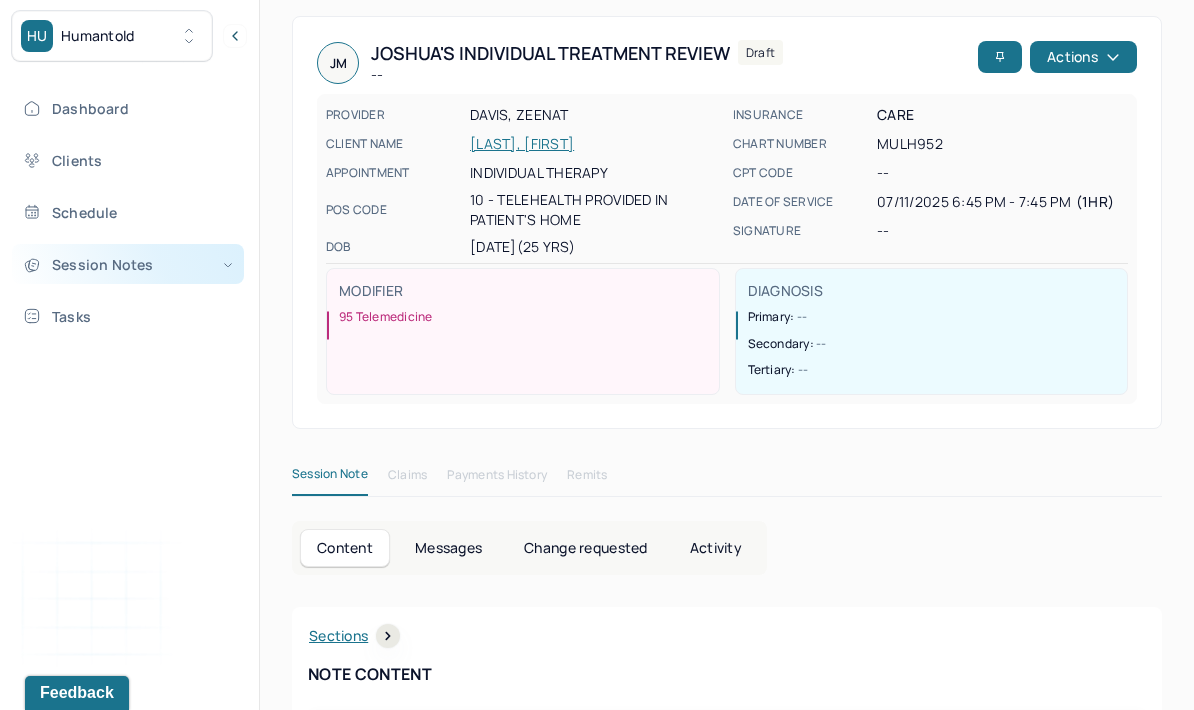 click on "Session Notes" at bounding box center (128, 264) 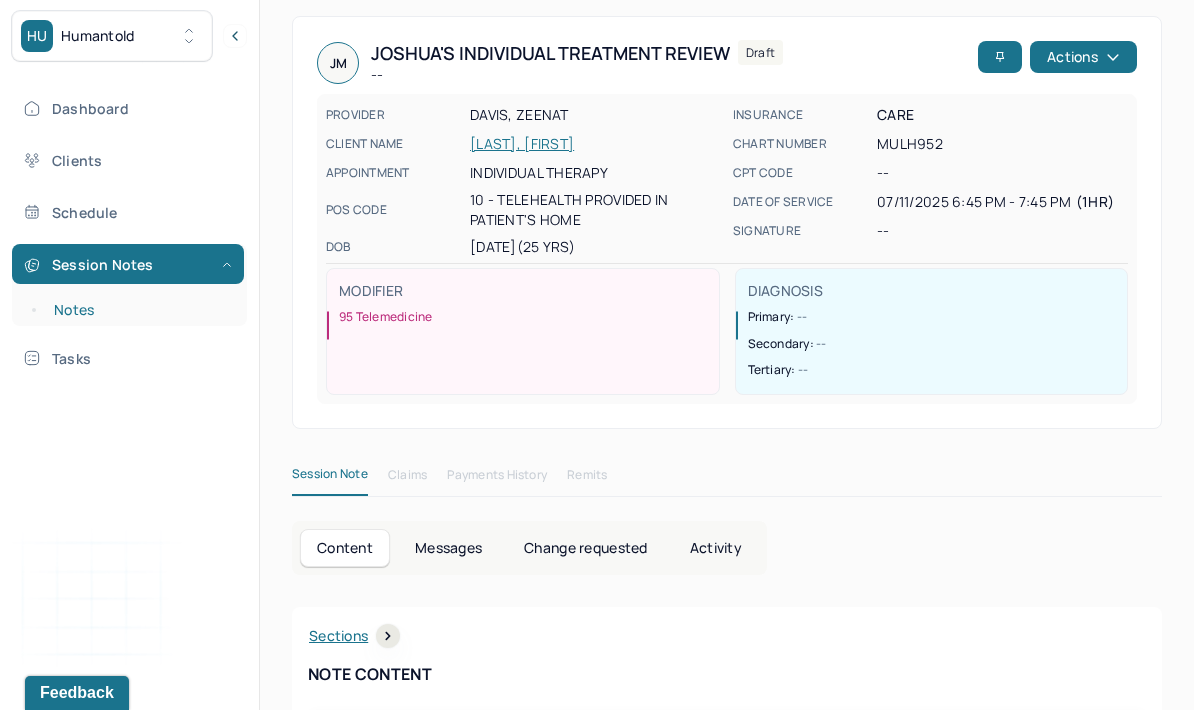 click on "Notes" at bounding box center [139, 310] 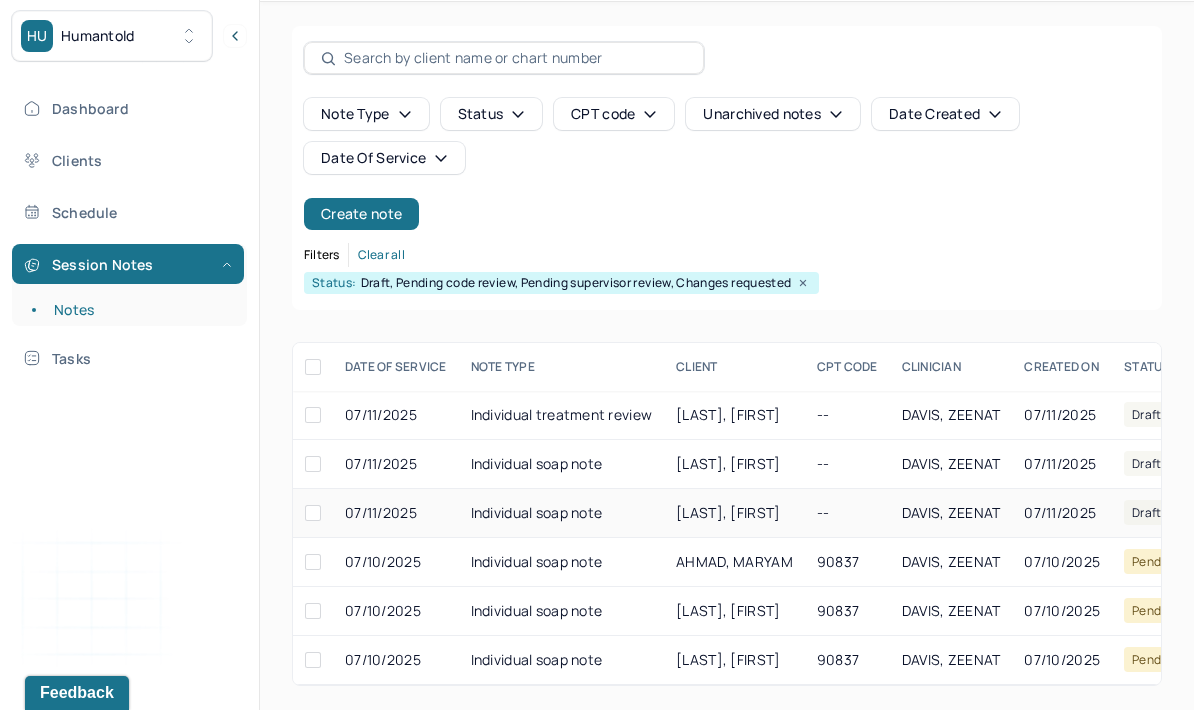 click on "[LAST], [FIRST]" at bounding box center [734, 513] 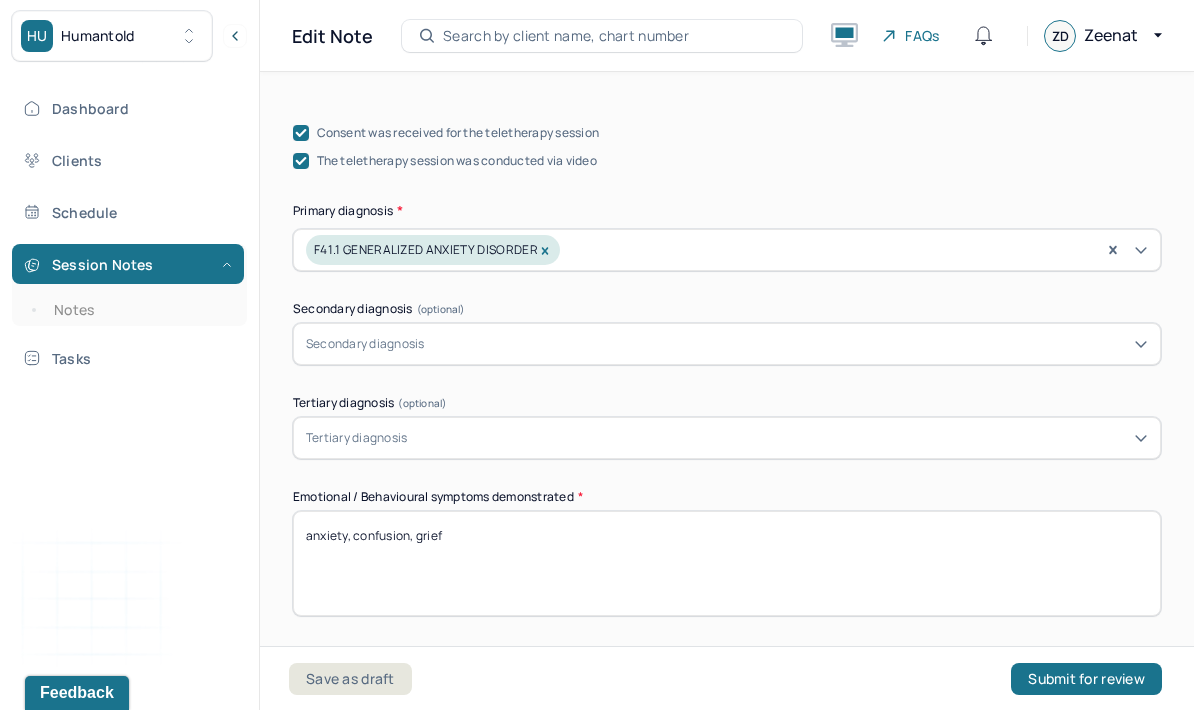 scroll, scrollTop: 664, scrollLeft: 0, axis: vertical 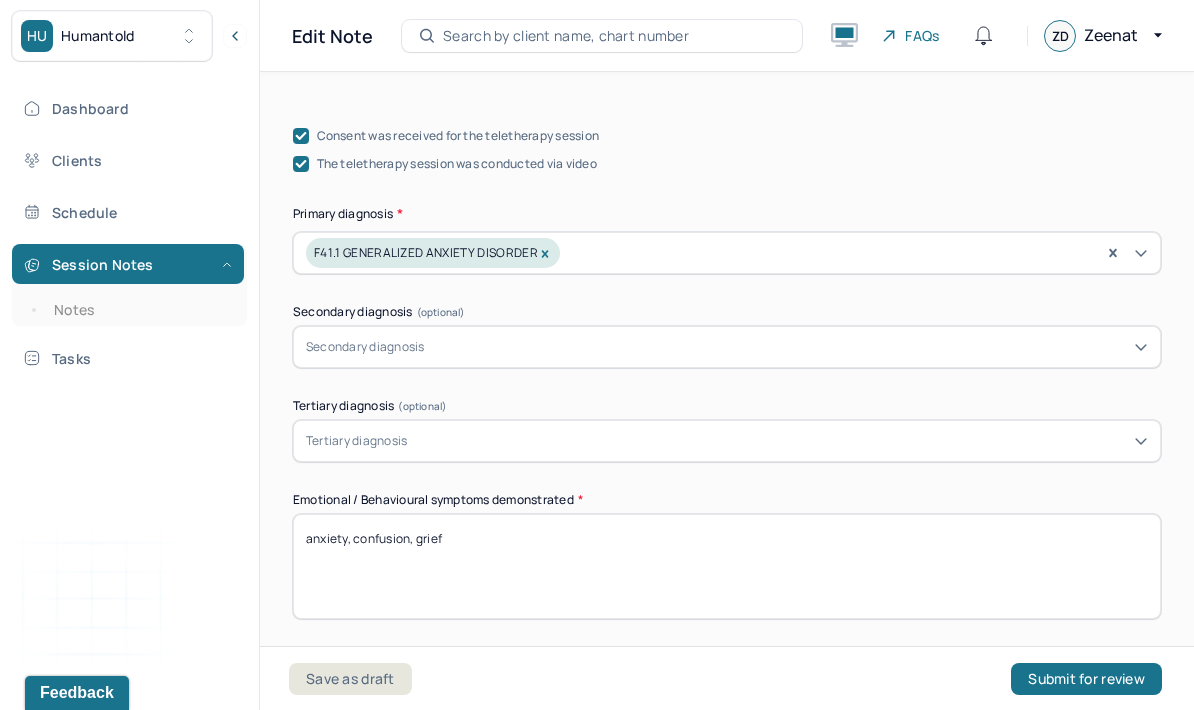 click on "anxiety, confusion, grief" at bounding box center (727, 566) 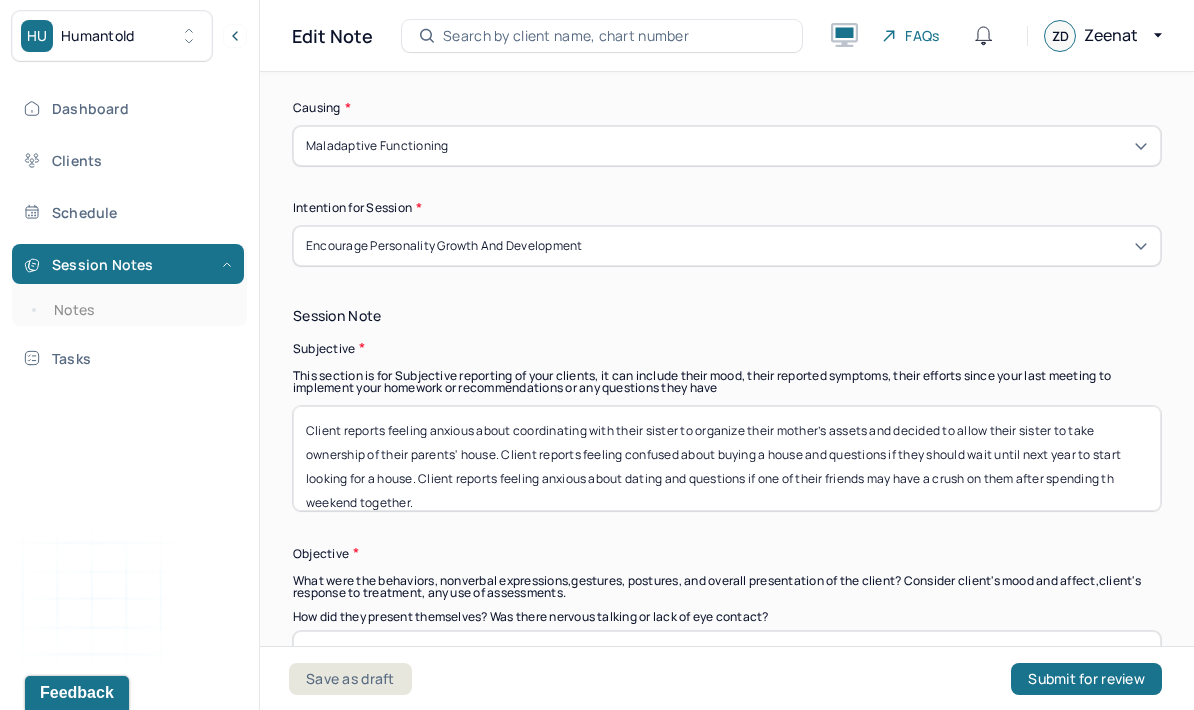 scroll, scrollTop: 1219, scrollLeft: 0, axis: vertical 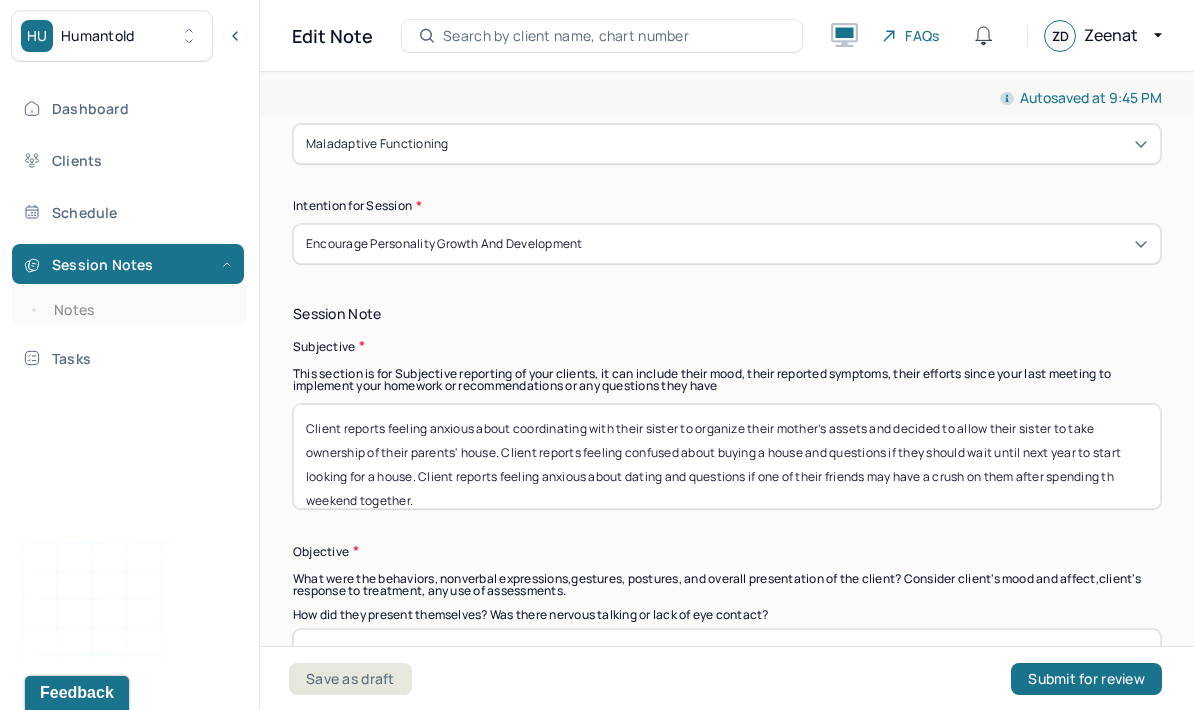 type on "anxiety, confusion, disappointment" 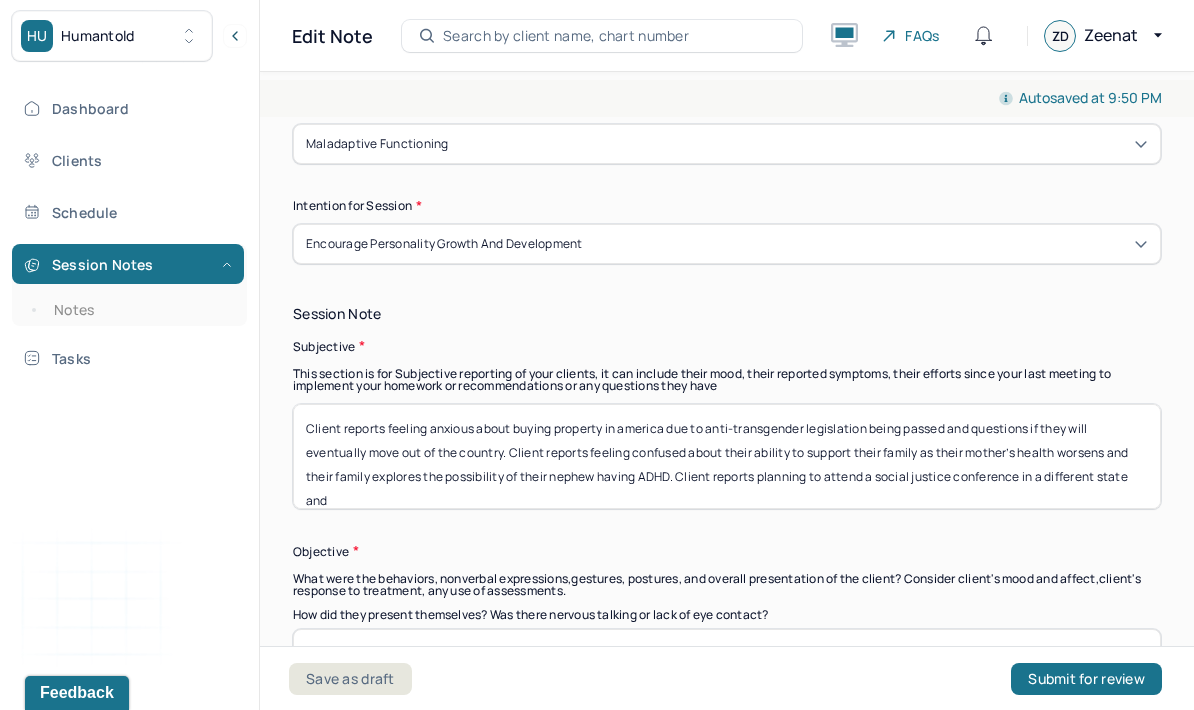 scroll, scrollTop: 1, scrollLeft: 0, axis: vertical 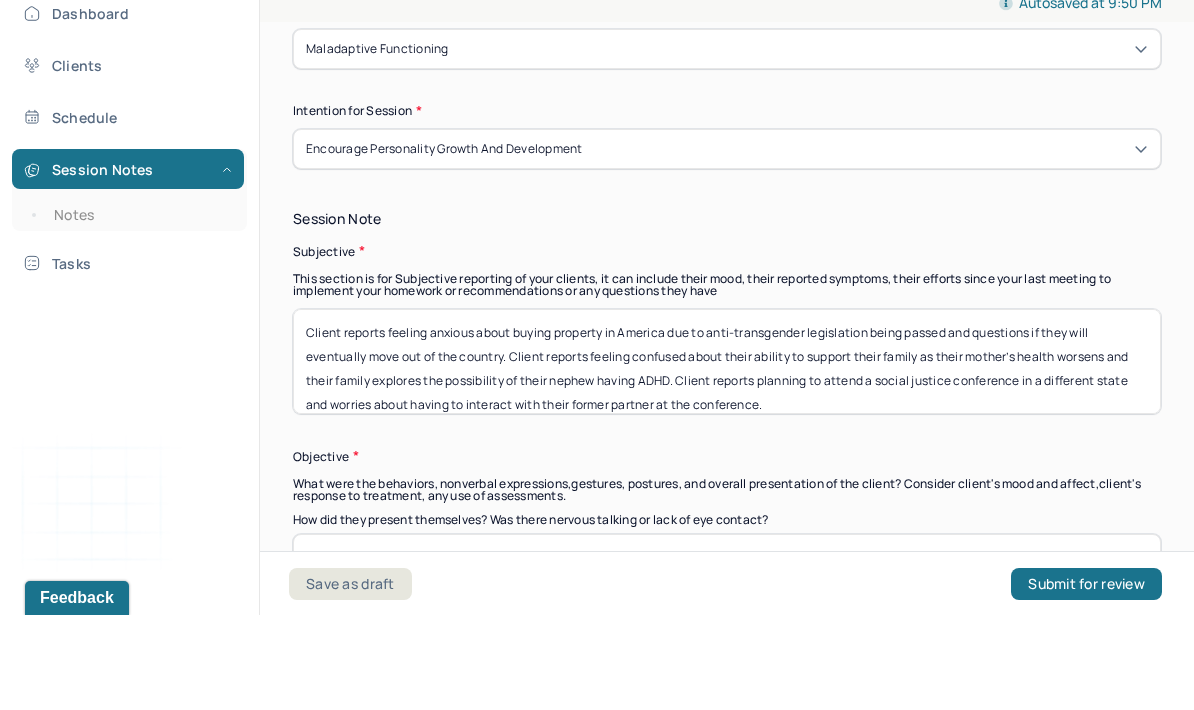 type on "Client reports feeling anxious about buying property in America due to anti-transgender legislation being passed and questions if they will eventually move out of the country. Client reports feeling confused about their ability to support their family as their mother’s health worsens and their family explores the possibility of their nephew having ADHD. Client reports planning to attend a social justice conference in a different state and worries about having to interact with their former partner at the conference." 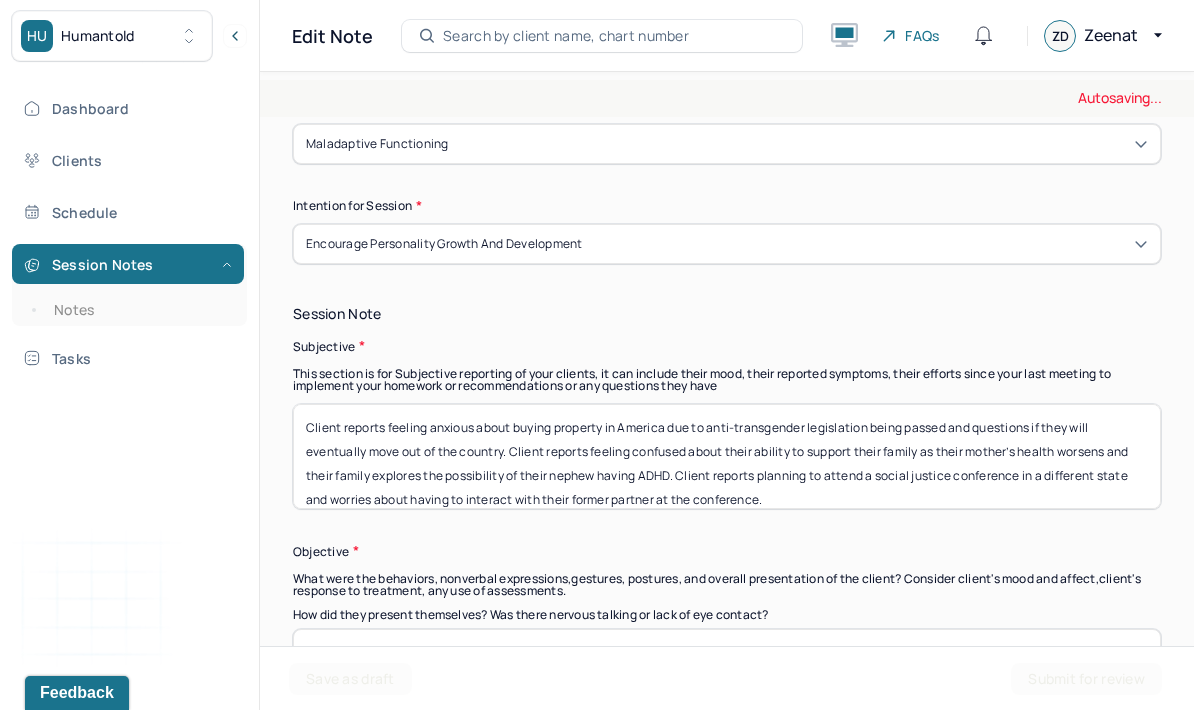 click on "Client reports feeling anxious about buying property in america due to anti-transgender legislation being passed and questions if they will eventually move out of the country. Client reports feeling confused about their ability to support their family as their mother’s health worsens and their family explores the possibility of their nephew having ADHD. Client reports planning to attend a social justice conference in a different state and worries about having to interact with their former partner at the conference." at bounding box center [727, 456] 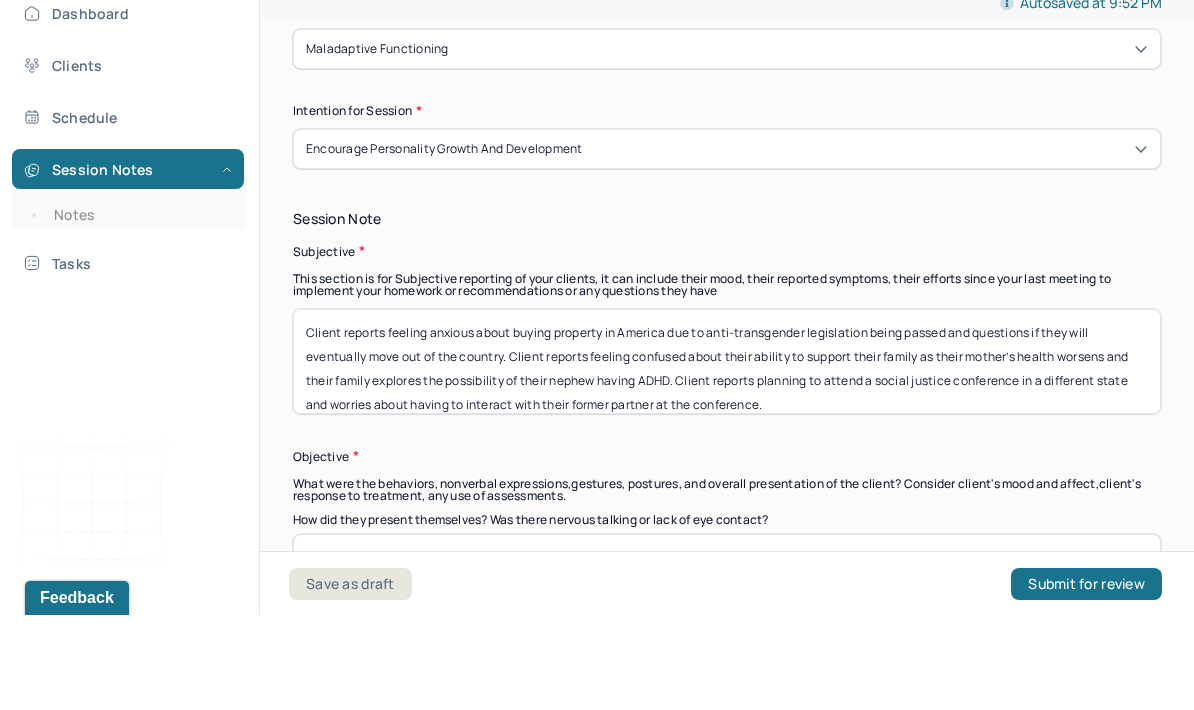 click on "Session Note" at bounding box center [727, 314] 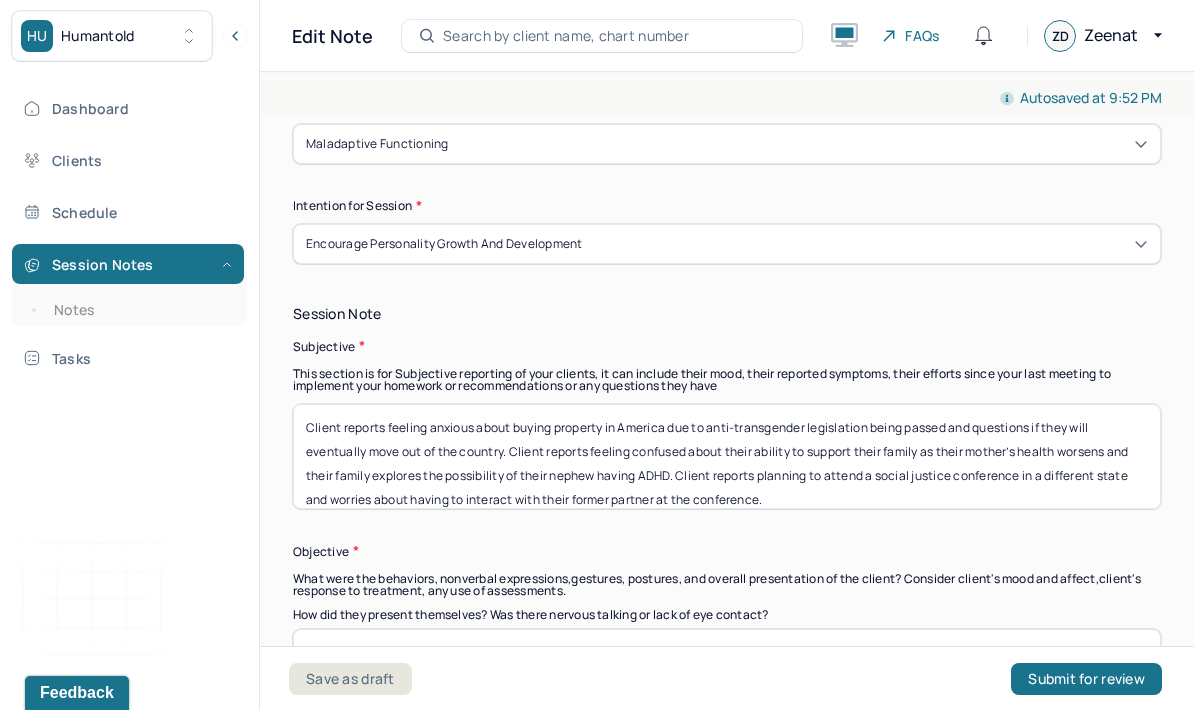 click on "The client was oriented and alert throughout the session. Client’s mood and affect were congruent throughout the session, primarily anxious when discussing coordinating with their sister to organize their mother’s assets." at bounding box center (727, 681) 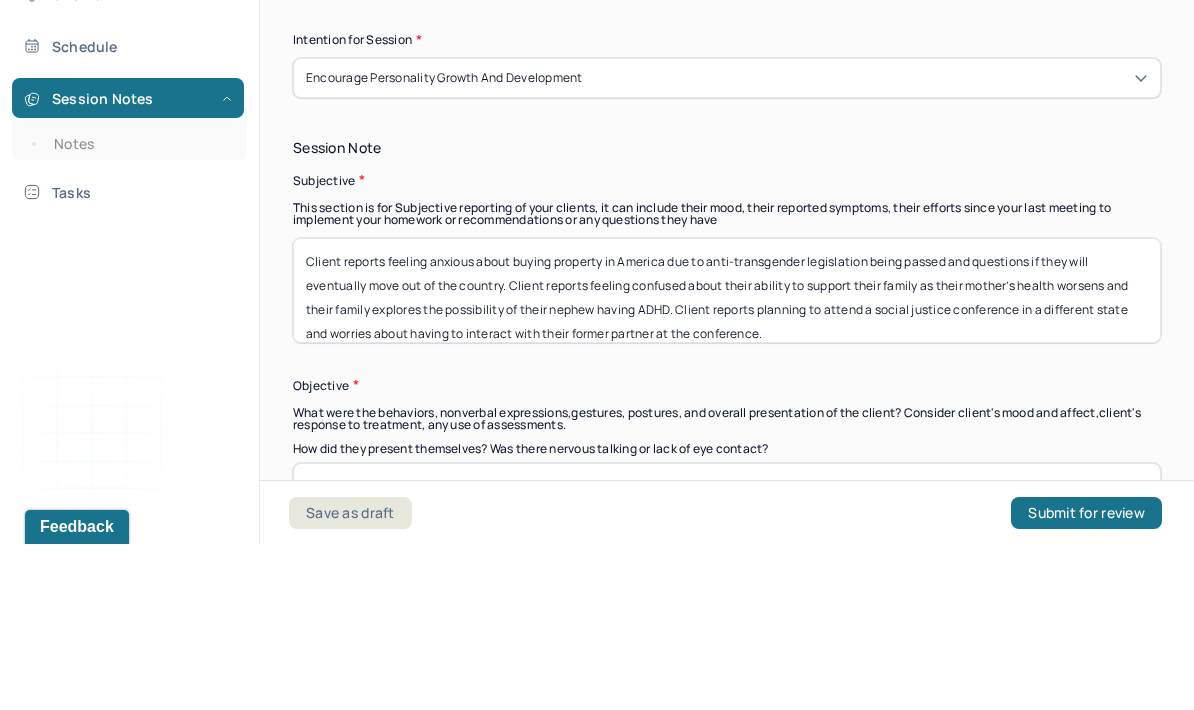 click on "The client was oriented and alert throughout the session. Client’s mood and affect were congruent throughout the session, primarily anxious when discussing coordinating with their sister to organize their mother’s assets." at bounding box center [727, 681] 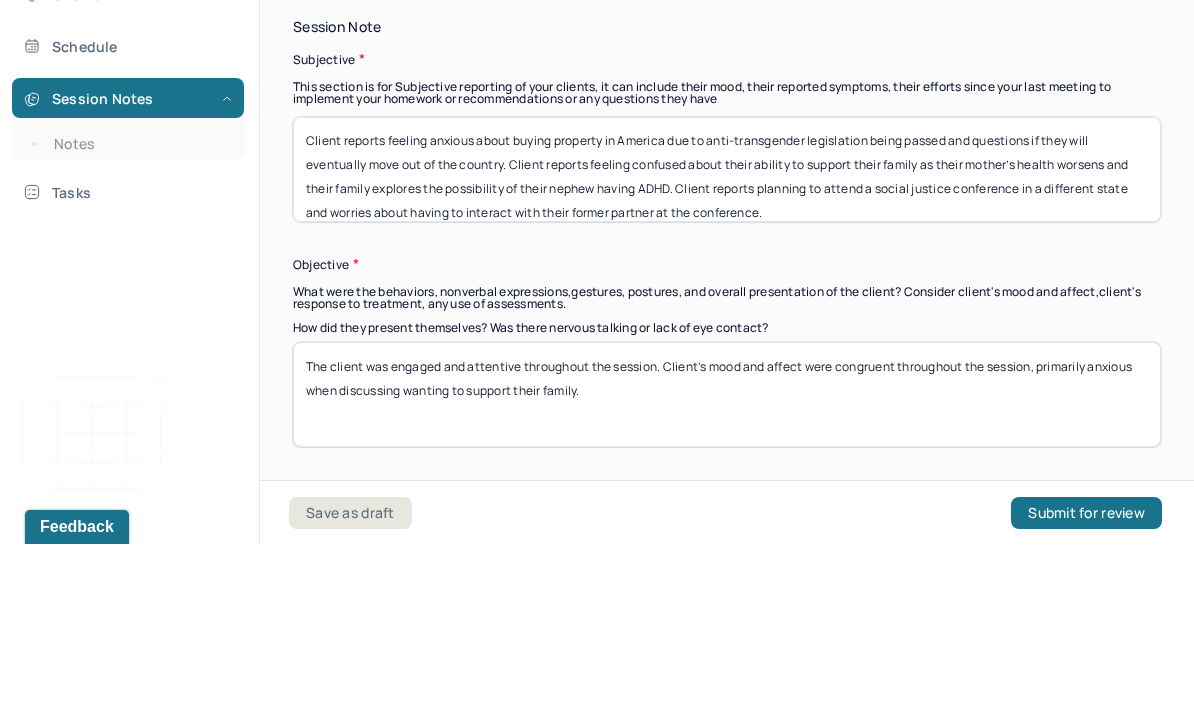 scroll, scrollTop: 1364, scrollLeft: 0, axis: vertical 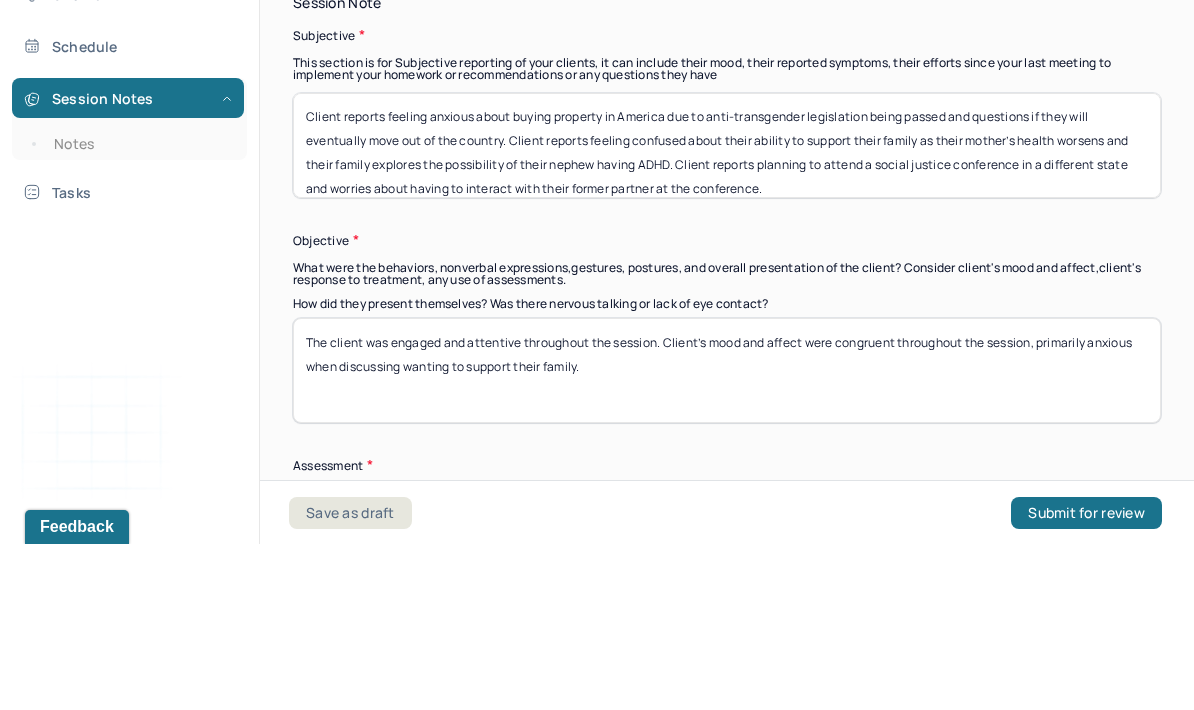 click on "The client was engaged and attentive throughout the session. Client’s mood and affect were congruent throughout the session, primarily anxious when discussing wanting to" at bounding box center (727, 536) 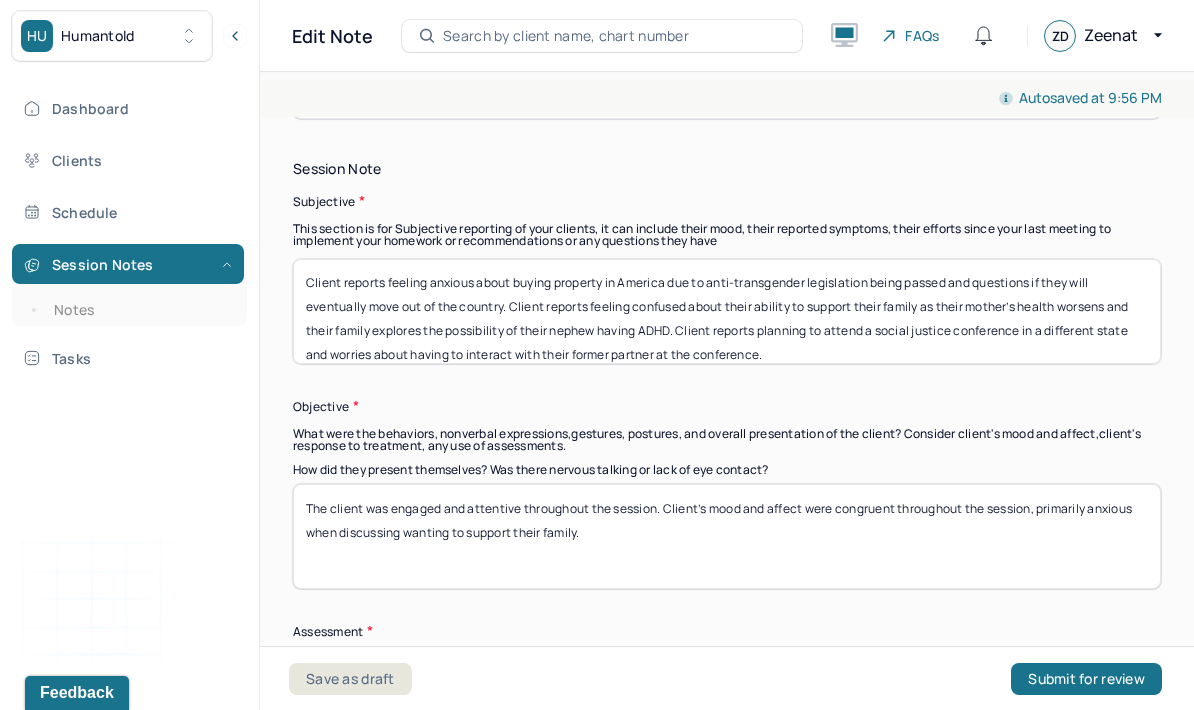 click on "The client was engaged and attentive throughout the session. Client’s mood and affect were congruent throughout the session, primarily anxious when discussing wanting to support their family." at bounding box center [727, 536] 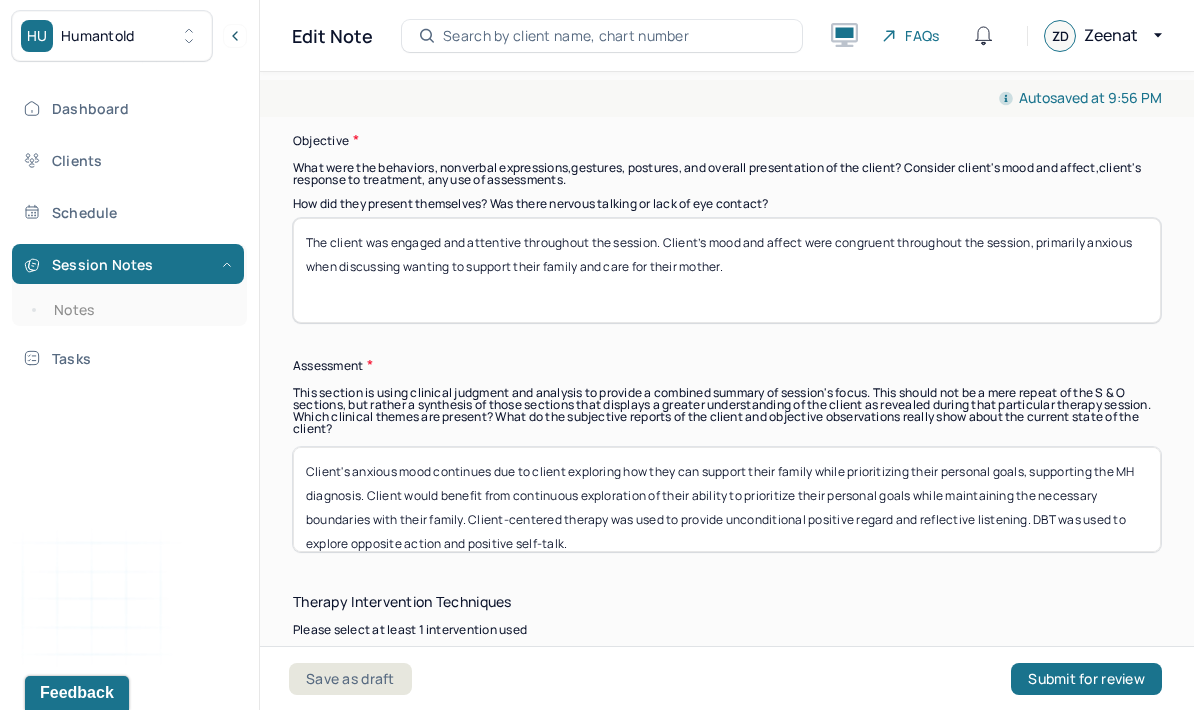 scroll, scrollTop: 1649, scrollLeft: 0, axis: vertical 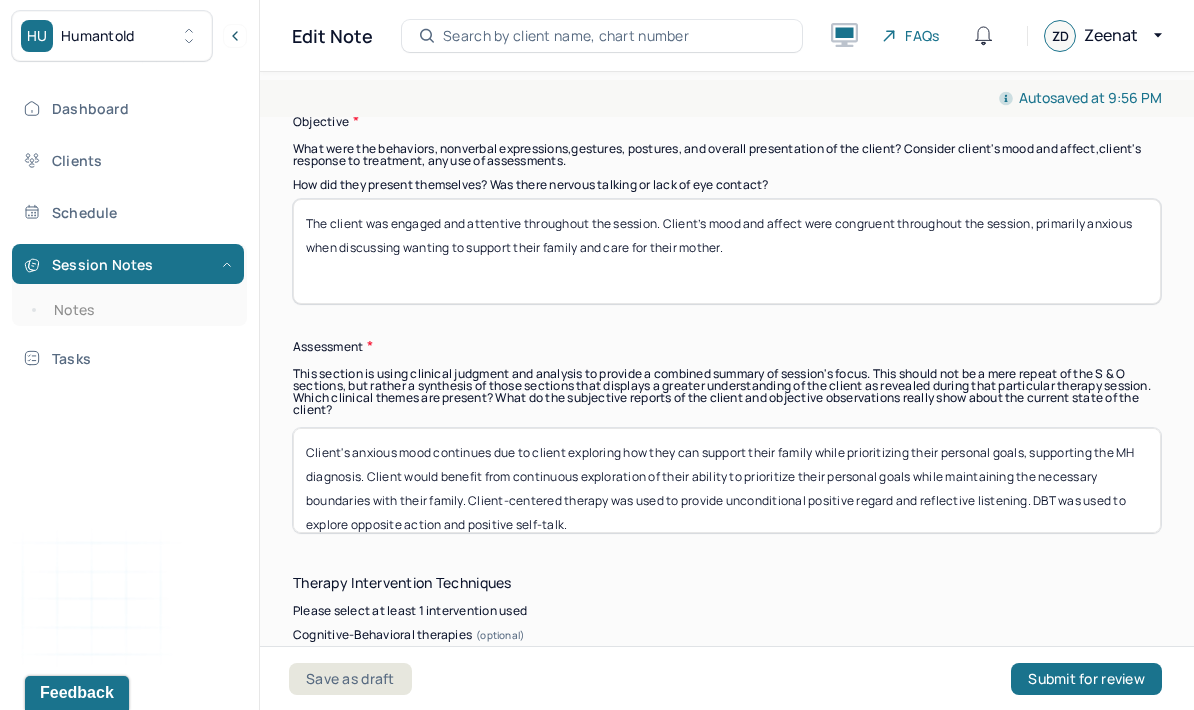 type on "The client was engaged and attentive throughout the session. Client’s mood and affect were congruent throughout the session, primarily anxious when discussing wanting to support their family and care for their mother." 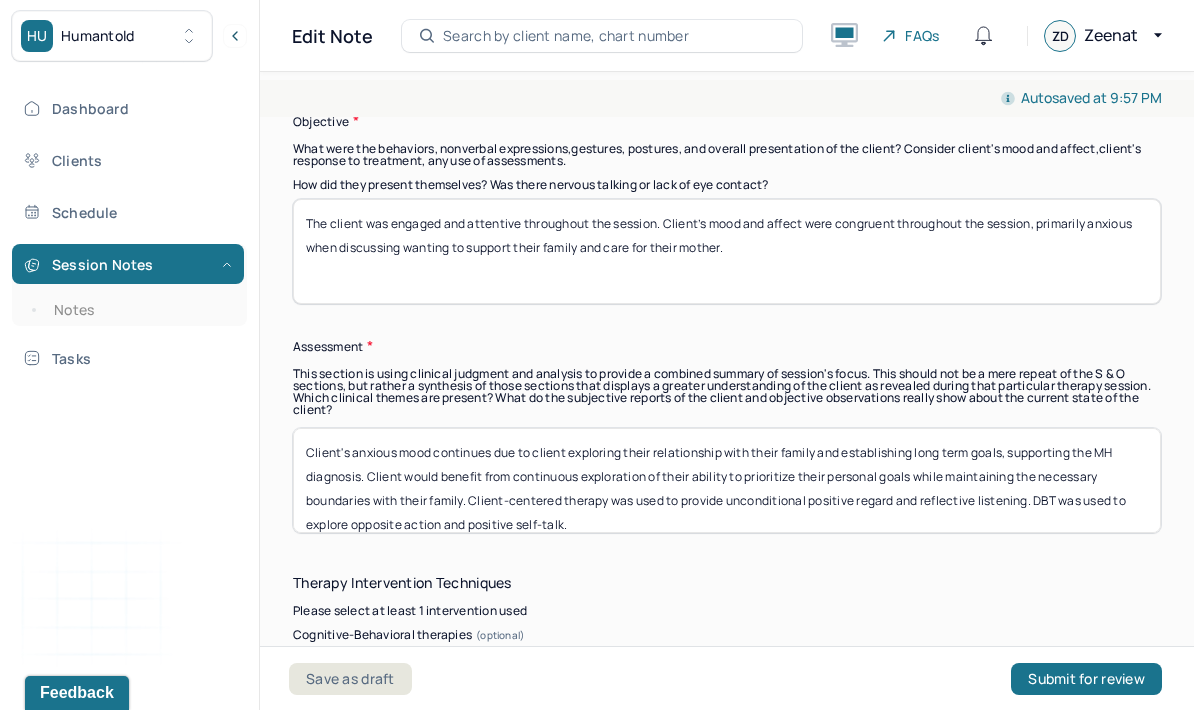 click on "Client's anxious mood continues due to client exploring their relationship with their family and establishing long term goals, supporting the MH diagnosis. Client would benefit from continuous exploration of their ability to prioritize their personal goals while maintaining the necessary boundaries with their family. Client-centered therapy was used to provide unconditional positive regard and reflective listening. DBT was used to explore opposite action and positive self-talk." at bounding box center (727, 480) 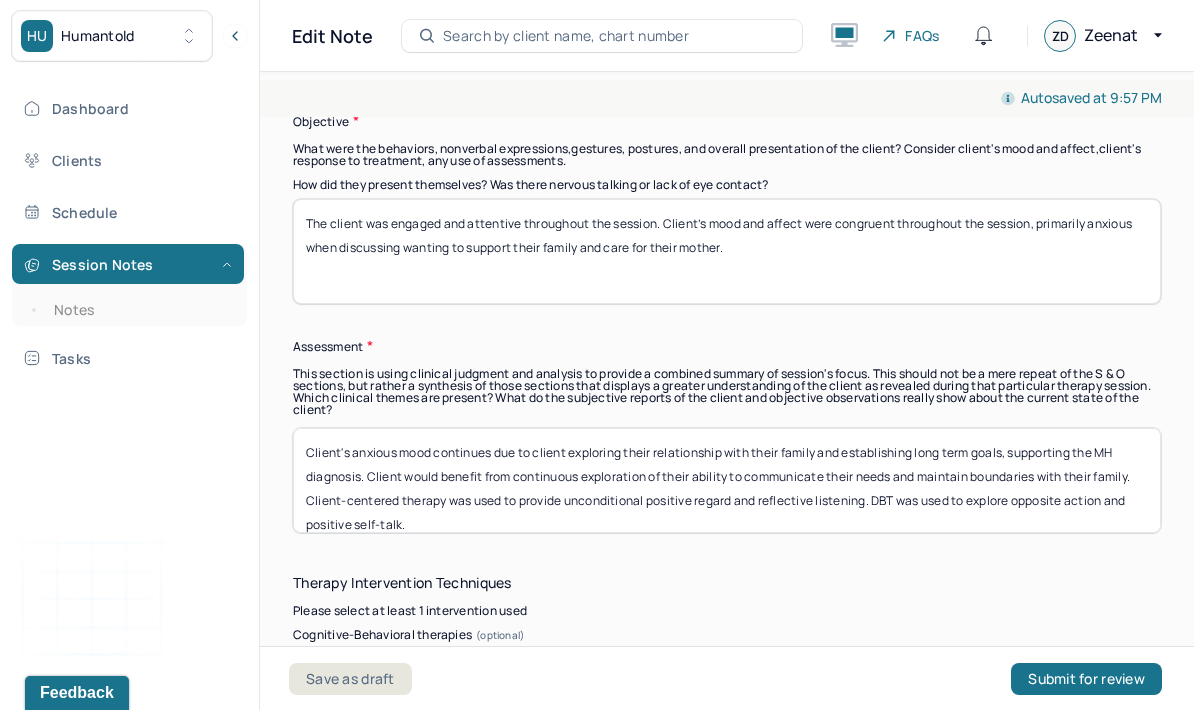 click on "Client's anxious mood continues due to client exploring their relationship with their family and establishing long term goals, supporting the MH diagnosis. Client would benefit from continuous exploration of their ability to communicate their needs and maintain boundaries with their family. Client-centered therapy was used to provide unconditional positive regard and reflective listening. DBT was used to explore opposite action and positive self-talk." at bounding box center [727, 480] 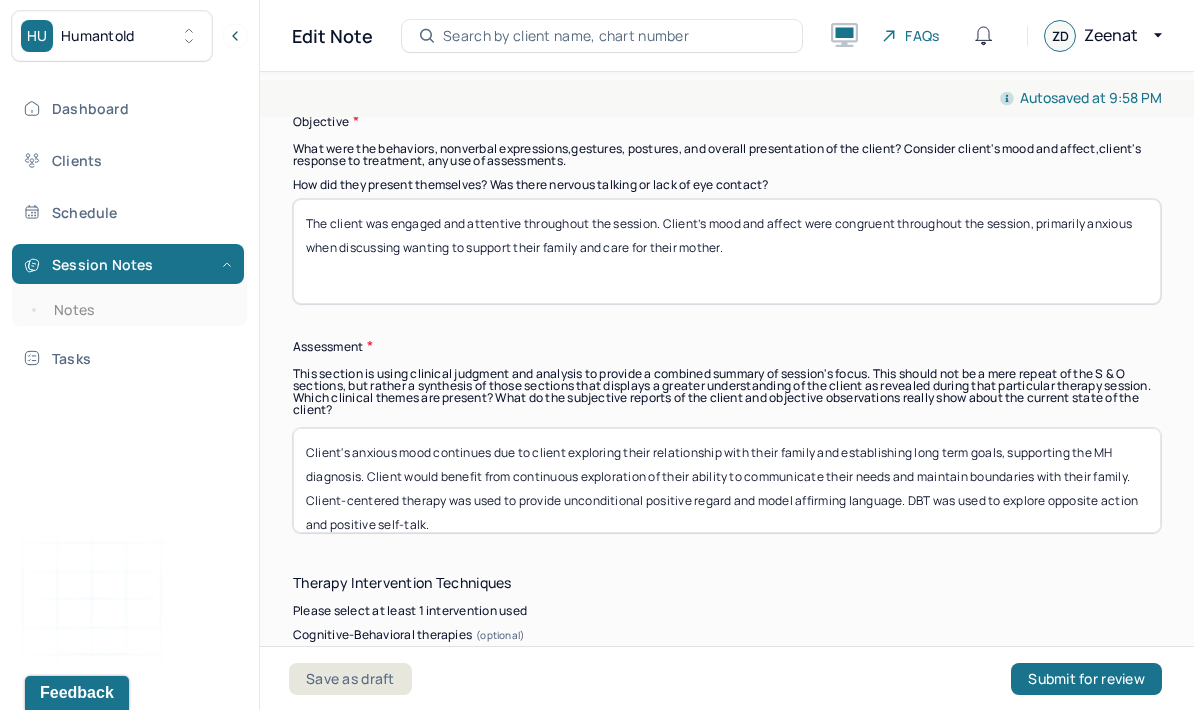 click on "Client's anxious mood continues due to client exploring their relationship with their family and establishing long term goals, supporting the MH diagnosis. Client would benefit from continuous exploration of their ability to communicate their needs and maintain boundaries with their family. Client-centered therapy was used to provide unconditional positive regard and model affirming language. DBT was used to explore opposite action and positive self-talk." at bounding box center [727, 480] 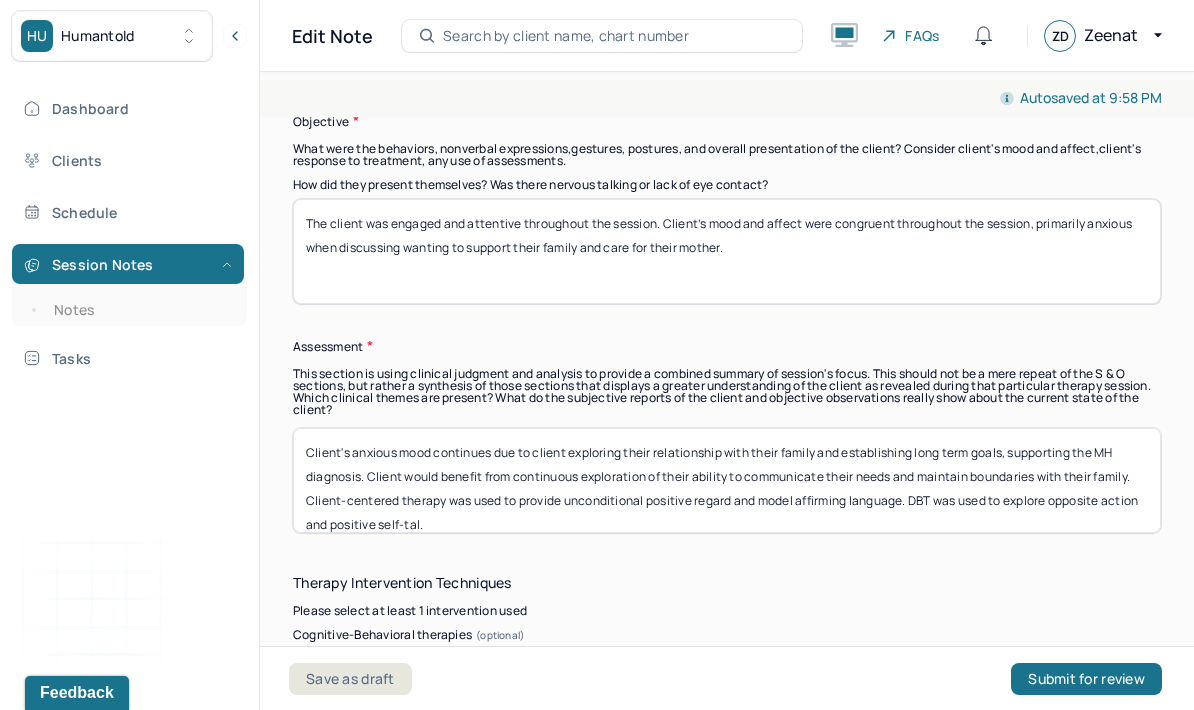 scroll, scrollTop: 1, scrollLeft: 0, axis: vertical 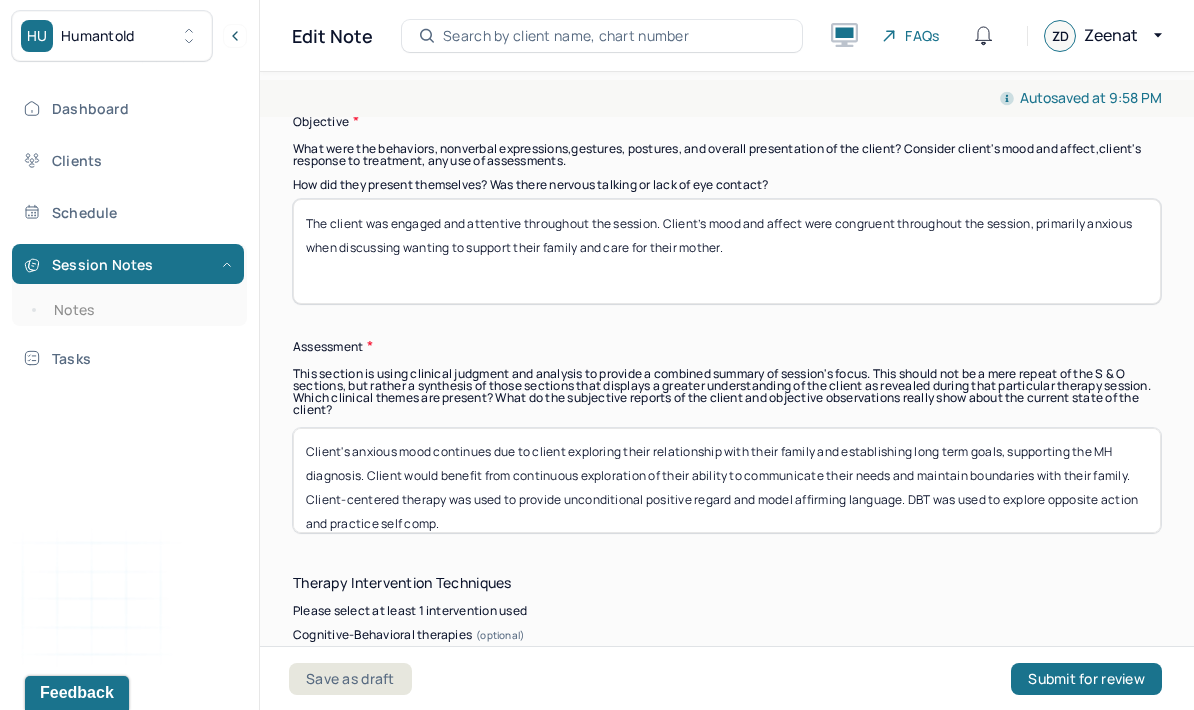 type on "Client's anxious mood continues due to client exploring their relationship with their family and establishing long term goals, supporting the MH diagnosis. Client would benefit from continuous exploration of their ability to communicate their needs and maintain boundaries with their family. Client-centered therapy was used to provide unconditional positive regard and model affirming language. DBT was used to explore opposite action and practice self compa." 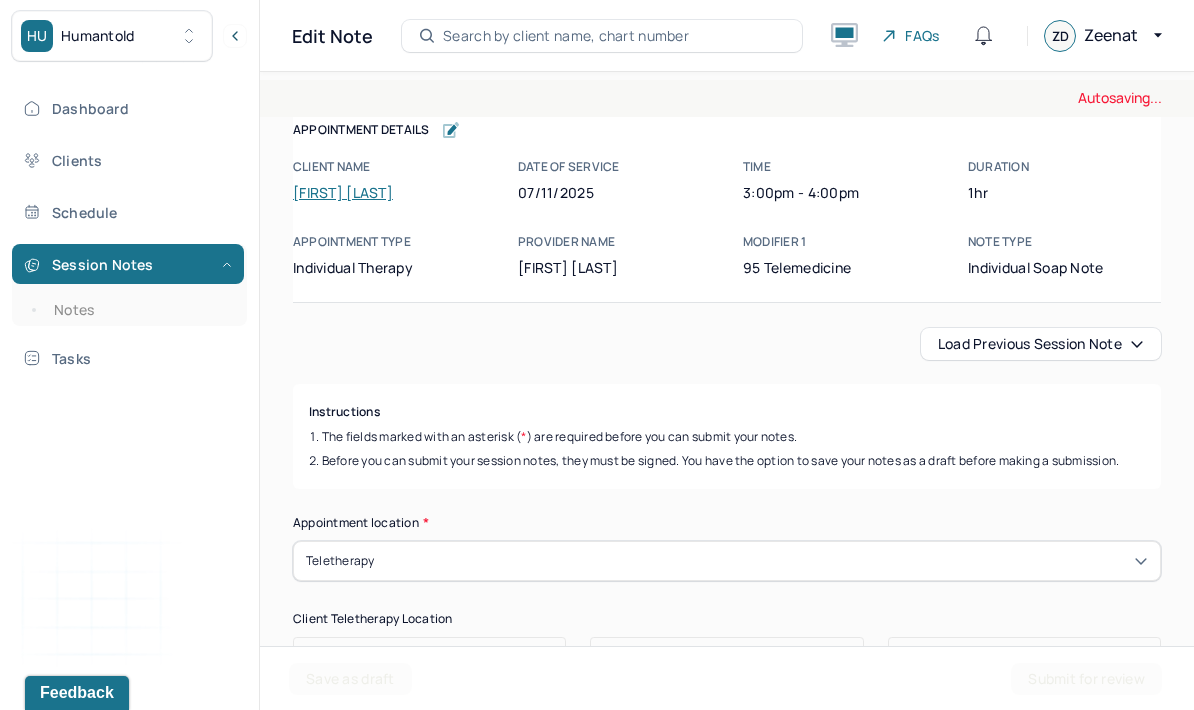 scroll, scrollTop: 80, scrollLeft: 0, axis: vertical 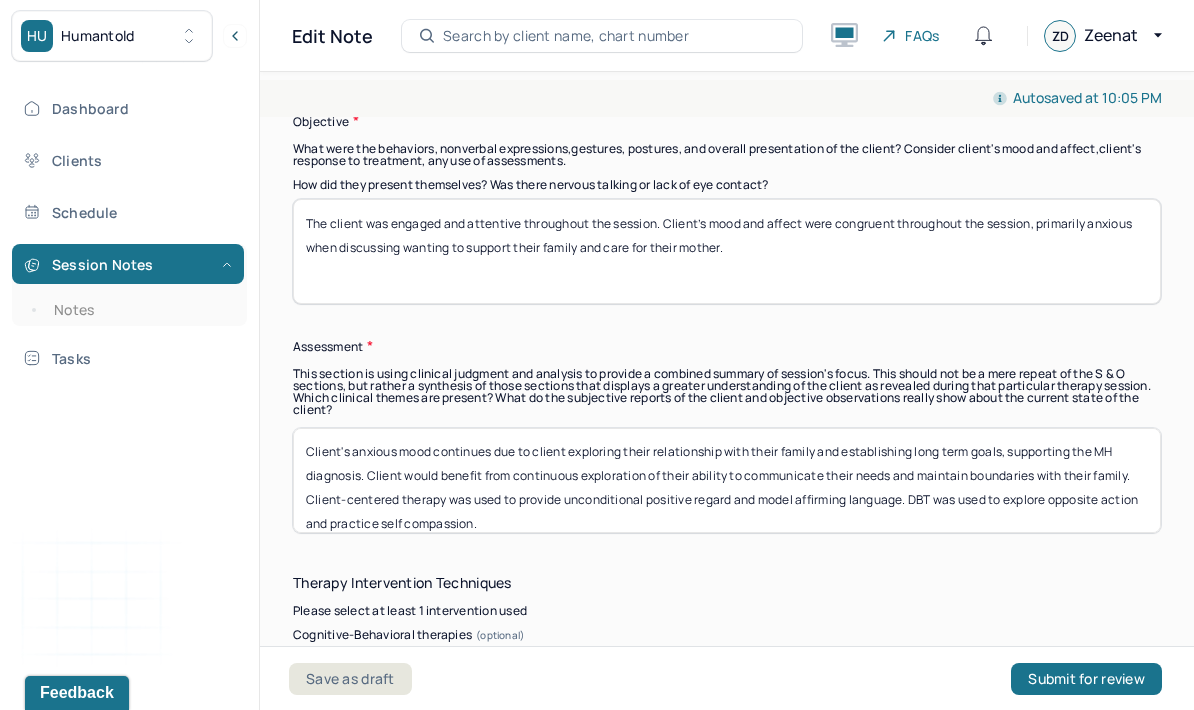 click on "Client's anxious mood continues due to client exploring their relationship with their family and establishing long term goals, supporting the MH diagnosis. Client would benefit from continuous exploration of their ability to communicate their needs and maintain boundaries with their family. Client-centered therapy was used to provide unconditional positive regard and model affirming language. DBT was used to explore opposite action and practice self compa." at bounding box center [727, 480] 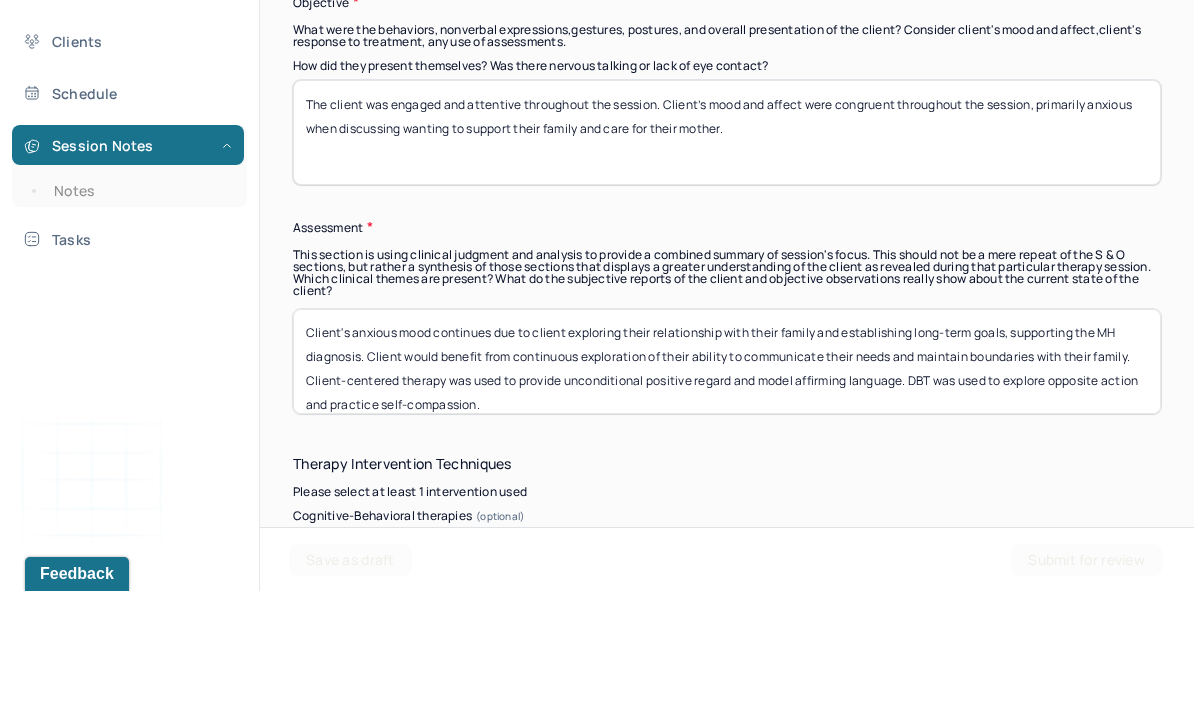 type on "Client's anxious mood continues due to client exploring their relationship with their family and establishing long-term goals, supporting the MH diagnosis. Client would benefit from continuous exploration of their ability to communicate their needs and maintain boundaries with their family. Client-centered therapy was used to provide unconditional positive regard and model affirming language. DBT was used to explore opposite action and practice self-compassion." 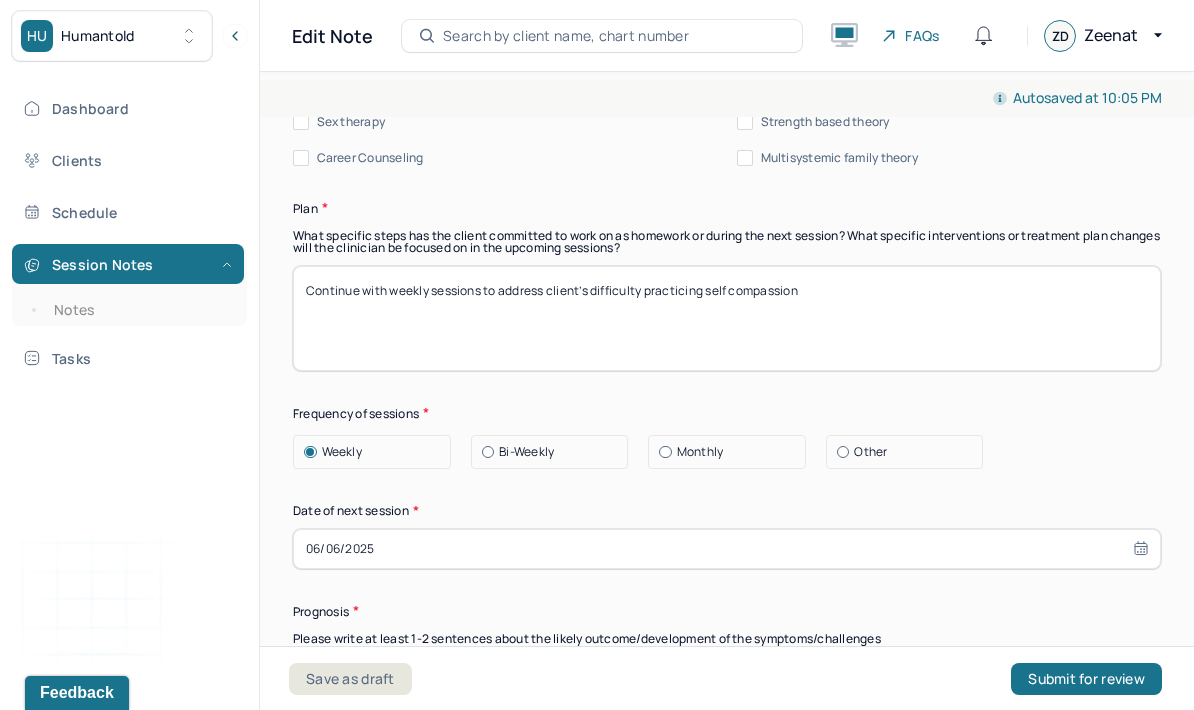 scroll, scrollTop: 2695, scrollLeft: 0, axis: vertical 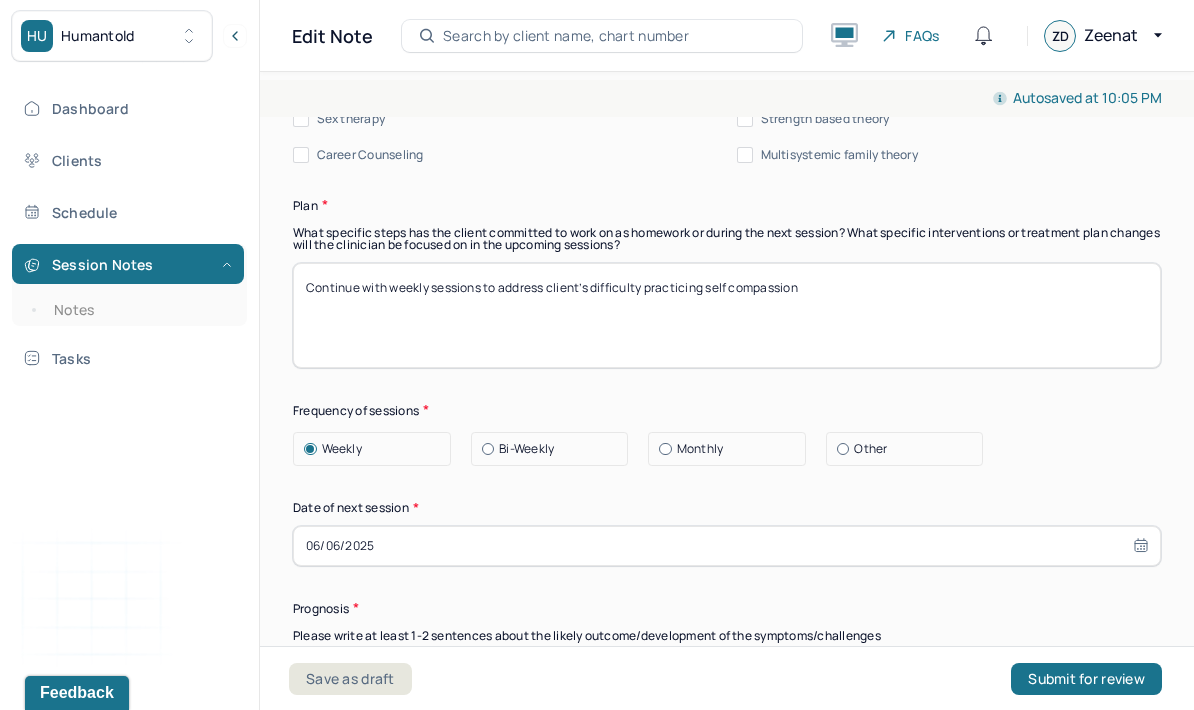 click on "06/06/2025" at bounding box center [727, 546] 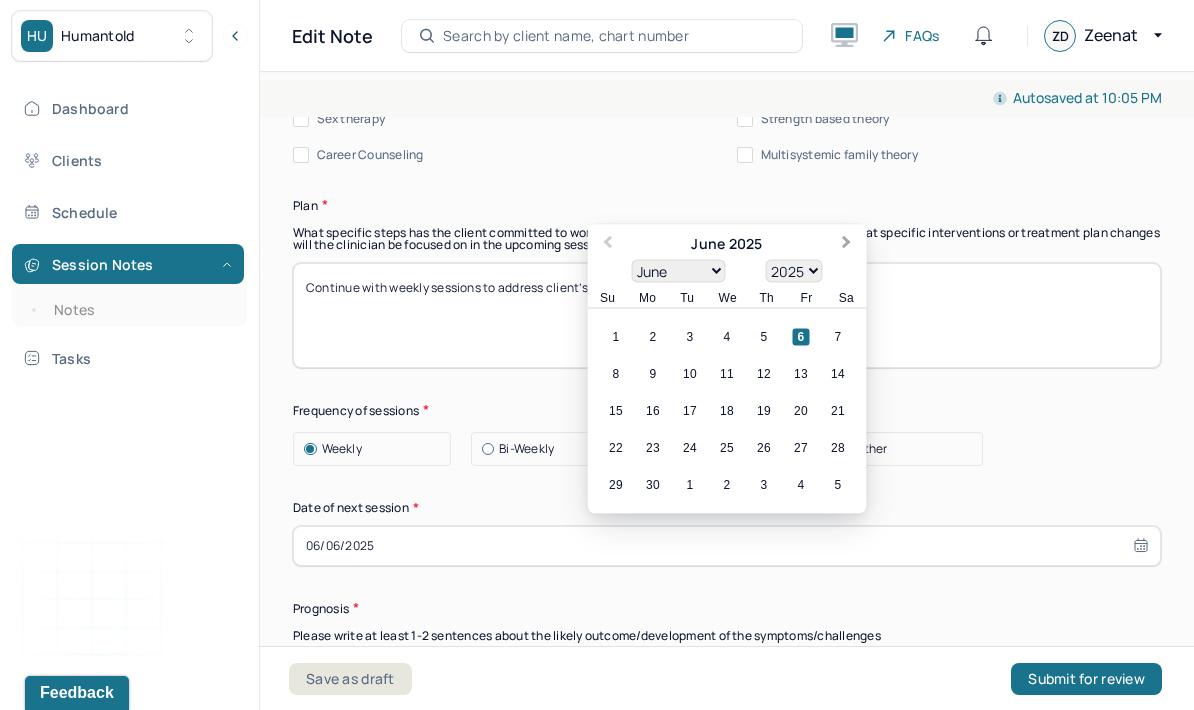 click on "Next Month" at bounding box center (849, 245) 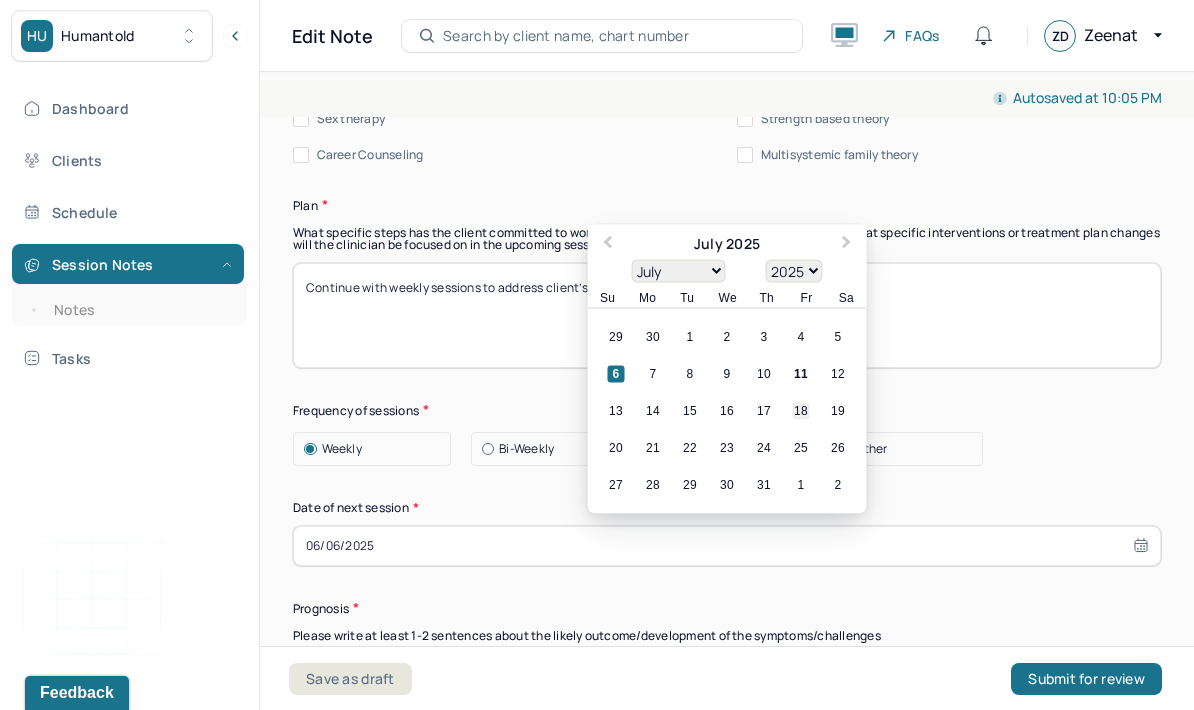 click on "18" at bounding box center [801, 410] 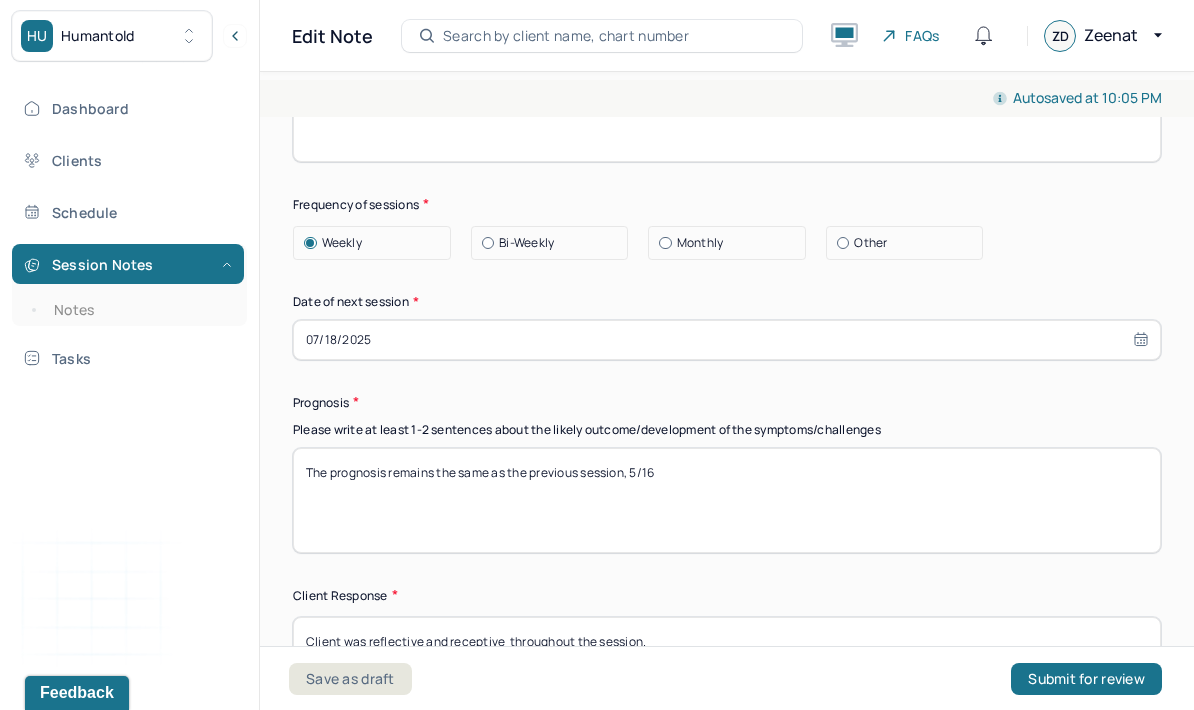 scroll, scrollTop: 2925, scrollLeft: 0, axis: vertical 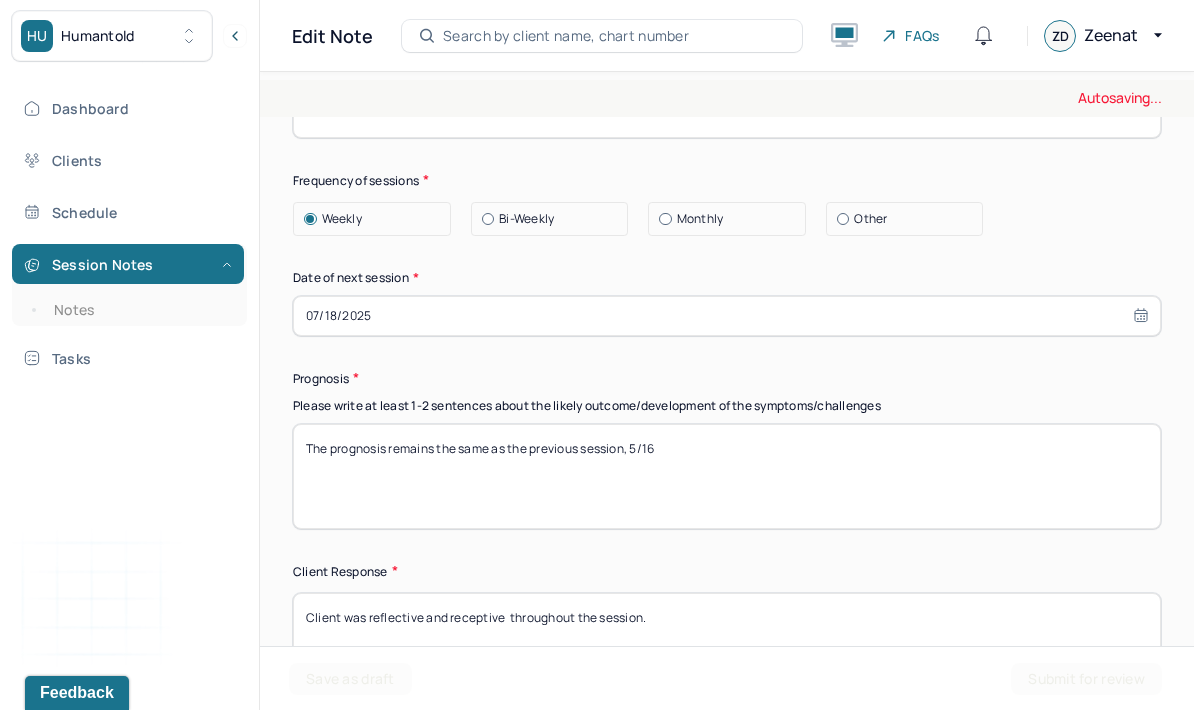 click on "The prognosis remains the same as the previous session, 5/16" at bounding box center [727, 476] 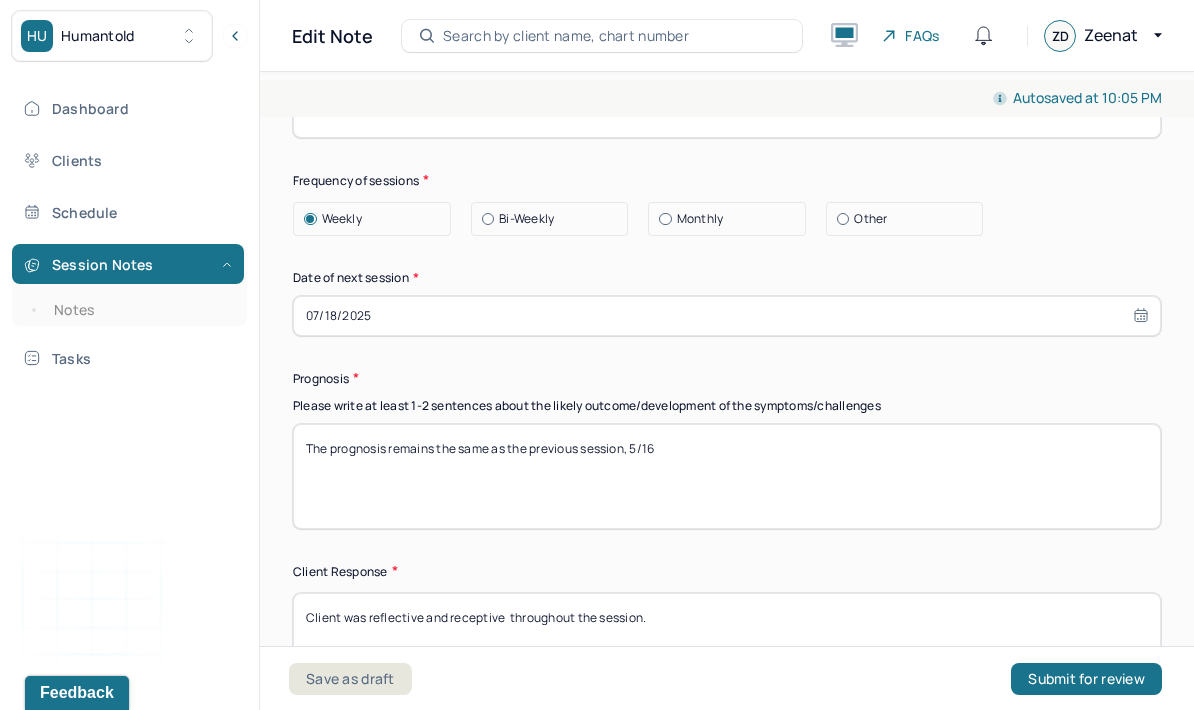 click on "The prognosis remains the same as the previous session, 5/16" at bounding box center (727, 476) 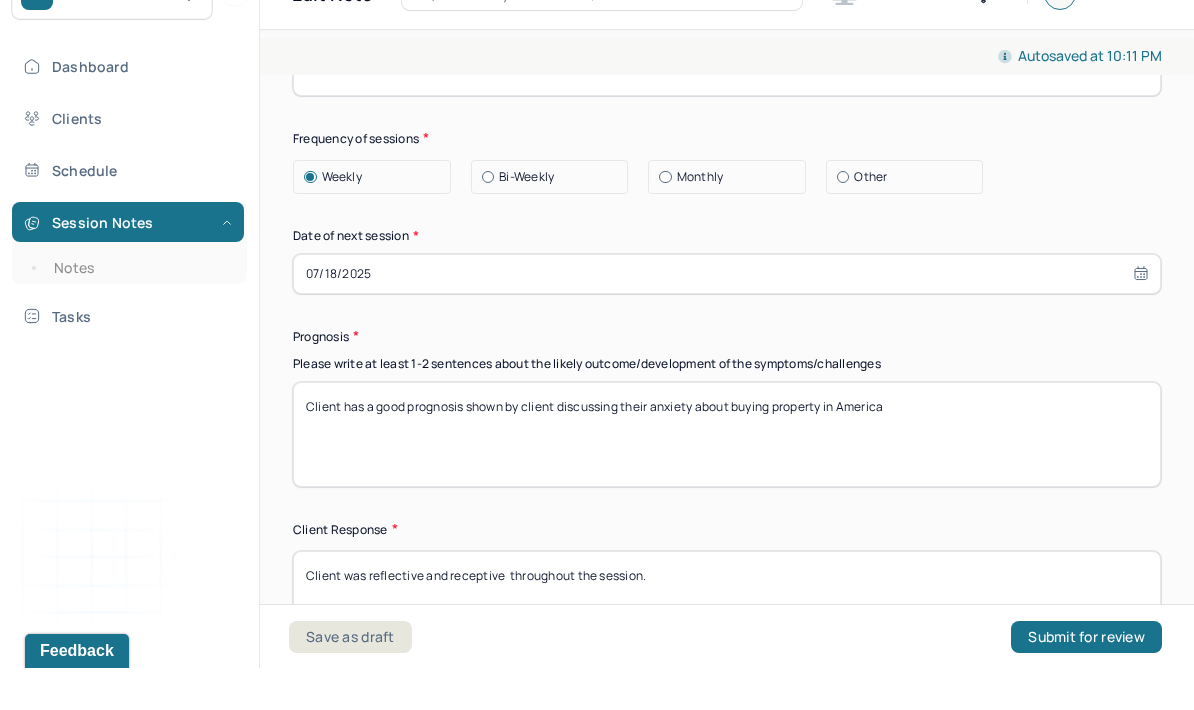 type on "Client has a good prognosis shown by client discussing their anxiety about buying property in America" 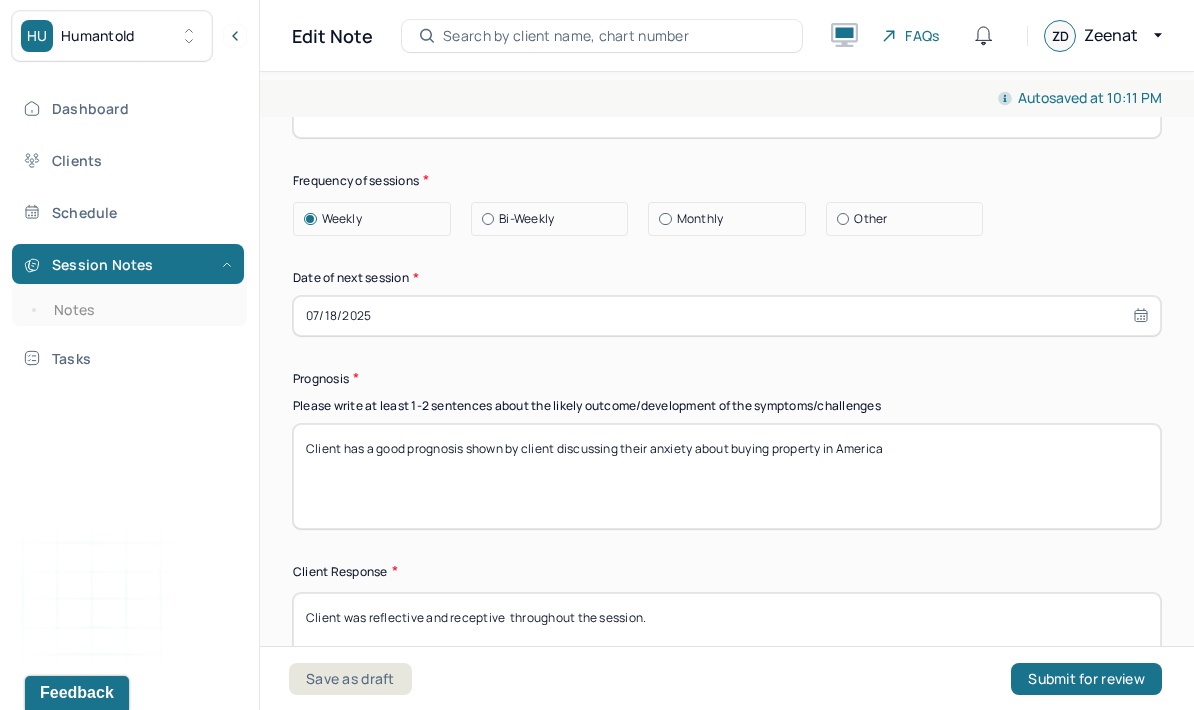 click on "Client was reflective and receptive  throughout the session." at bounding box center [727, 645] 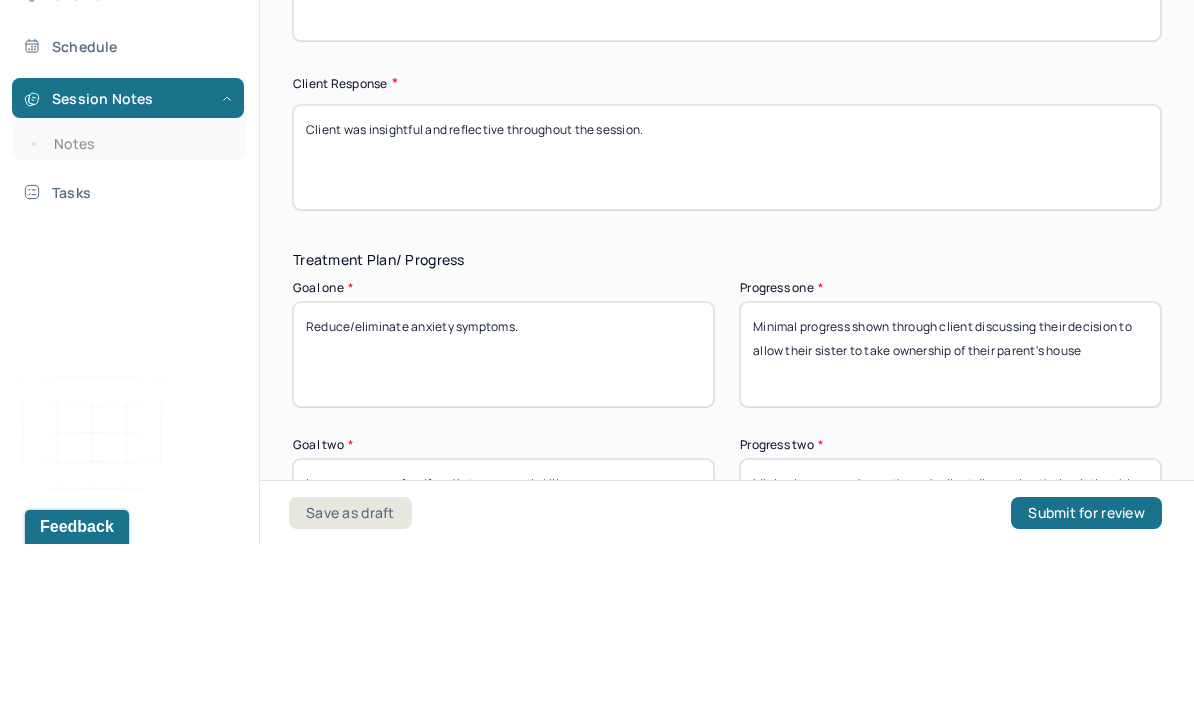 scroll, scrollTop: 3292, scrollLeft: 0, axis: vertical 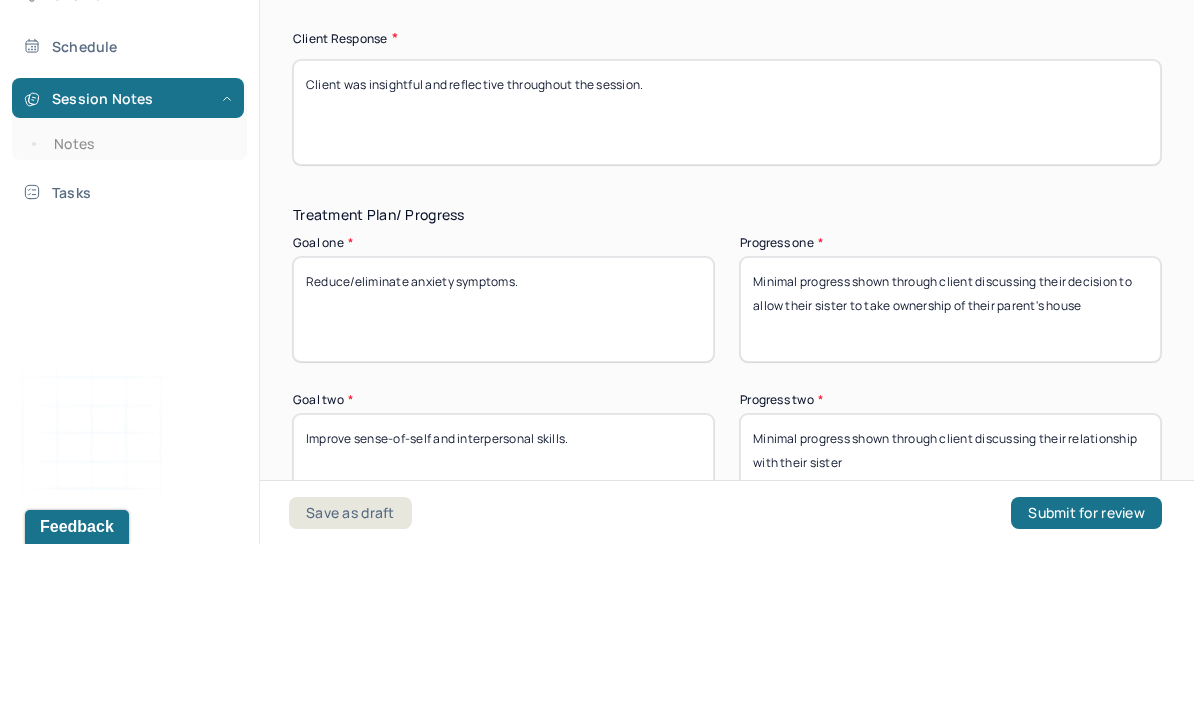 type on "Client was insightful and reflective throughout the session." 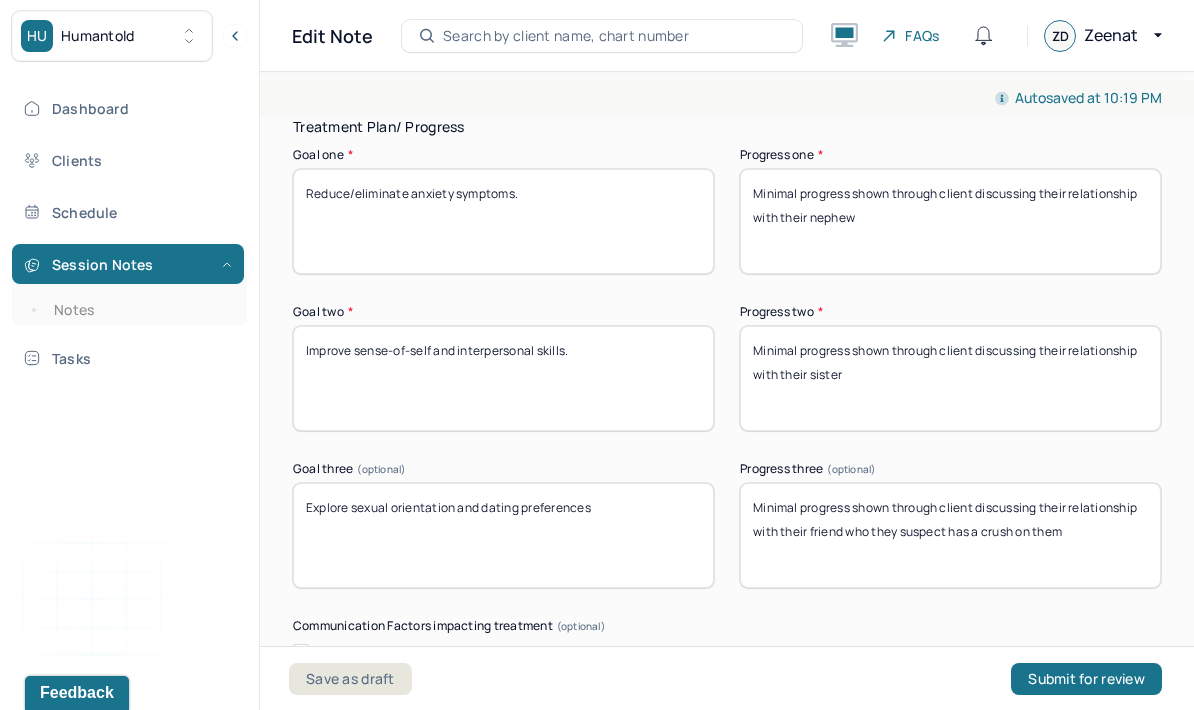 scroll, scrollTop: 3545, scrollLeft: 0, axis: vertical 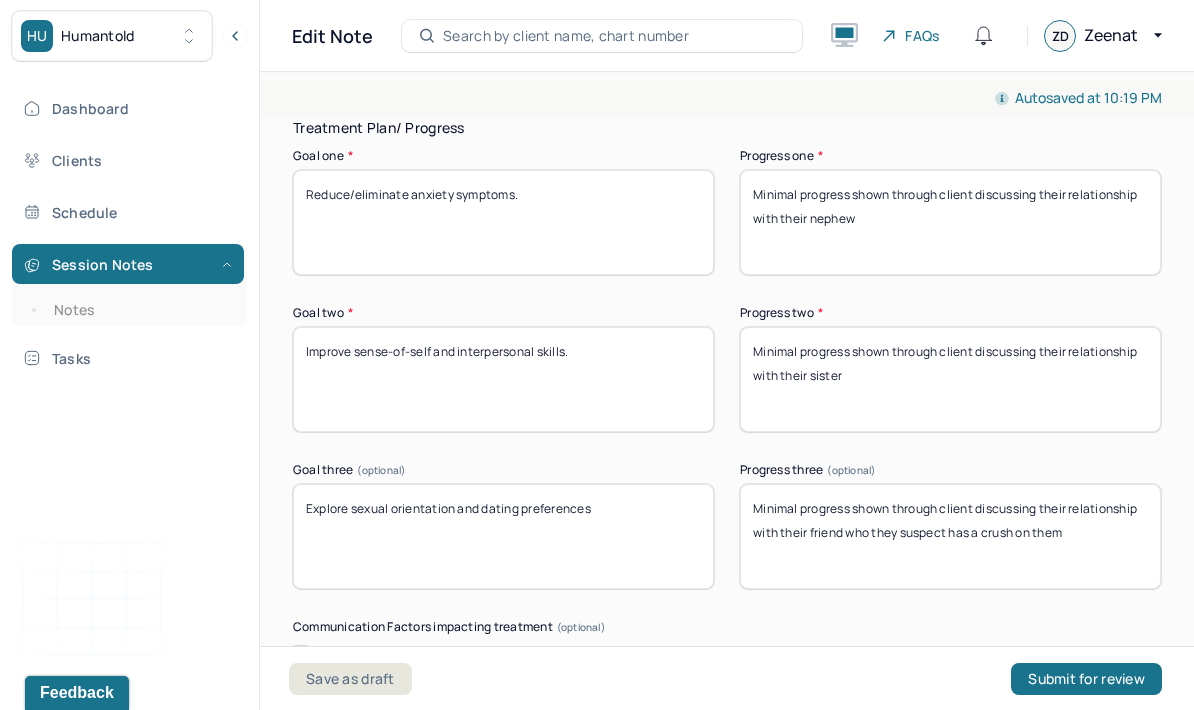 type on "Minimal progress shown through client discussing their relationship with their nephew" 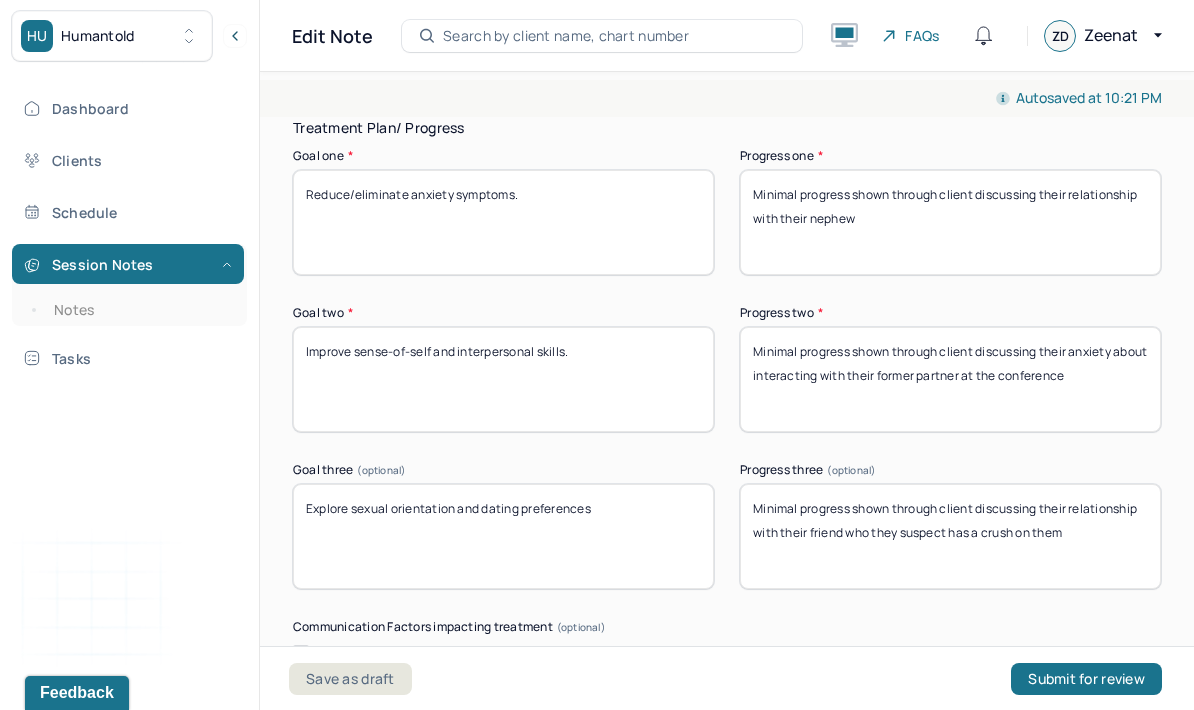 type on "Minimal progress shown through client discussing their anxiety about interacting with their former partner at the conference" 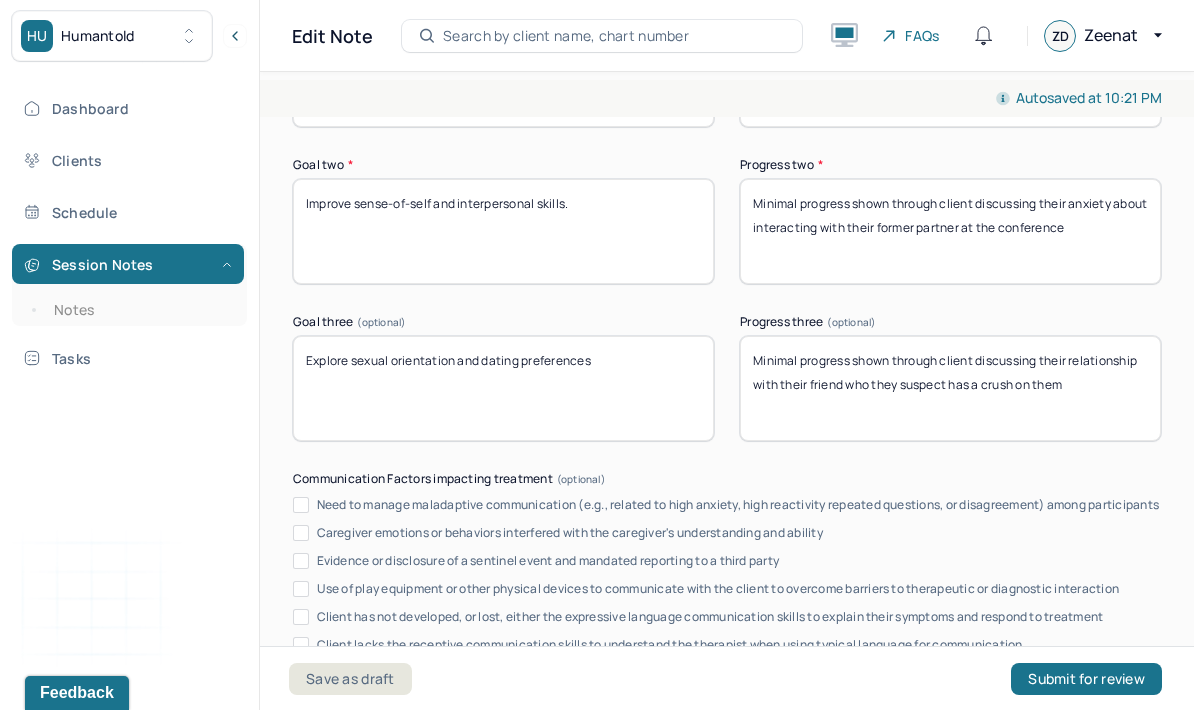 scroll, scrollTop: 3696, scrollLeft: 0, axis: vertical 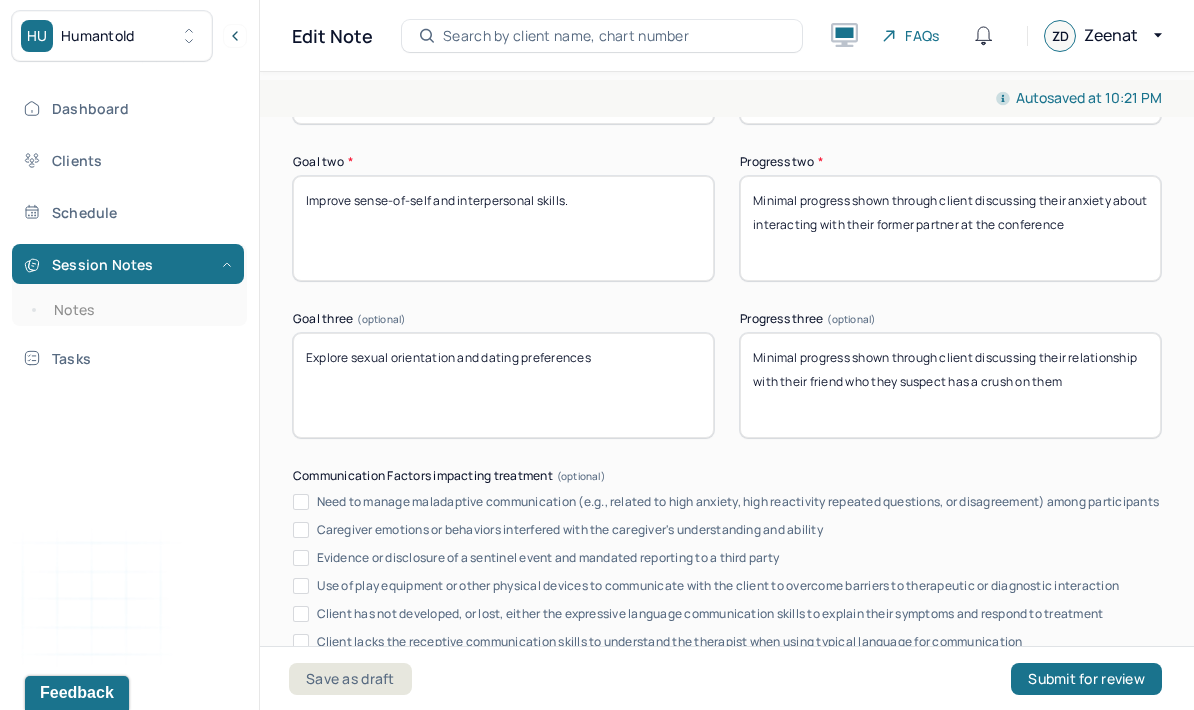 click on "Minimal progress shown through client discussing their relationship with their friend who they suspect has a crush on them" at bounding box center [950, 385] 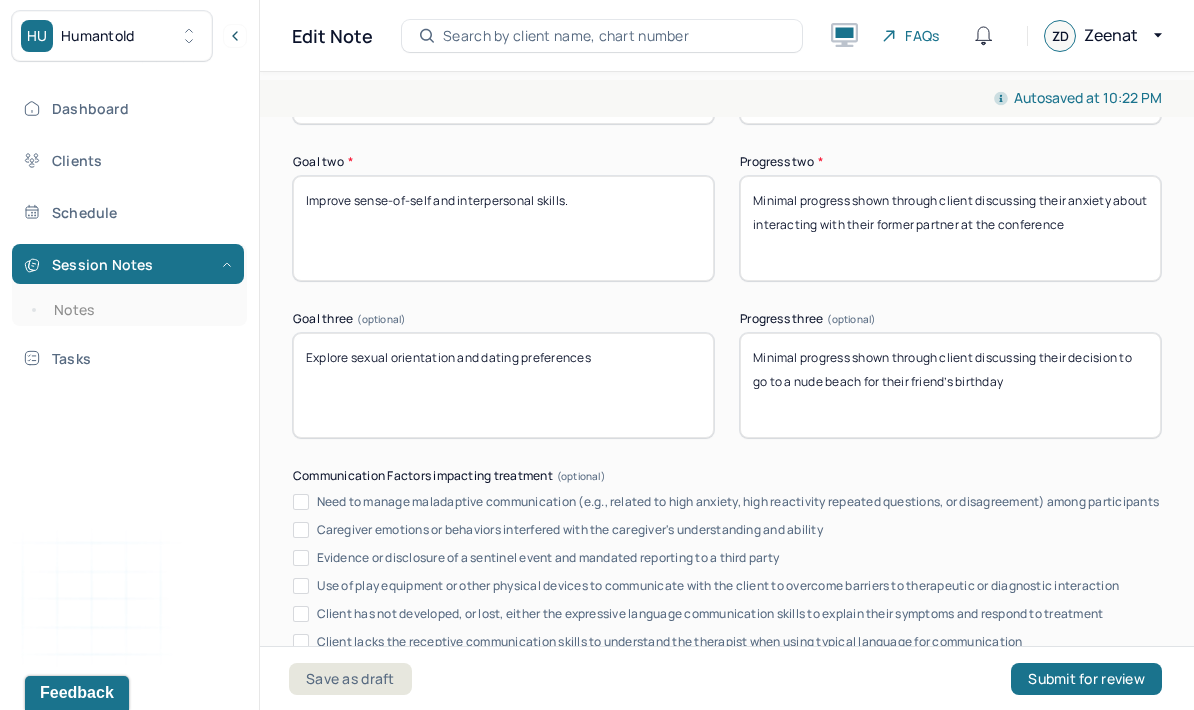 type on "Minimal progress shown through client discussing their decision to go to a nude beach for their friend’s birthday" 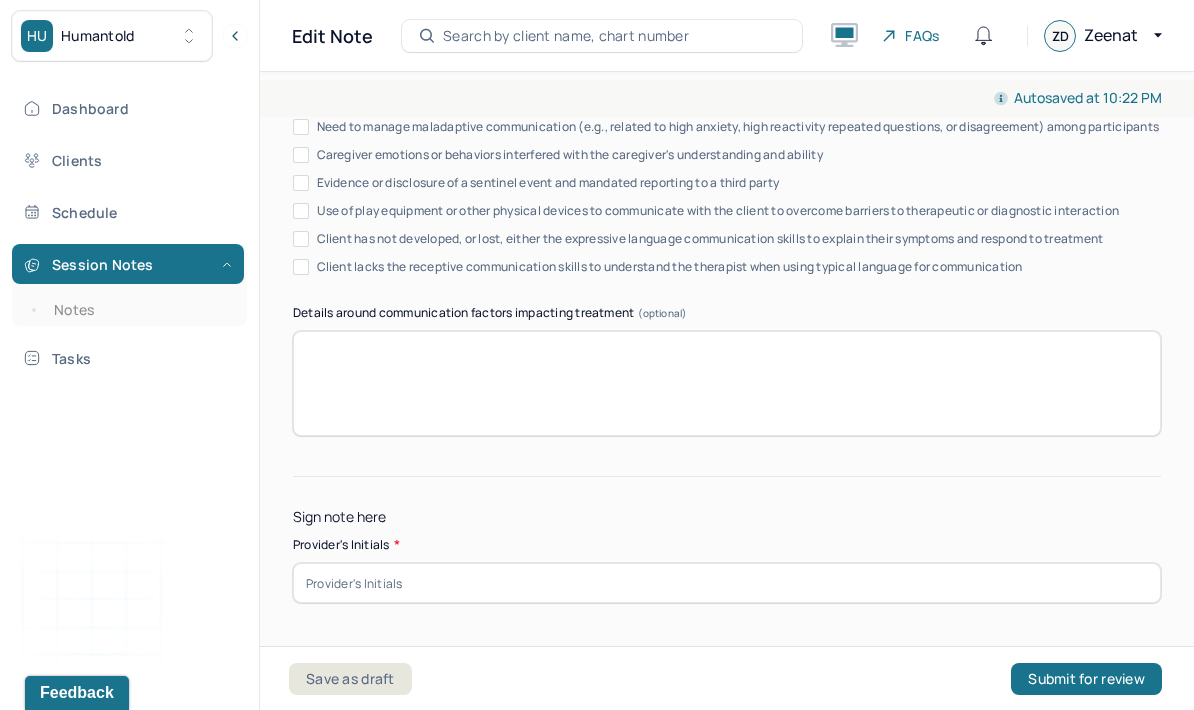 scroll, scrollTop: 4069, scrollLeft: 0, axis: vertical 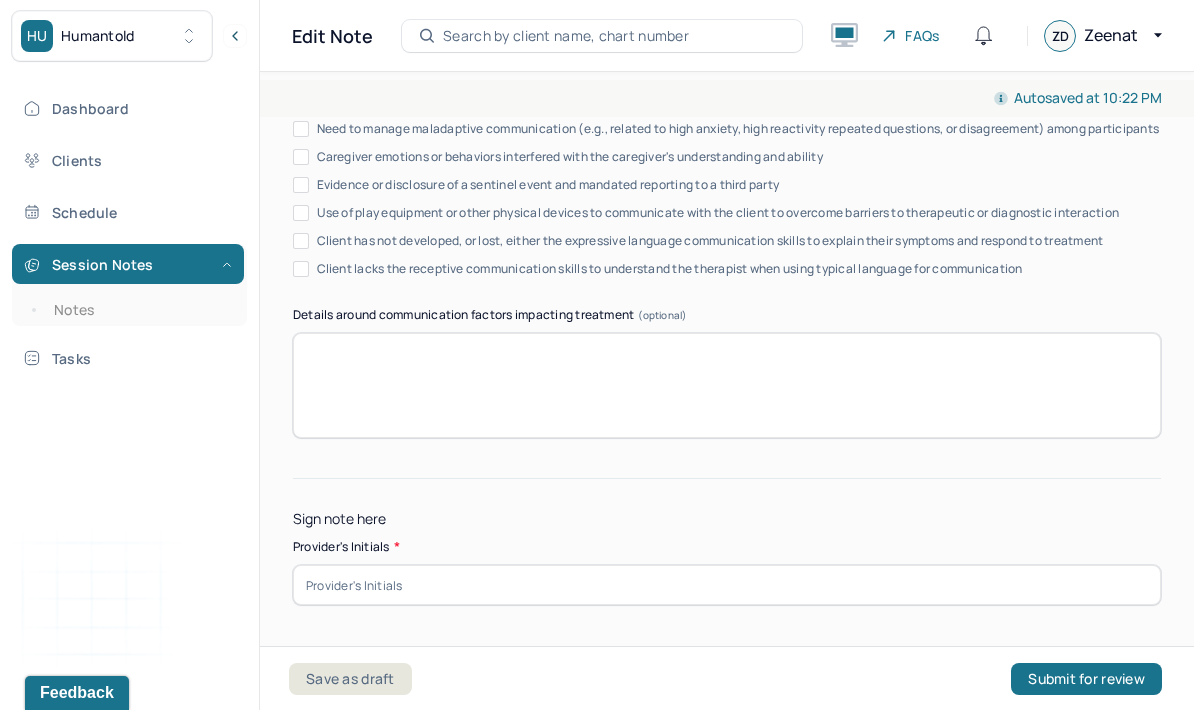 click at bounding box center (727, 585) 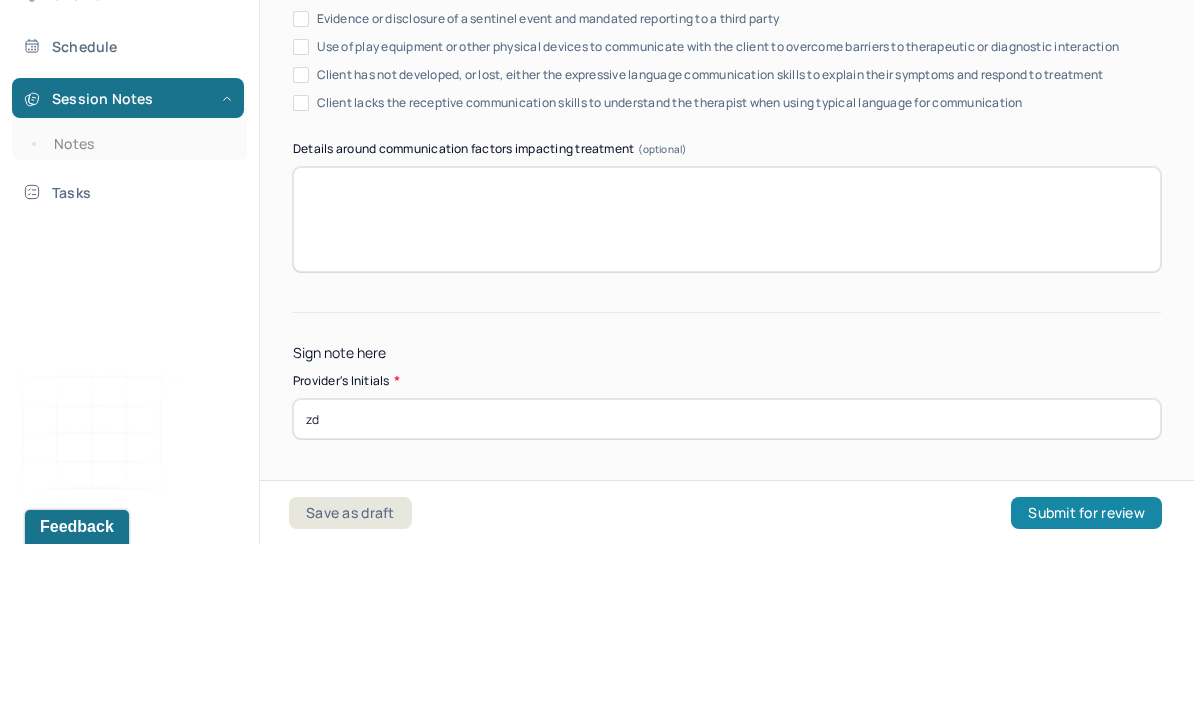 type on "zd" 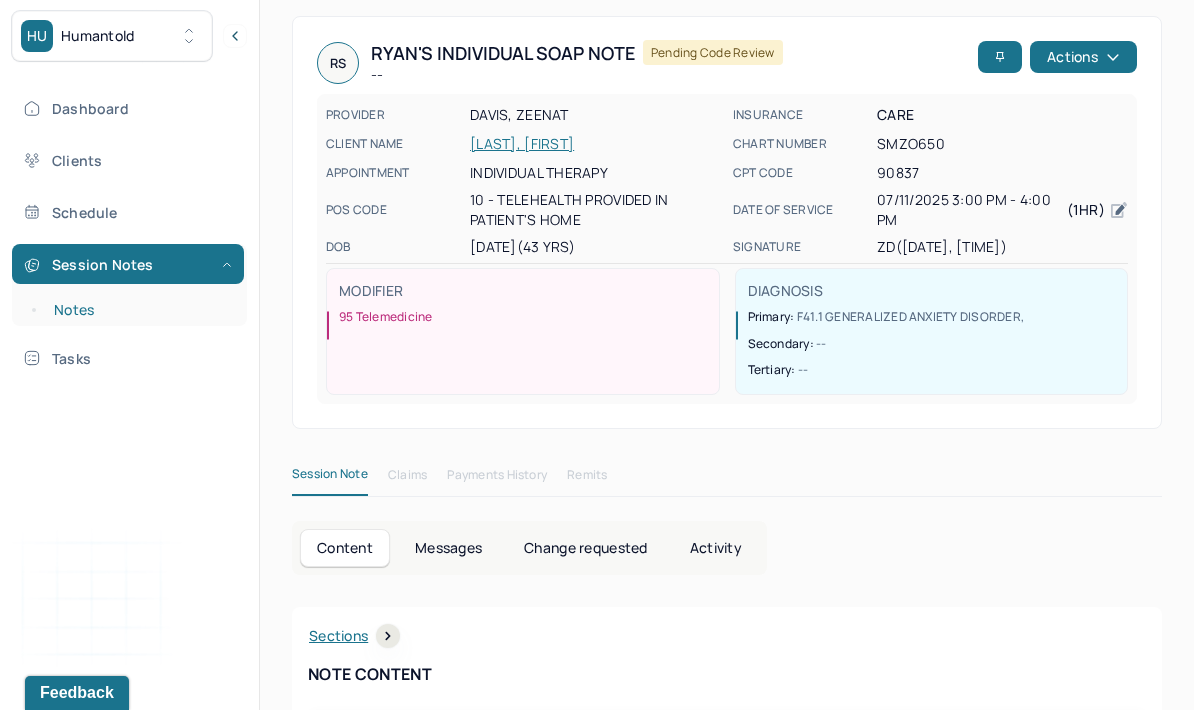click on "Notes" at bounding box center (139, 310) 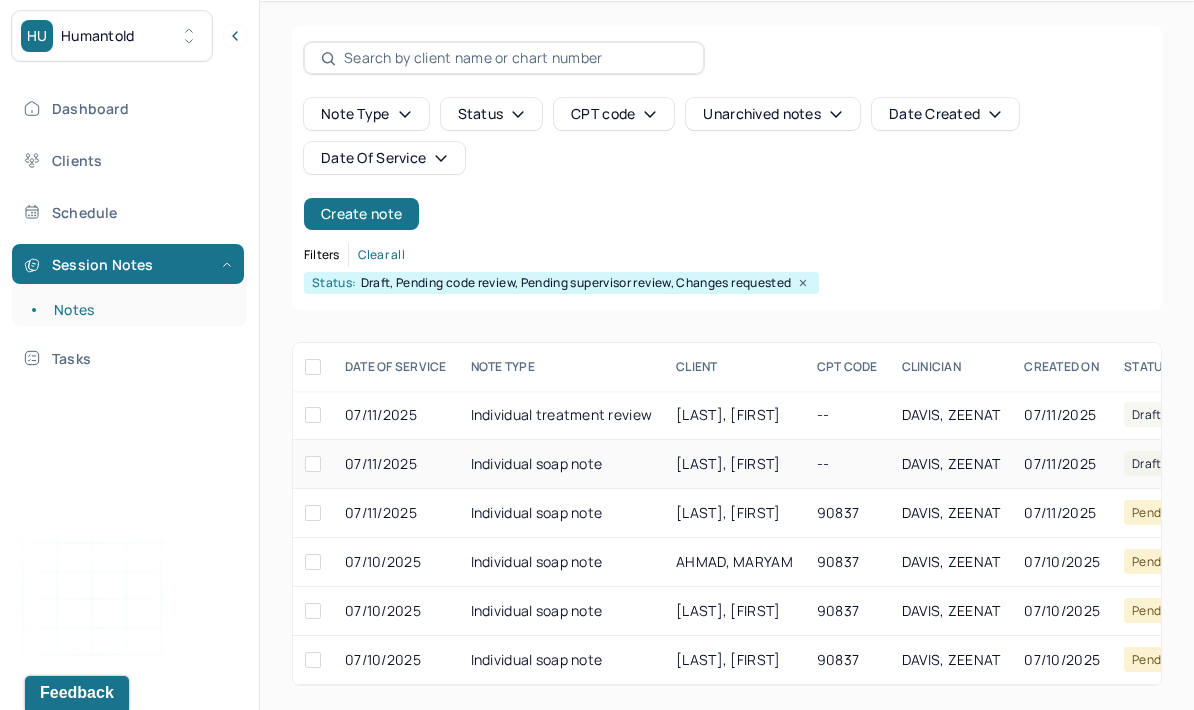 click on "Individual soap note" at bounding box center (562, 464) 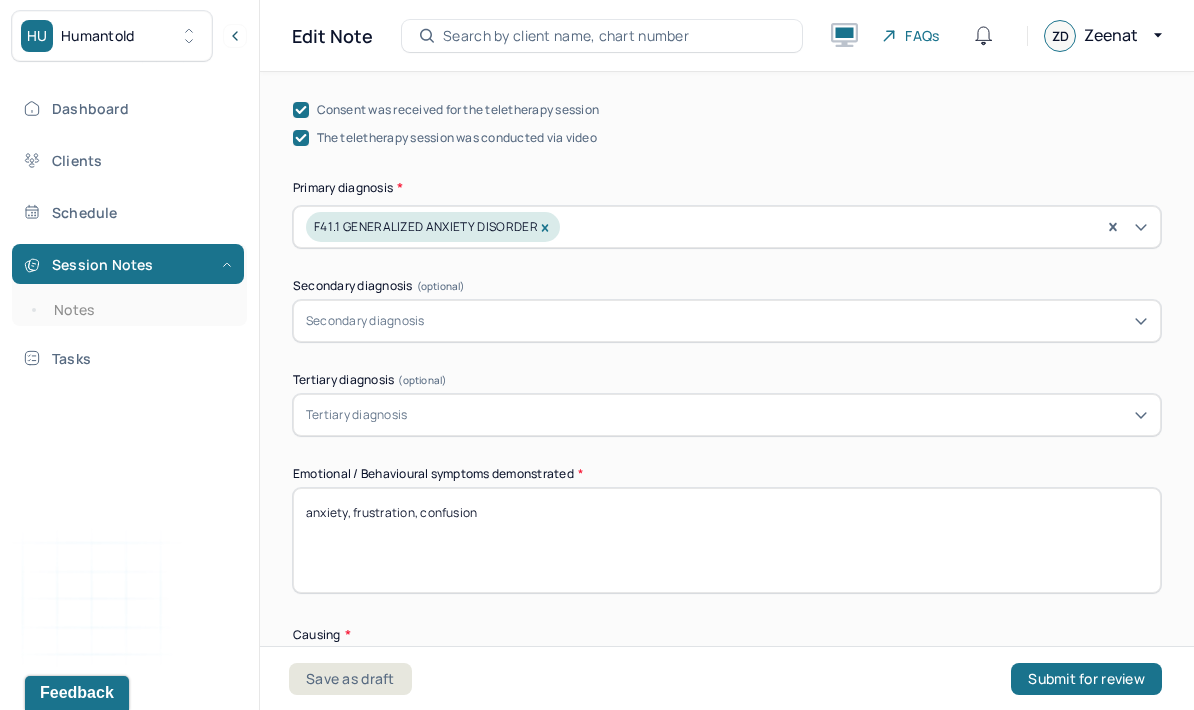 scroll, scrollTop: 693, scrollLeft: 0, axis: vertical 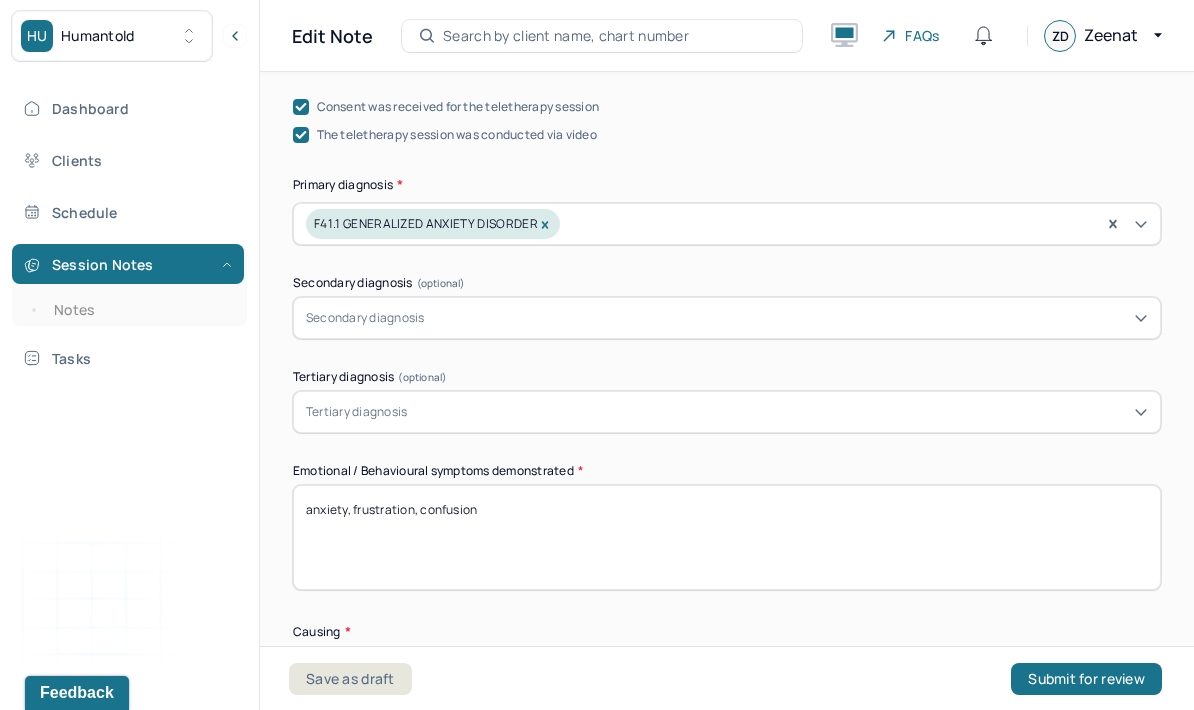 click on "anxiety, frustration, confusion" at bounding box center [727, 537] 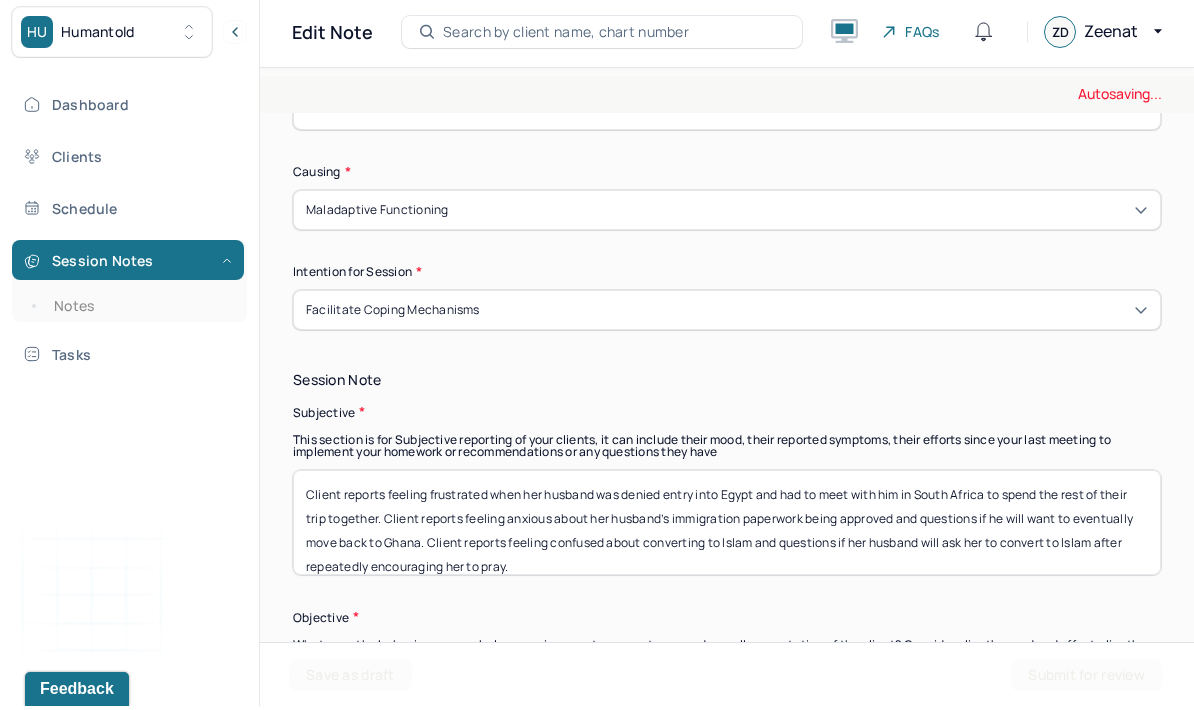 scroll, scrollTop: 1210, scrollLeft: 0, axis: vertical 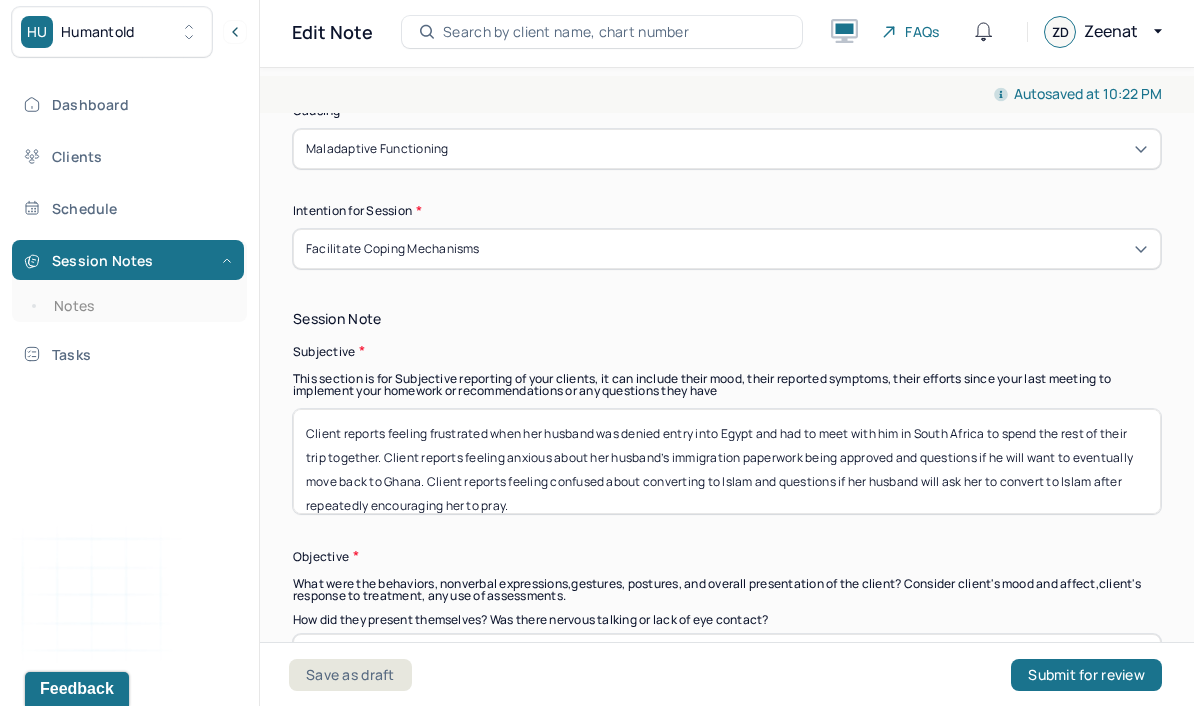 type on "anxiety, frustration, disappointment" 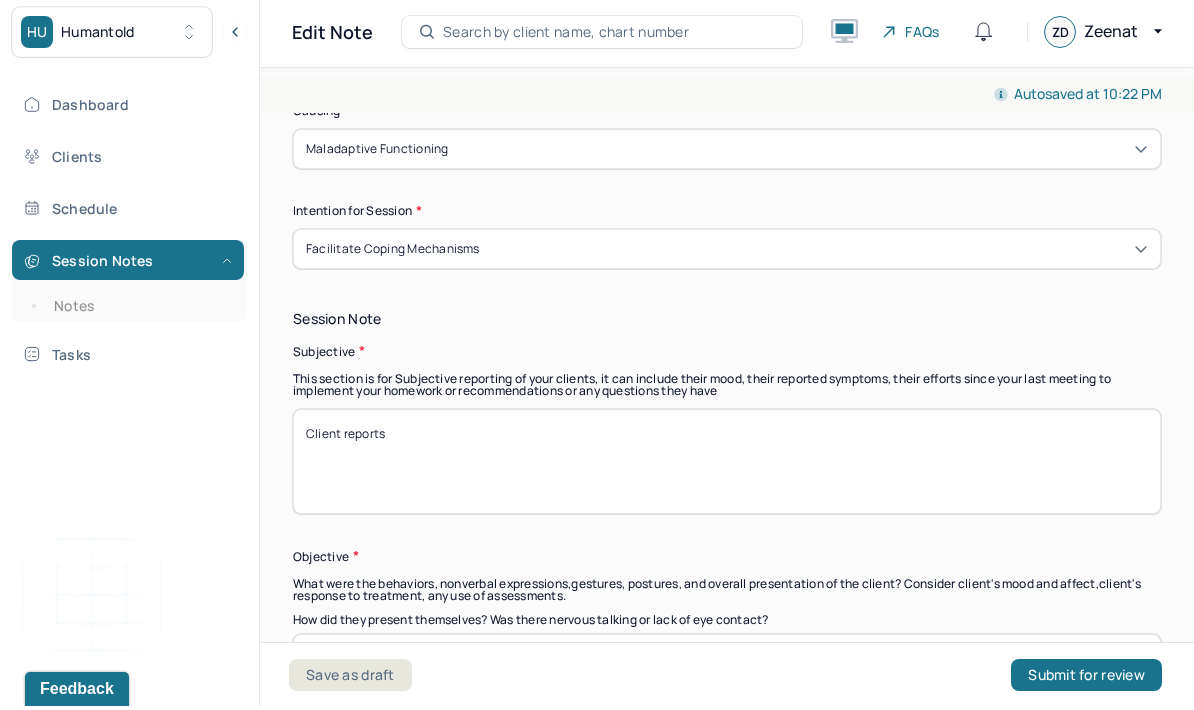 scroll, scrollTop: 0, scrollLeft: 0, axis: both 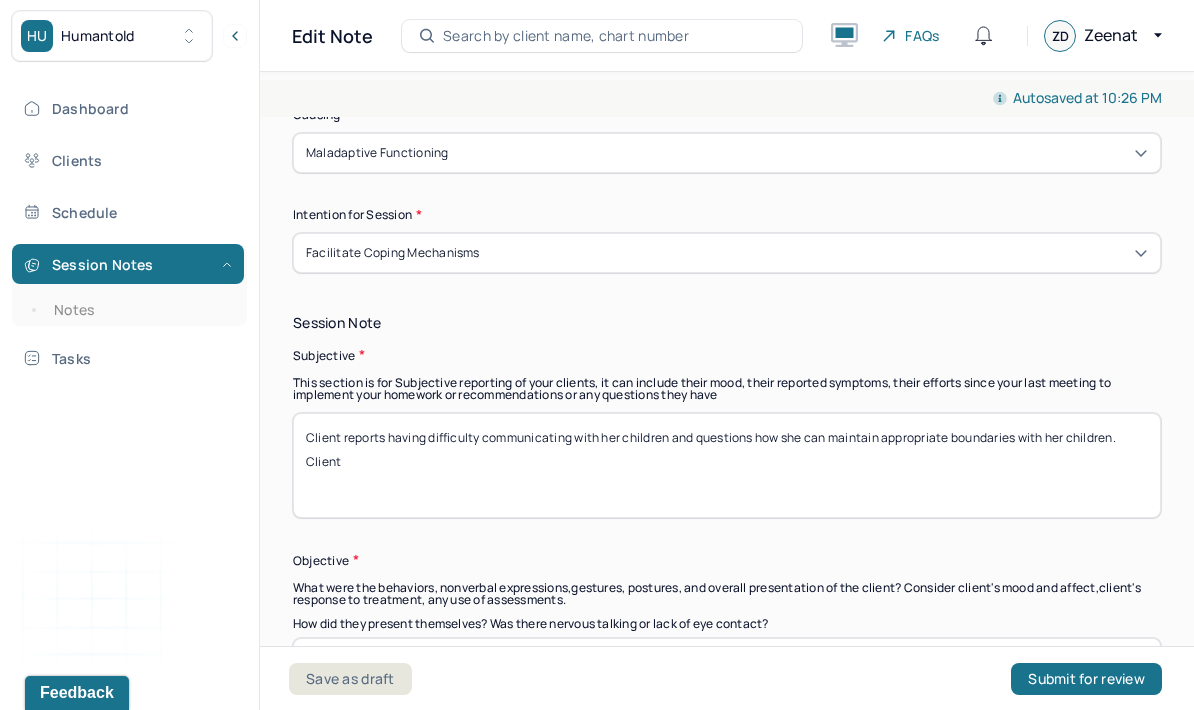 click on "Client reports having difficulty communicating with her children and questions how she can maintain appropriate boundaries with her children. Client" at bounding box center [727, 465] 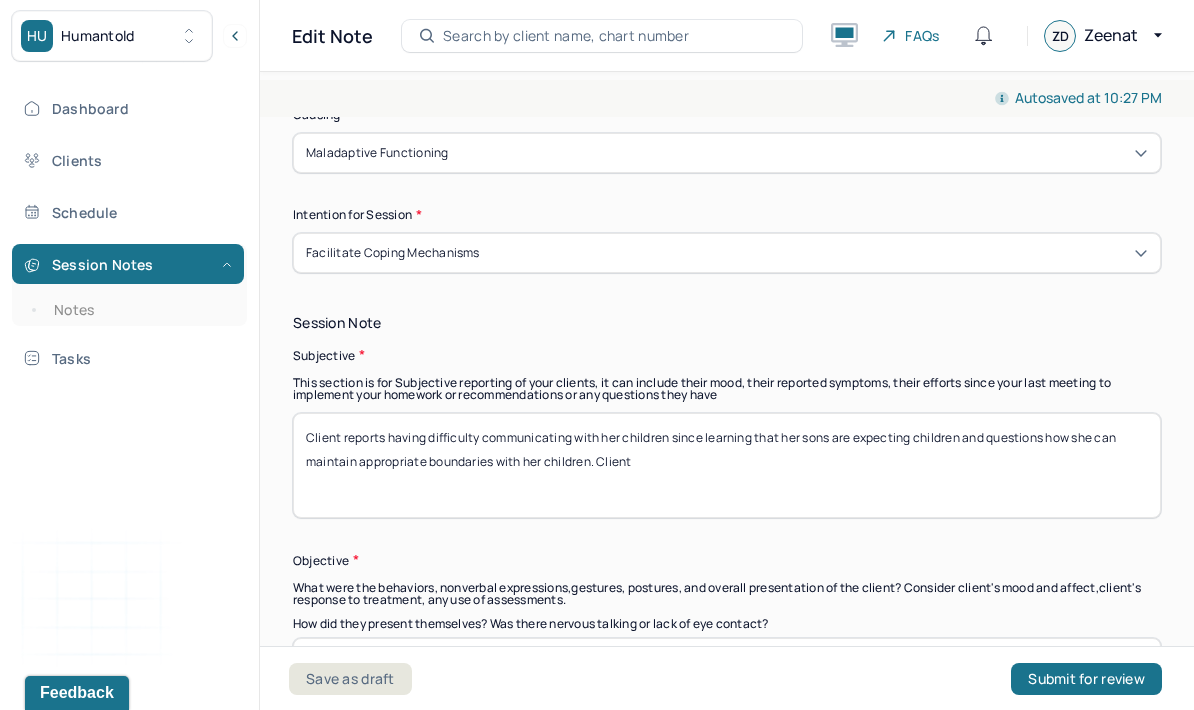 click on "Client reports having difficulty communicating with her children since learning that her sons are expecting children and questions how she can maintain appropriate boundaries with her children. Client" at bounding box center [727, 465] 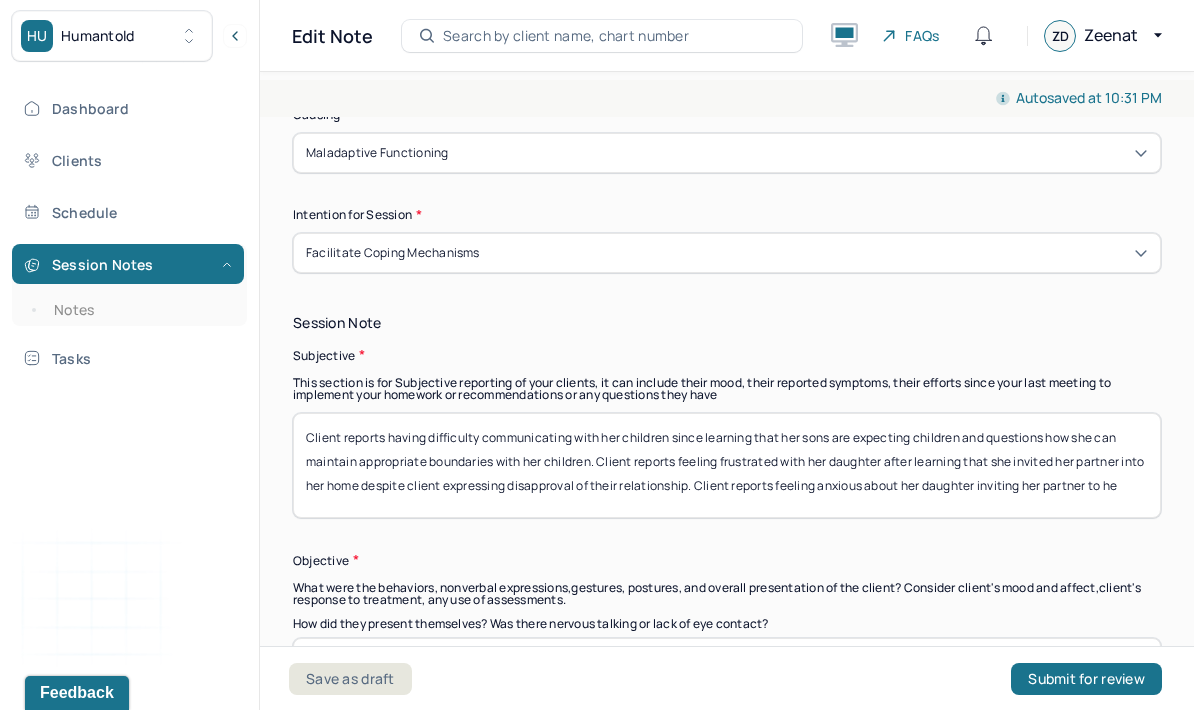 scroll, scrollTop: 1, scrollLeft: 0, axis: vertical 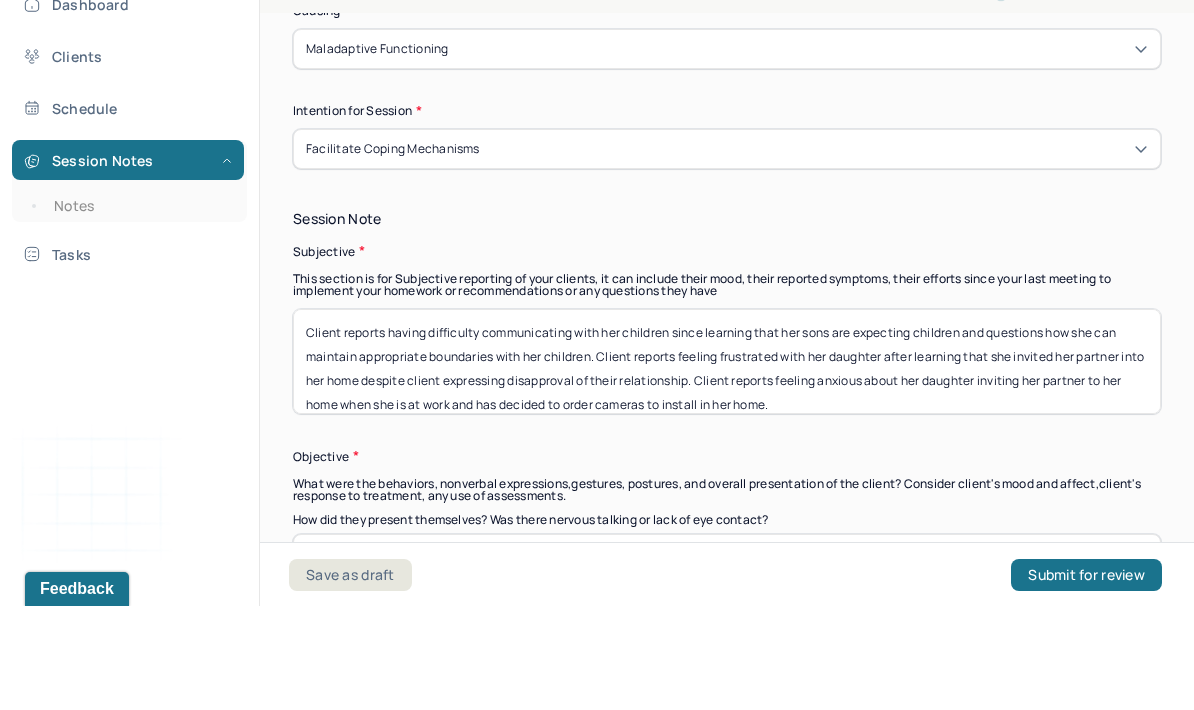 type on "Client reports having difficulty communicating with her children since learning that her sons are expecting children and questions how she can maintain appropriate boundaries with her children. Client reports feeling frustrated with her daughter after learning that she invited her partner into her home despite client expressing disapproval of their relationship. Client reports feeling anxious about her daughter inviting her partner to her home when she is at work and has decided to order cameras to install in her home." 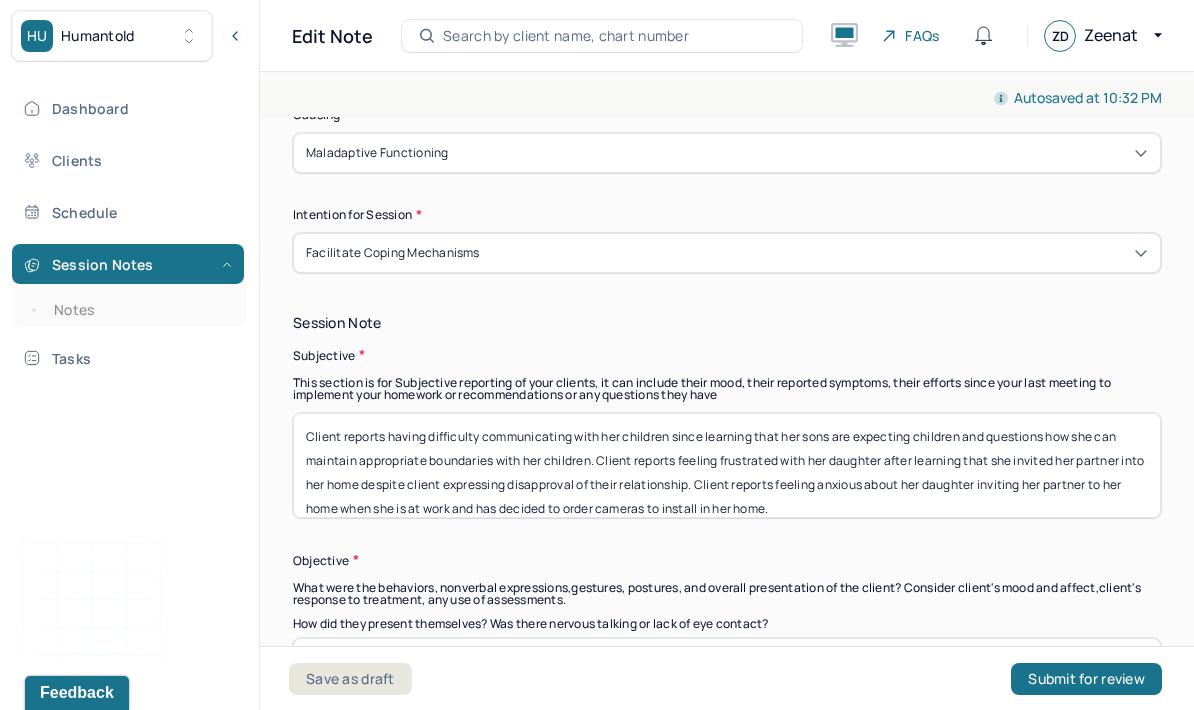 click on "Client reports having difficulty communicating with her children since learning that her sons are expecting children and questions how she can maintain appropriate boundaries with her children. Client reports feeling frustrated with her daughter after learning that she invited her partner into her home despite client expressing disapproval of their relationship. Client reports feeling anxious about her daughter inviting her partner to her home when she is at work and has decided to order cameras to install in her home." at bounding box center (727, 465) 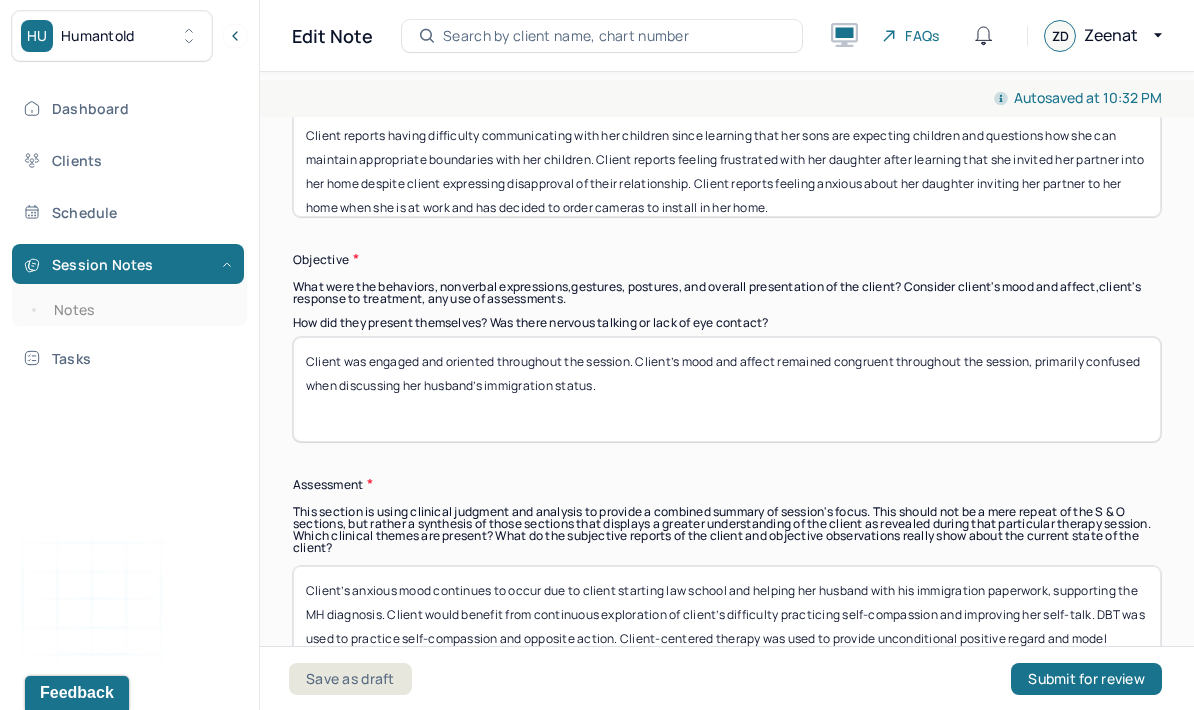scroll, scrollTop: 1510, scrollLeft: 0, axis: vertical 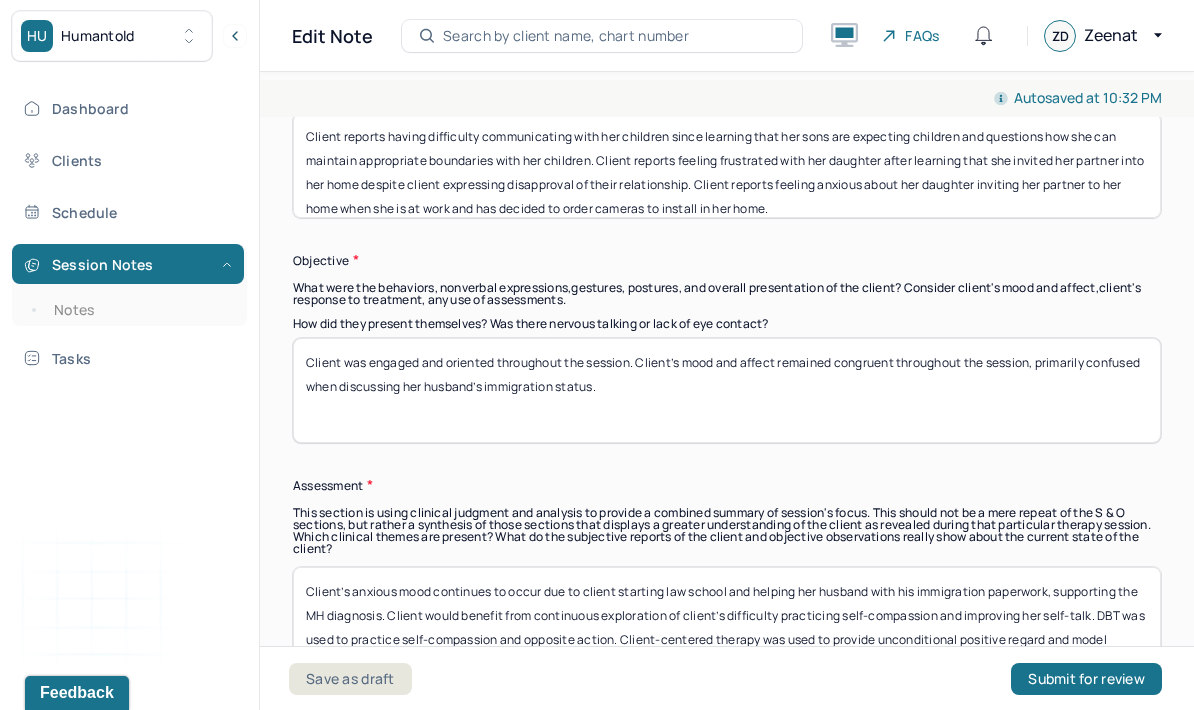 click on "Client was engaged and oriented throughout the session. Client’s mood and affect remained congruent throughout the session, primarily confused when discussing her husband’s immigration status." at bounding box center (727, 390) 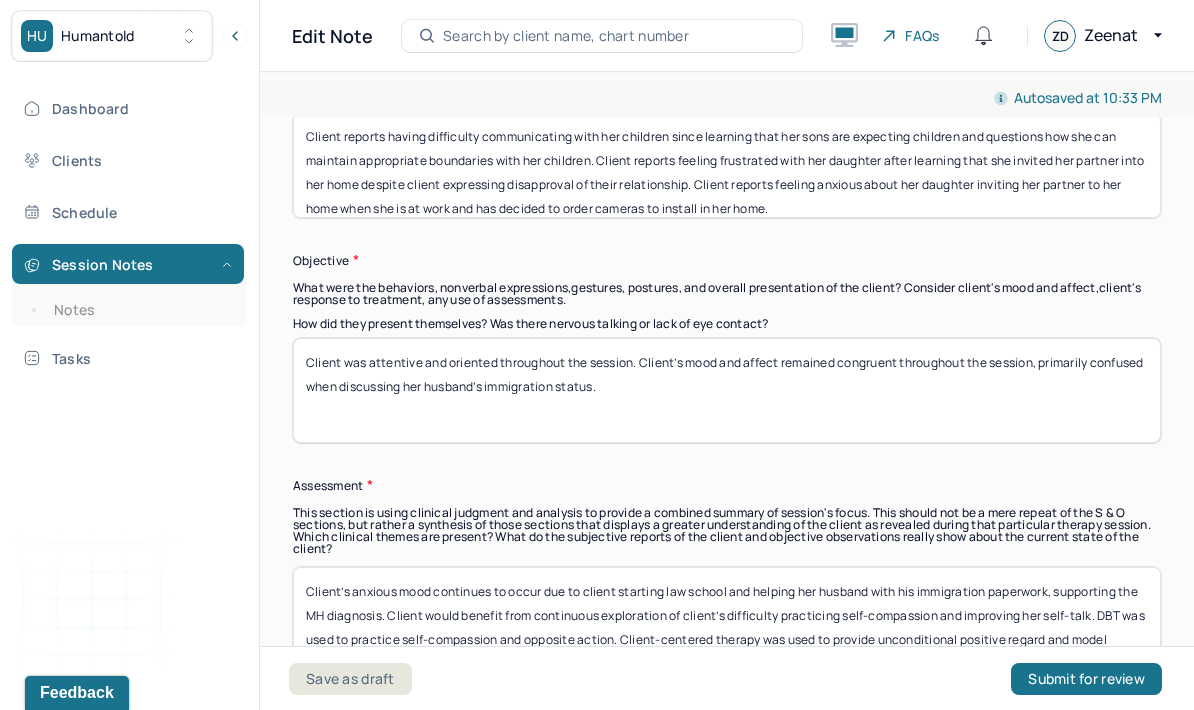 click on "Client was attentive and  throughout the session. Client’s mood and affect remained congruent throughout the session, primarily confused when discussing her husband’s immigration status." at bounding box center [727, 390] 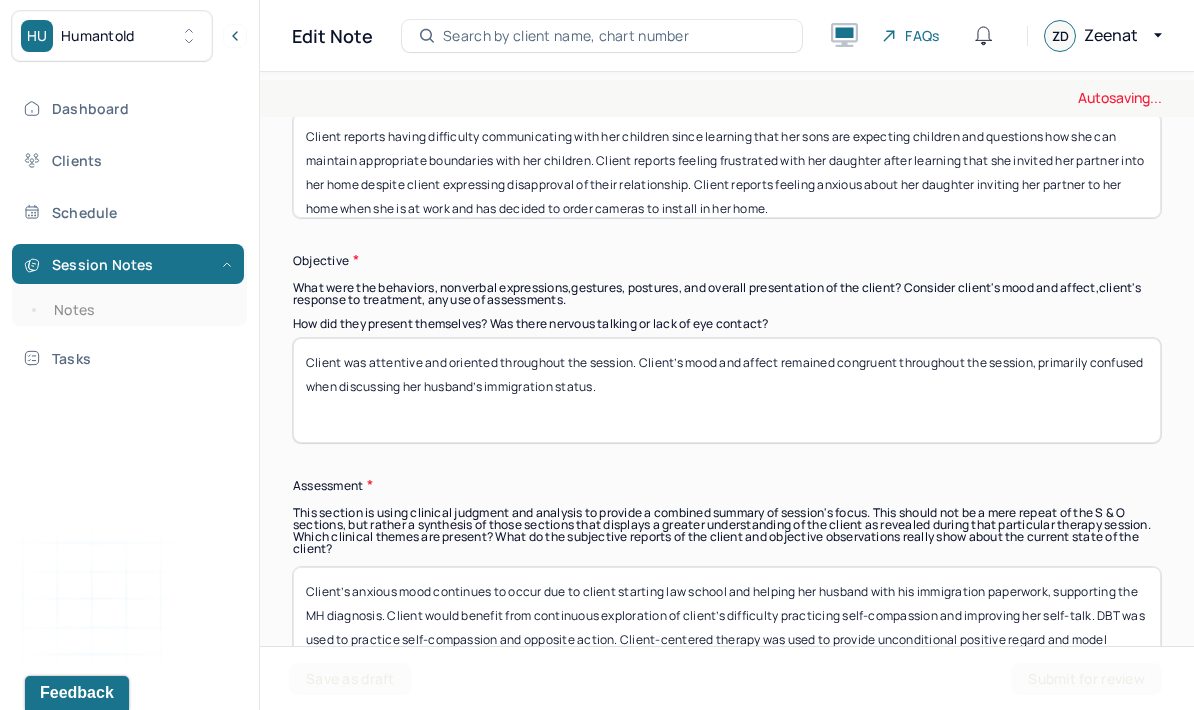 click on "Client was attentive and  throughout the session. Client’s mood and affect remained congruent throughout the session, primarily confused when discussing her husband’s immigration status." at bounding box center [727, 390] 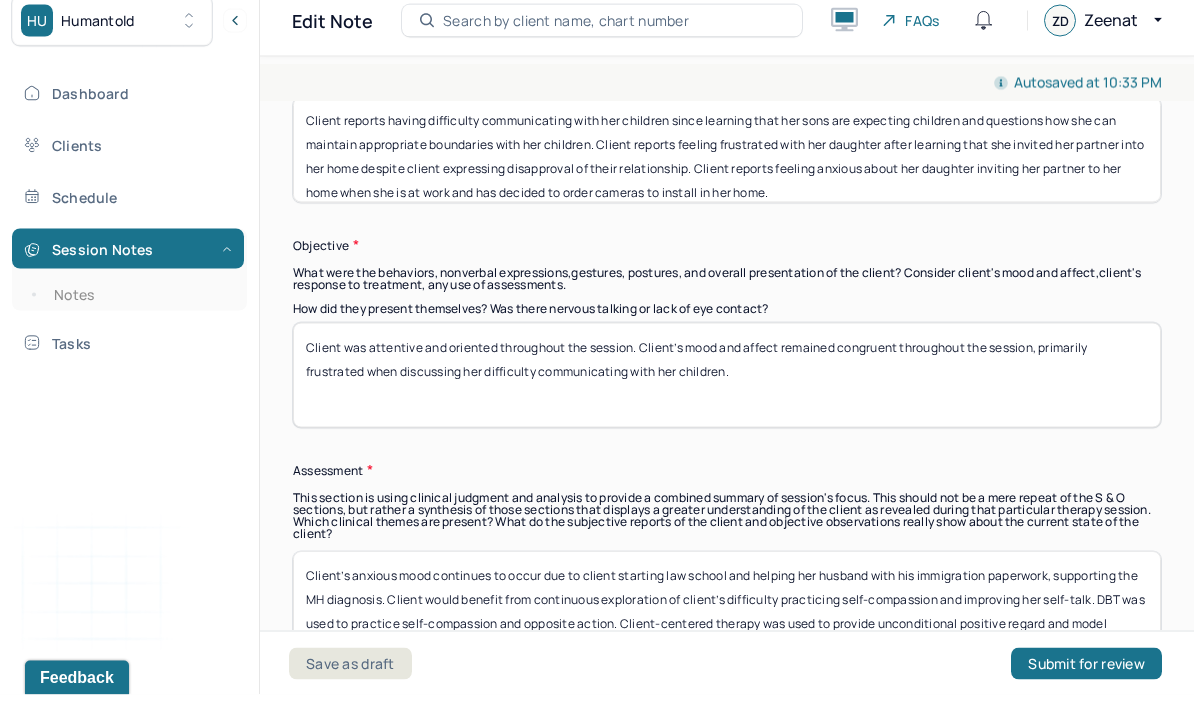 type on "Client was attentive and oriented throughout the session. Client’s mood and affect remained congruent throughout the session, primarily frustrated when discussing her difficulty communicating with her children." 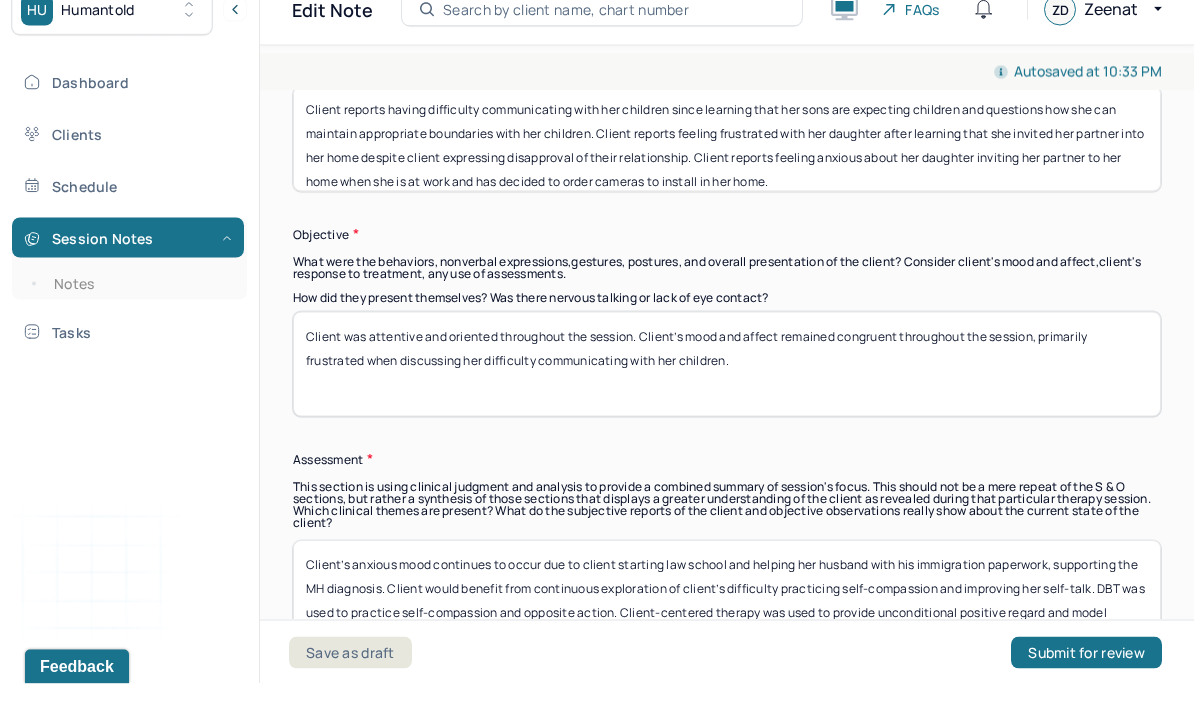 click on "Client was attentive and oriented throughout the session. Client’s mood and affect remained congruent throughout the session, primarily frustrated when discussing her difficulty communicating with her children." at bounding box center (727, 390) 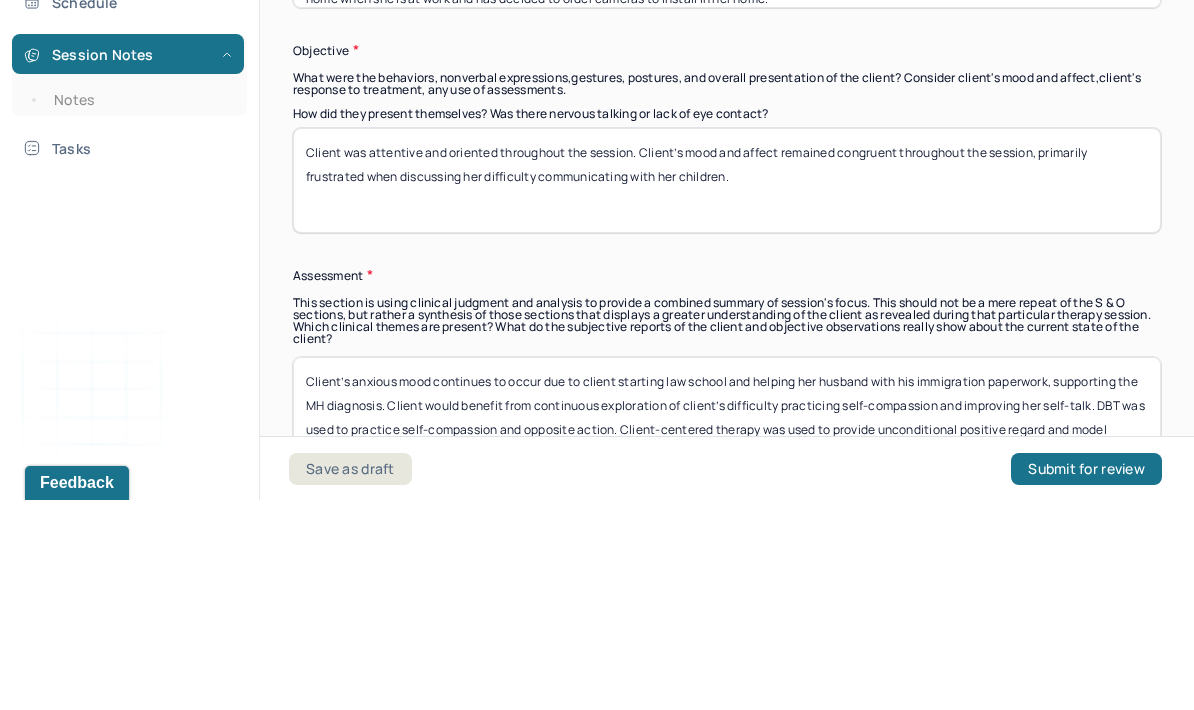 click on "Client was attentive and oriented throughout the session. Client’s mood and affect remained congruent throughout the session, primarily frustrated when discussing her difficulty communicating with her children." at bounding box center (727, 390) 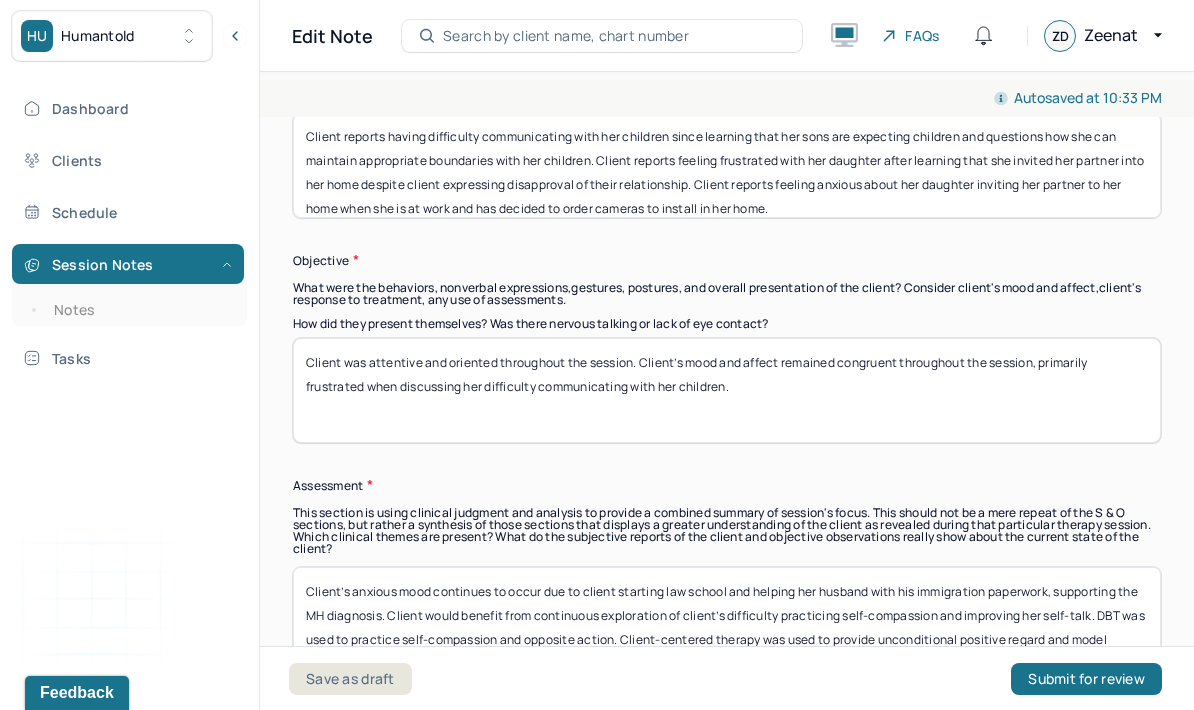 click on "Client was attentive and oriented throughout the session. Client’s mood and affect remained congruent throughout the session, primarily frustrated when discussing her difficulty communicating with her children." at bounding box center [727, 390] 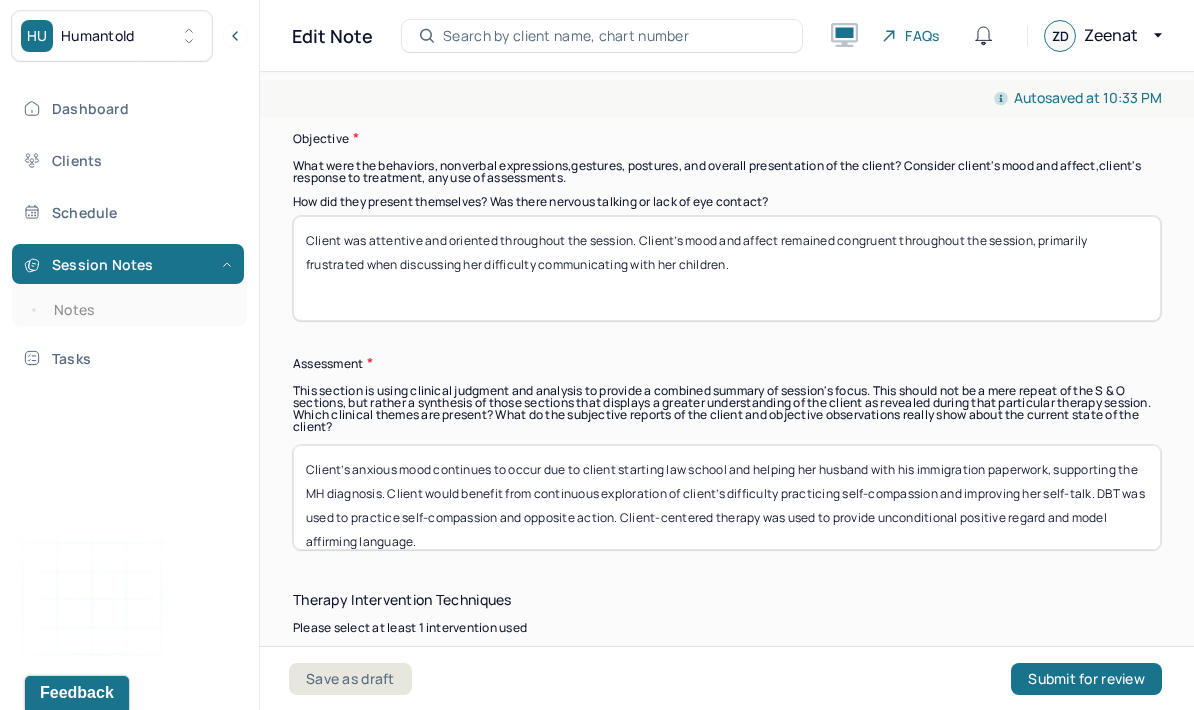 scroll, scrollTop: 1643, scrollLeft: 0, axis: vertical 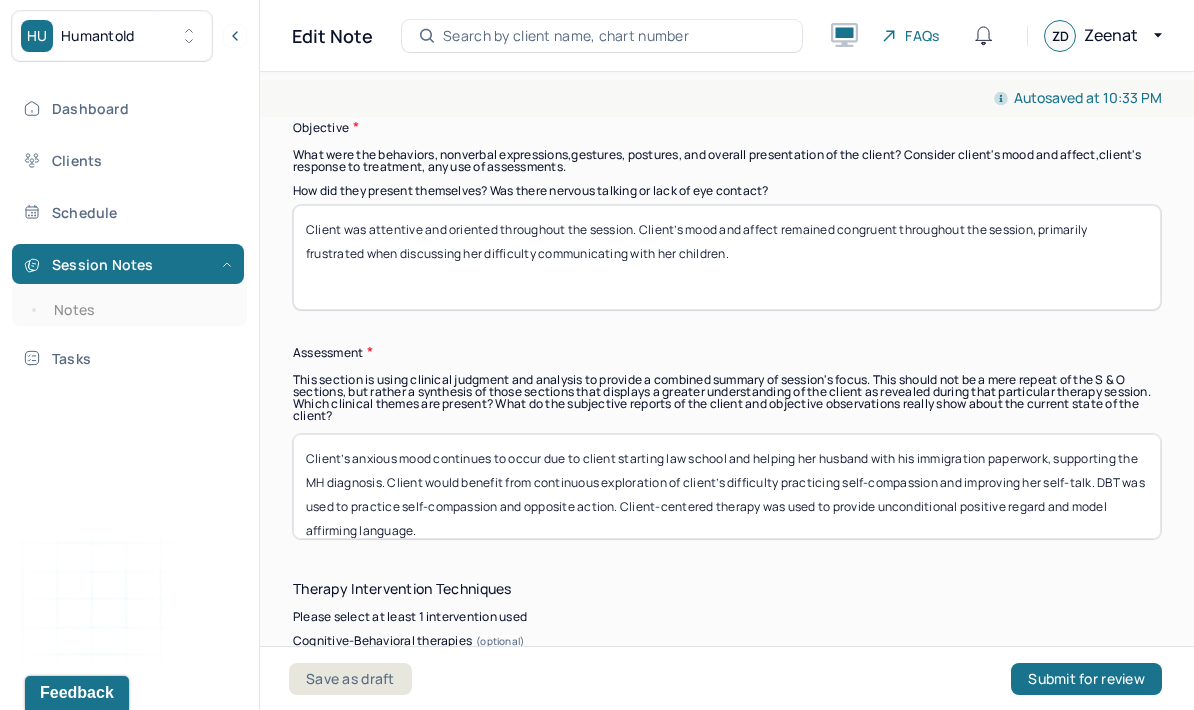 click on "Client’s anxious mood continues to occur due to client starting law school and helping her husband with his immigration paperwork, supporting the MH diagnosis. Client would benefit from continuous exploration of client’s difficulty practicing self-compassion and improving her self-talk. DBT was used to practice self-compassion and opposite action. Client-centered therapy was used to provide unconditional positive regard and model affirming language." at bounding box center (727, 486) 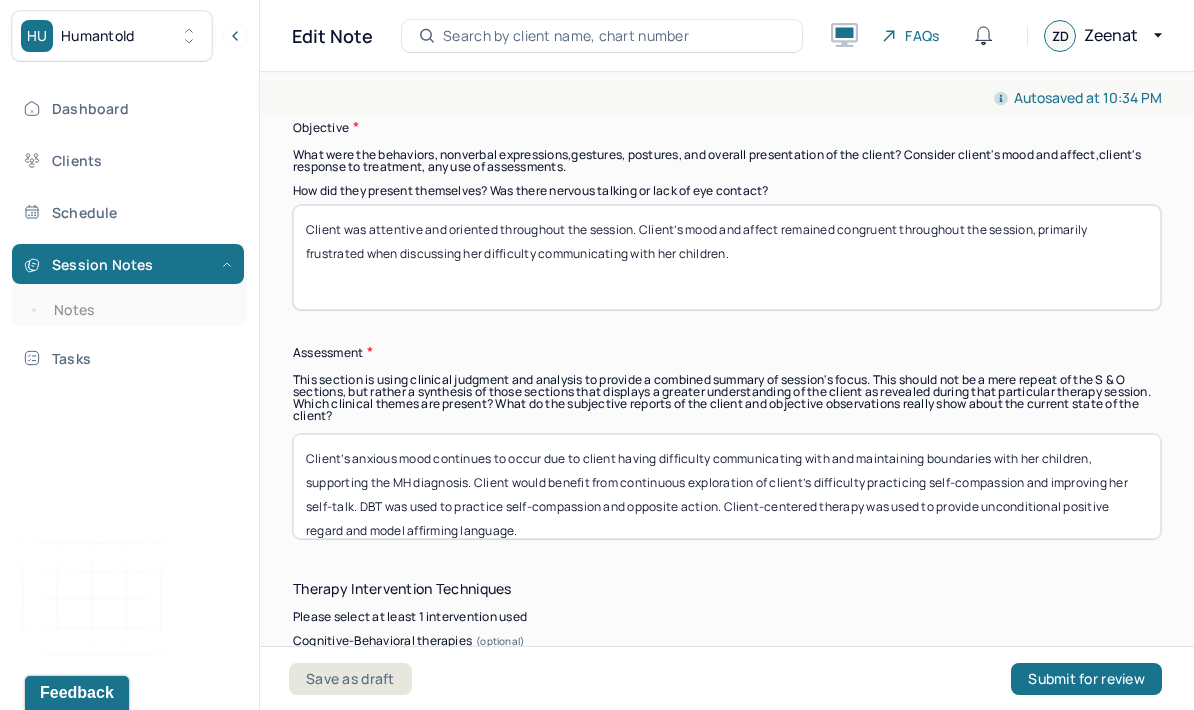 click on "Client’s anxious mood continues to occur due to client having difficulty communicating with and maintaining boundaries with her children, supporting the MH diagnosis. Client would benefit from continuous exploration of client’s difficulty practicing self-compassion and improving her self-talk. DBT was used to practice self-compassion and opposite action. Client-centered therapy was used to provide unconditional positive regard and model affirming language." at bounding box center [727, 486] 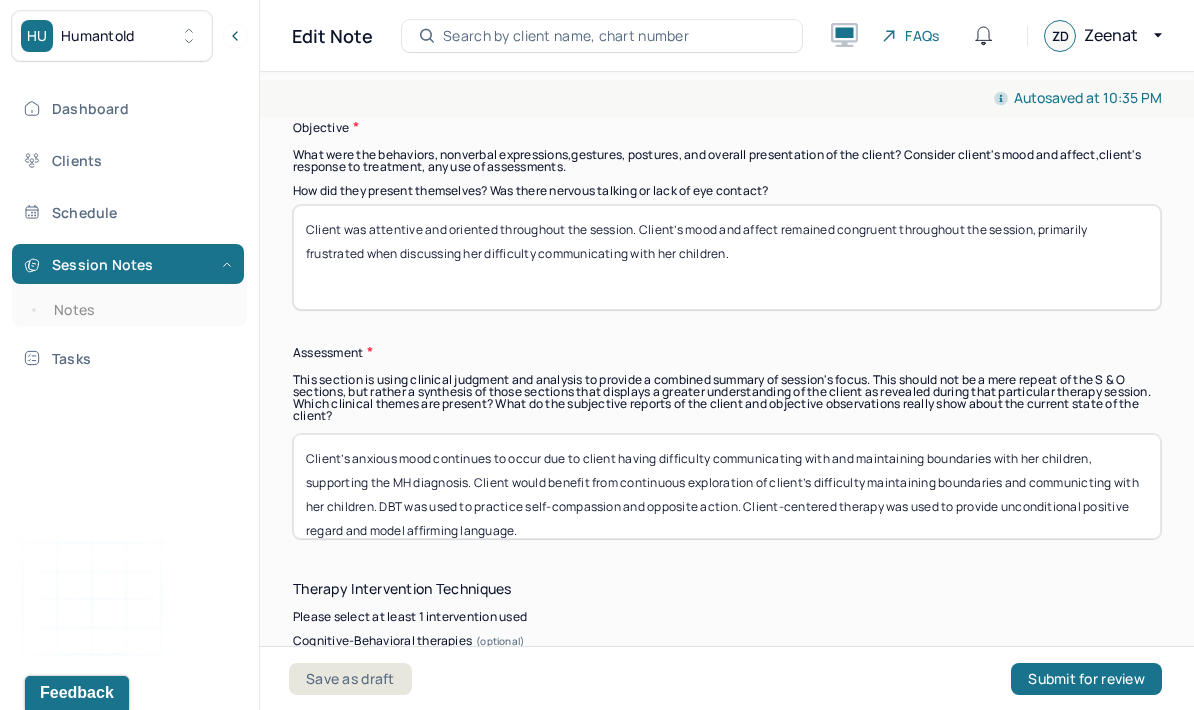 click on "Client’s anxious mood continues to occur due to client having difficulty communicating with and maintaining boundaries with her children, supporting the MH diagnosis. Client would benefit from continuous exploration of client’s difficulty maintaining boundaries and communicting with her children. DBT was used to practice self-compassion and opposite action. Client-centered therapy was used to provide unconditional positive regard and model affirming language." at bounding box center [727, 486] 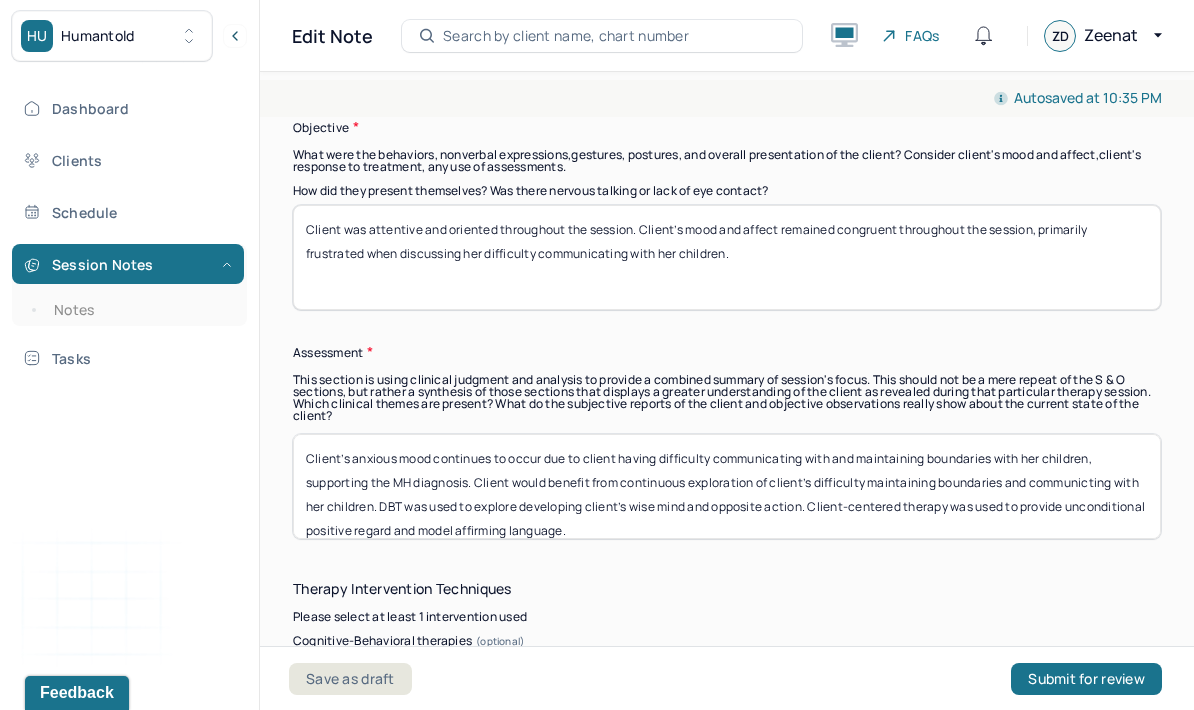 click on "Client’s anxious mood continues to occur due to client having difficulty communicating with and maintaining boundaries with her children, supporting the MH diagnosis. Client would benefit from continuous exploration of client’s difficulty maintaining boundaries and communicting with her children. DBT was used to explore developing client’s wise mind and opposite action. Client-centered therapy was used to provide unconditional positive regard and model affirming language." at bounding box center [727, 486] 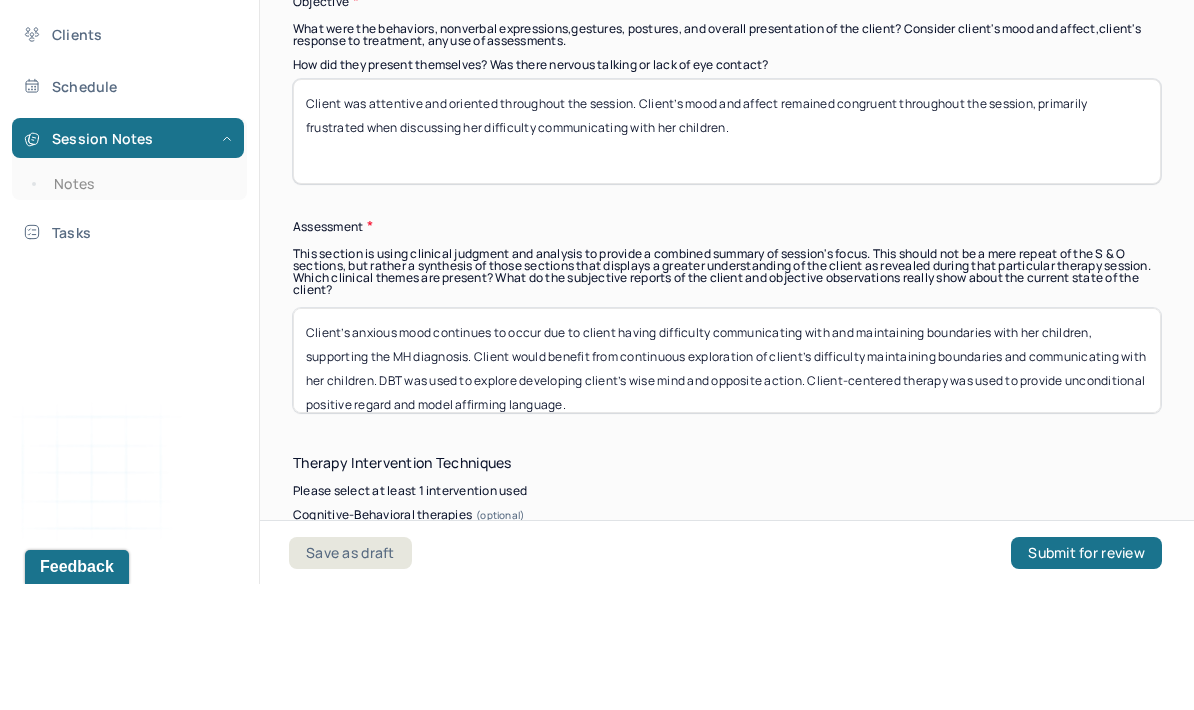 type on "Client’s anxious mood continues to occur due to client having difficulty communicating with and maintaining boundaries with her children, supporting the MH diagnosis. Client would benefit from continuous exploration of client’s difficulty maintaining boundaries and communicating with her children. DBT was used to explore developing client’s wise mind and opposite action. Client-centered therapy was used to provide unconditional positive regard and model affirming language." 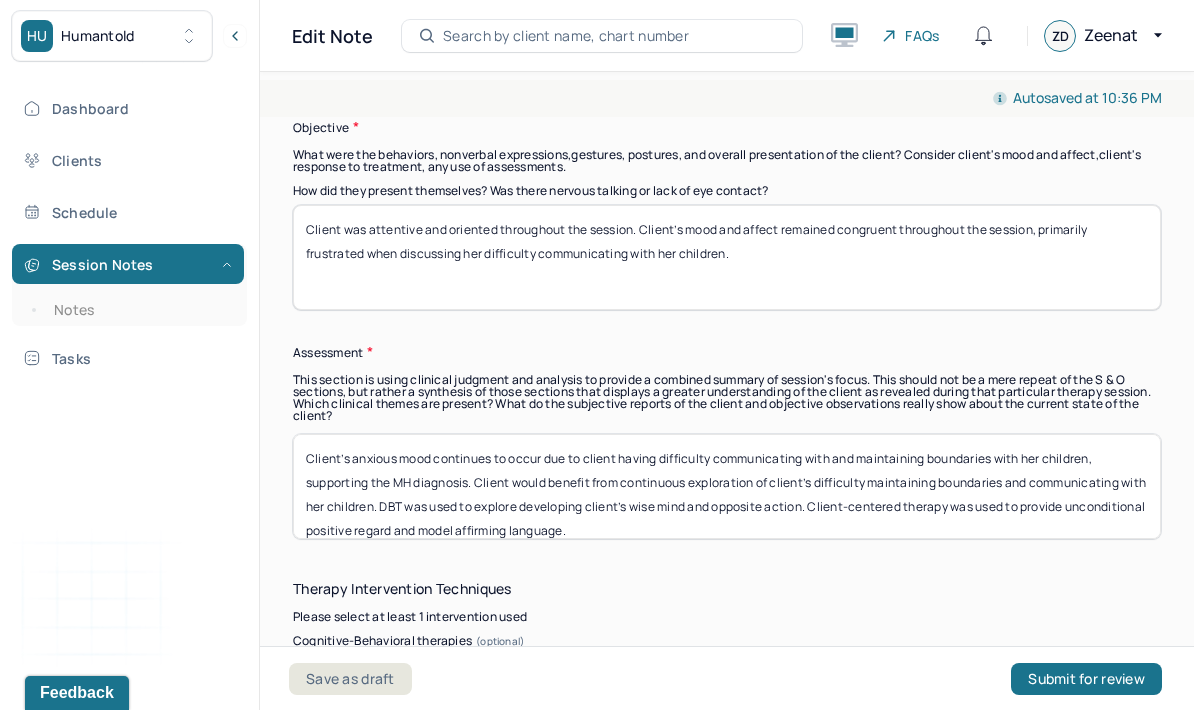click on "Client’s anxious mood continues to occur due to client having difficulty communicating with and maintaining boundaries with her children, supporting the MH diagnosis. Client would benefit from continuous exploration of client’s difficulty maintaining boundaries and communicating with her children. DBT was used to explore developing client’s wise mind and opposite action. Client-centered therapy was used to provide unconditional positive regard and model affirming language." at bounding box center [727, 486] 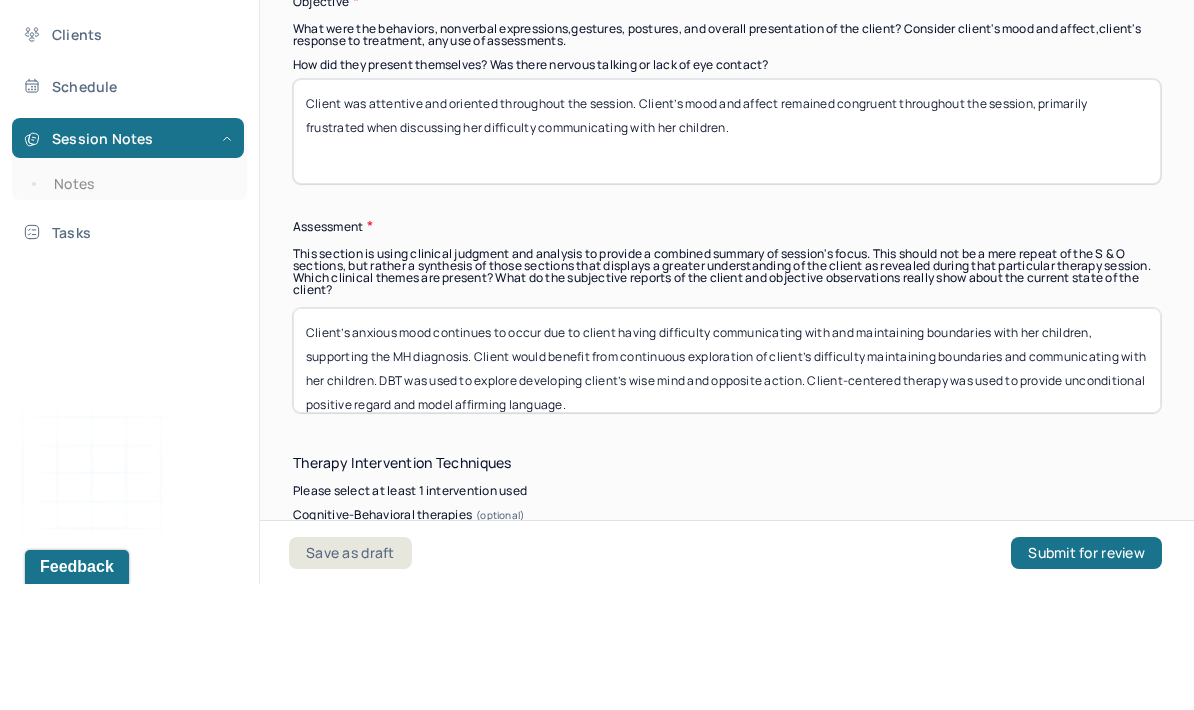 click on "Assessment" at bounding box center [727, 352] 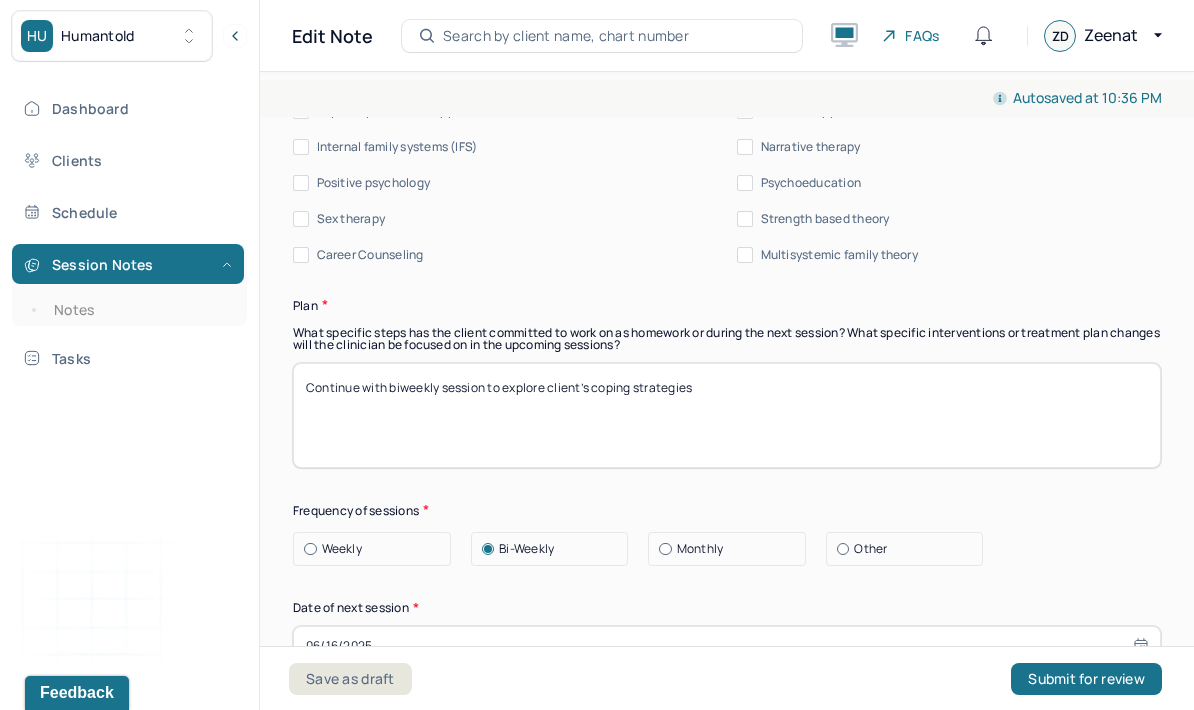 scroll, scrollTop: 2720, scrollLeft: 0, axis: vertical 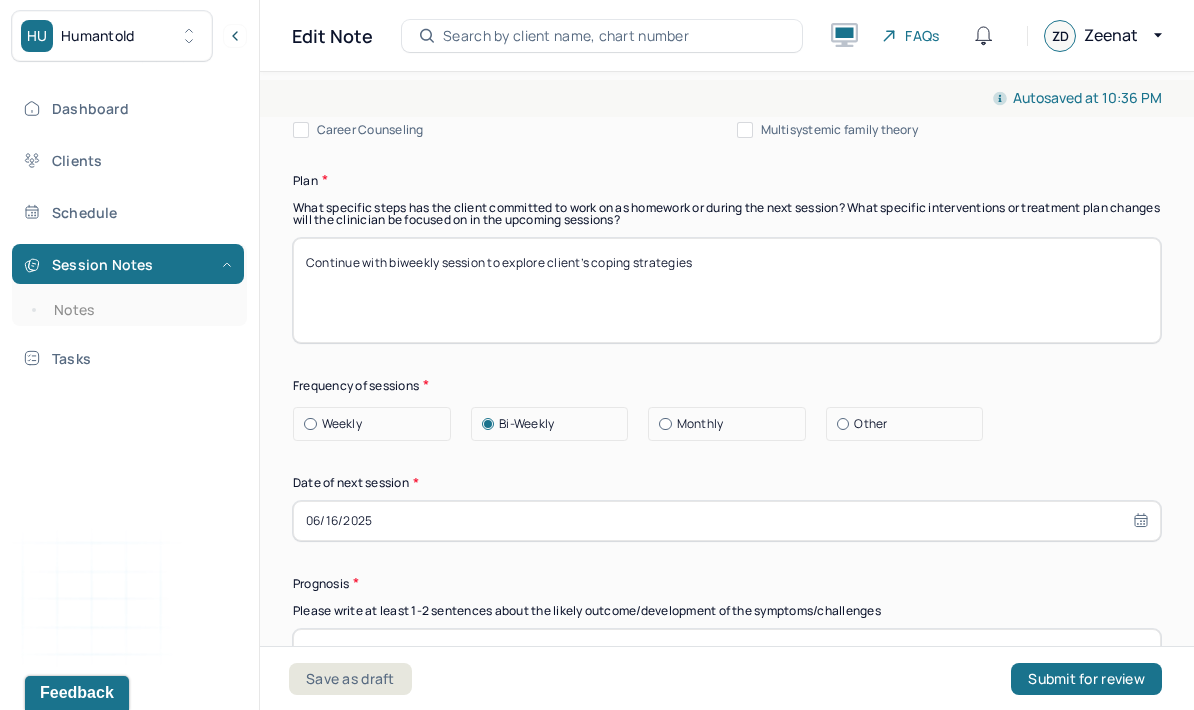 click on "06/16/2025" at bounding box center [727, 521] 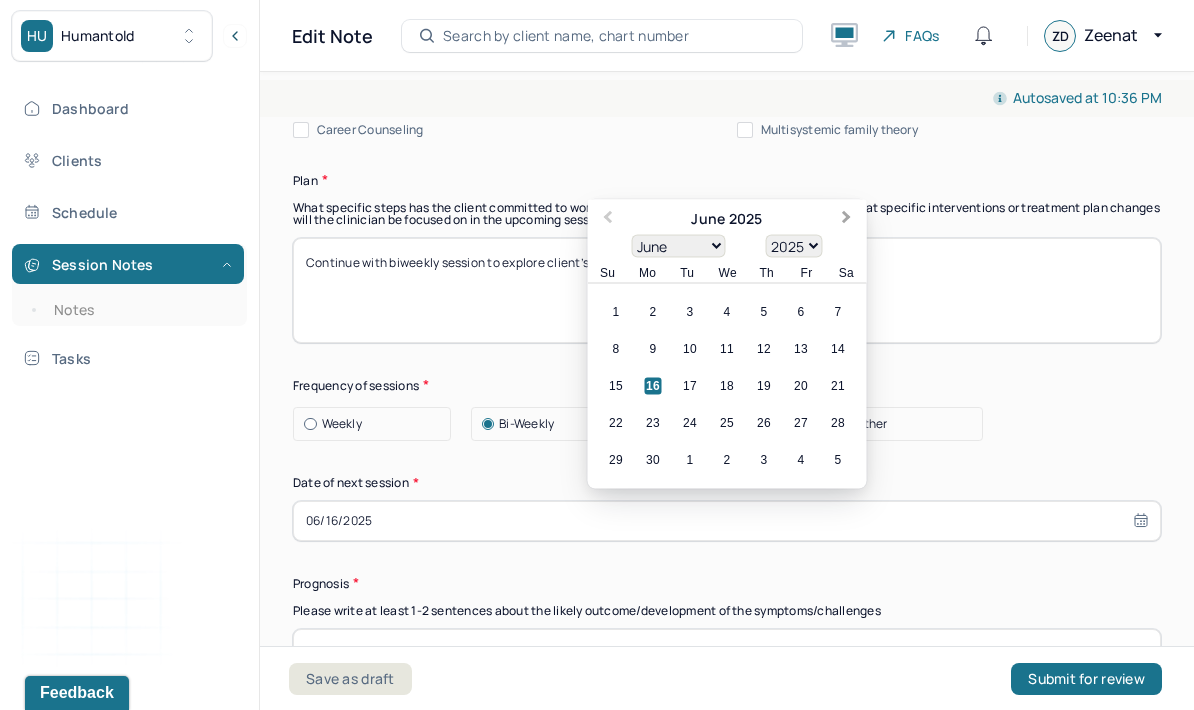 click on "Next Month" at bounding box center [849, 220] 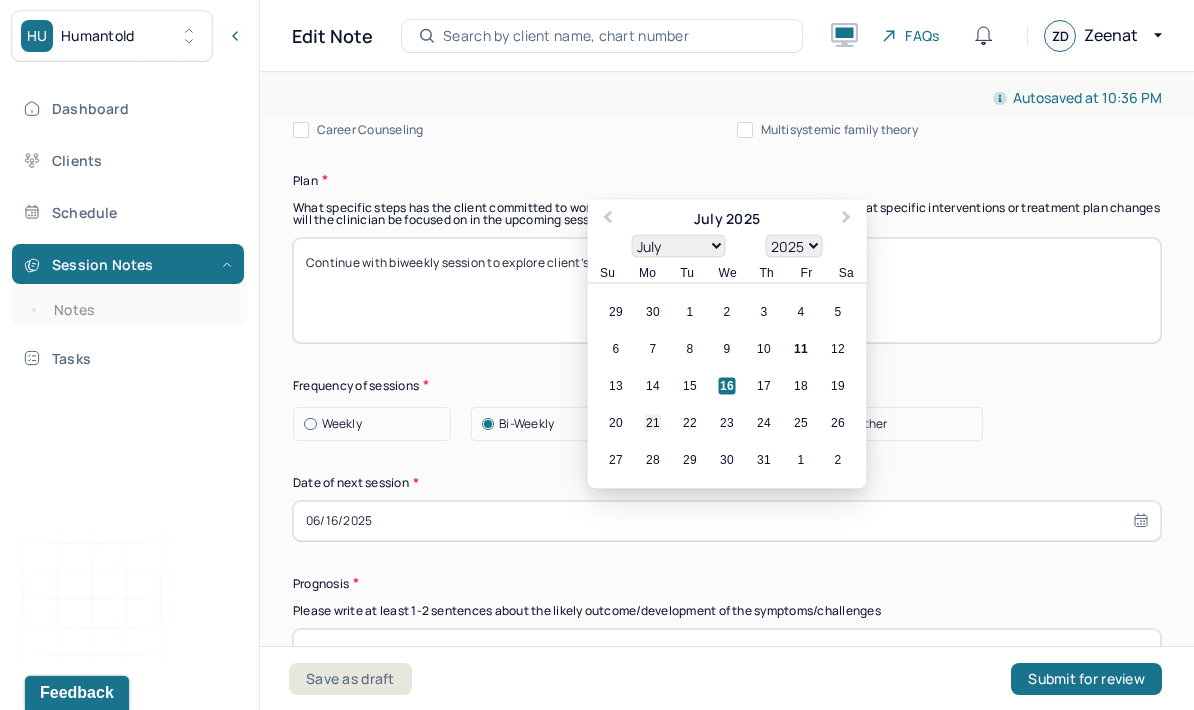 click on "21" at bounding box center [653, 422] 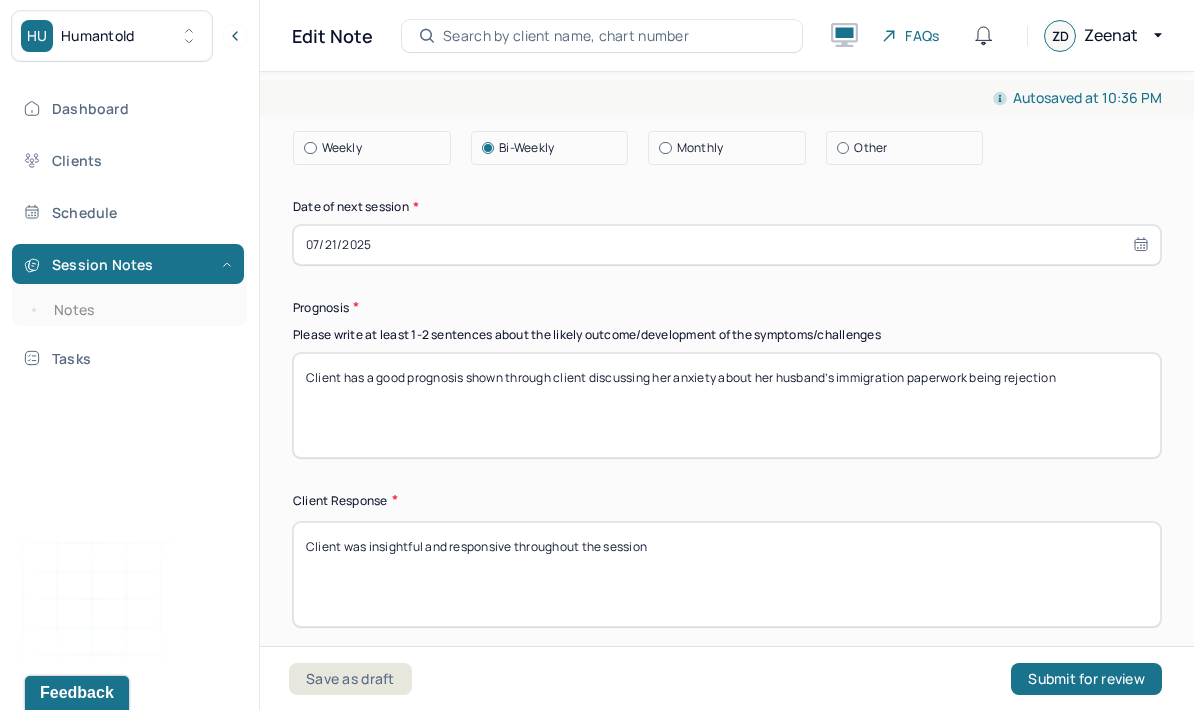 scroll, scrollTop: 2995, scrollLeft: 0, axis: vertical 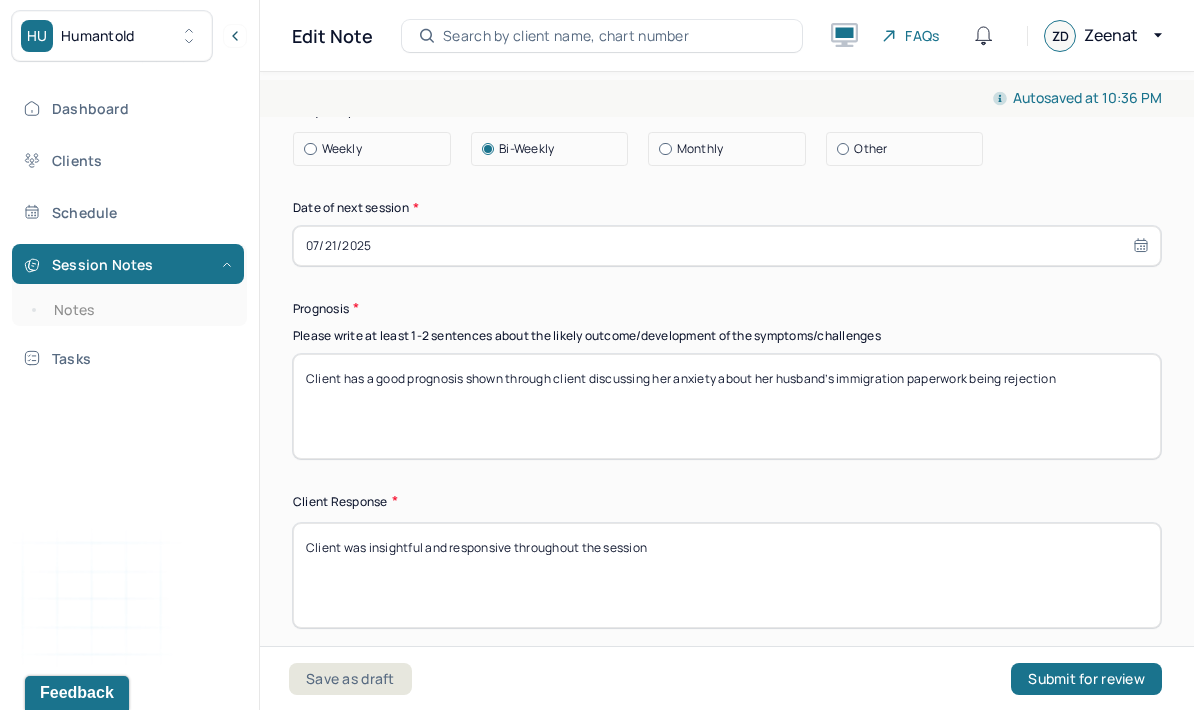 click on "Client has a good prognosis shown through client discussing her anxiety about her husband’s immigration paperwork being rejection" at bounding box center [727, 406] 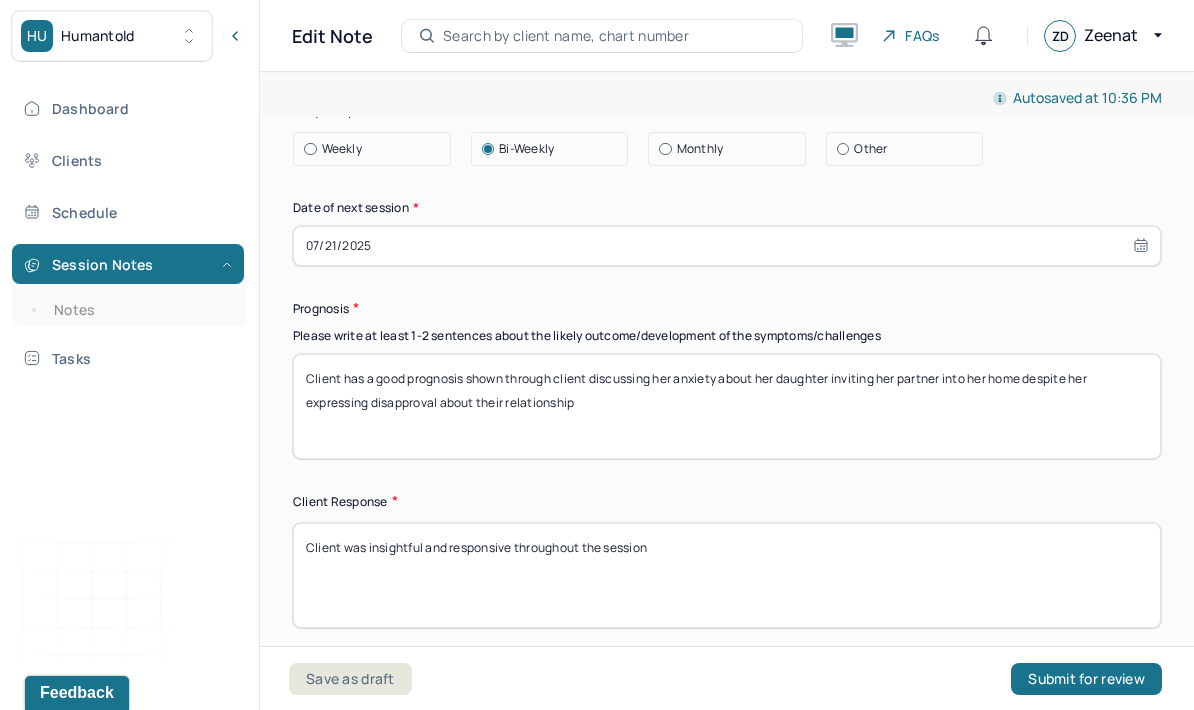 click on "Client has a good prognosis shown through client discussing her anxiety about her husband’s immigration paperwork being rejection" at bounding box center [727, 406] 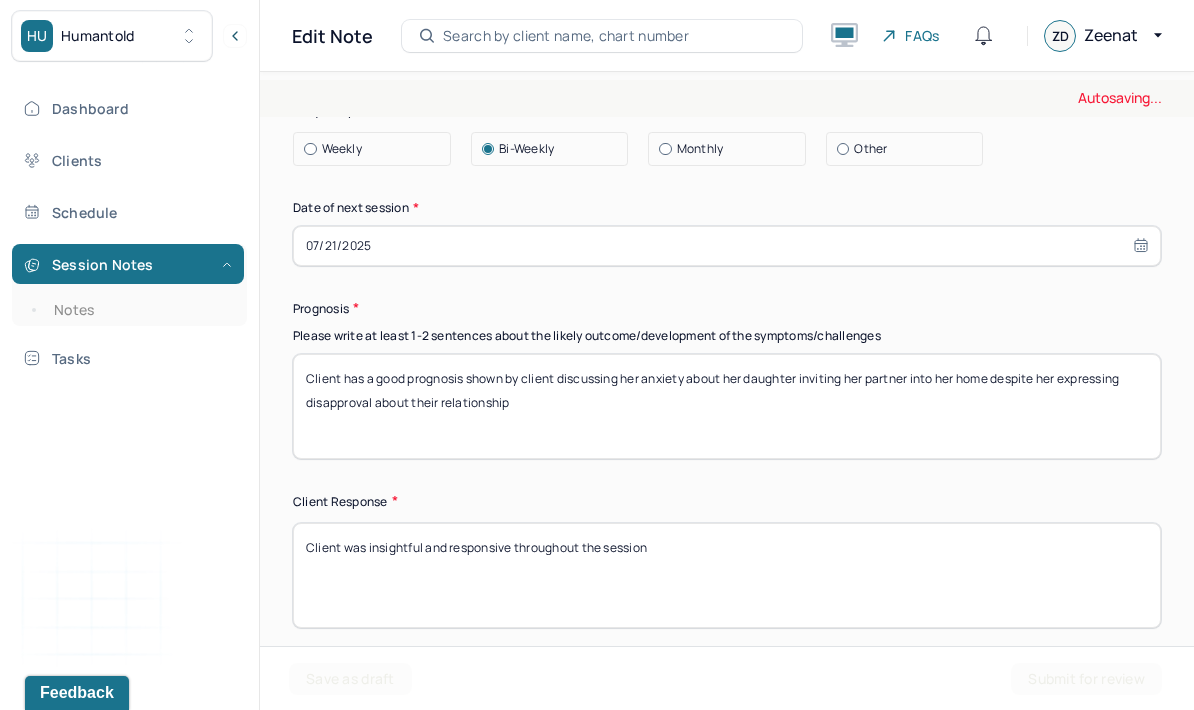 type on "Client has a good prognosis shown by client discussing her anxiety about her daughter inviting her partner into her home despite her expressing disapproval about their relationship" 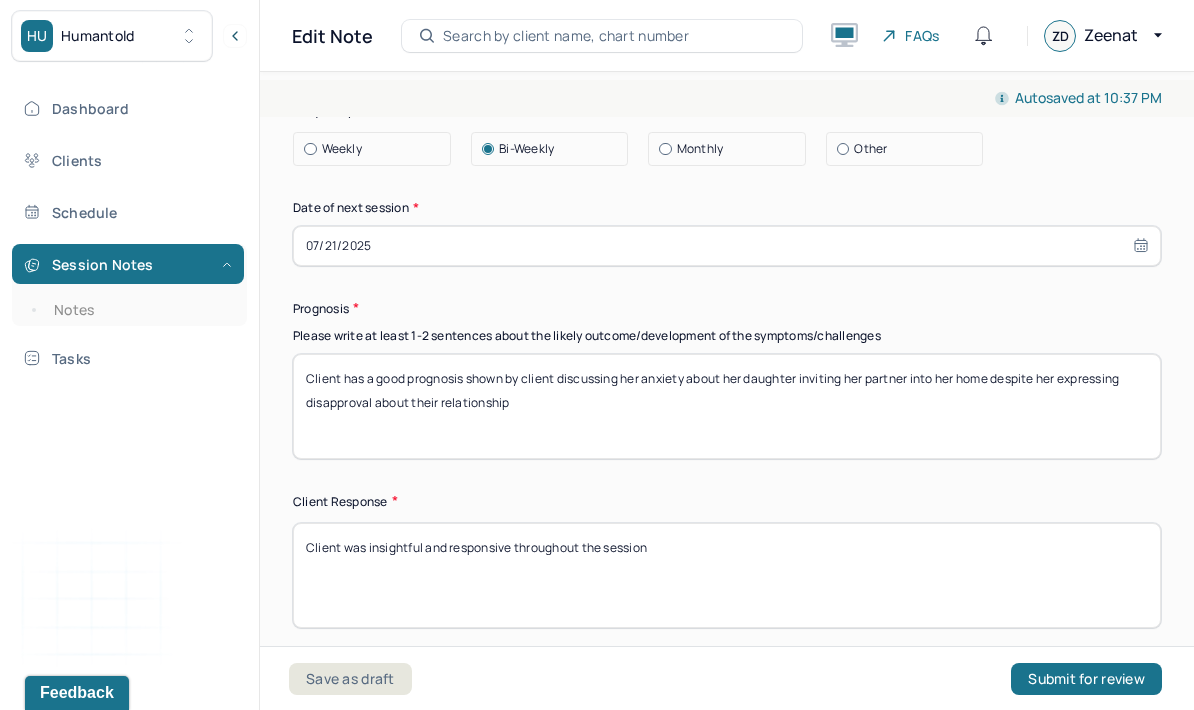 click on "Therapy Intervention Techniques Please select at least 1 intervention used Cognitive-Behavioral therapies Cognitive-Behavioral therapy (CBT) Dialectical Behavioral therapy (DBT) Modeling and skills training Trauma-focused CBT EDMR Rational Emotive Behaviour therapy Acceptance Commitment Therapy Solution Based Brief Therapy Mindfulness Based Cognitive Therapy Relationship based Interventions Attachment-oriented interventions Parent-child interaction therapy Parent interventions Other Client centered therapy/ Humanism Gestalt therapy Existential therapy Feminist therapy Psychodynamic therapy Grief therapy Internal family systems (IFS) Narrative therapy Positive psychology Psychoeducation Sex therapy Strength based theory Career Counseling Multisystemic family theory Plan What specific steps has the client committed to work on as homework or during the next session? What specific interventions or treatment plan changes will the clinician be focused on in the upcoming sessions? Frequency of sessions Weekly Other" at bounding box center (727, -73) 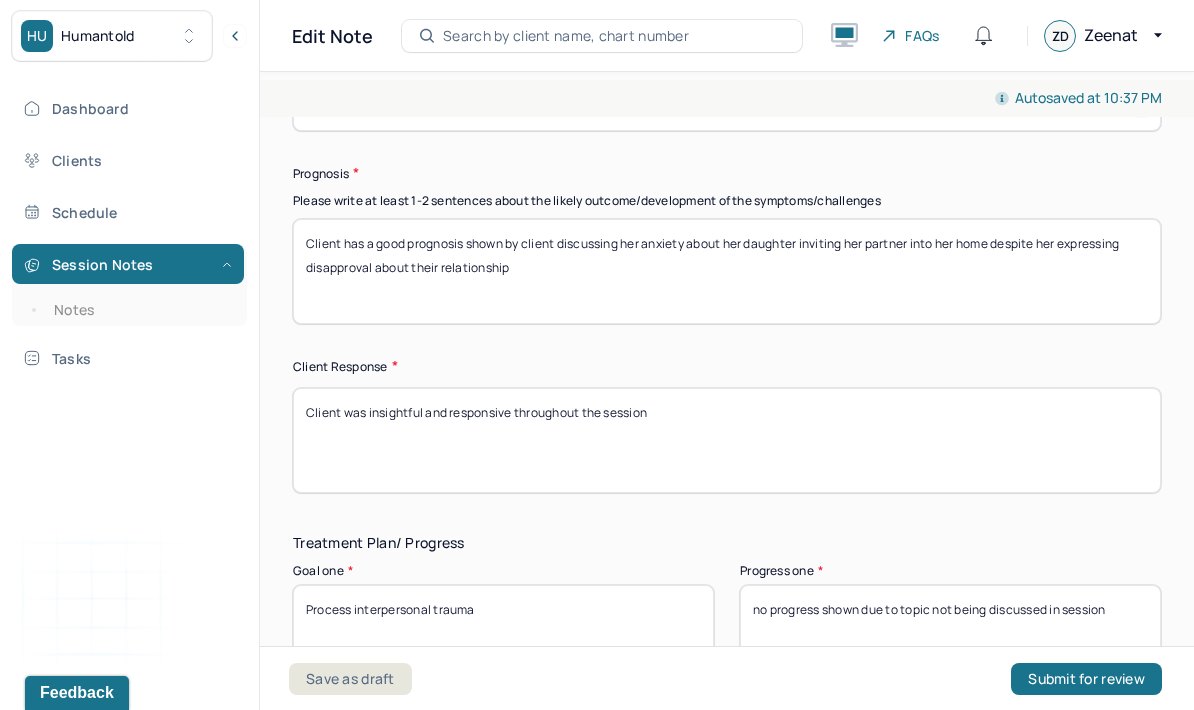 scroll, scrollTop: 3129, scrollLeft: 0, axis: vertical 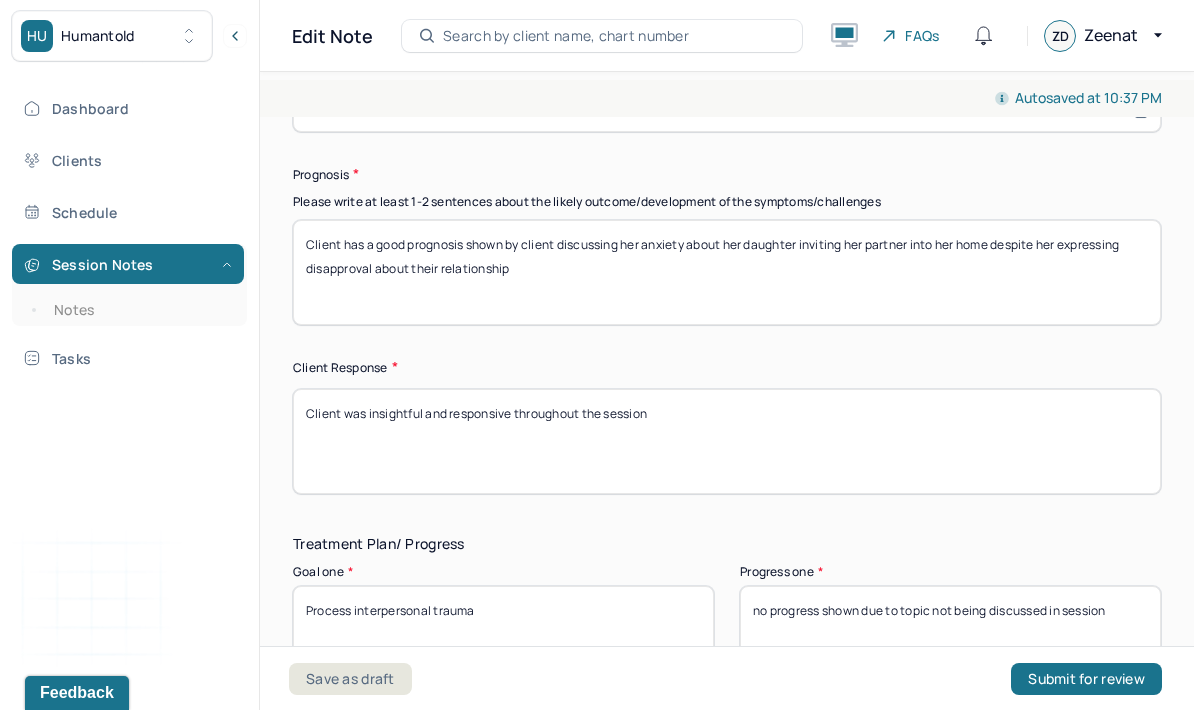 click on "Client was insightful and responsive throughout the session" at bounding box center (727, 441) 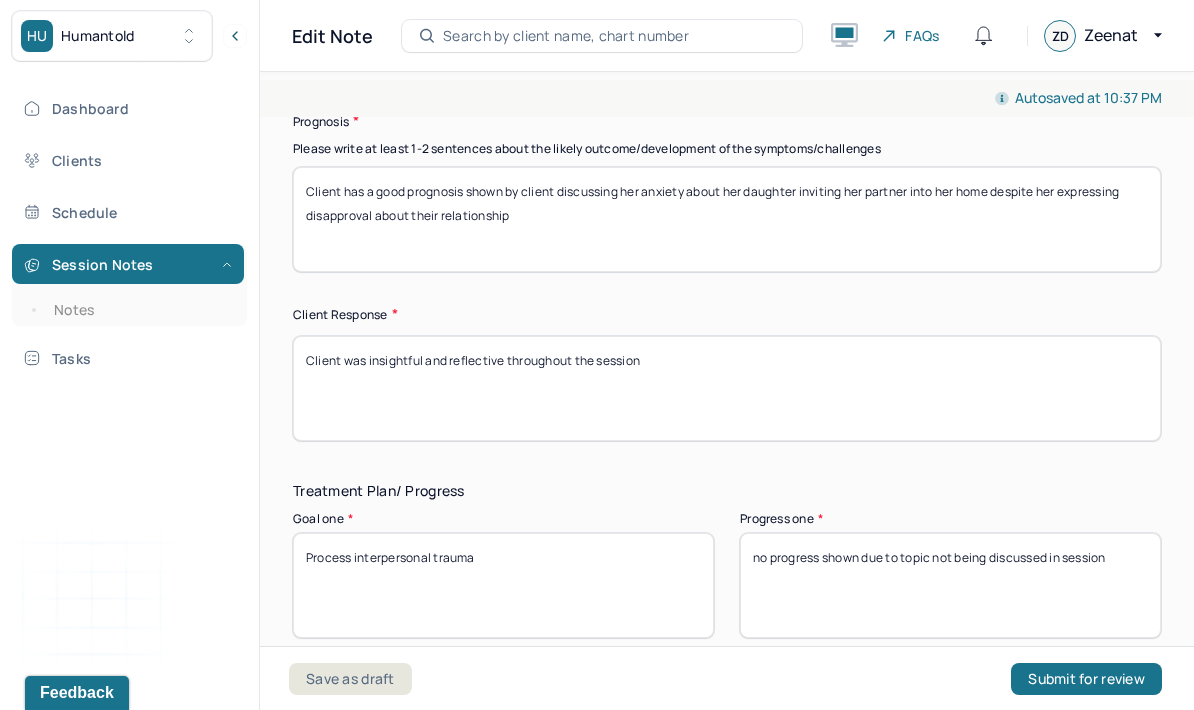 scroll, scrollTop: 3260, scrollLeft: 0, axis: vertical 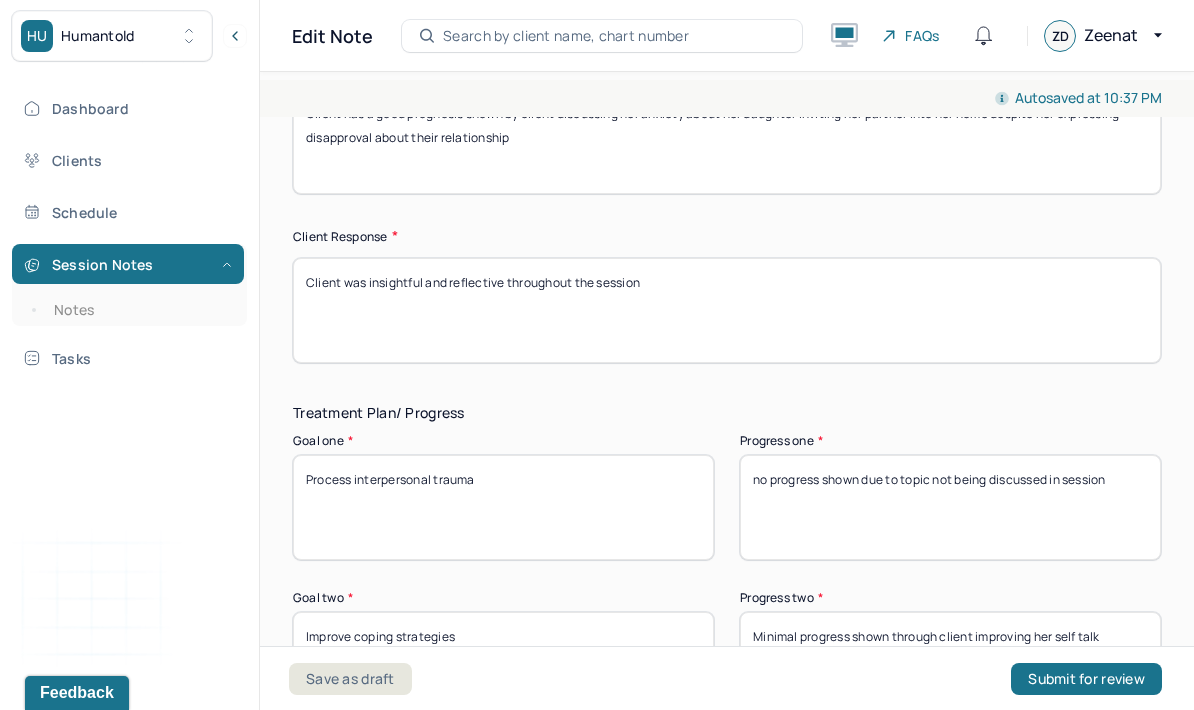 type on "Client was insightful and reflective throughout the session" 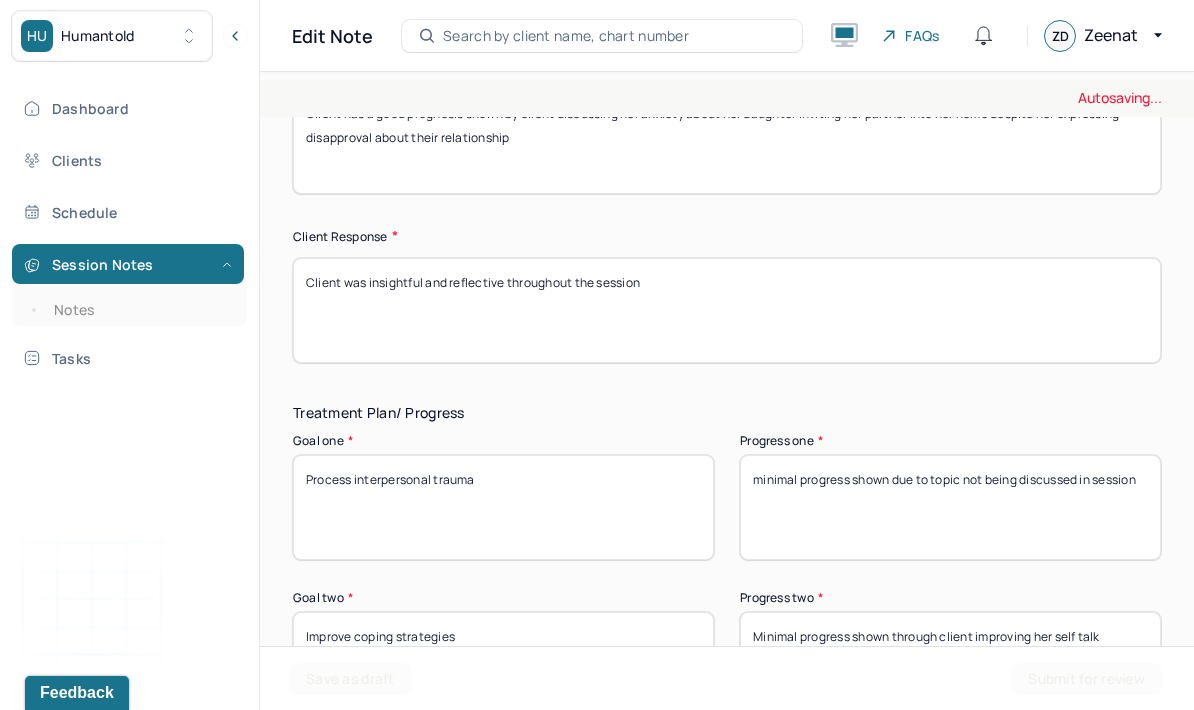 click on "no progress shown due to topic not being discussed in session" at bounding box center (950, 507) 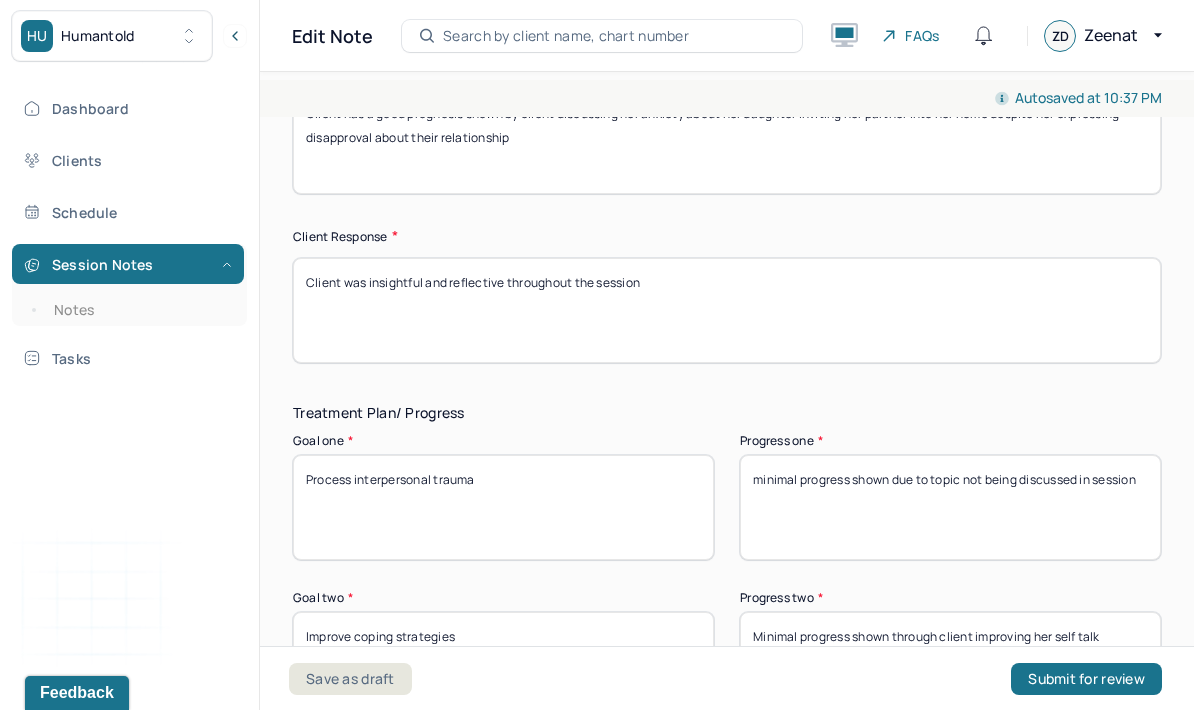 click on "minimal progress shown due to topic not being discussed in session" at bounding box center [950, 507] 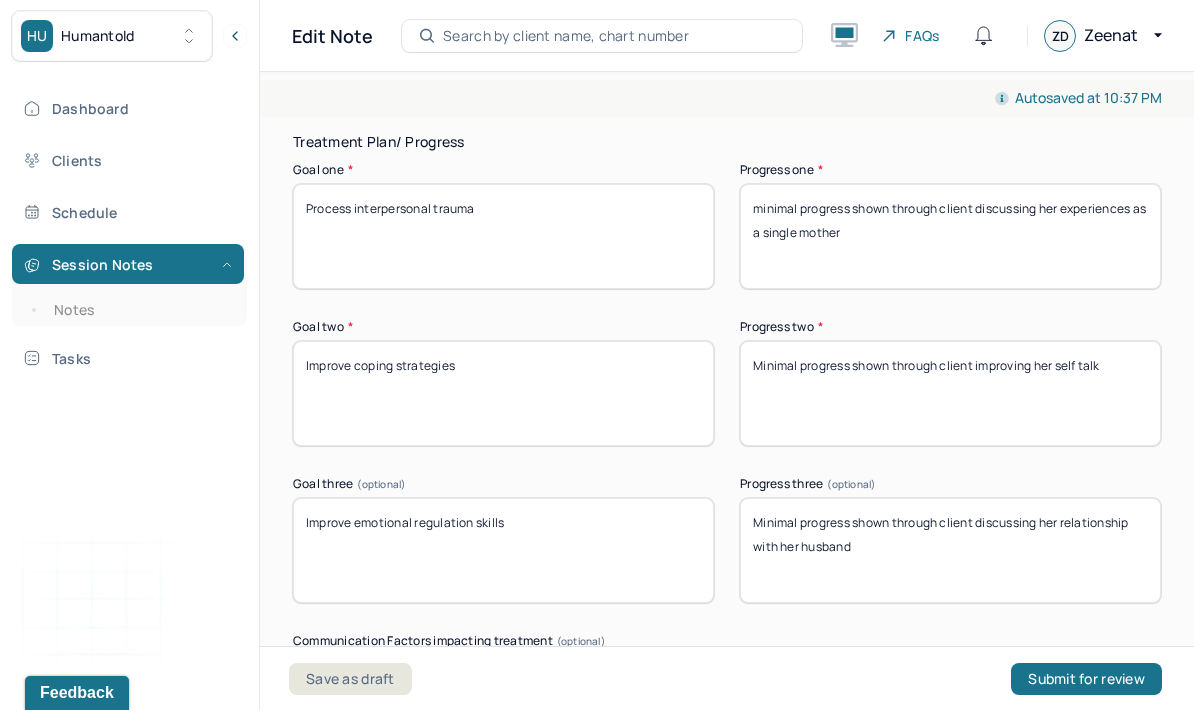 scroll, scrollTop: 3539, scrollLeft: 0, axis: vertical 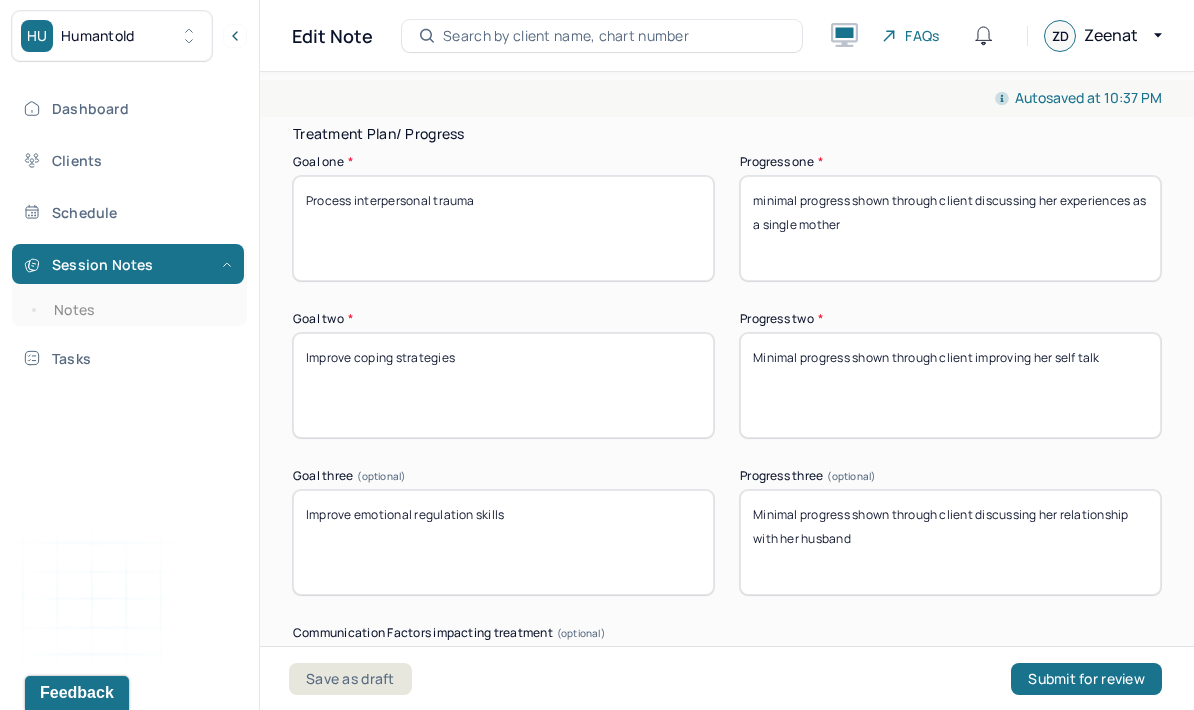 type on "minimal progress shown through client discussing her experiences as a single mother" 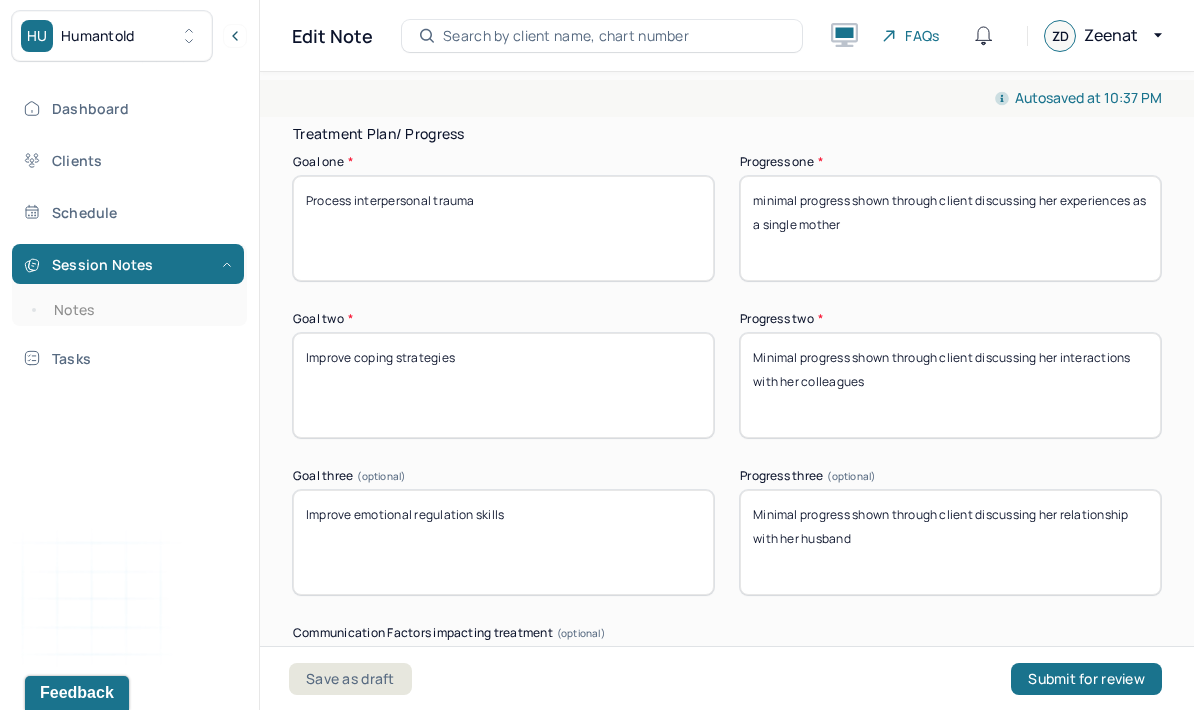 click on "Minimal progress shown through client discussing her" at bounding box center (950, 385) 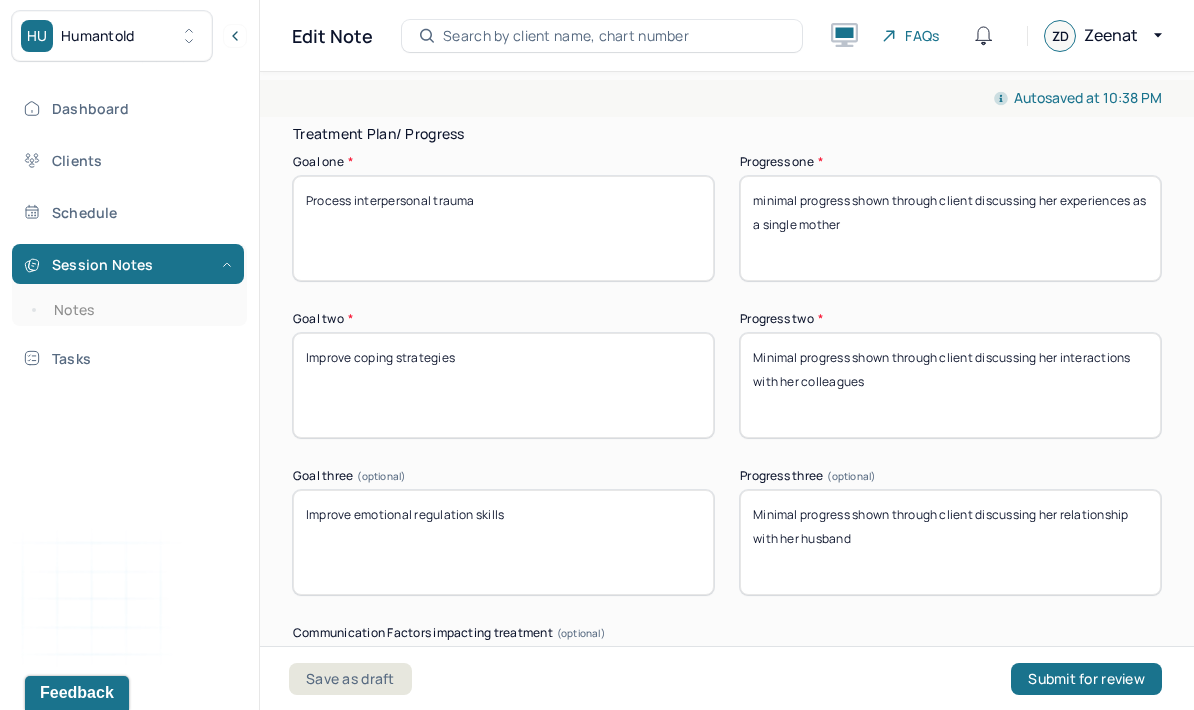 type on "Minimal progress shown through client discussing her interactions with her colleagues" 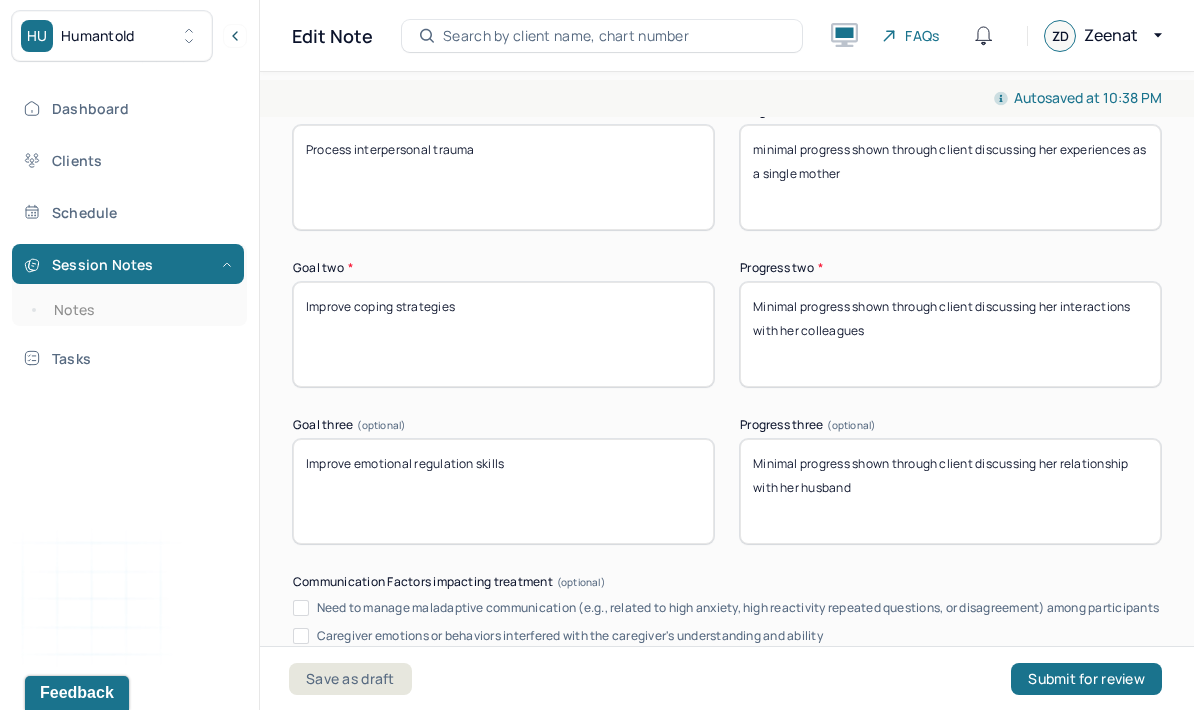 scroll, scrollTop: 3589, scrollLeft: 0, axis: vertical 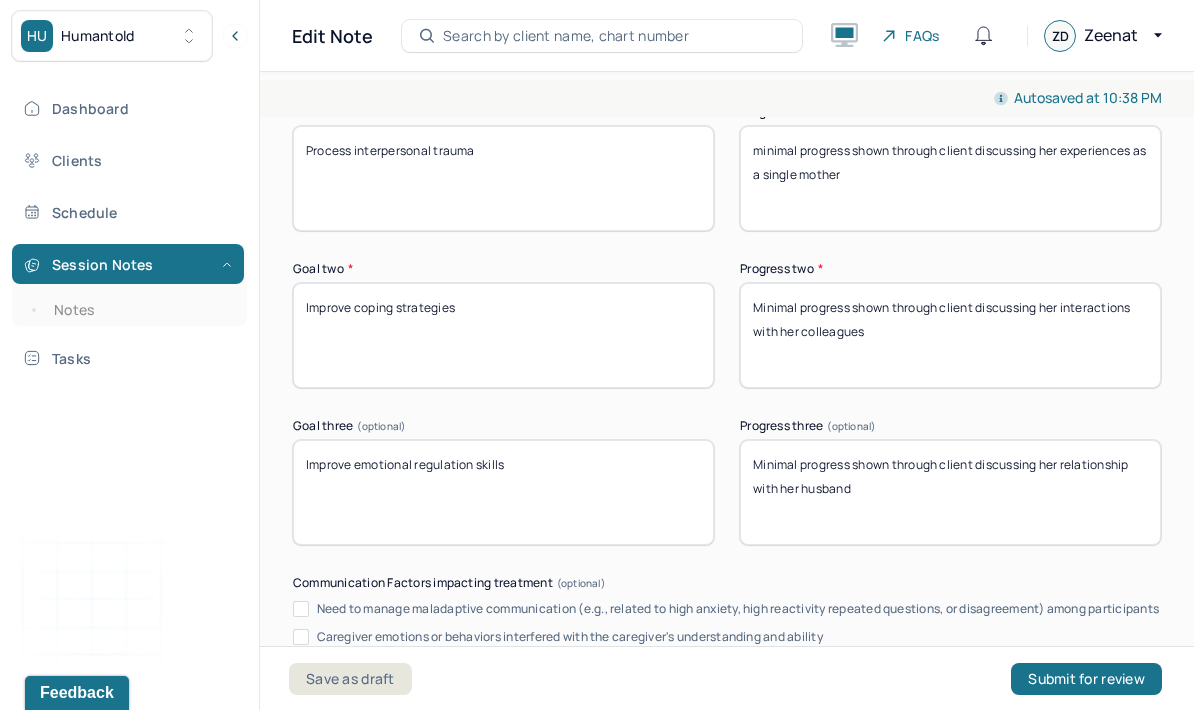 click on "Minimal progress shown through client discussing her relationship with her husband" at bounding box center [950, 492] 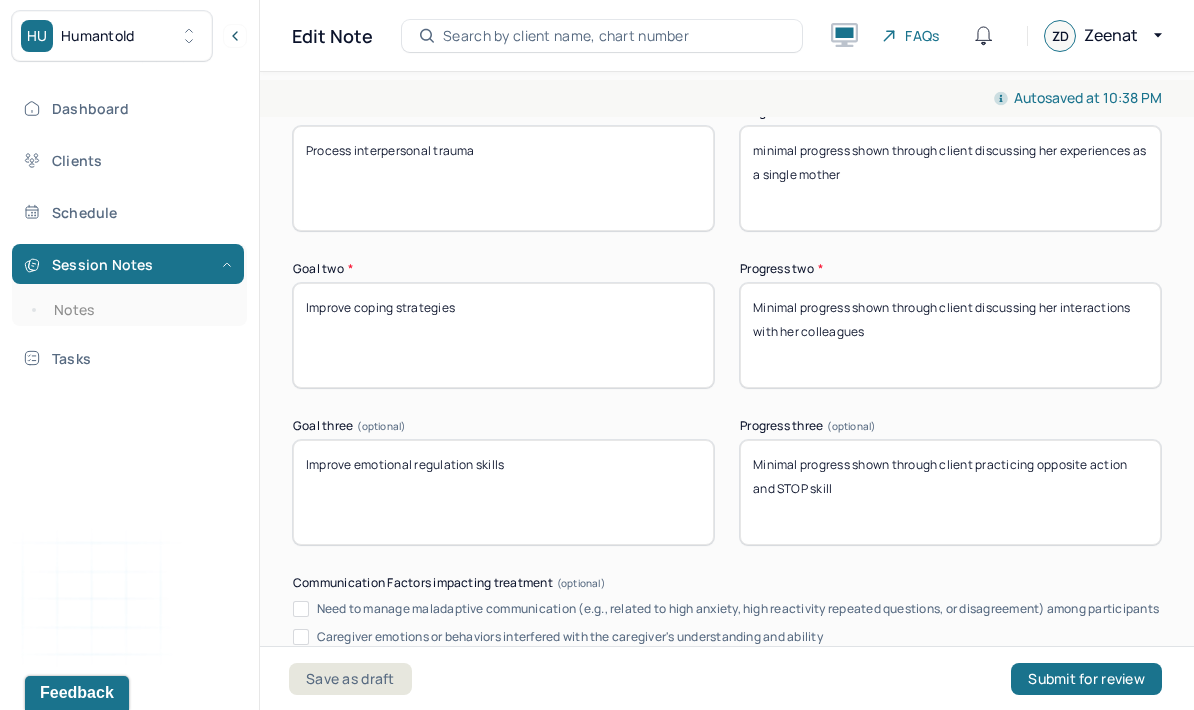 type on "Minimal progress shown through client practicing opposite action and STOP skill" 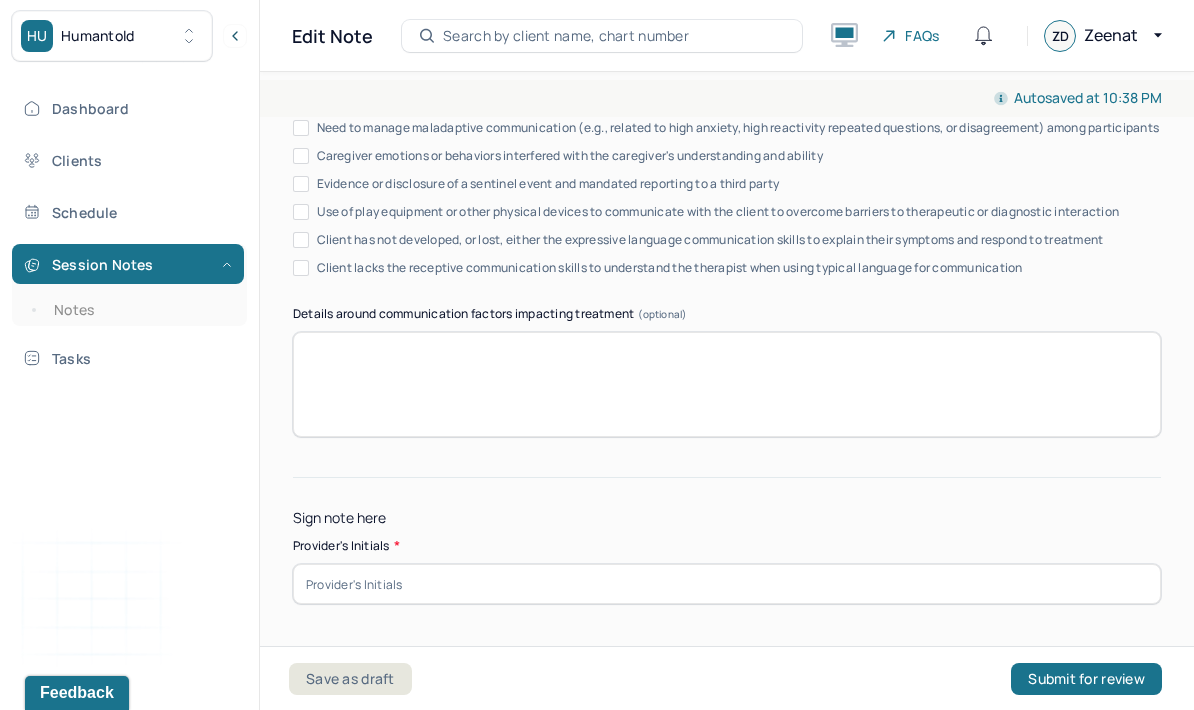 scroll, scrollTop: 4069, scrollLeft: 0, axis: vertical 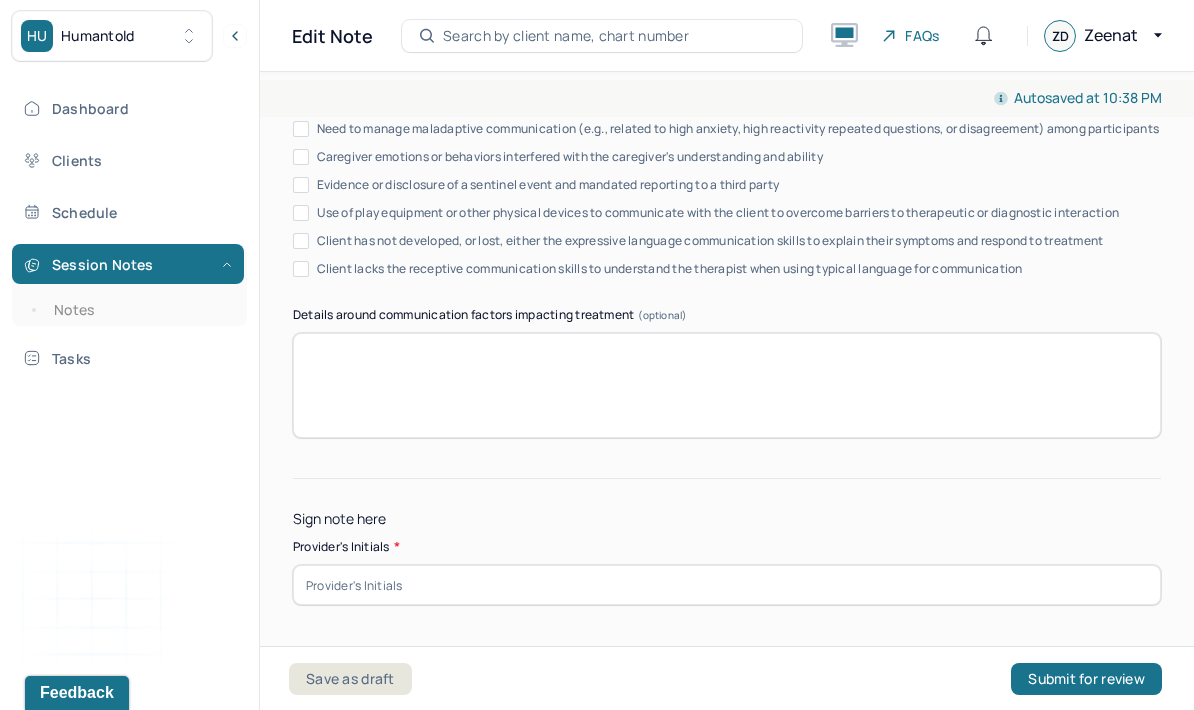 click at bounding box center [727, 585] 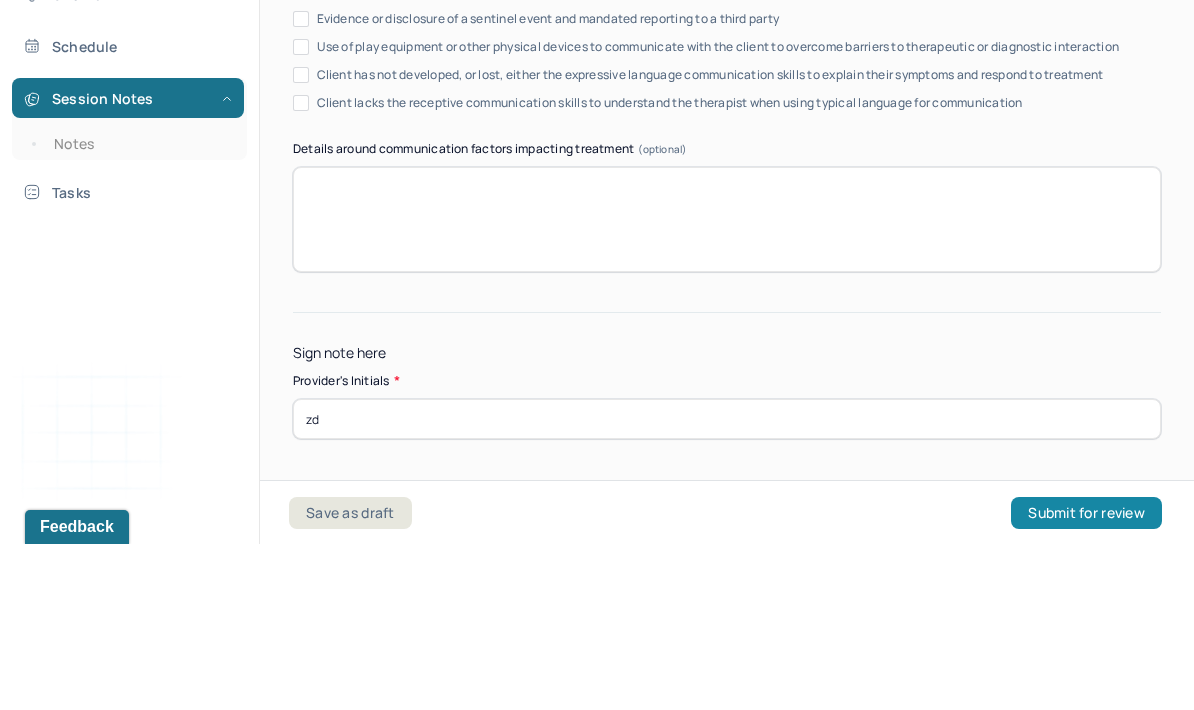 type on "zd" 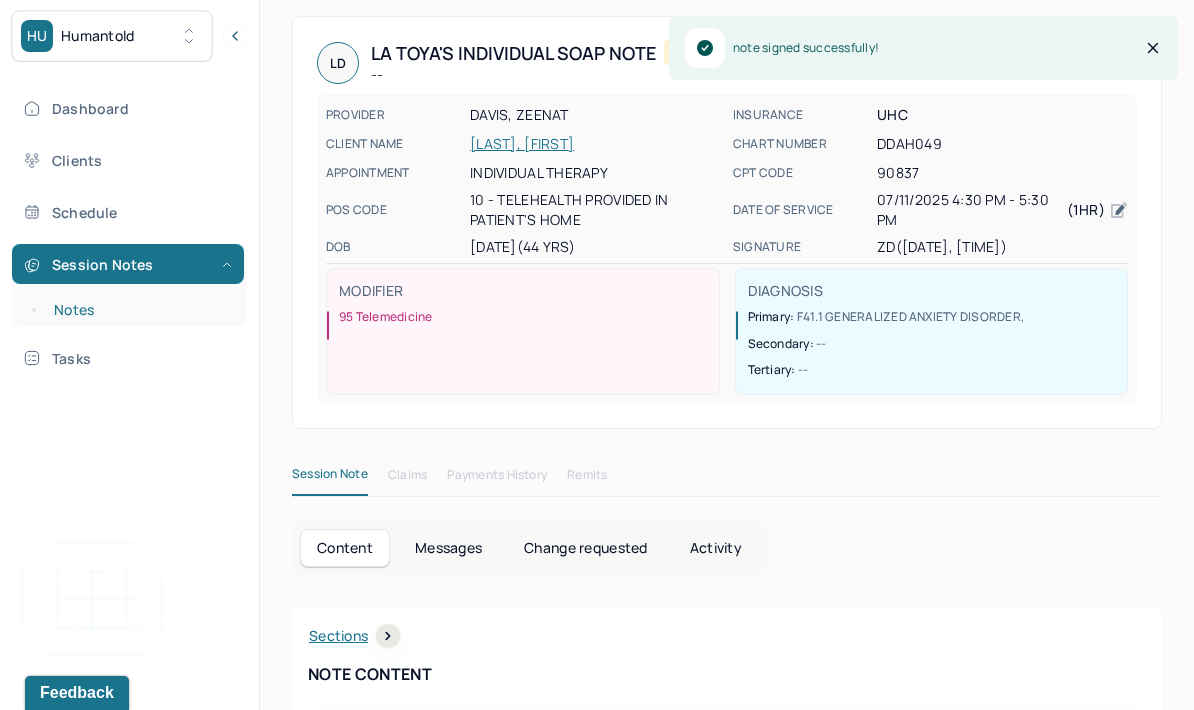 click on "Notes" at bounding box center (139, 310) 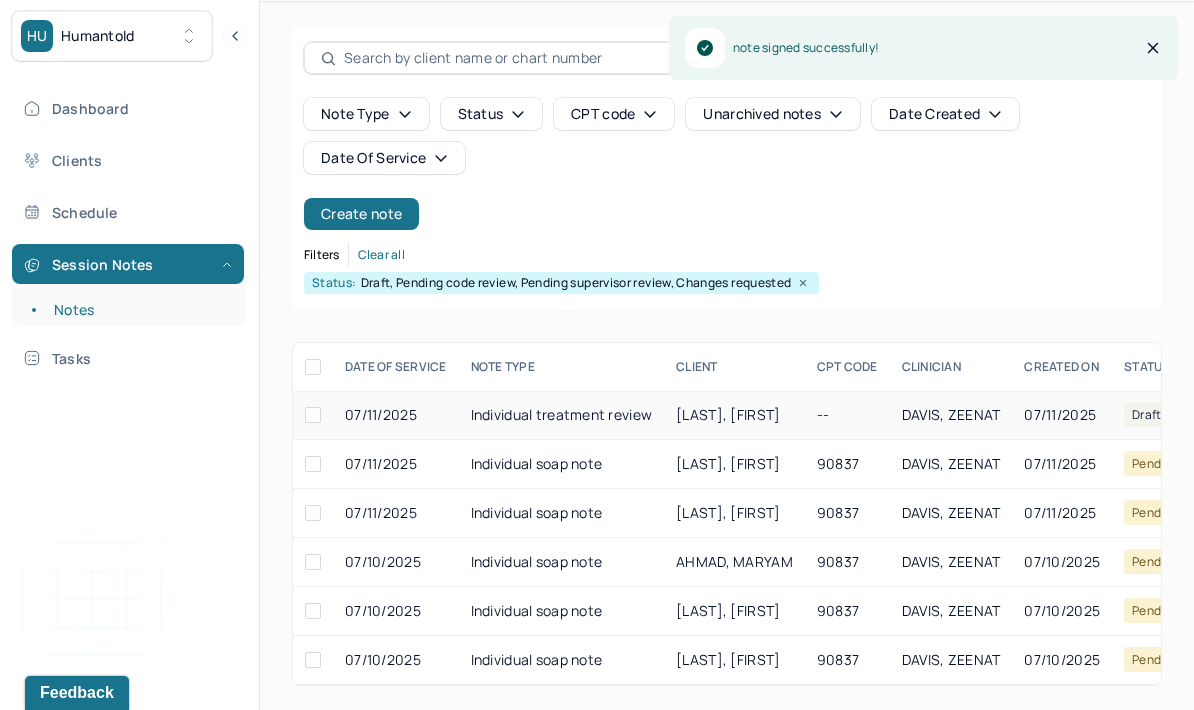 click on "[LAST], [FIRST]" at bounding box center [734, 415] 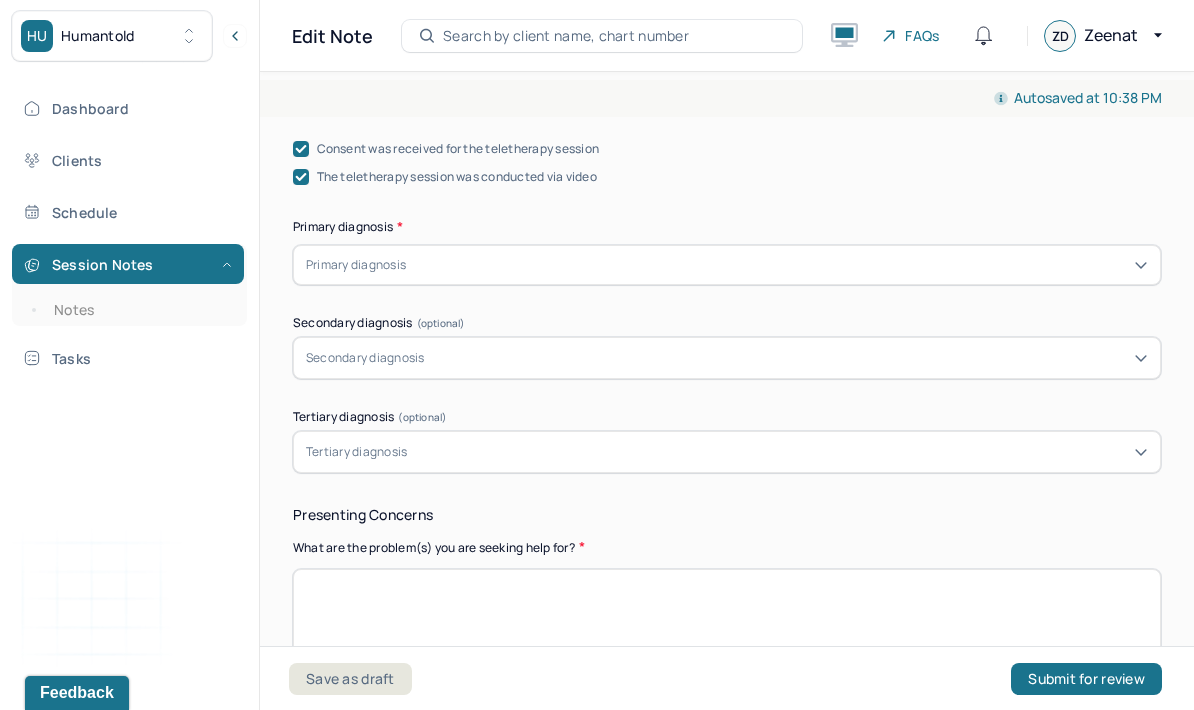 scroll, scrollTop: 640, scrollLeft: 0, axis: vertical 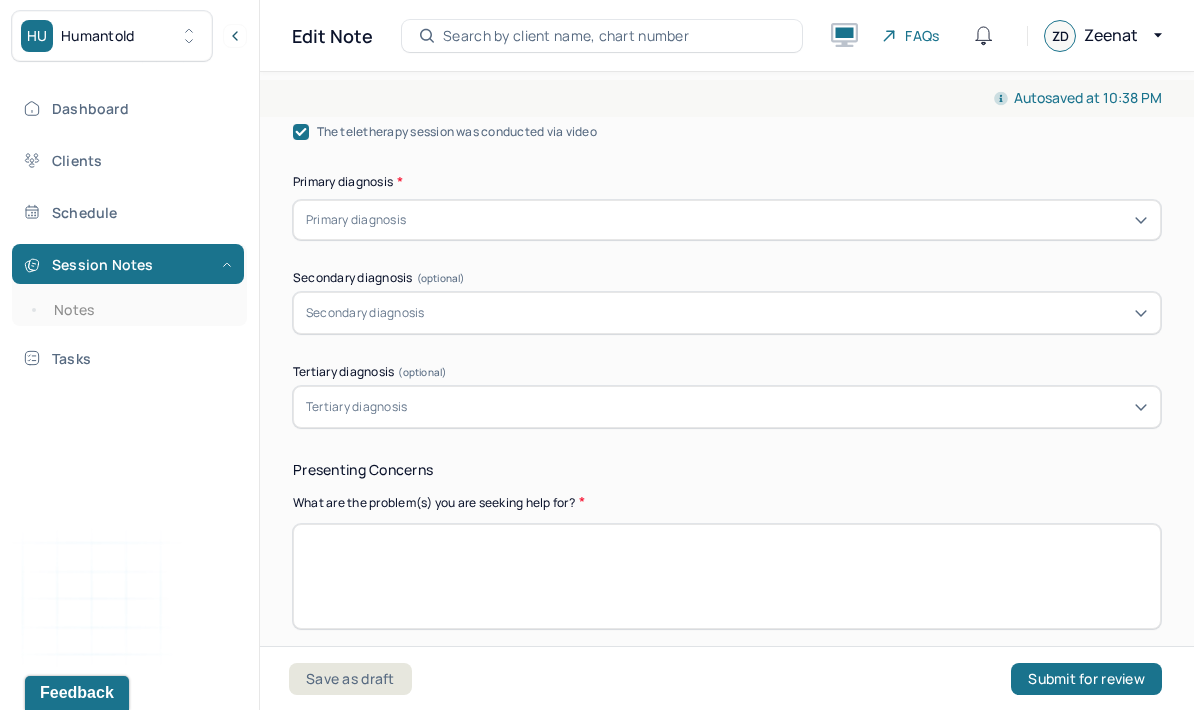 click at bounding box center [727, 576] 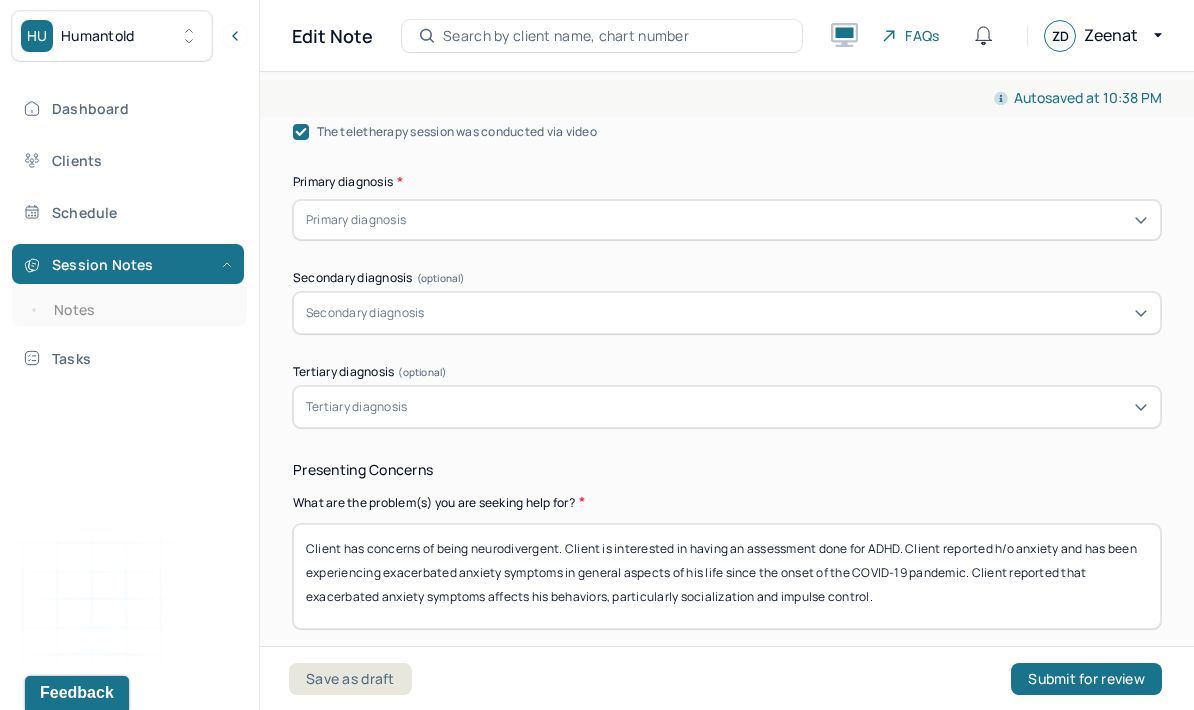 scroll, scrollTop: 1, scrollLeft: 0, axis: vertical 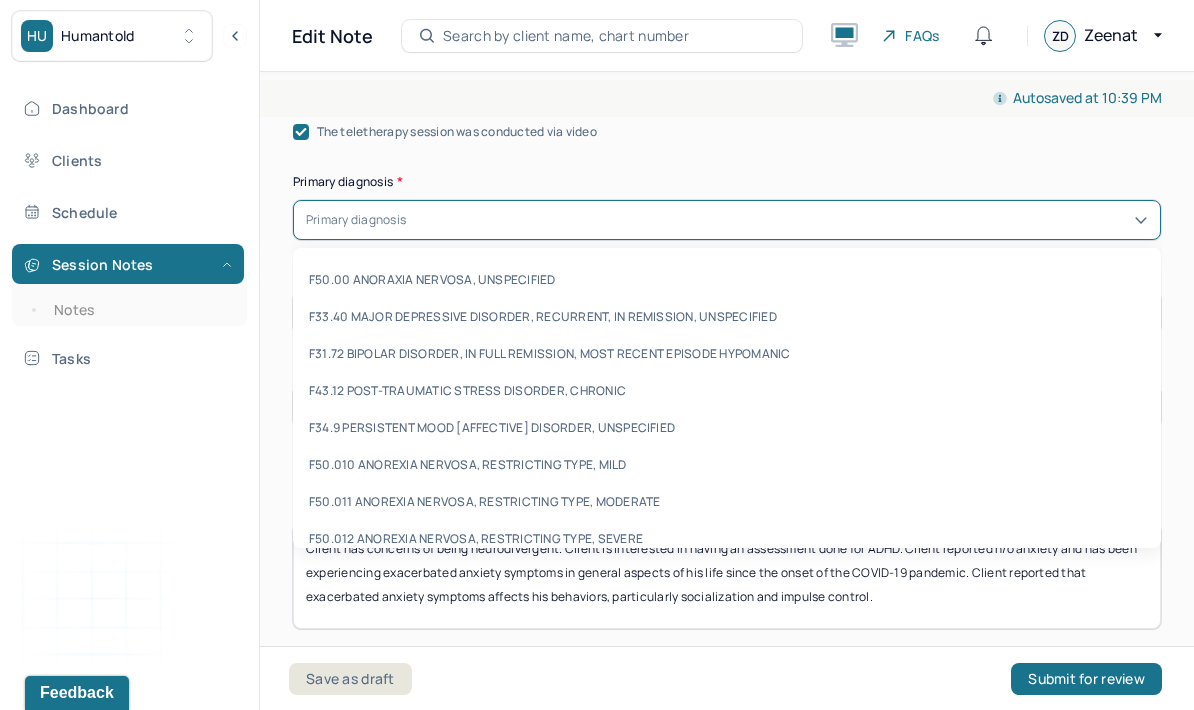 click on "Autosaved at 10:39 PM" at bounding box center (727, 98) 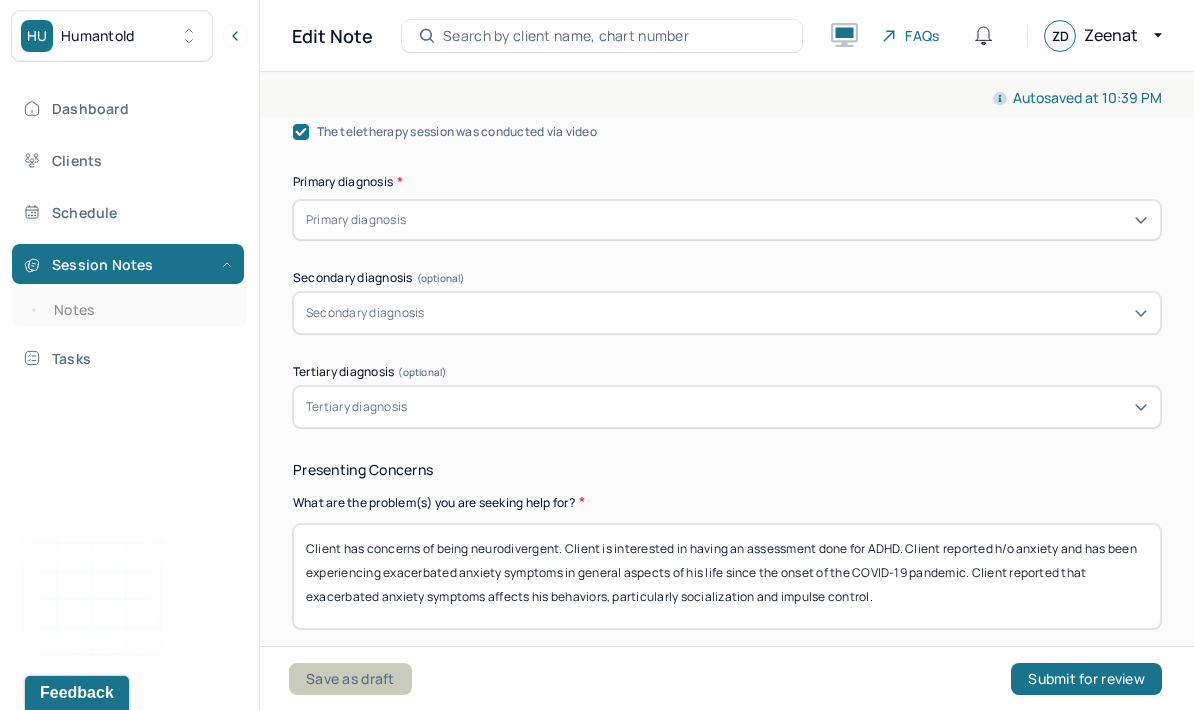 click on "Save as draft" at bounding box center (350, 679) 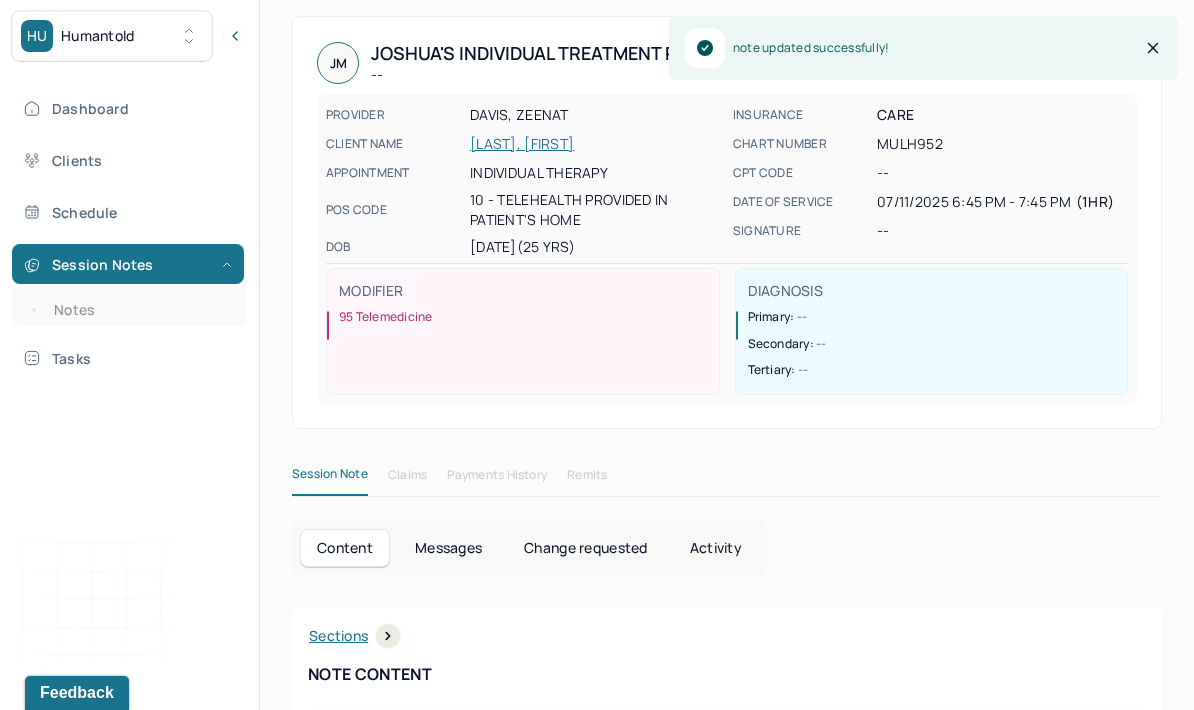 click on "[LAST], [FIRST]" at bounding box center [595, 144] 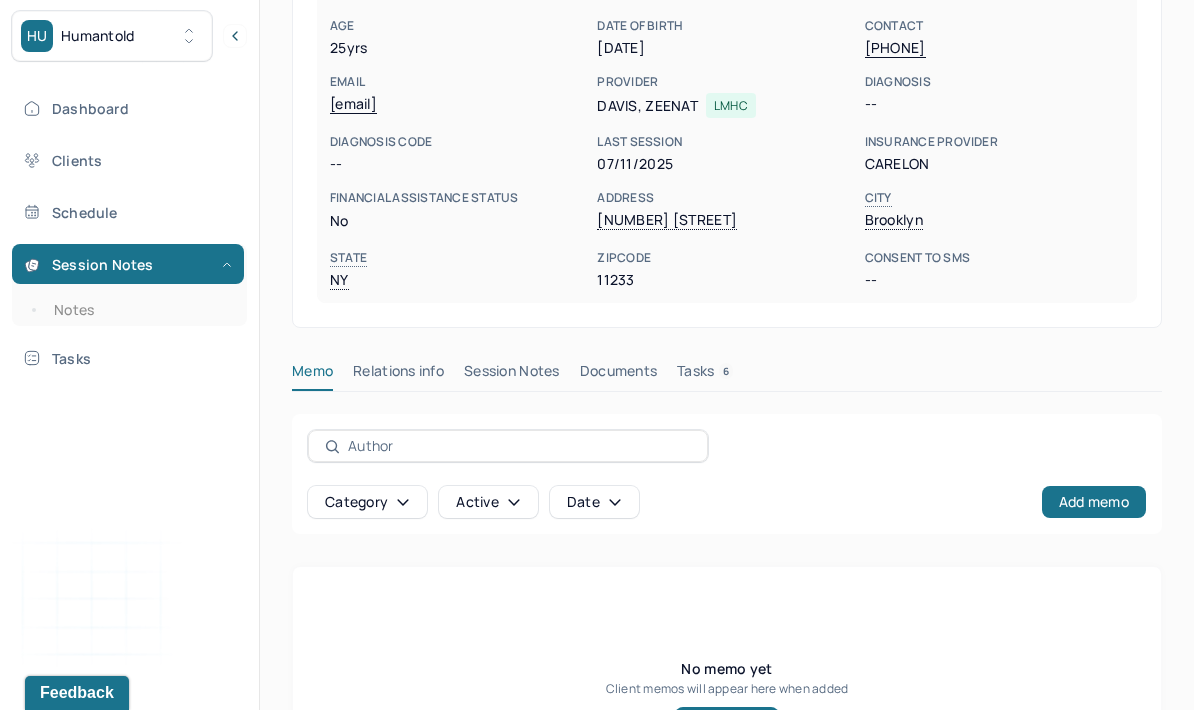 click on "Session Notes" at bounding box center [512, 375] 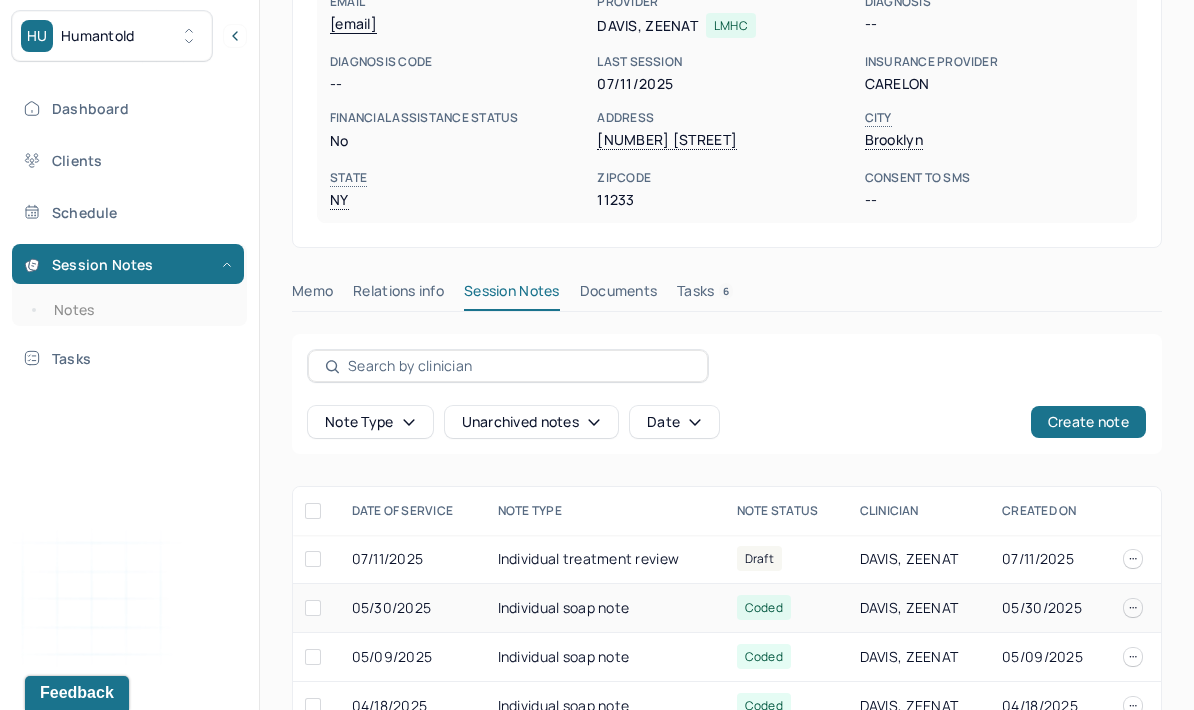 click on "Individual soap note" at bounding box center [605, 608] 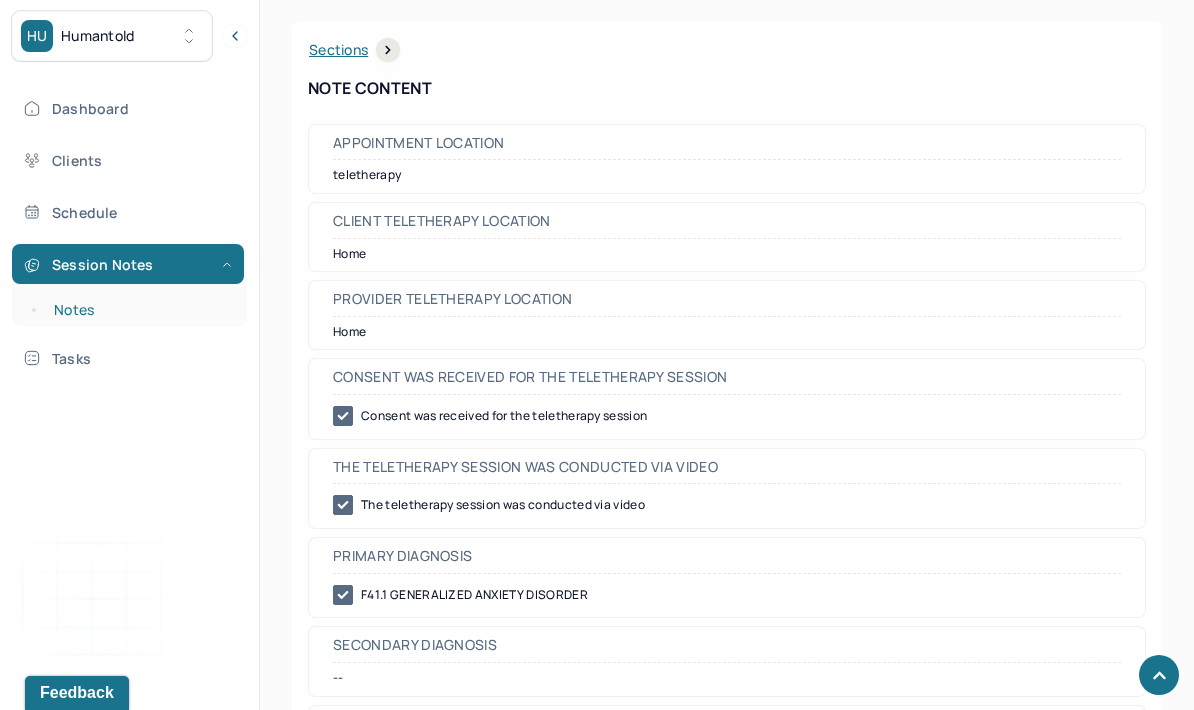 click on "Notes" at bounding box center [139, 310] 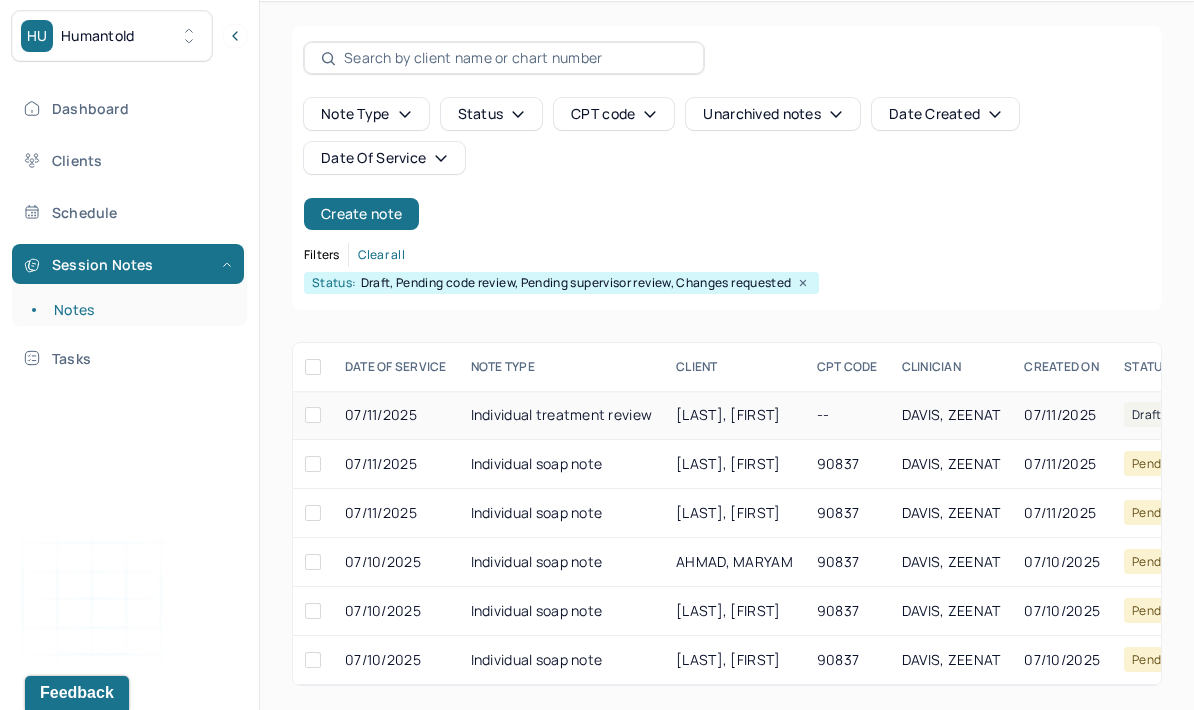 click on "[LAST], [FIRST]" at bounding box center (728, 414) 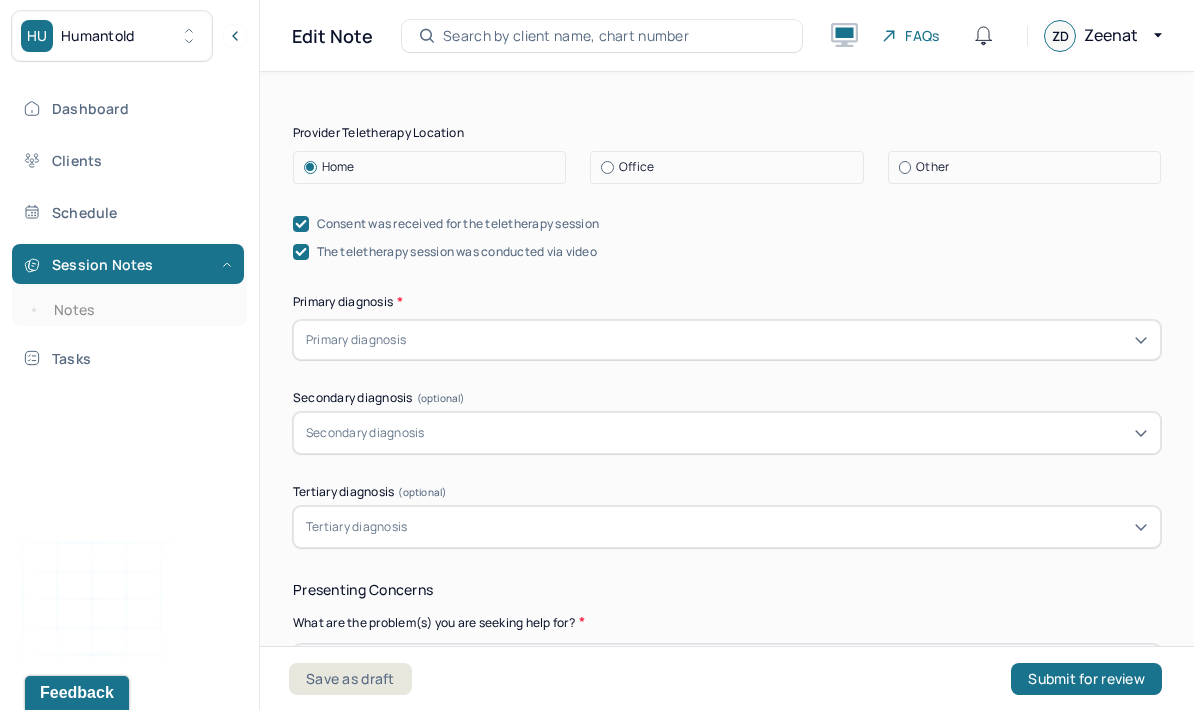scroll, scrollTop: 608, scrollLeft: 0, axis: vertical 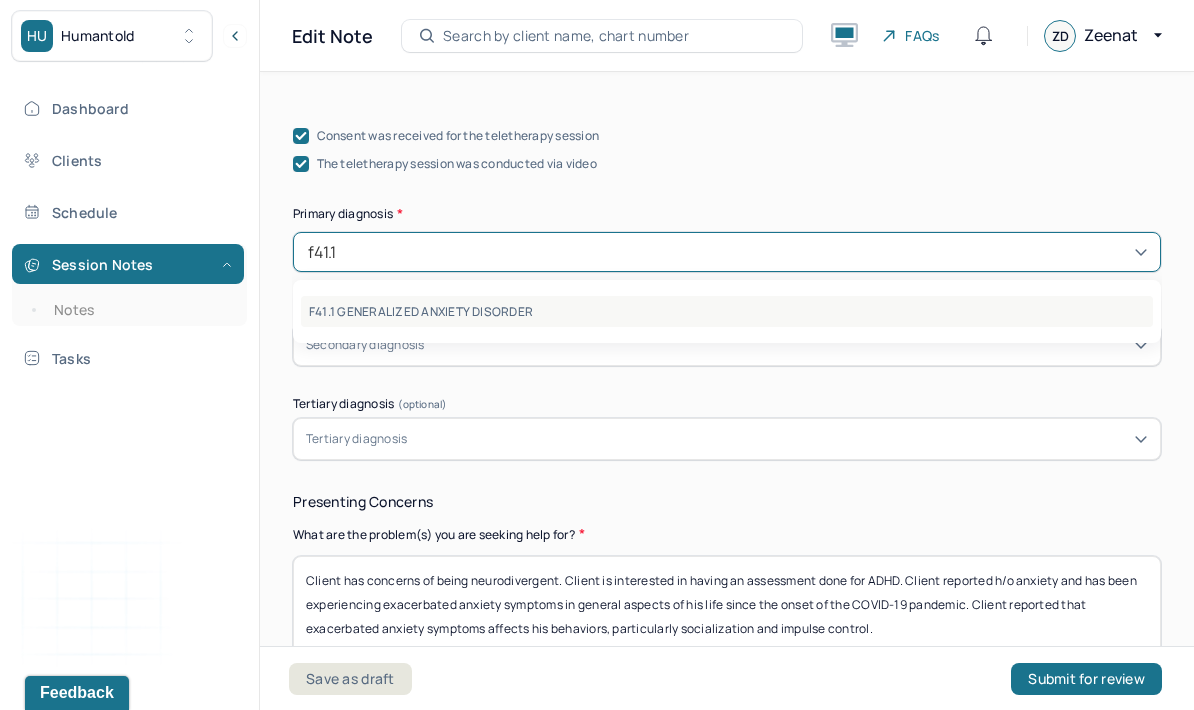 click on "F41.1 GENERALIZED ANXIETY DISORDER" at bounding box center [727, 311] 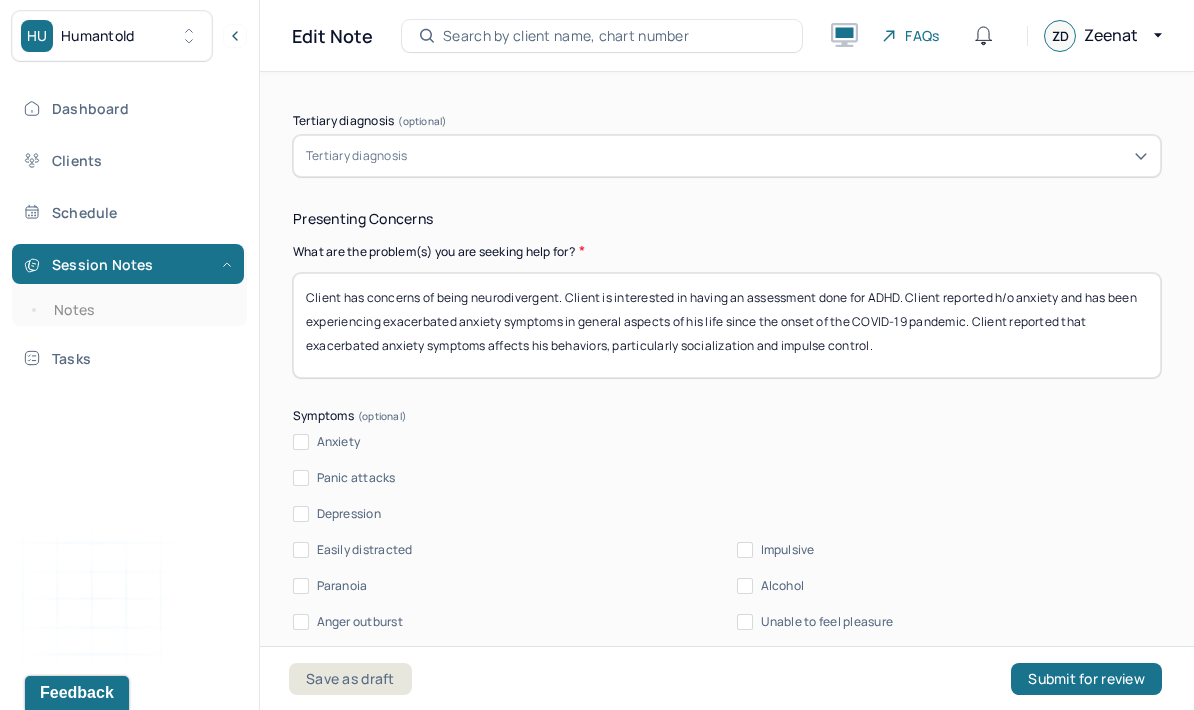 scroll, scrollTop: 896, scrollLeft: 0, axis: vertical 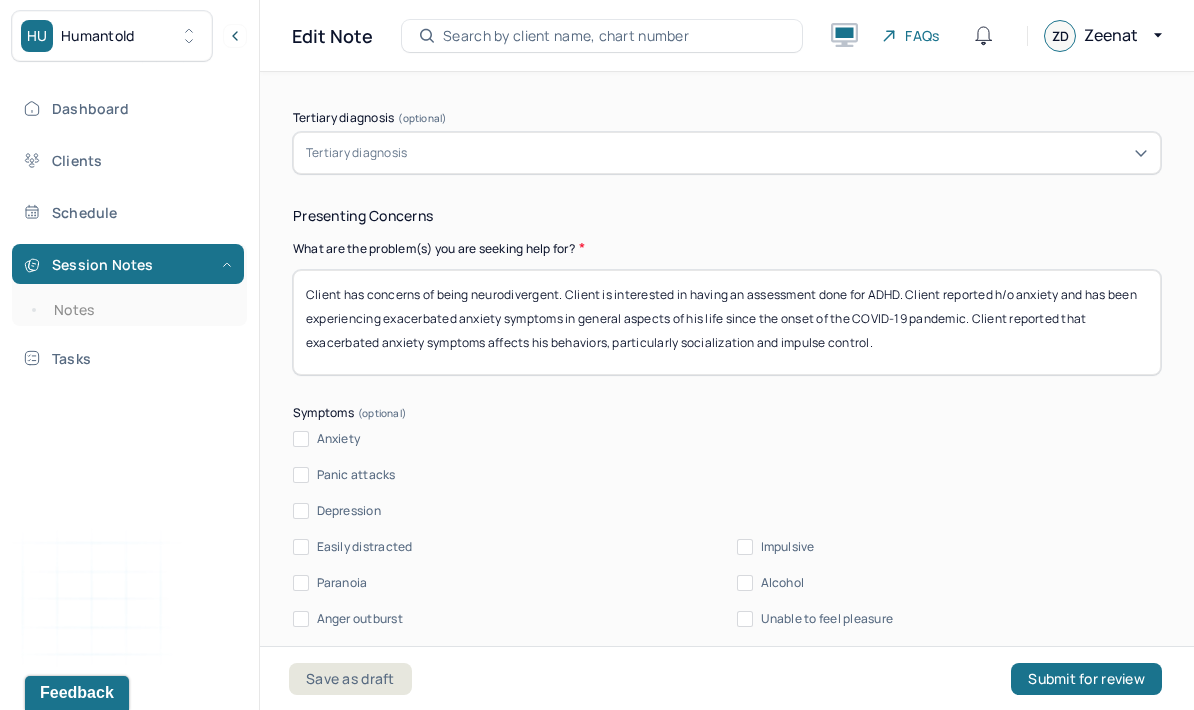 click on "Anxiety" at bounding box center [727, 439] 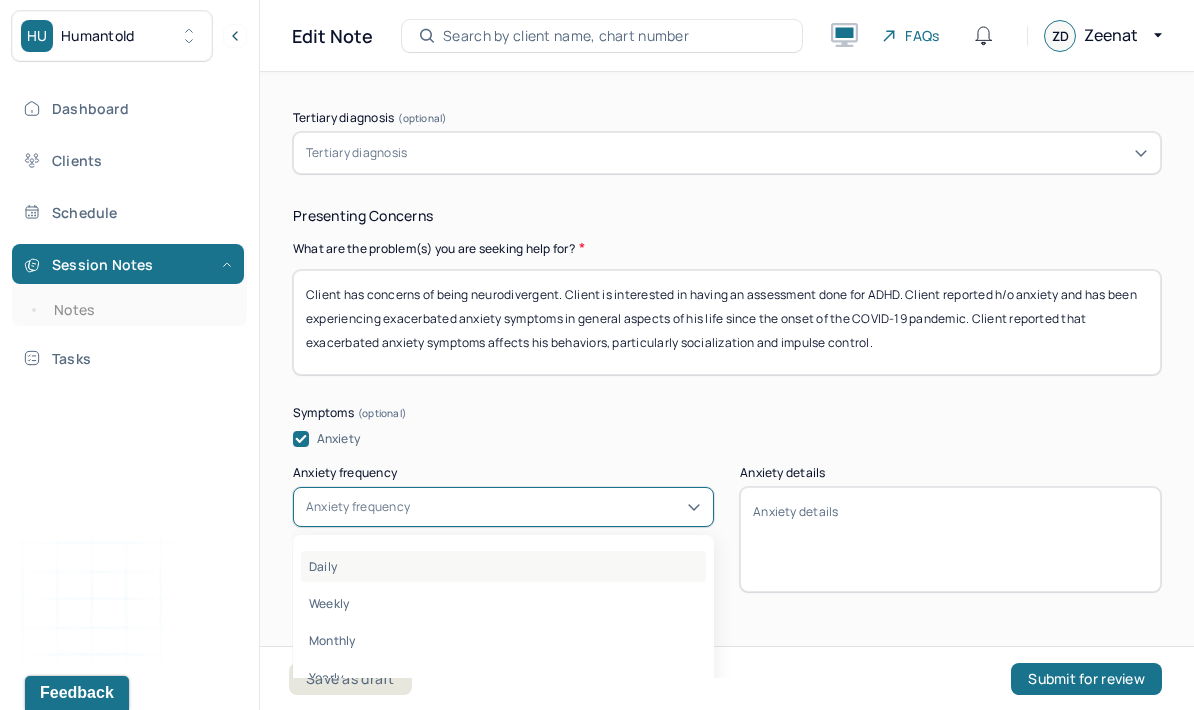 click on "Daily" at bounding box center (503, 566) 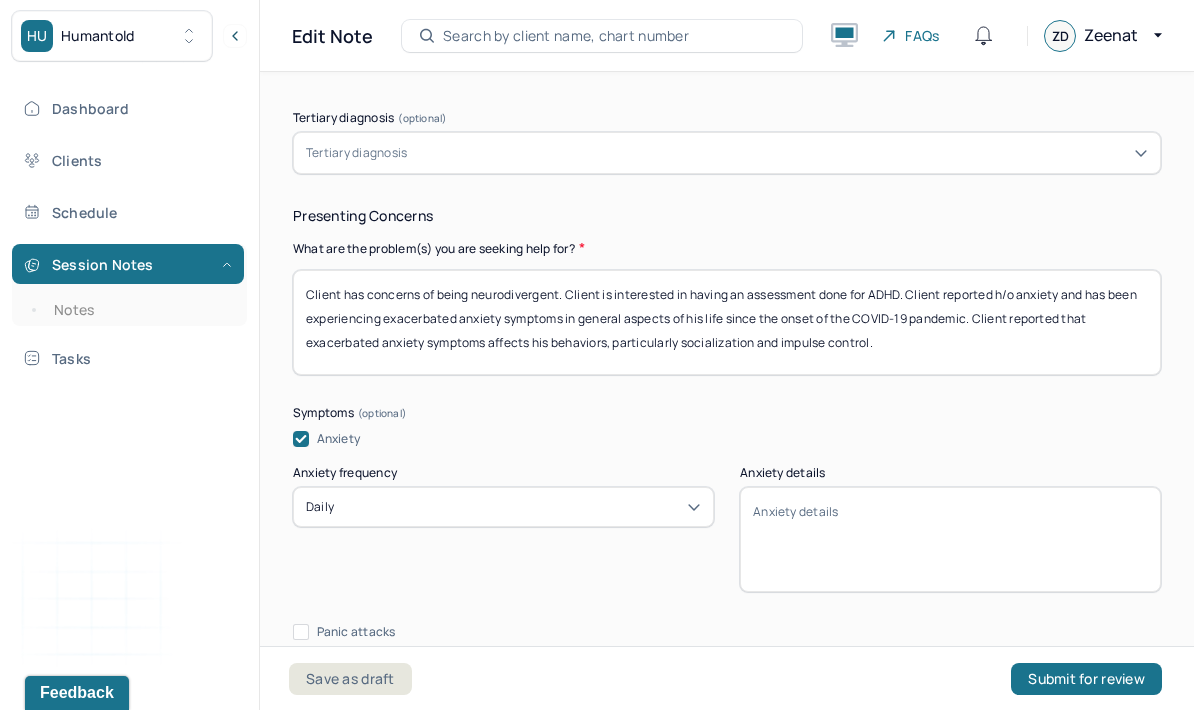 click on "Anxiety details" at bounding box center [950, 539] 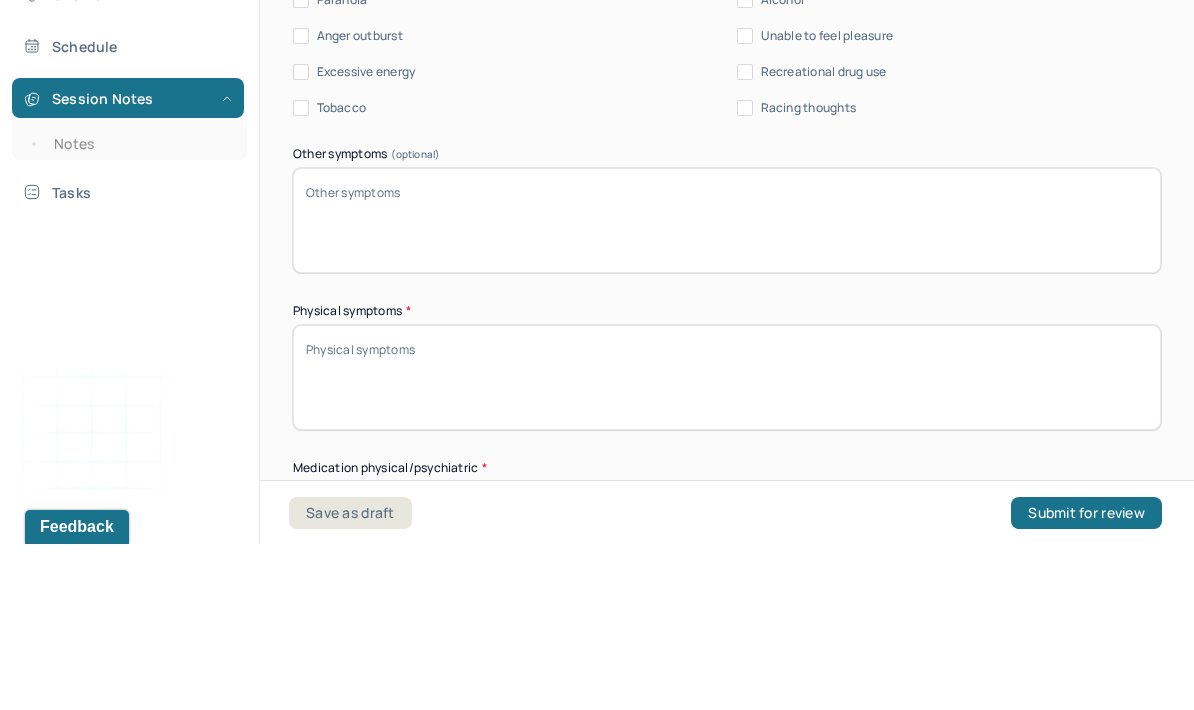 scroll, scrollTop: 1474, scrollLeft: 0, axis: vertical 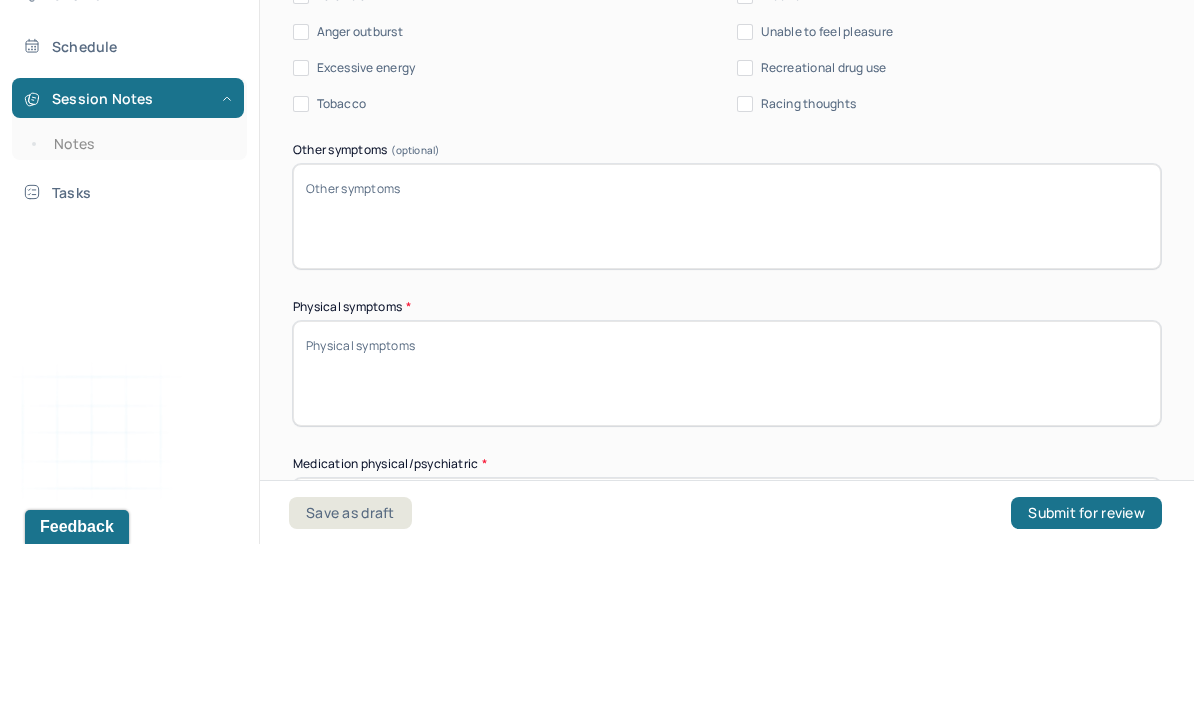 type on "Client reports feeling anxious about managing his work tasks" 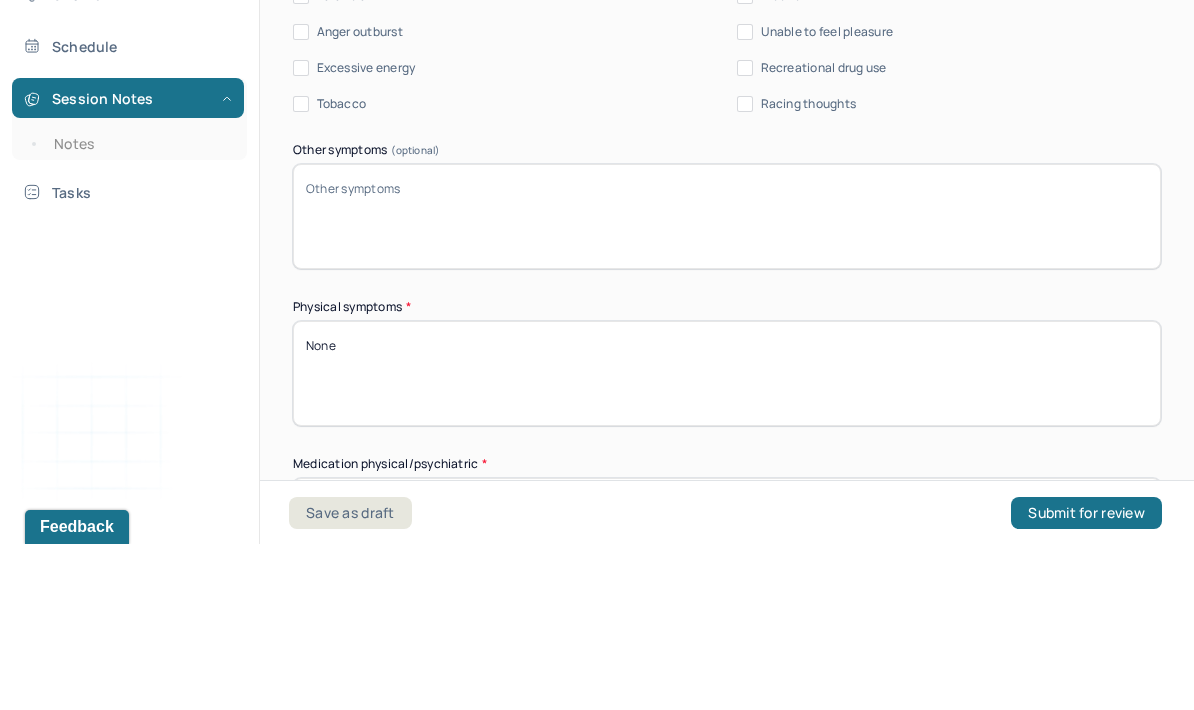 type on "None" 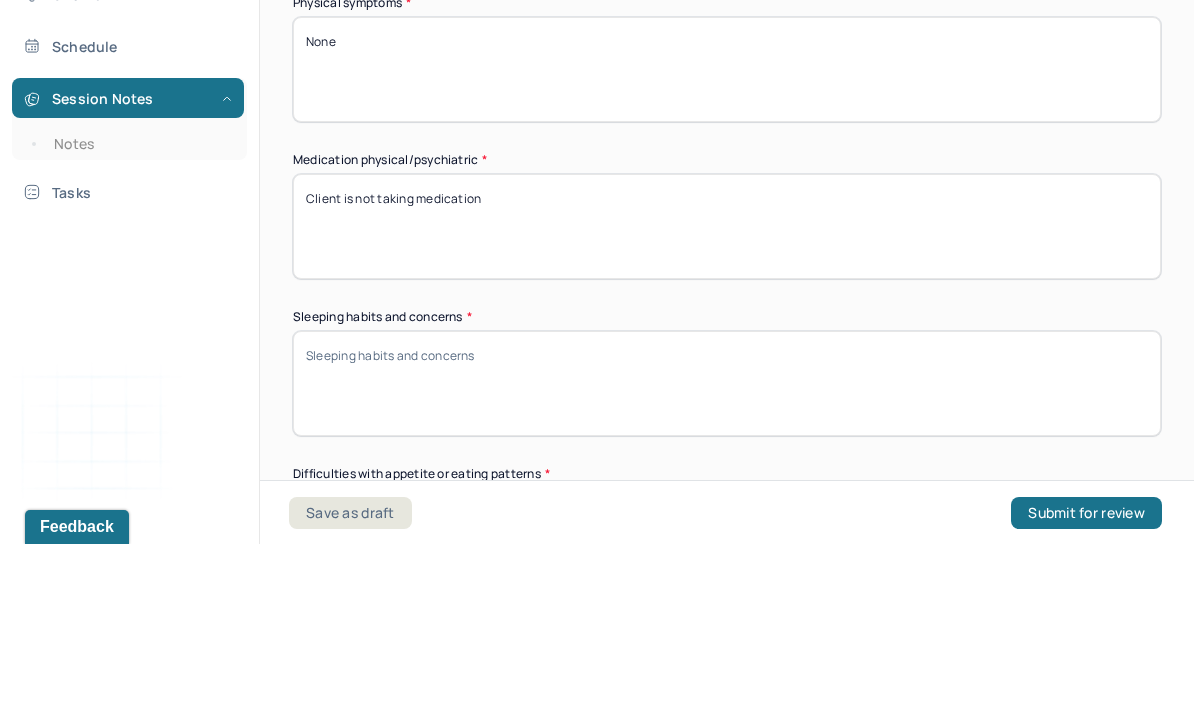 scroll, scrollTop: 1762, scrollLeft: 0, axis: vertical 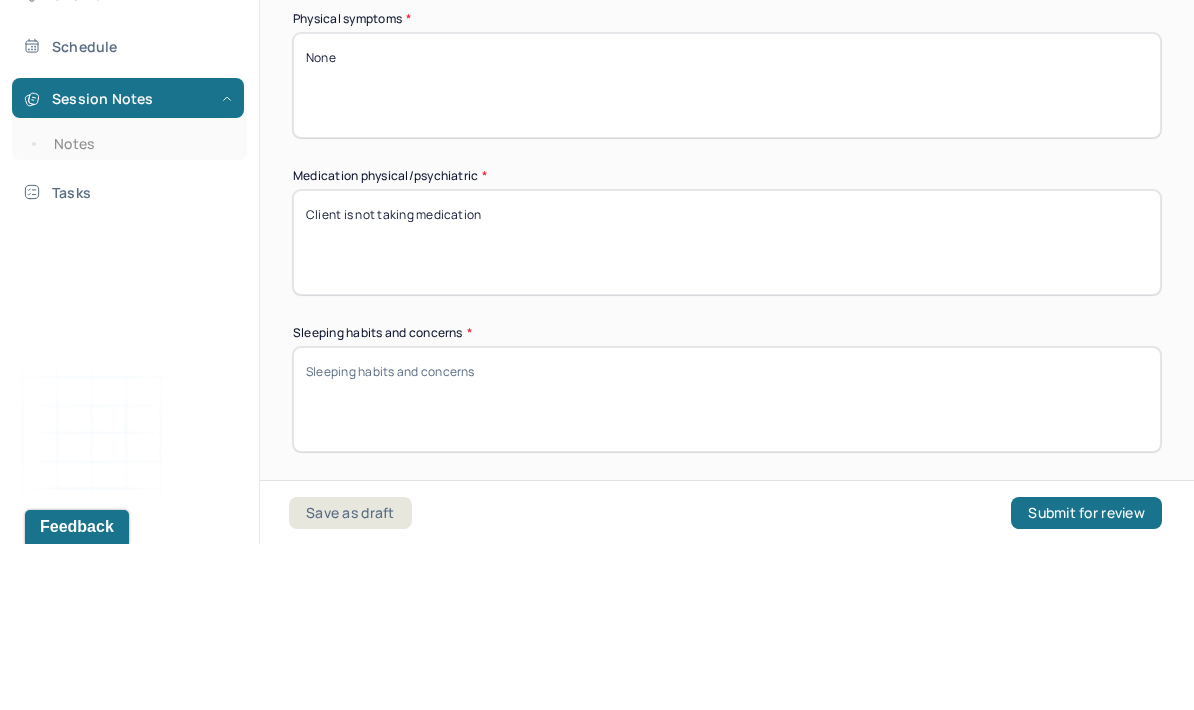 type on "Client is not taking medication" 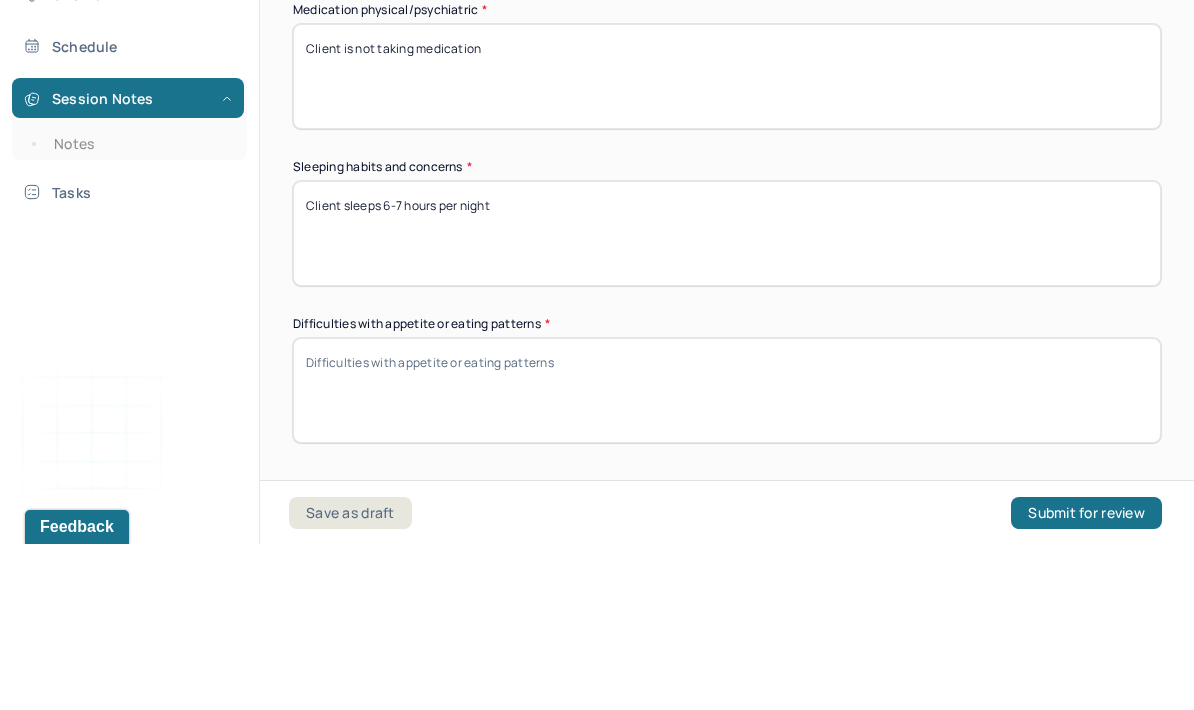 scroll, scrollTop: 1929, scrollLeft: 0, axis: vertical 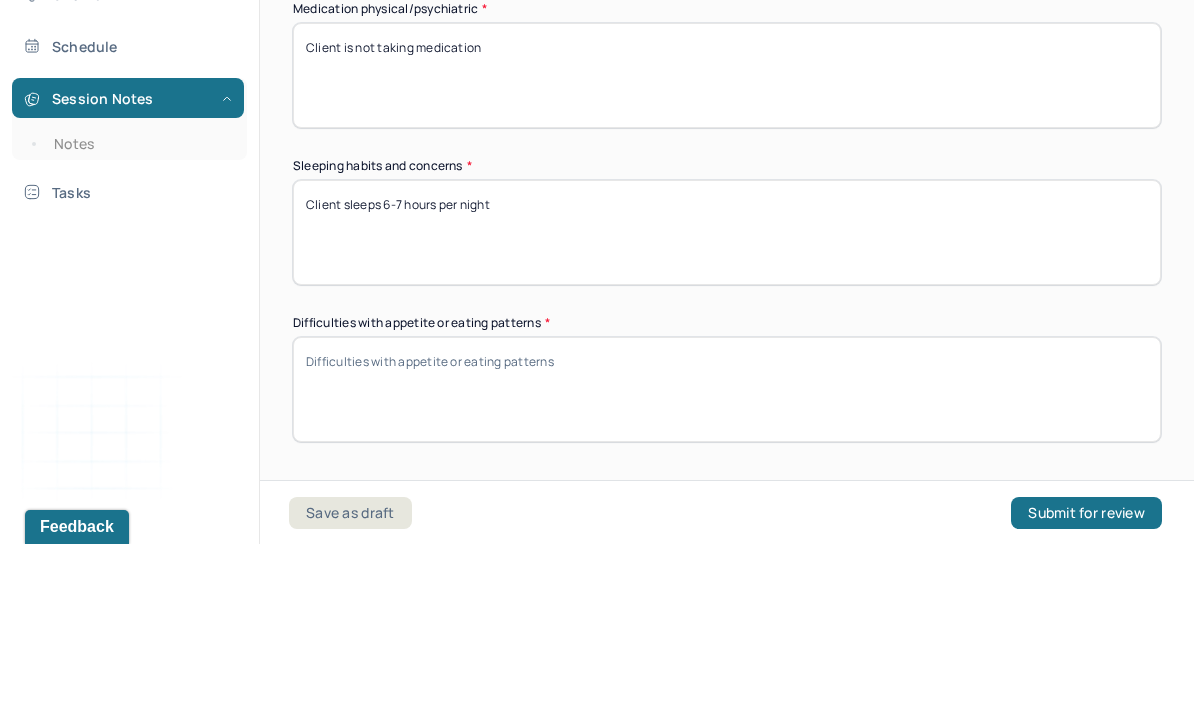 type on "Client sleeps 6-7 hours per night" 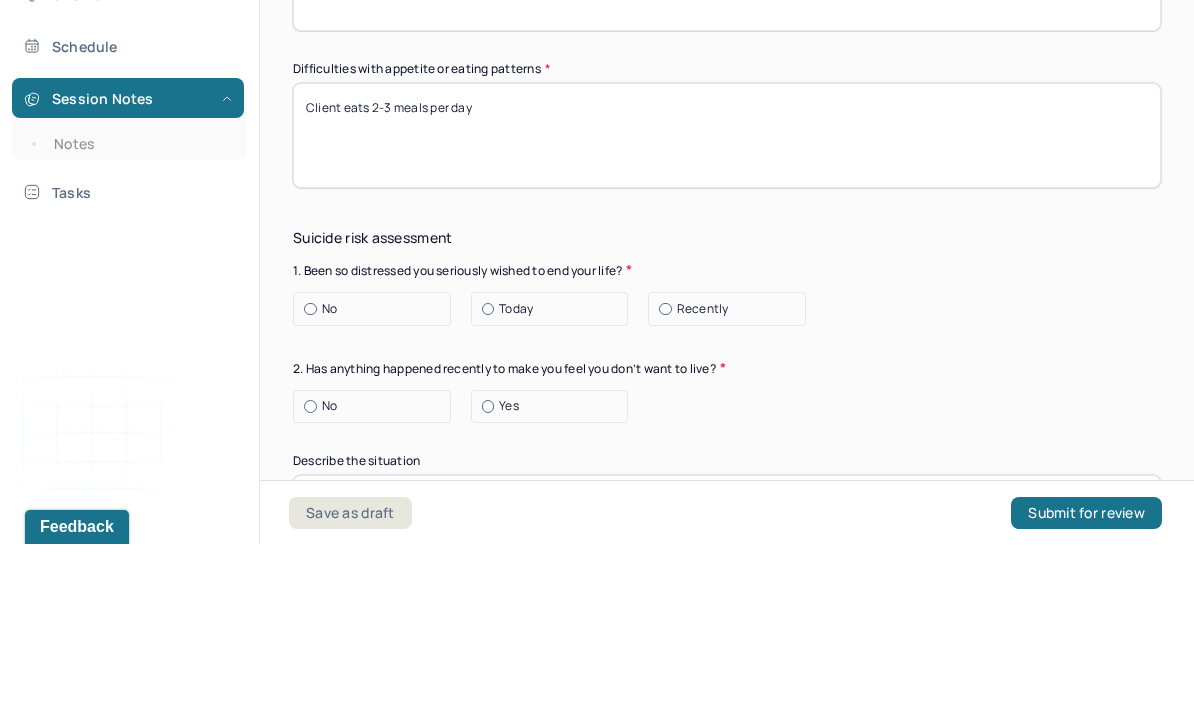 scroll, scrollTop: 2193, scrollLeft: 0, axis: vertical 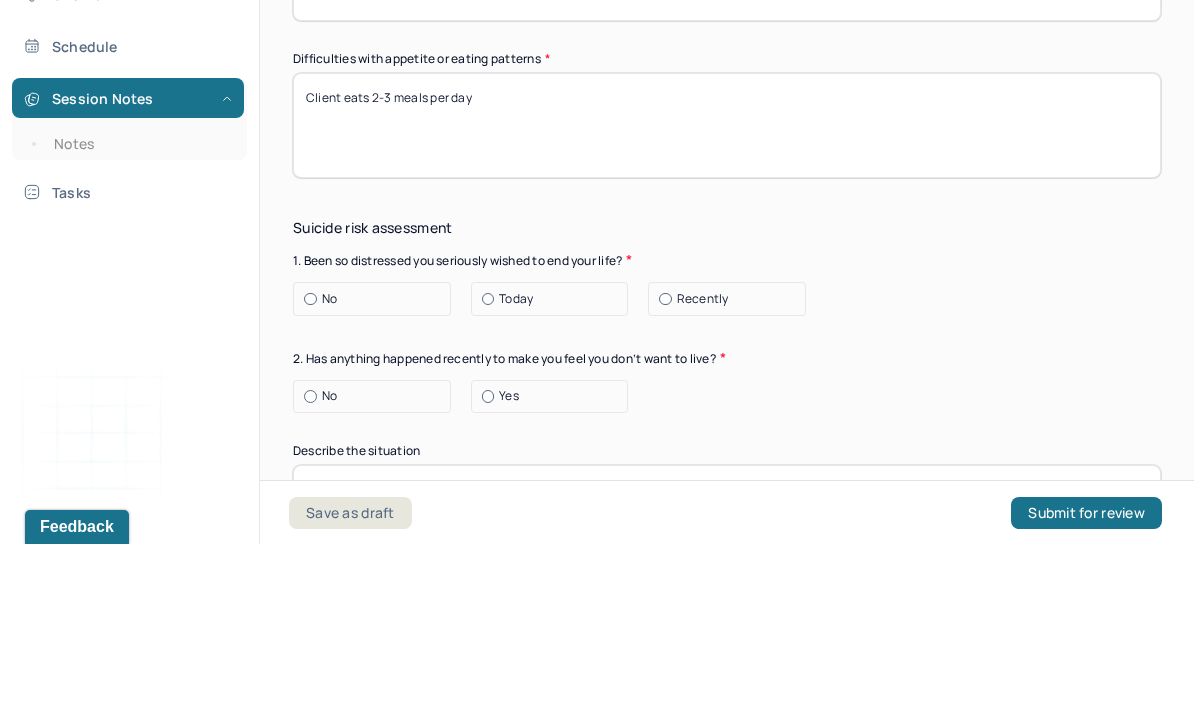 type on "Client eats 2-3 meals per day" 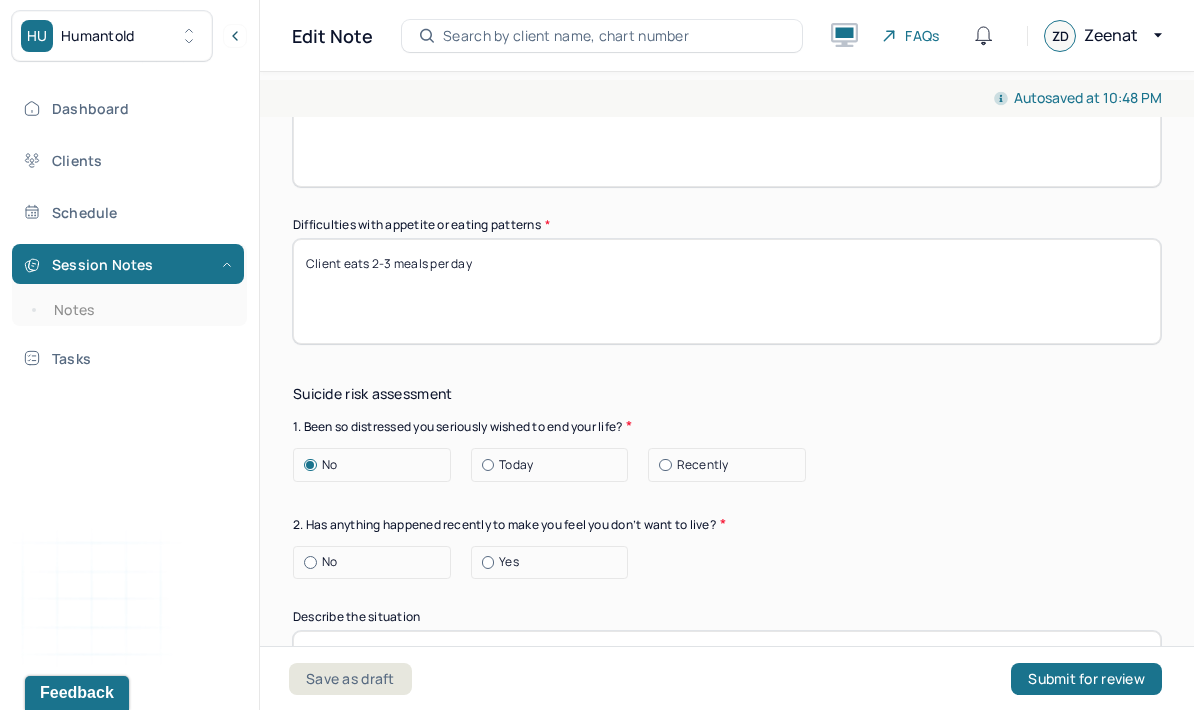 click on "Instructions The fields marked with an asterisk ( * ) are required before you can submit your notes. Before you can submit your session notes, they must be signed. You have the option to save your notes as a draft before making a submission. Appointment location * Teletherapy Client Teletherapy Location Home Office Other Provider Teletherapy Location Home Office Other Consent was received for the teletherapy session The teletherapy session was conducted via video Primary diagnosis * F41.1 GENERALIZED ANXIETY DISORDER Secondary diagnosis (optional) Secondary diagnosis Tertiary diagnosis (optional) Tertiary diagnosis Presenting Concerns What are the problem(s) you are seeking help for? Symptoms Anxiety Anxiety frequency Daily Anxiety details Client reports feeling anxious about managing his work tasks Panic attacks Depression Easily distracted Impulsive Paranoia Alcohol Anger outburst Unable to feel pleasure Excessive energy Recreational drug use Tobacco Racing thoughts Other symptoms (optional) * None * * * No" at bounding box center (727, 1425) 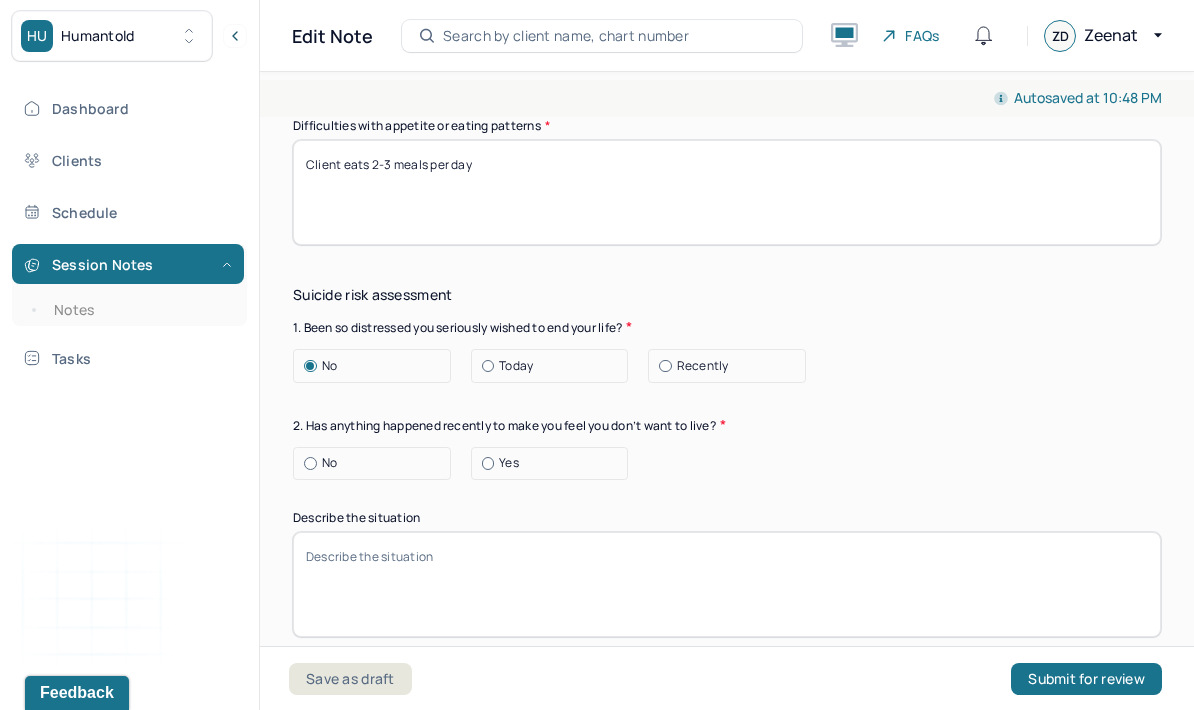 scroll, scrollTop: 2489, scrollLeft: 0, axis: vertical 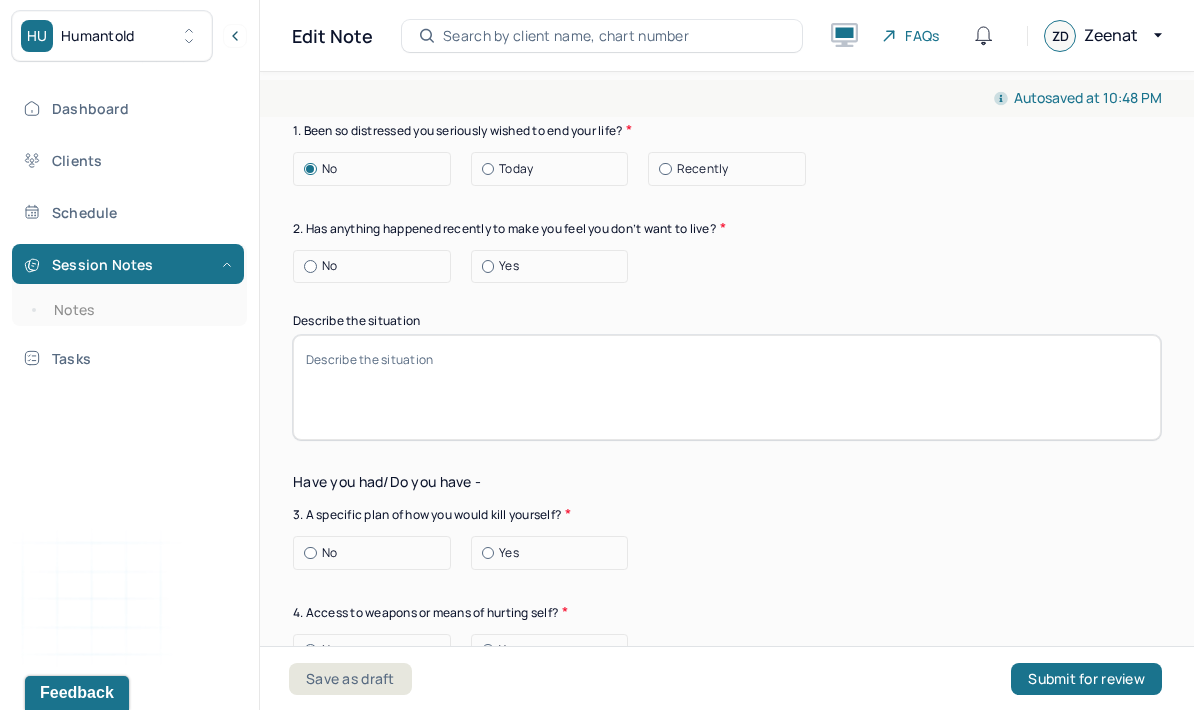 click on "No" at bounding box center [377, 266] 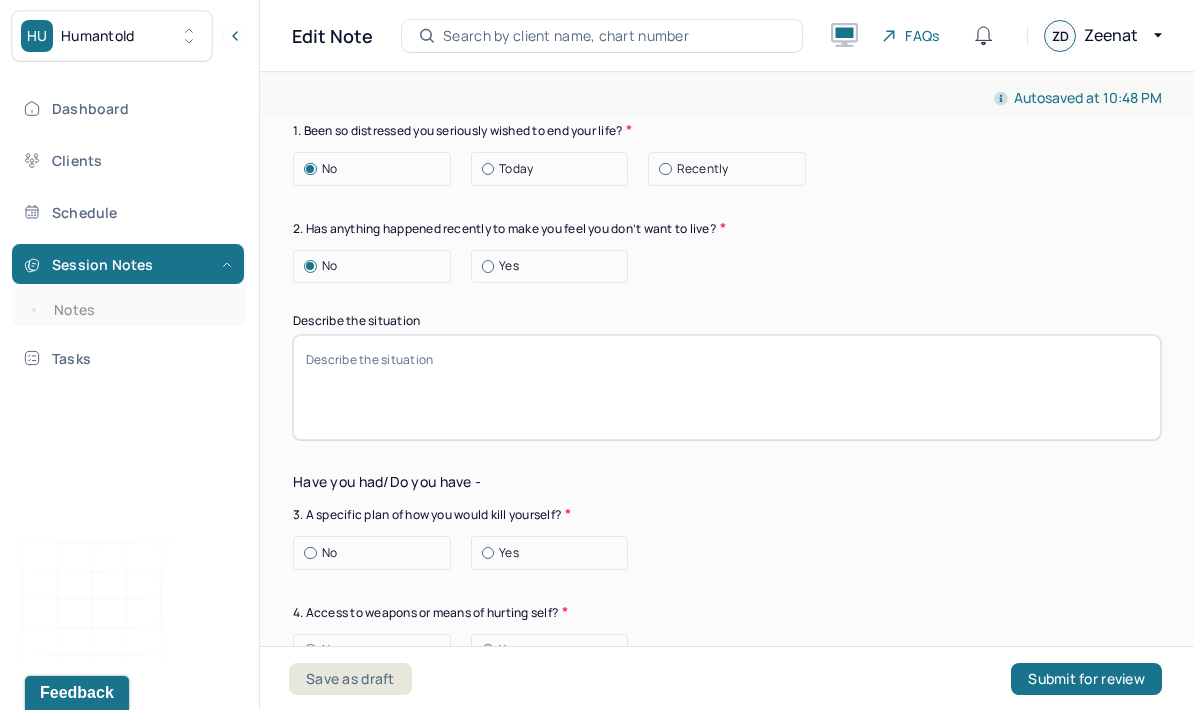click on "No" at bounding box center [377, 553] 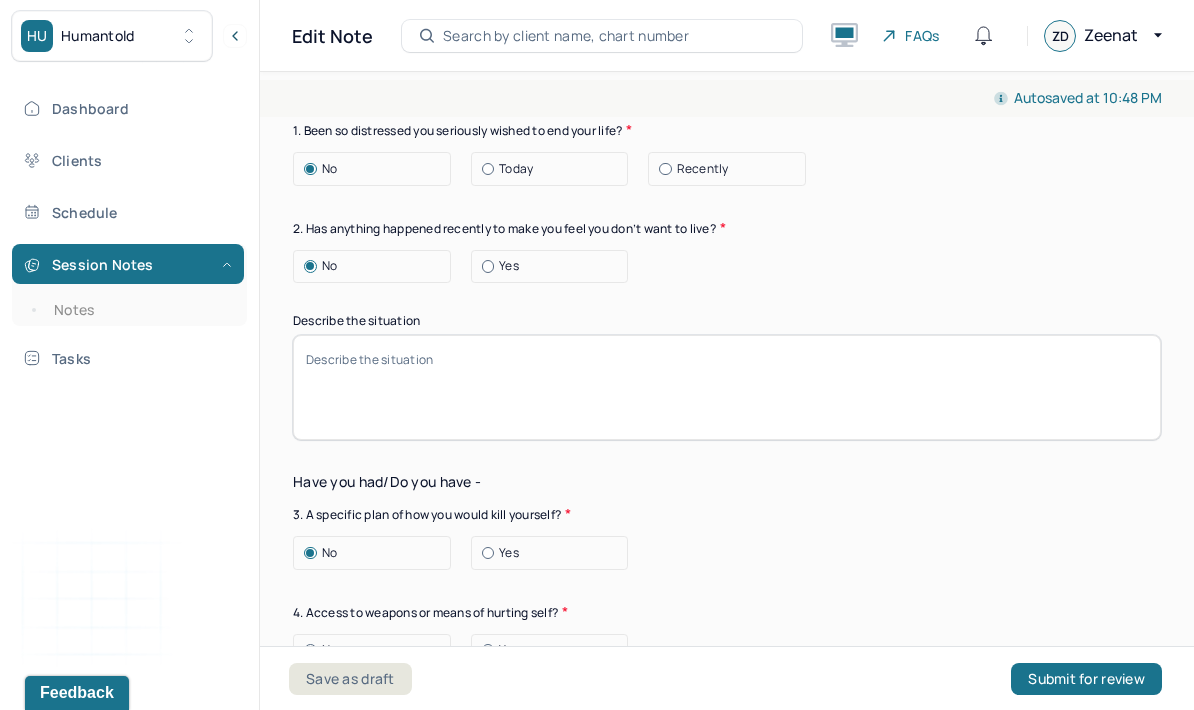 click on "No" at bounding box center [377, 650] 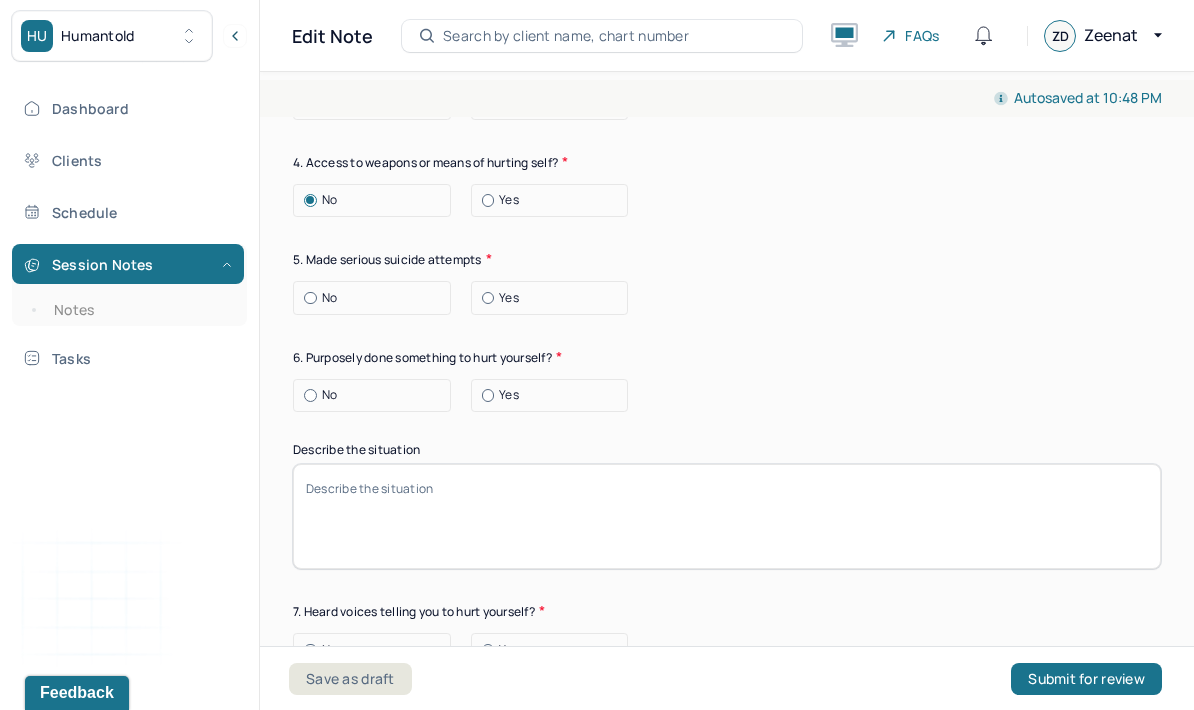 scroll, scrollTop: 2955, scrollLeft: 0, axis: vertical 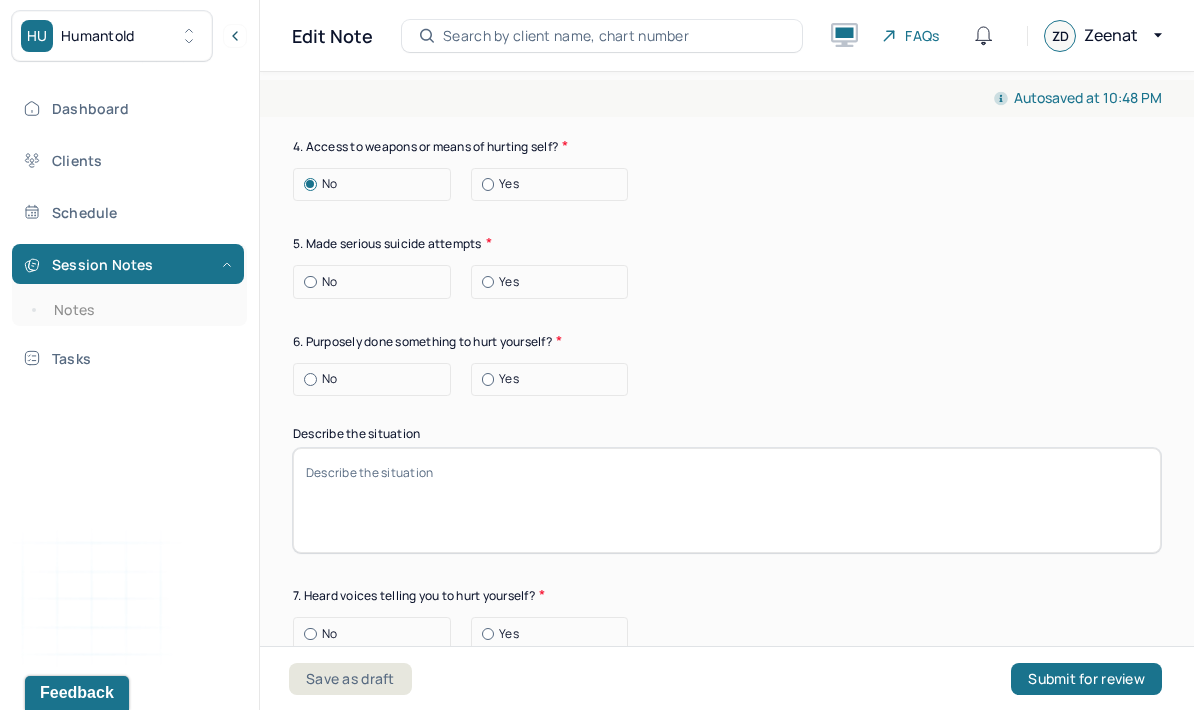click on "No" at bounding box center [377, 282] 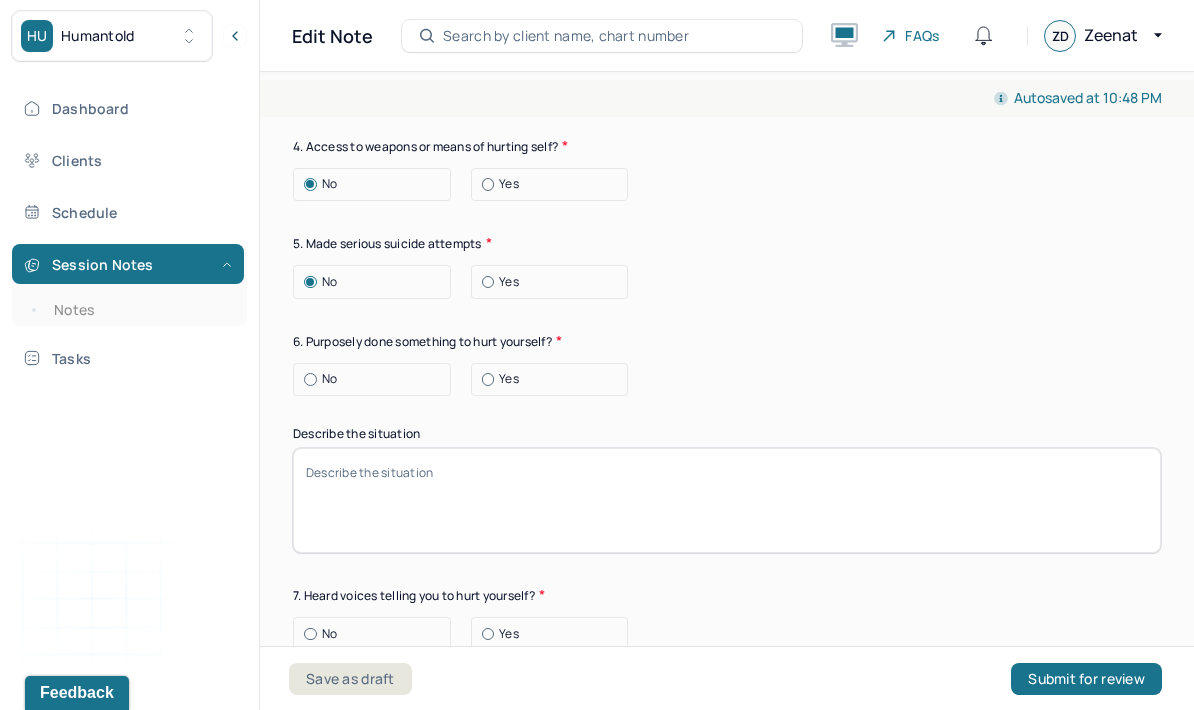 click on "Suicide risk assessment 1. Been so distressed you seriously wished to end your life? No Today Recently 2. Has anything happened recently to make you feel you don’t want to live? No Yes Describe the situation Have you had/Do you have - 3. A specific plan of how you would kill yourself? No Yes 4. Access to weapons or means of hurting self? No Yes 5. Made serious suicide attempts No Yes 6. Purposely done something to hurt yourself? No Yes Describe the situation 7. Heard voices telling you to hurt yourself? No Yes 8. Had relatives who attempted or commited sucide? No Yes 9. Had thoughts of killing or seriously hurting someone? No Yes 10. Heard voices telling you to hurt others? No Yes 11. Hurt someone or destroyed property on purpose? No Yes 12. Slapped, kicked, punched someone with intent to harm? No Yes 13. Been arrested or detained for violent behavior? No Yes 14. Been to jail for any reason? No Yes 15. Been on probation for any reason? No Yes 16. Do you have access to guns? No Yes" at bounding box center (727, 629) 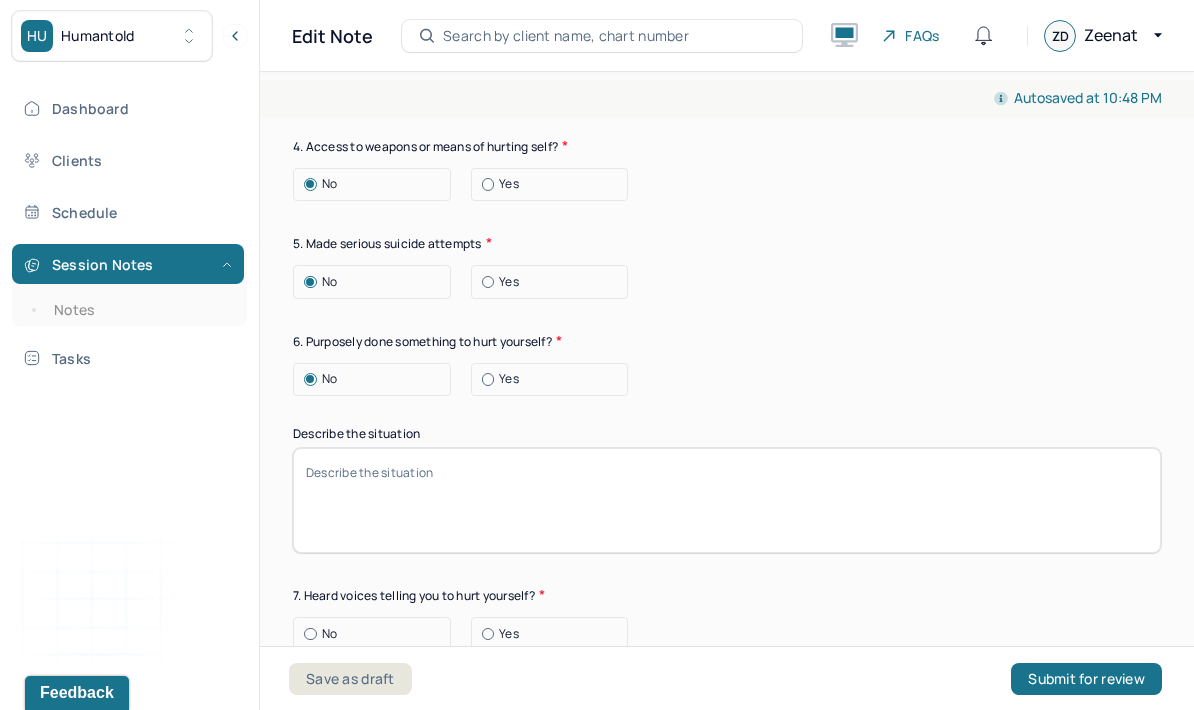 click on "No" at bounding box center (377, 634) 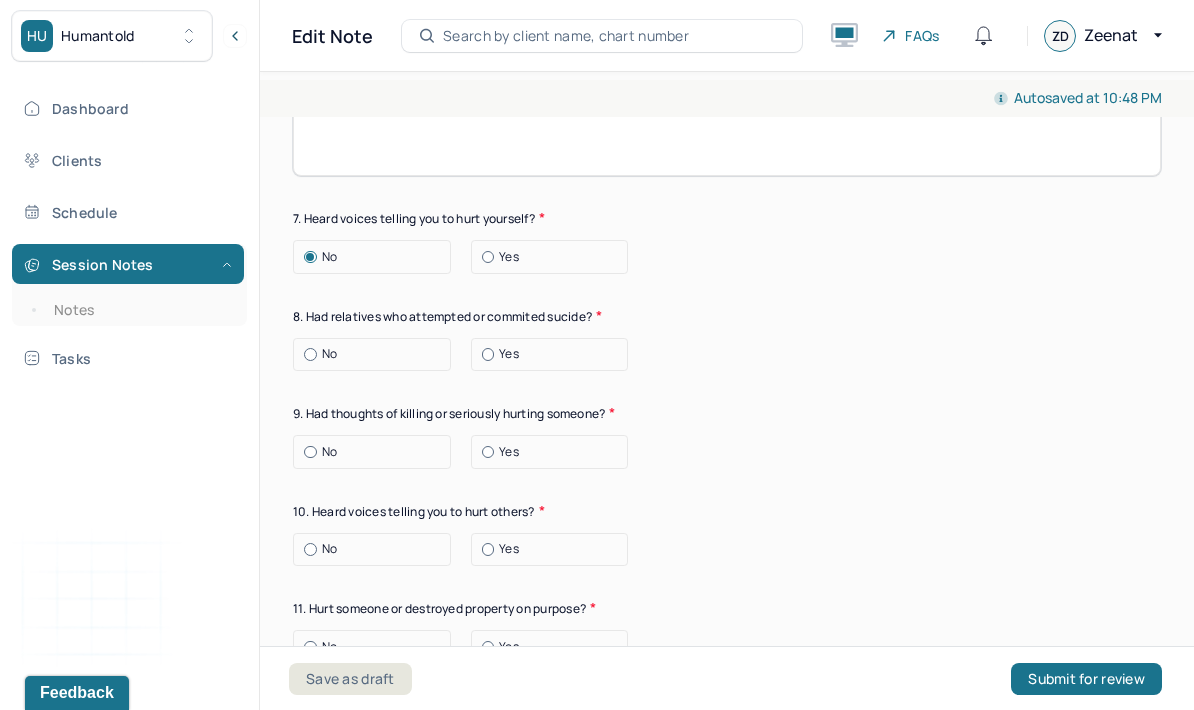 scroll, scrollTop: 3334, scrollLeft: 0, axis: vertical 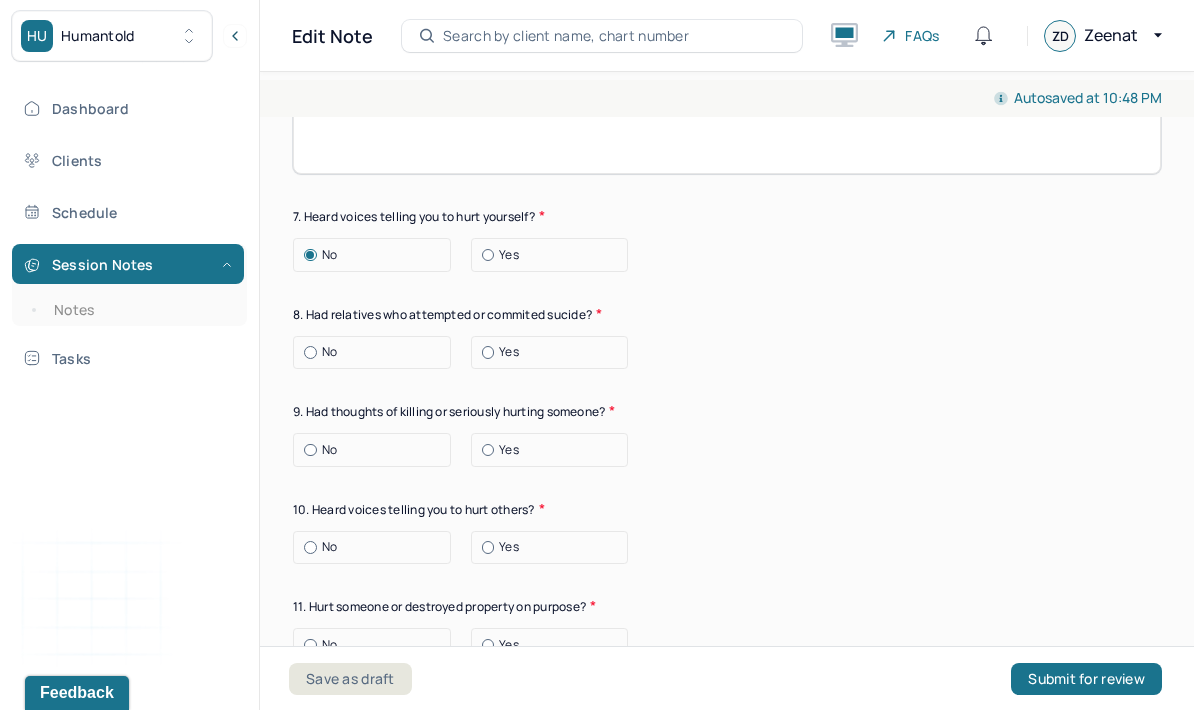 click on "No" at bounding box center [377, 352] 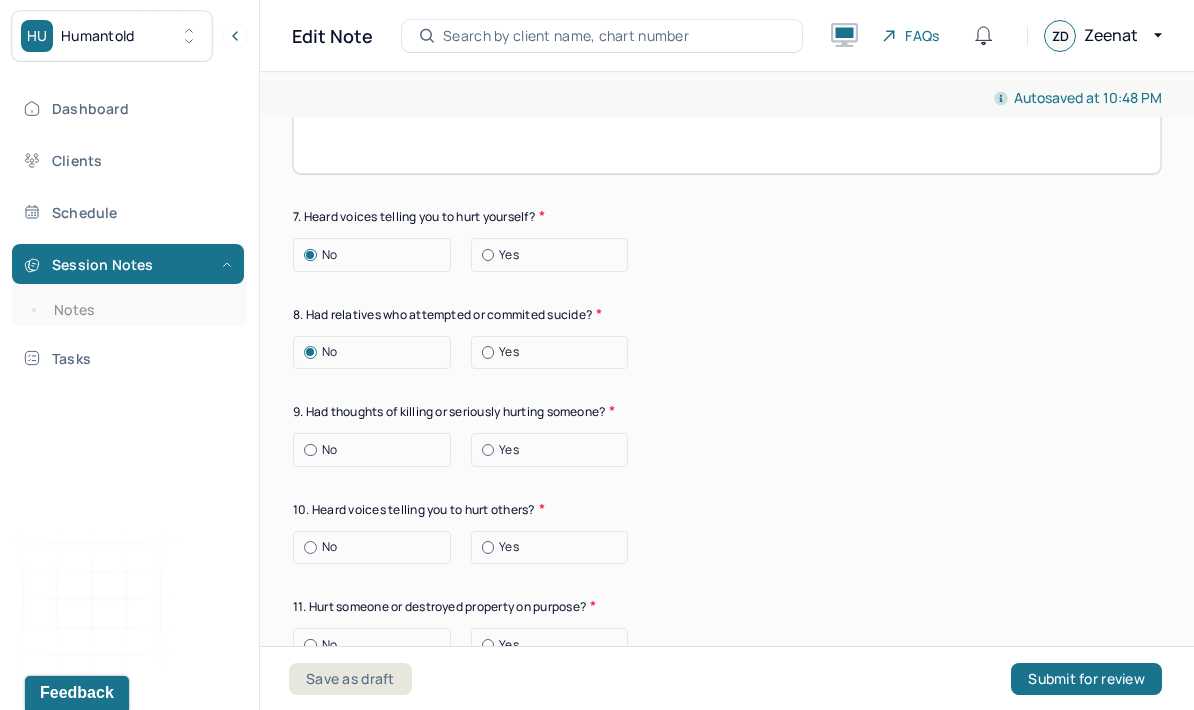 click at bounding box center [310, 450] 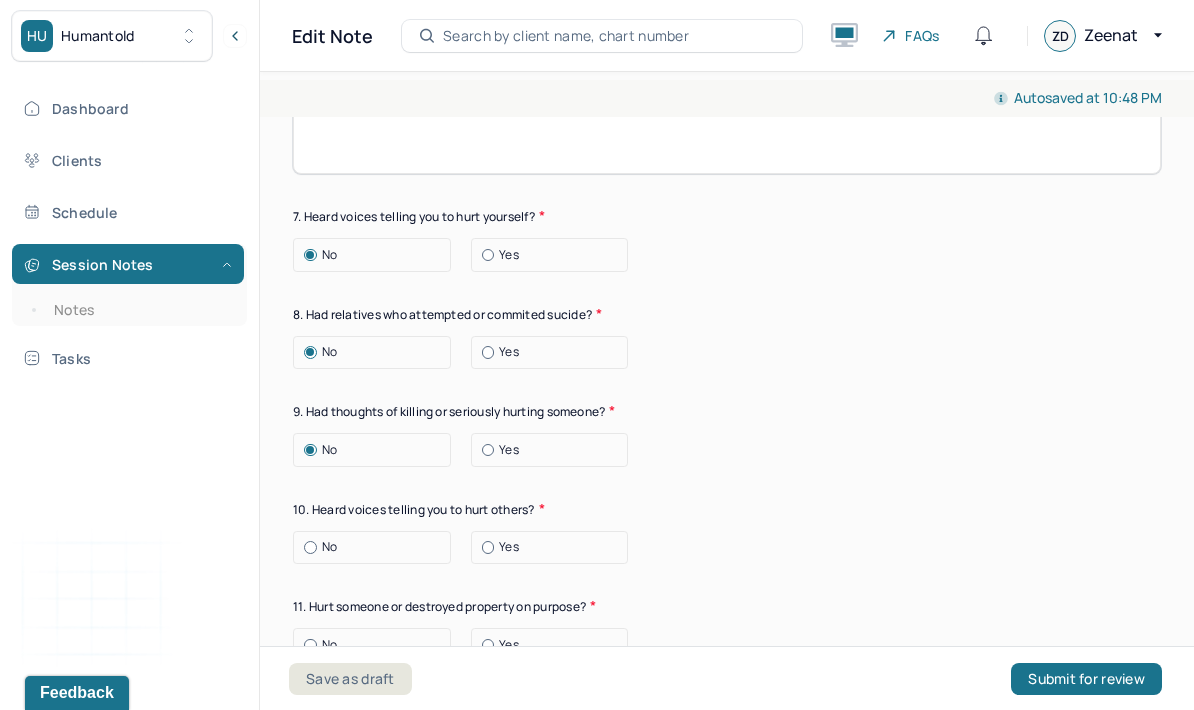 click on "No" at bounding box center (304, 547) 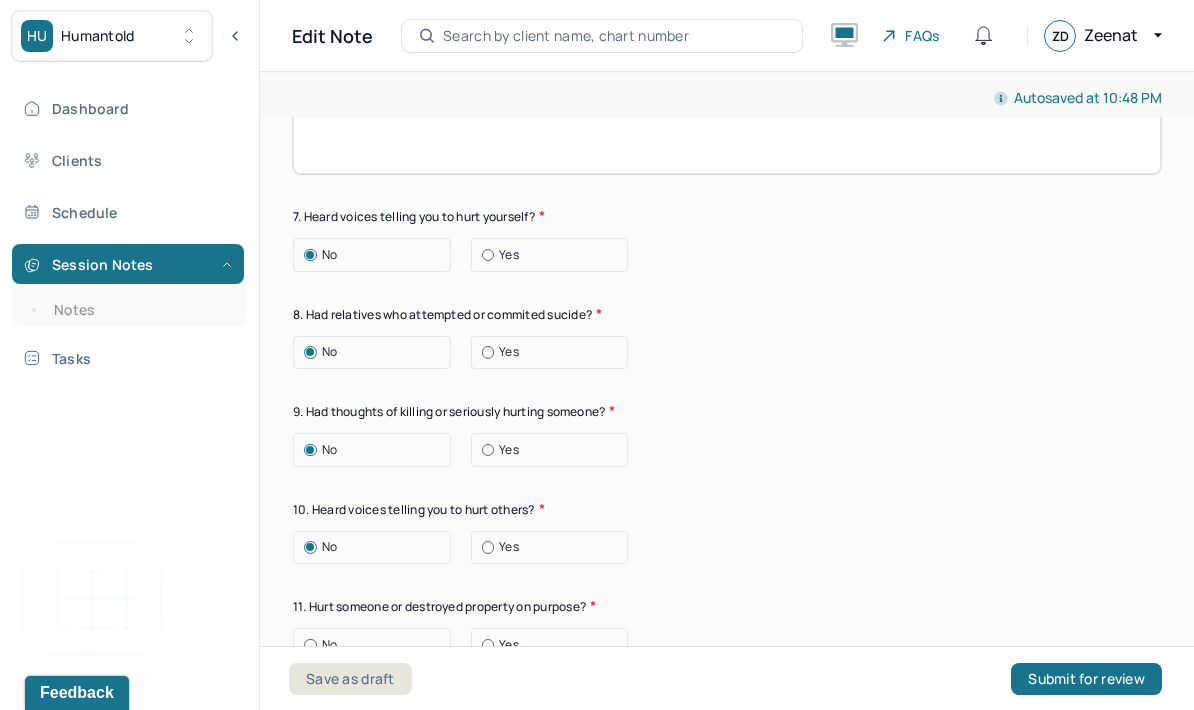 click on "No" at bounding box center (304, 645) 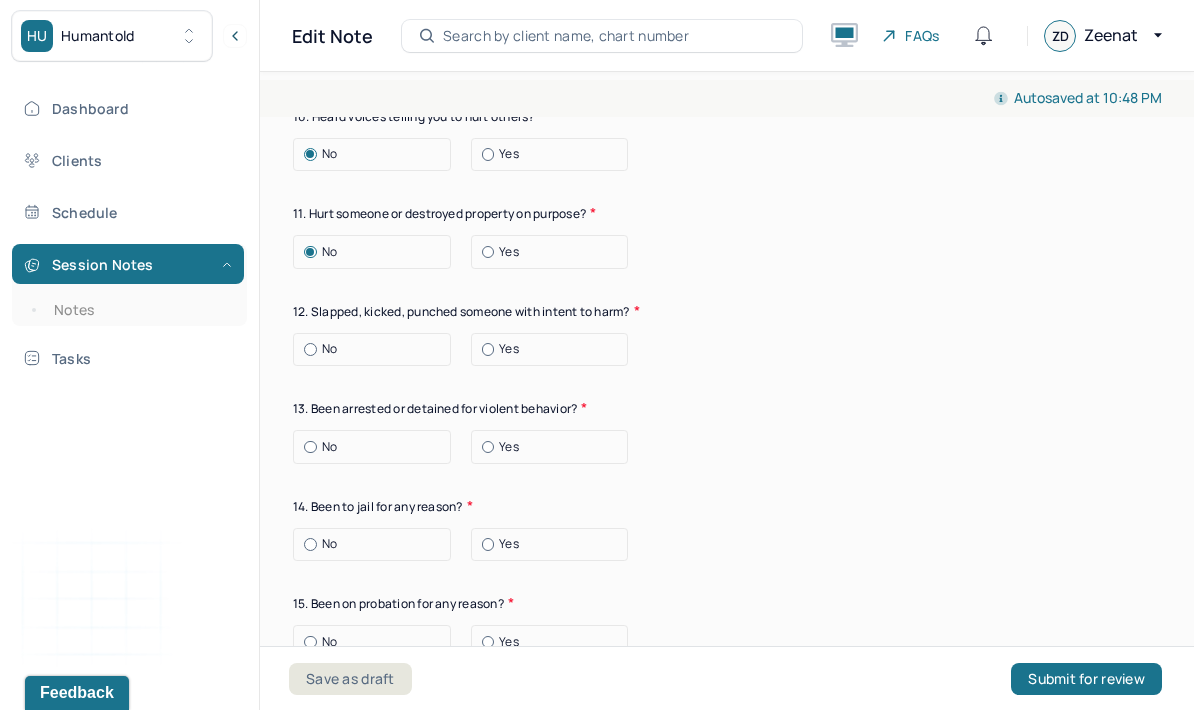scroll, scrollTop: 3746, scrollLeft: 0, axis: vertical 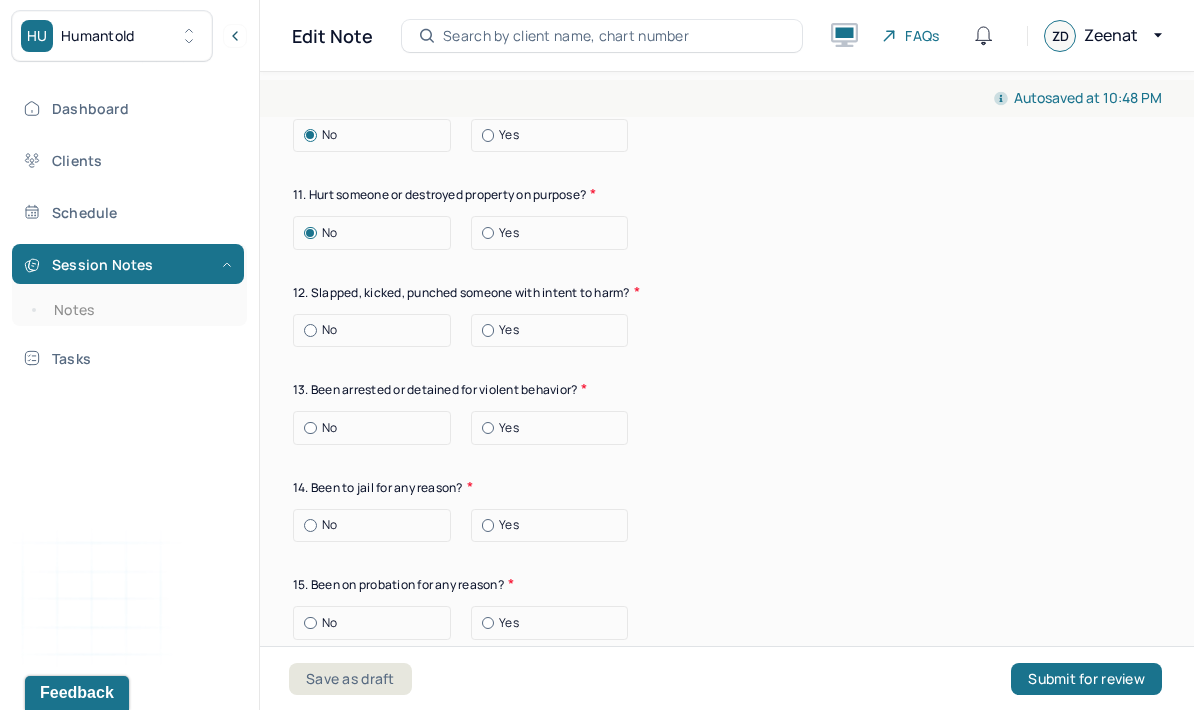 click on "No" at bounding box center (377, 330) 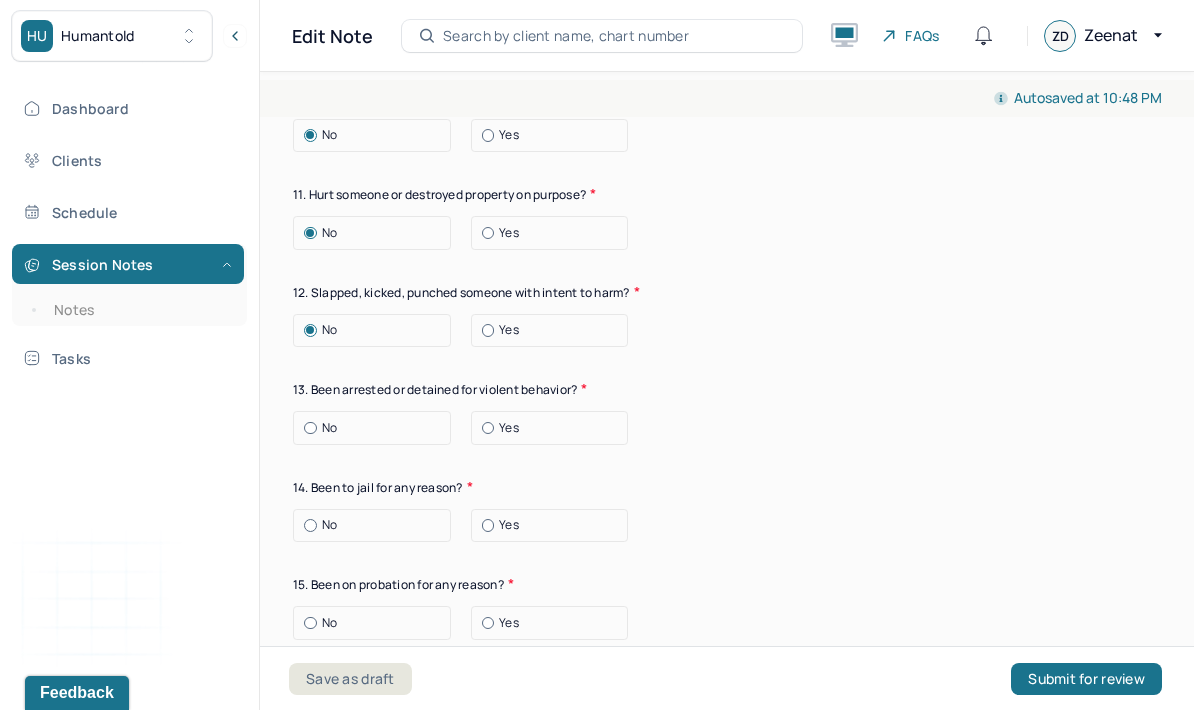 click on "No" at bounding box center [377, 428] 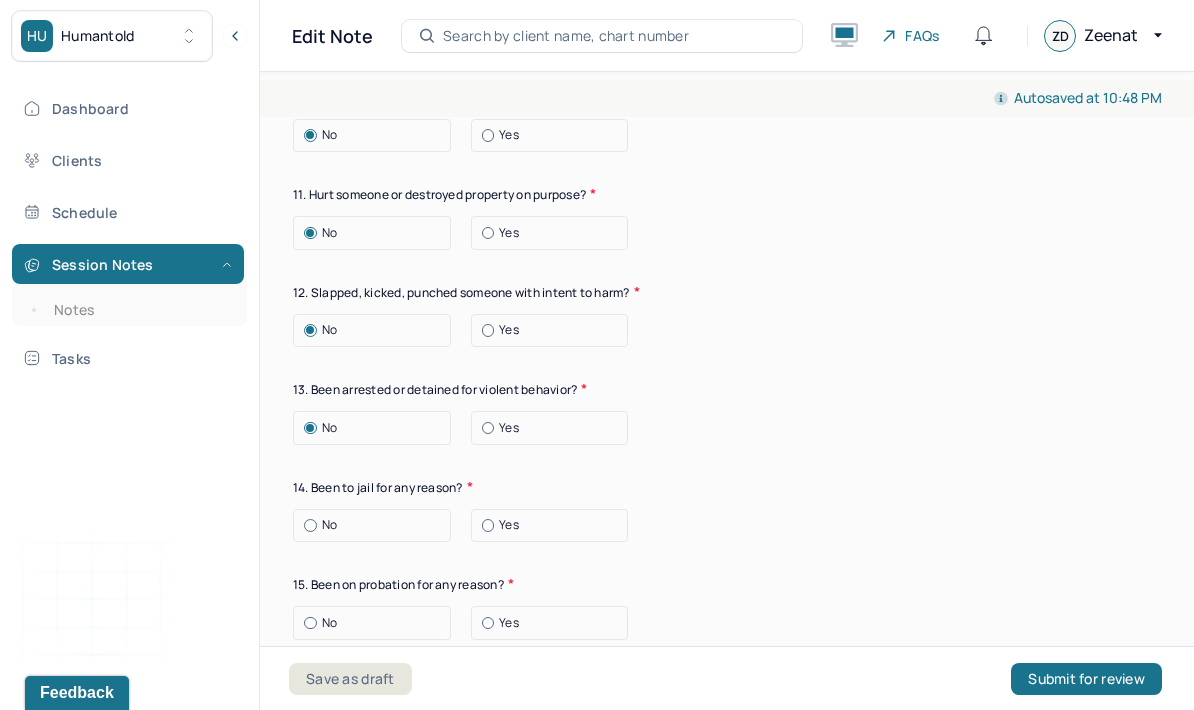click on "No" at bounding box center [304, 525] 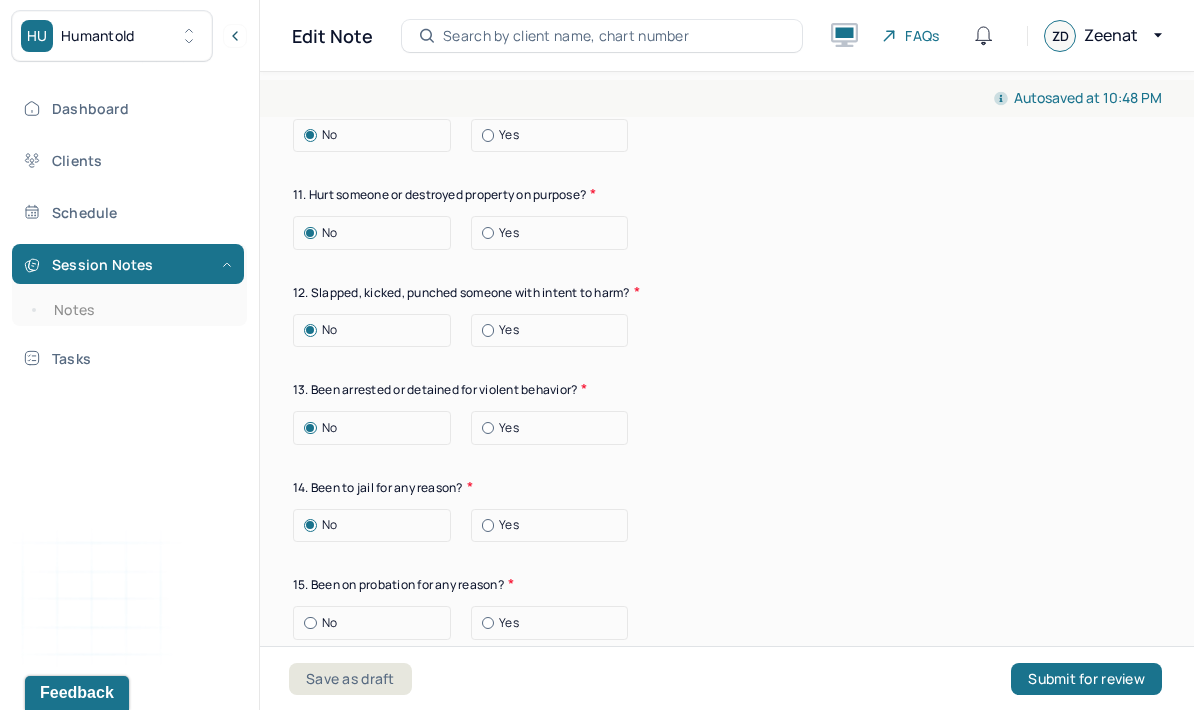 click on "No" at bounding box center (304, 623) 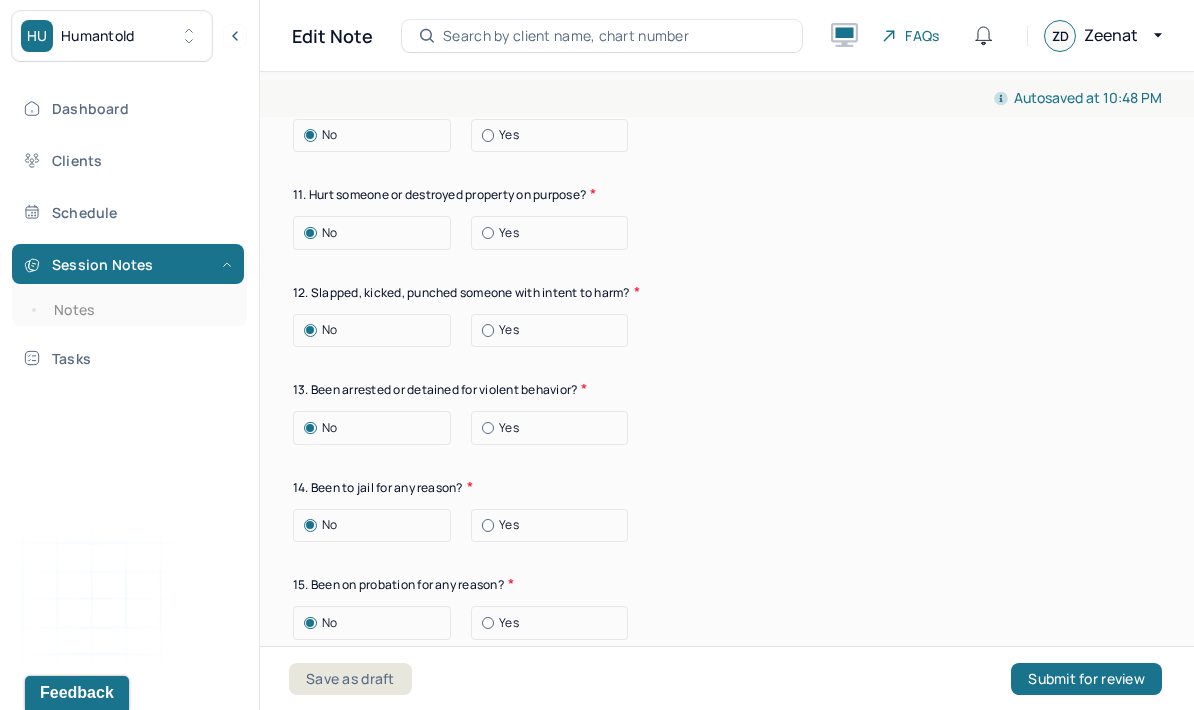 click on "No" at bounding box center (329, 720) 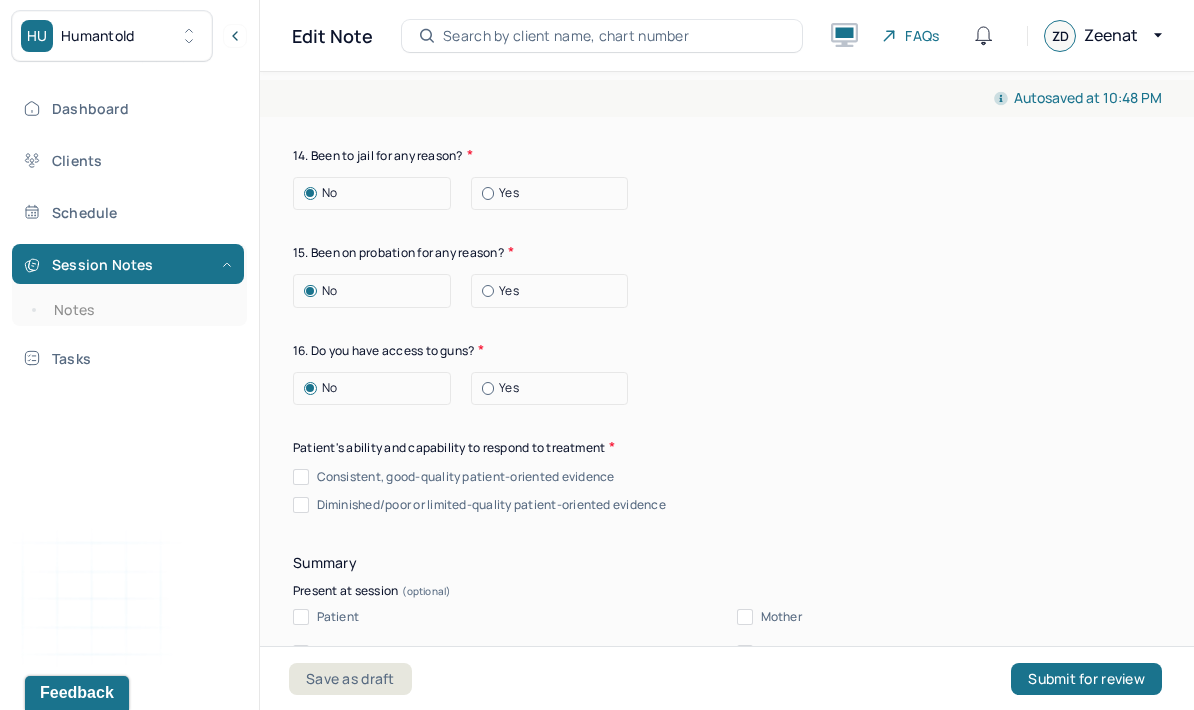 scroll, scrollTop: 4096, scrollLeft: 0, axis: vertical 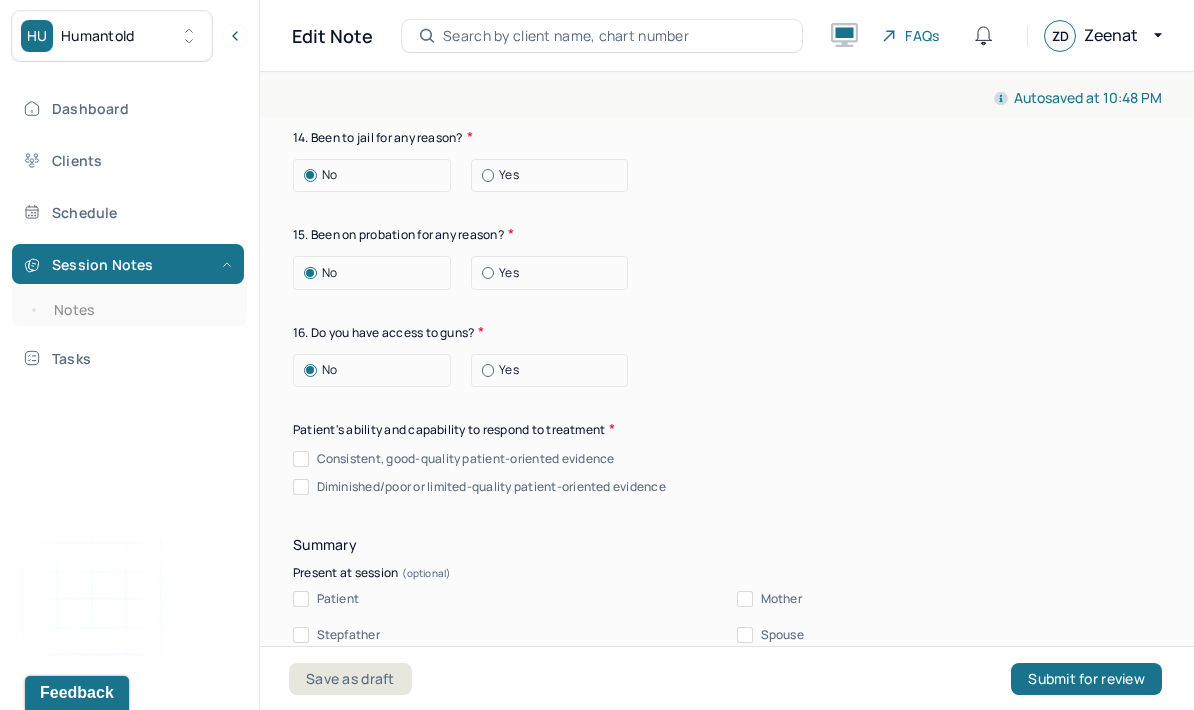 click on "Consistent, good-quality patient-oriented evidence" at bounding box center [466, 459] 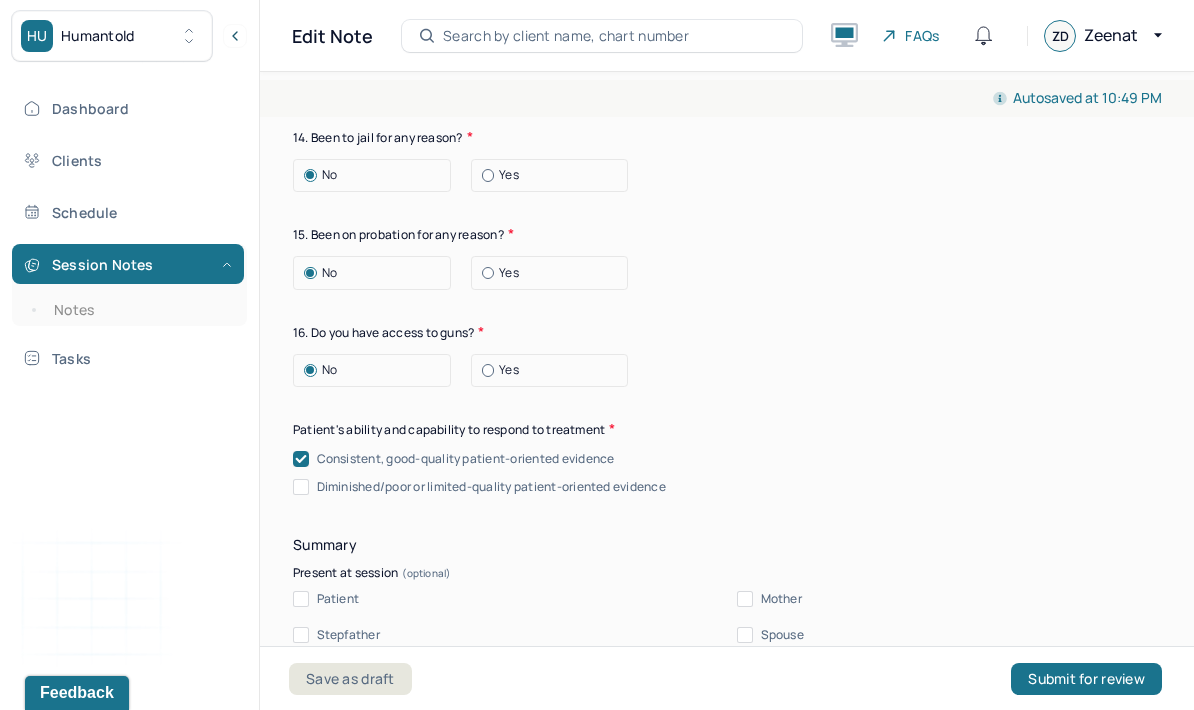 click on "Patient" at bounding box center (338, 599) 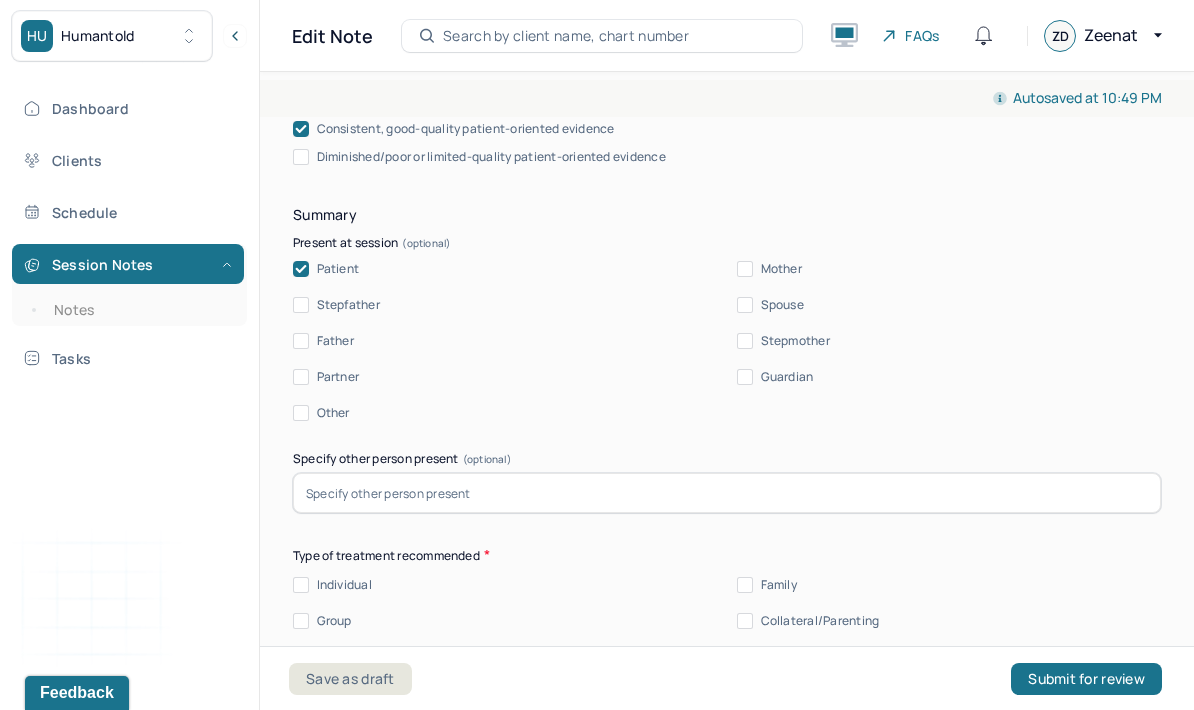 scroll, scrollTop: 4466, scrollLeft: 0, axis: vertical 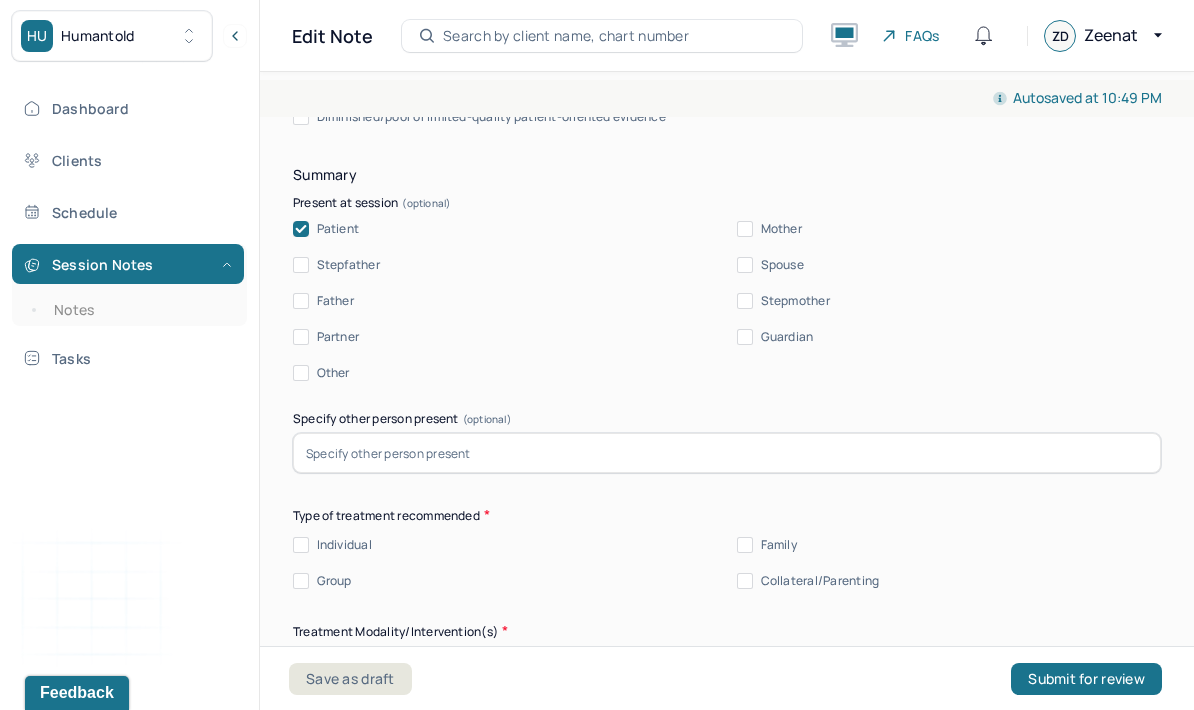 click on "Individual" at bounding box center [344, 545] 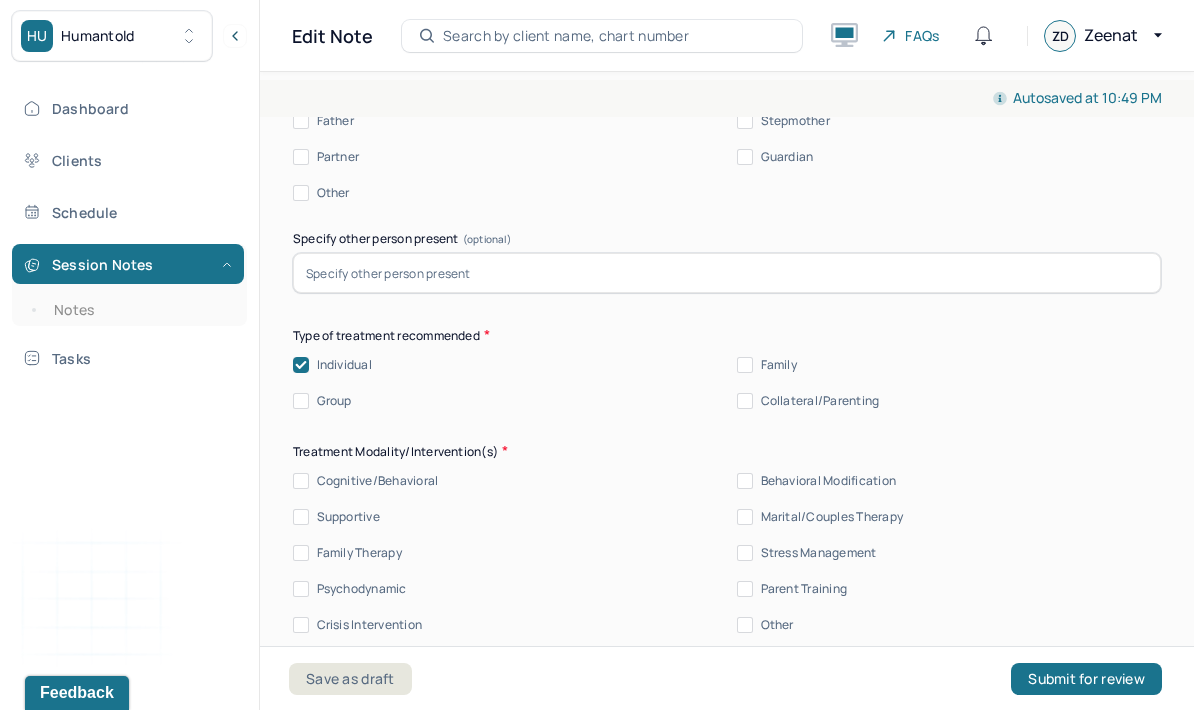 scroll, scrollTop: 4663, scrollLeft: 0, axis: vertical 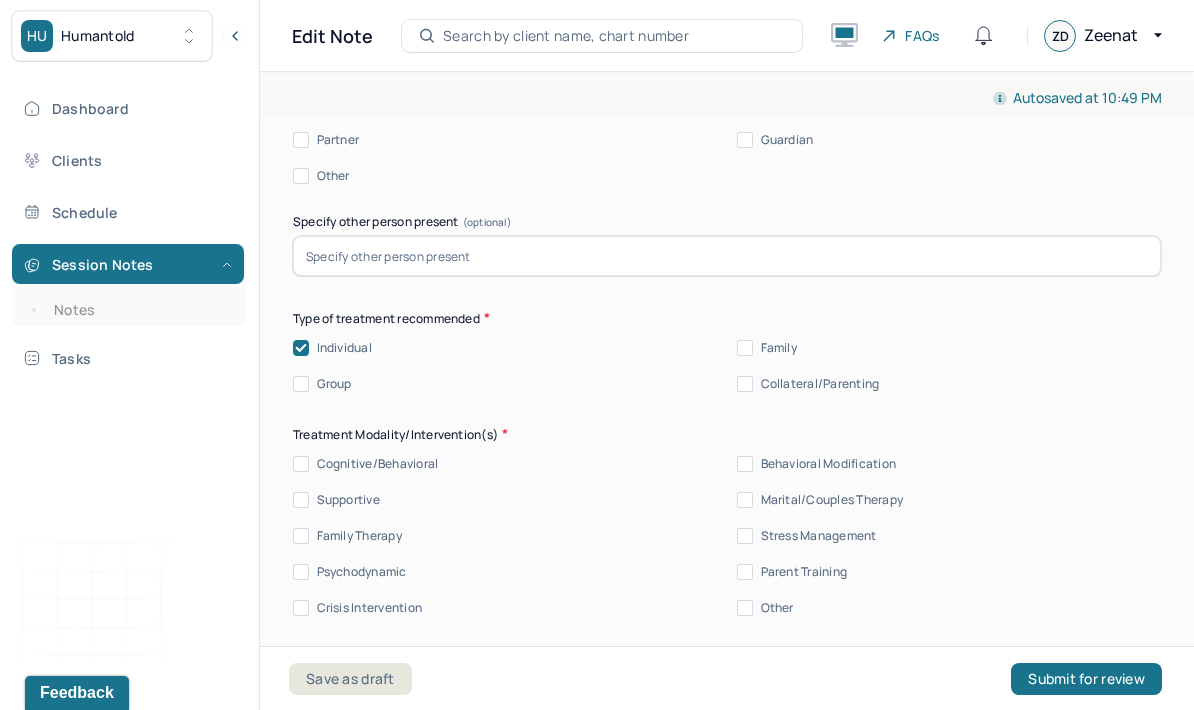 click on "Cognitive/Behavioral" at bounding box center [378, 464] 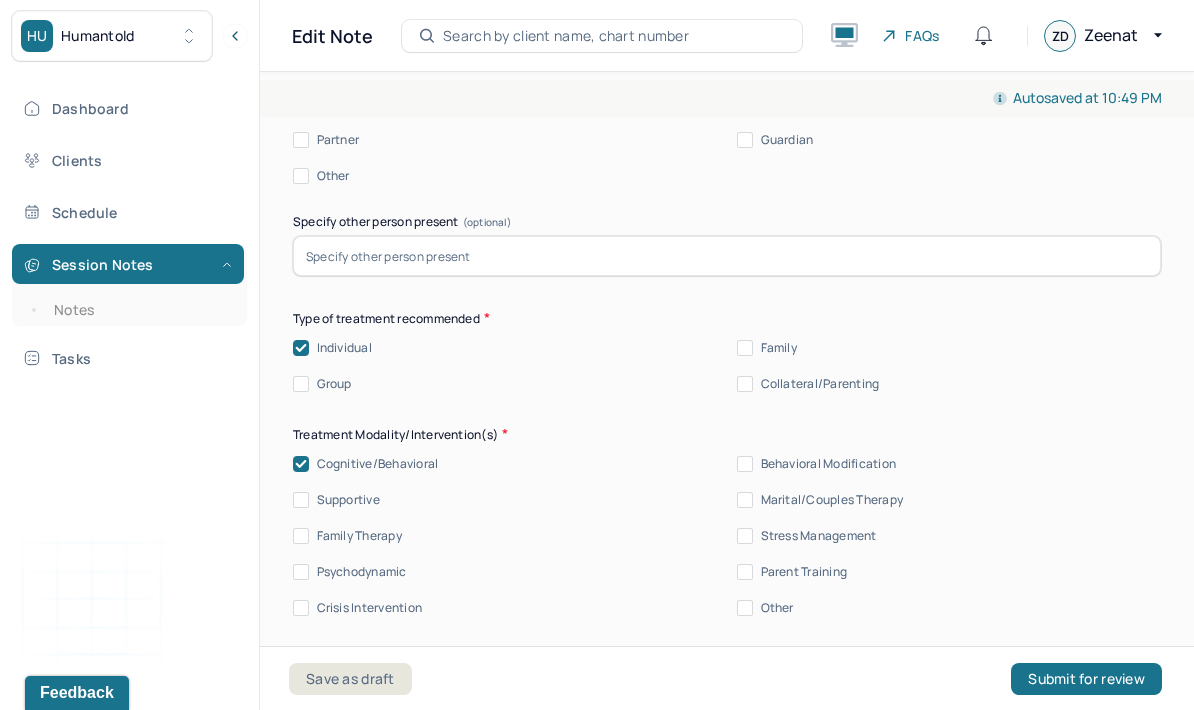 click on "Behavioral Modification" at bounding box center (829, 464) 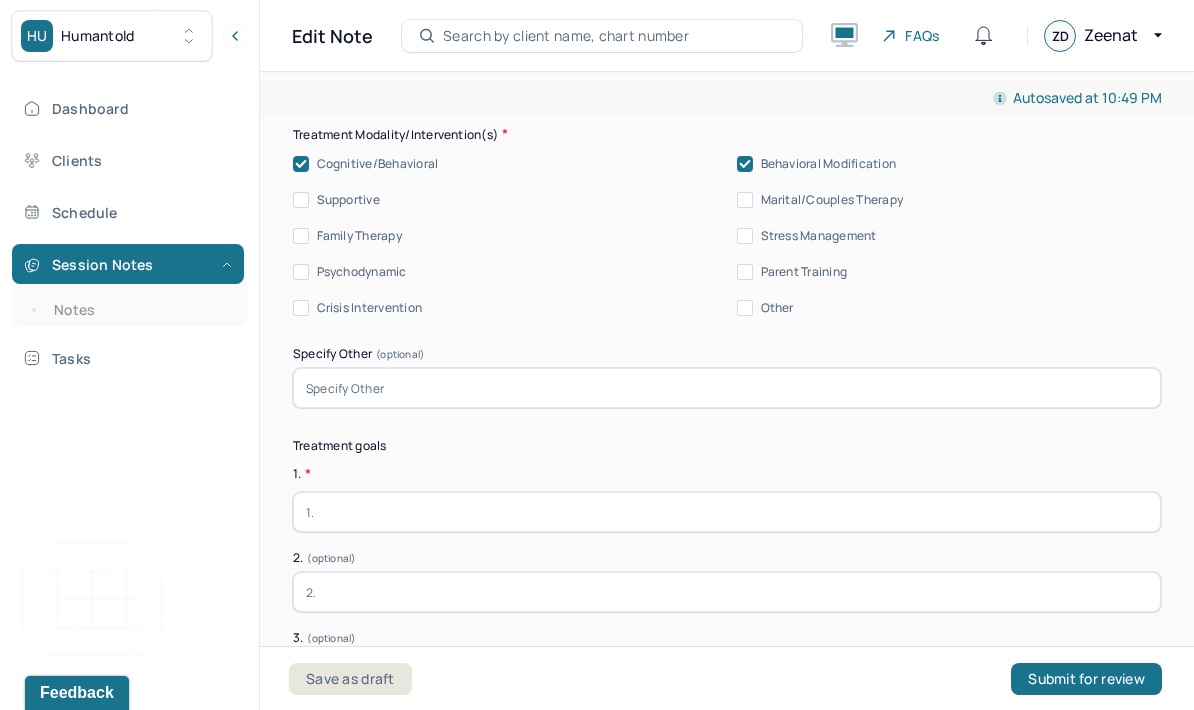 scroll, scrollTop: 4964, scrollLeft: 0, axis: vertical 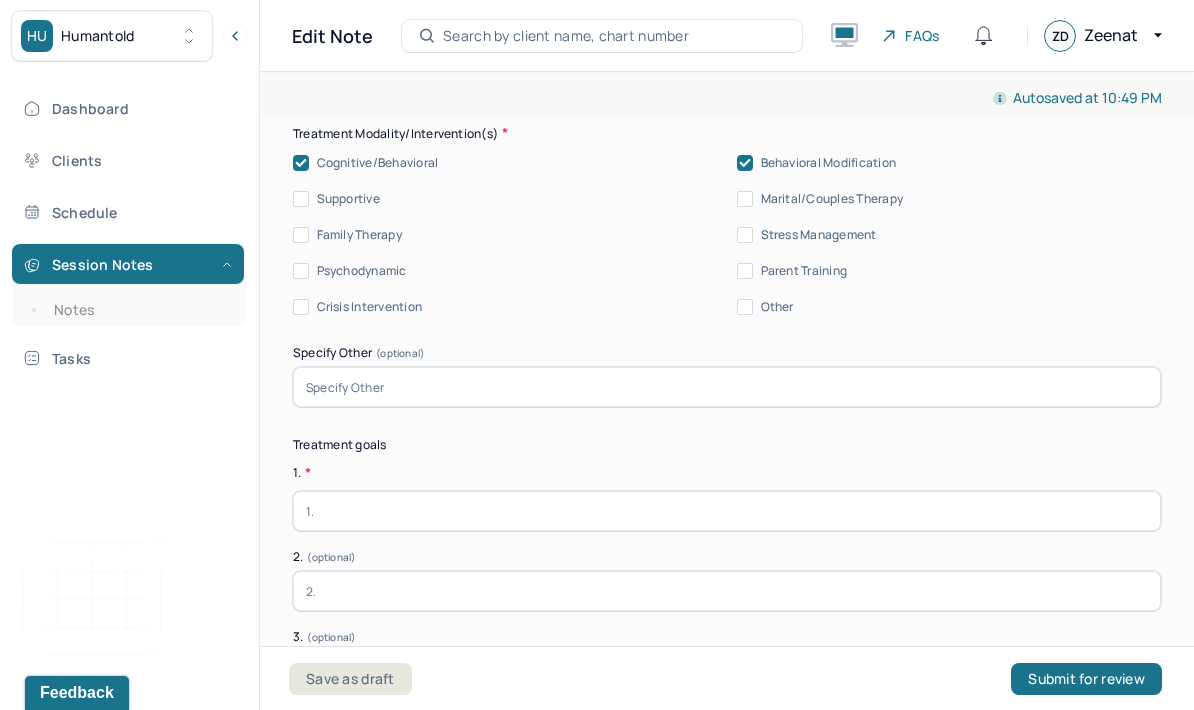 click at bounding box center (727, 511) 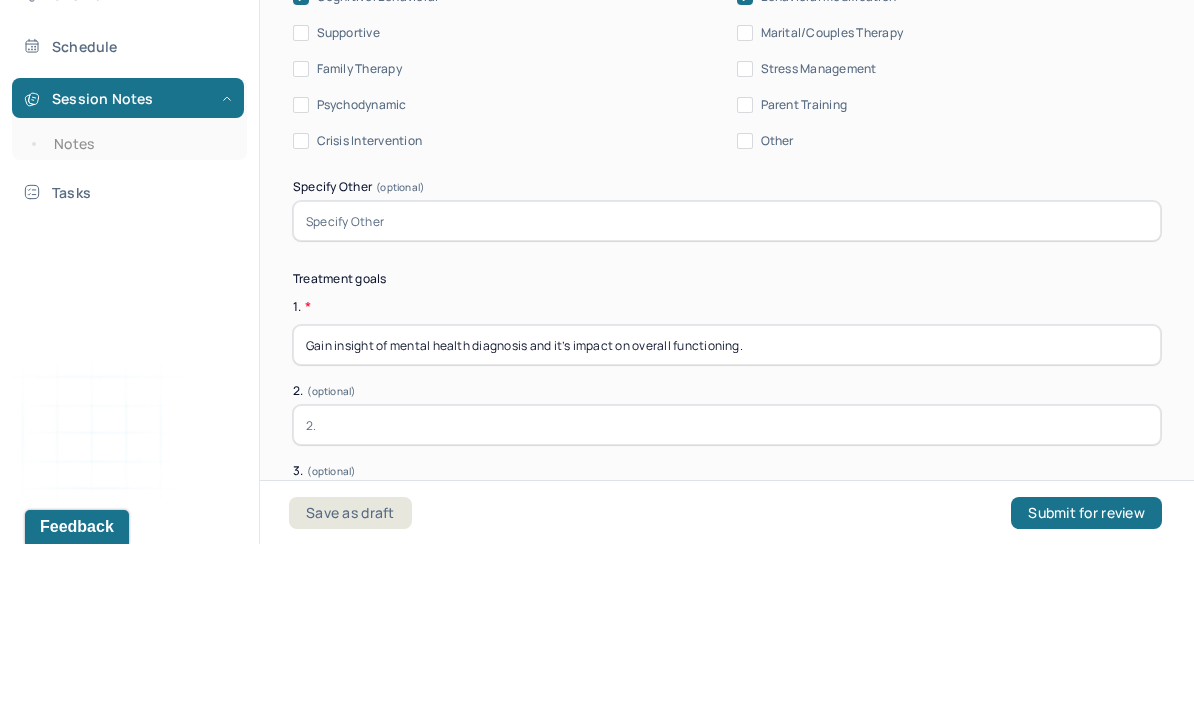 type on "Gain insight of mental health diagnosis and it’s impact on overall functioning." 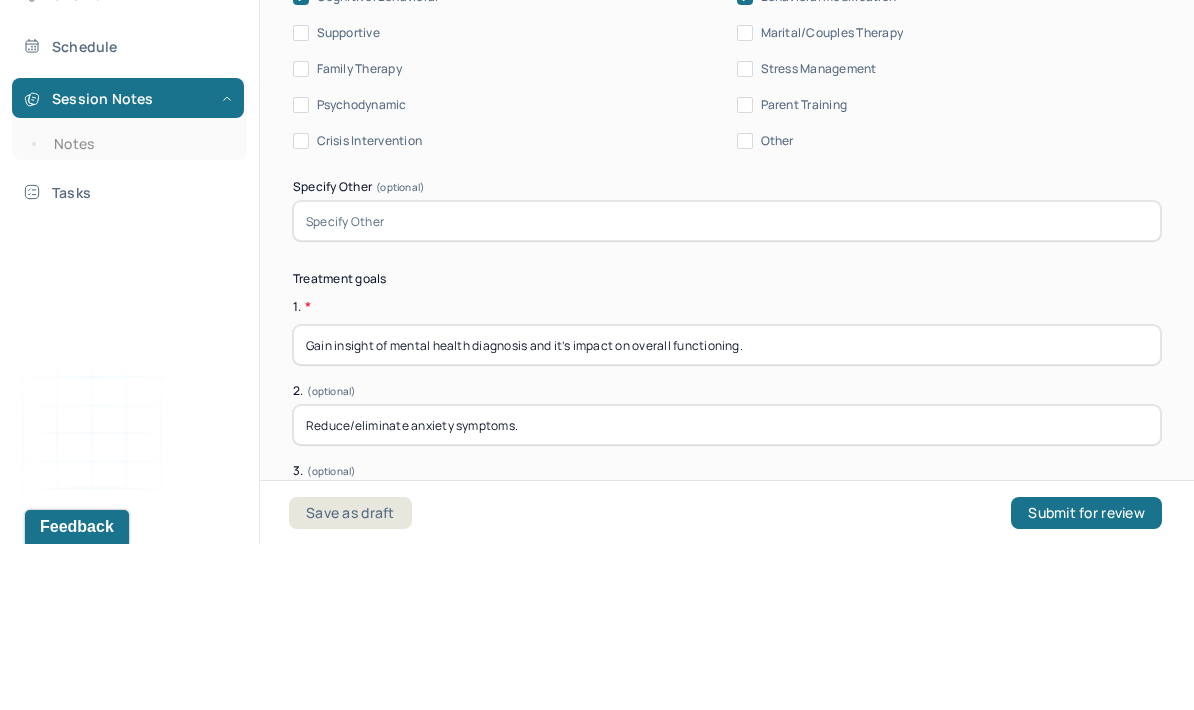 scroll, scrollTop: 4965, scrollLeft: 0, axis: vertical 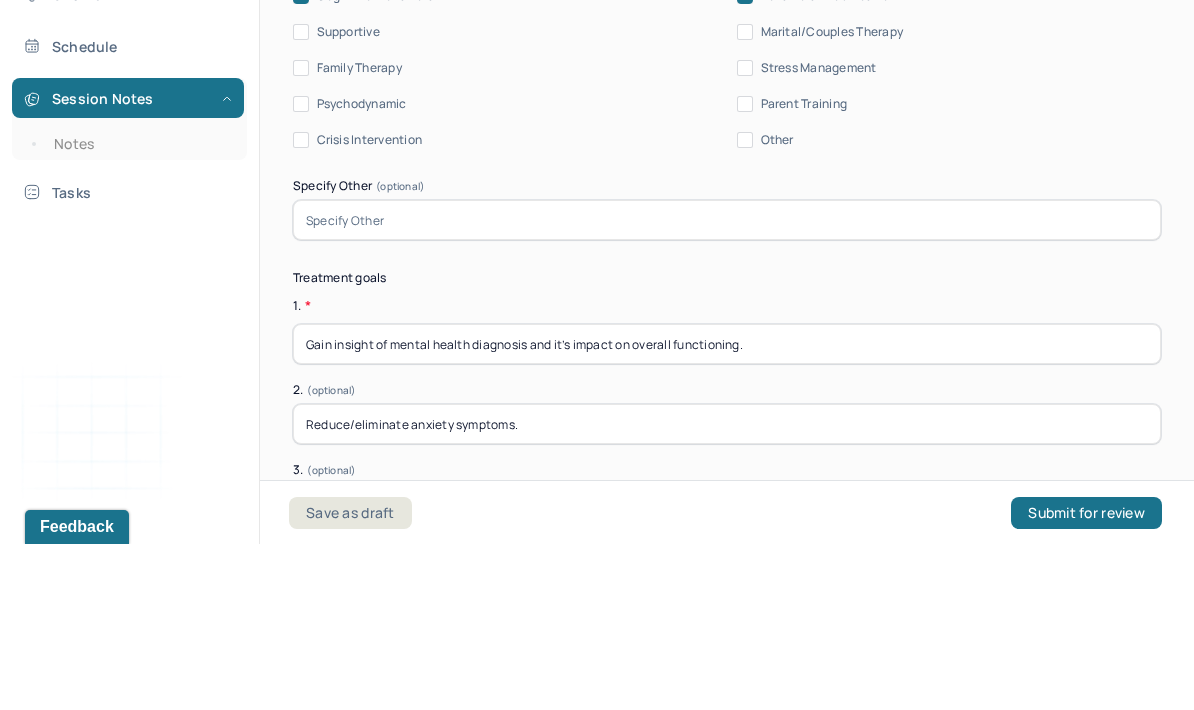 type on "Reduce/eliminate anxiety symptoms." 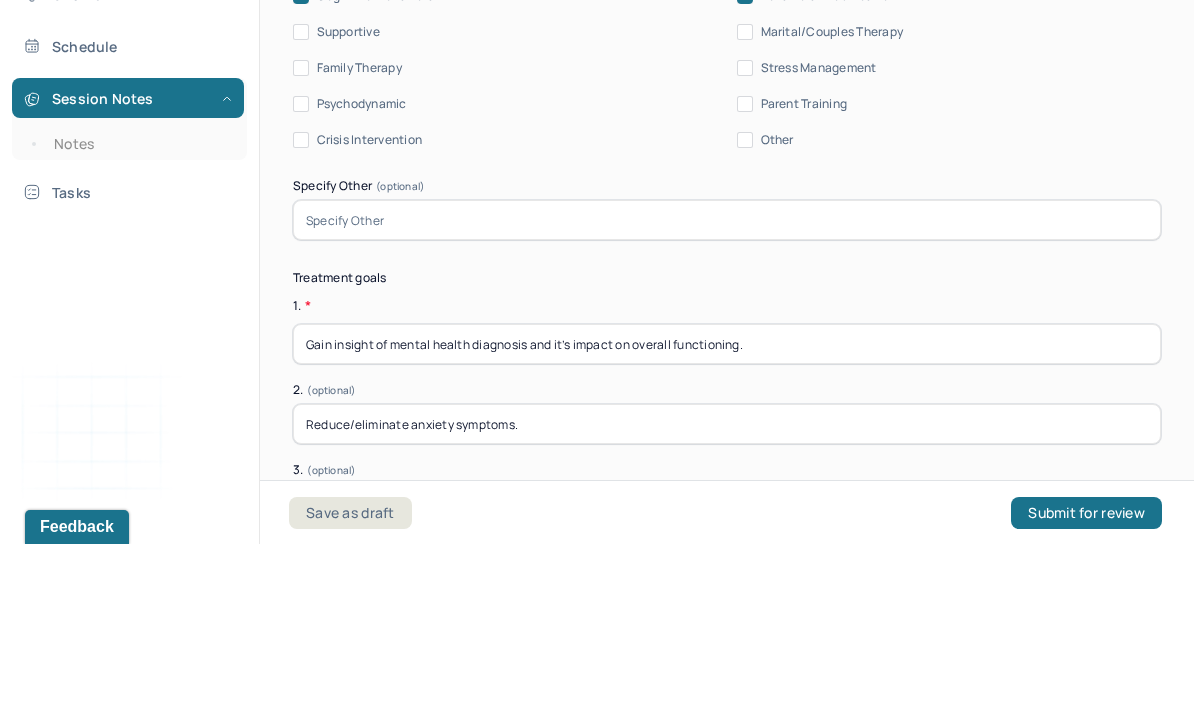paste on "Learn and implement healthy coping mechanisms." 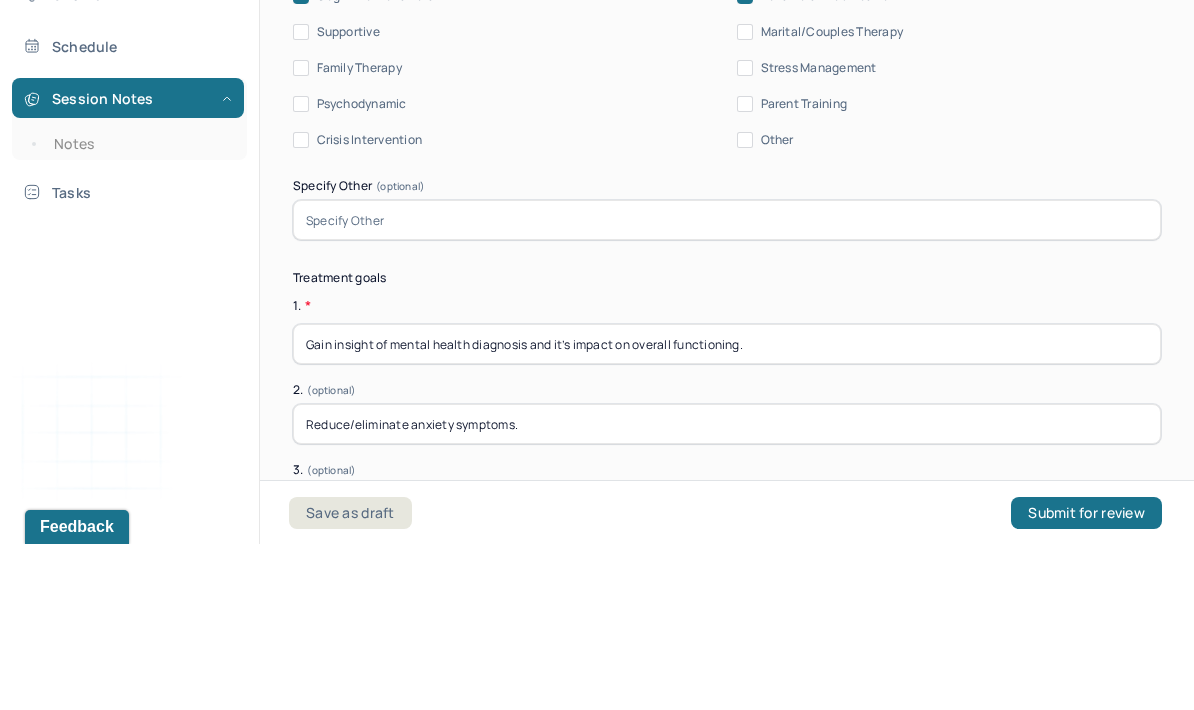 type on "Learn and implement healthy coping mechanisms." 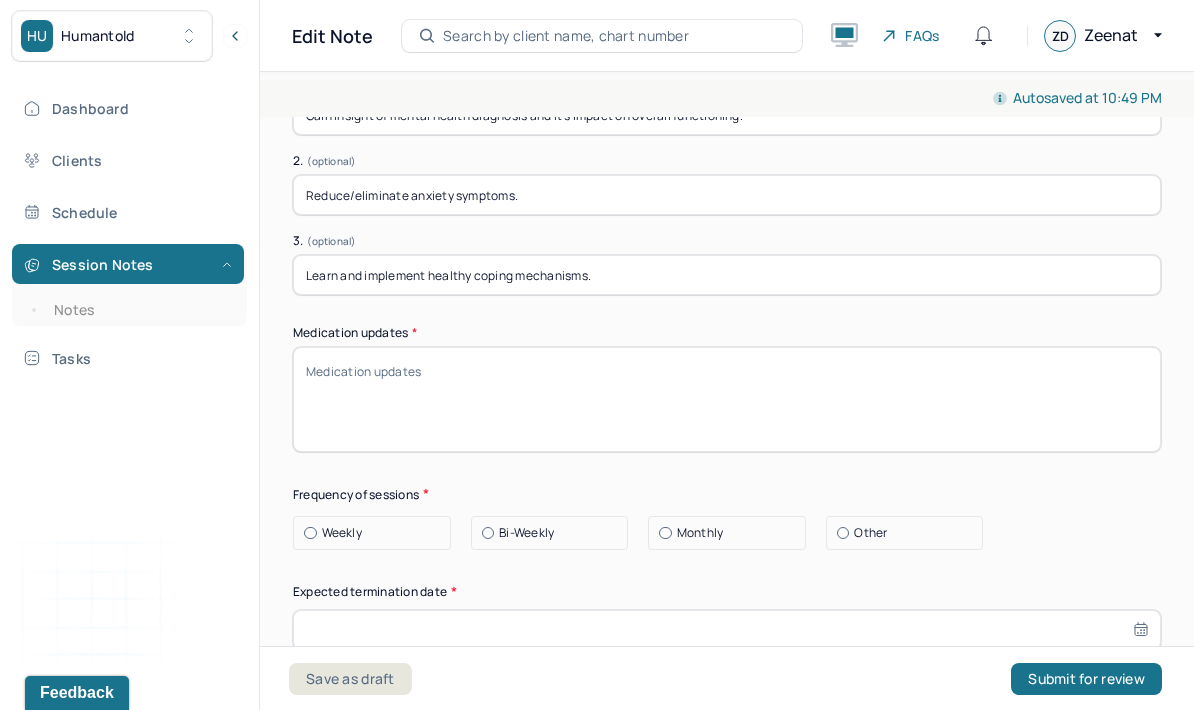 scroll, scrollTop: 5389, scrollLeft: 0, axis: vertical 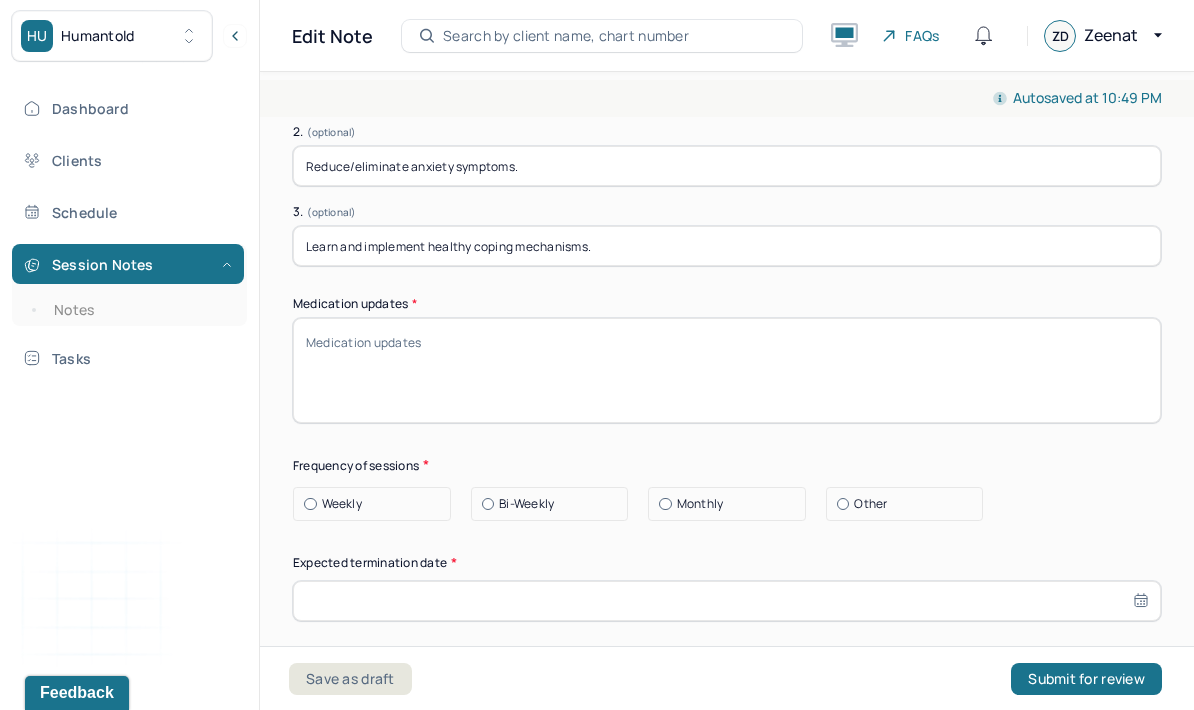 click on "Medication updates *" at bounding box center [727, 370] 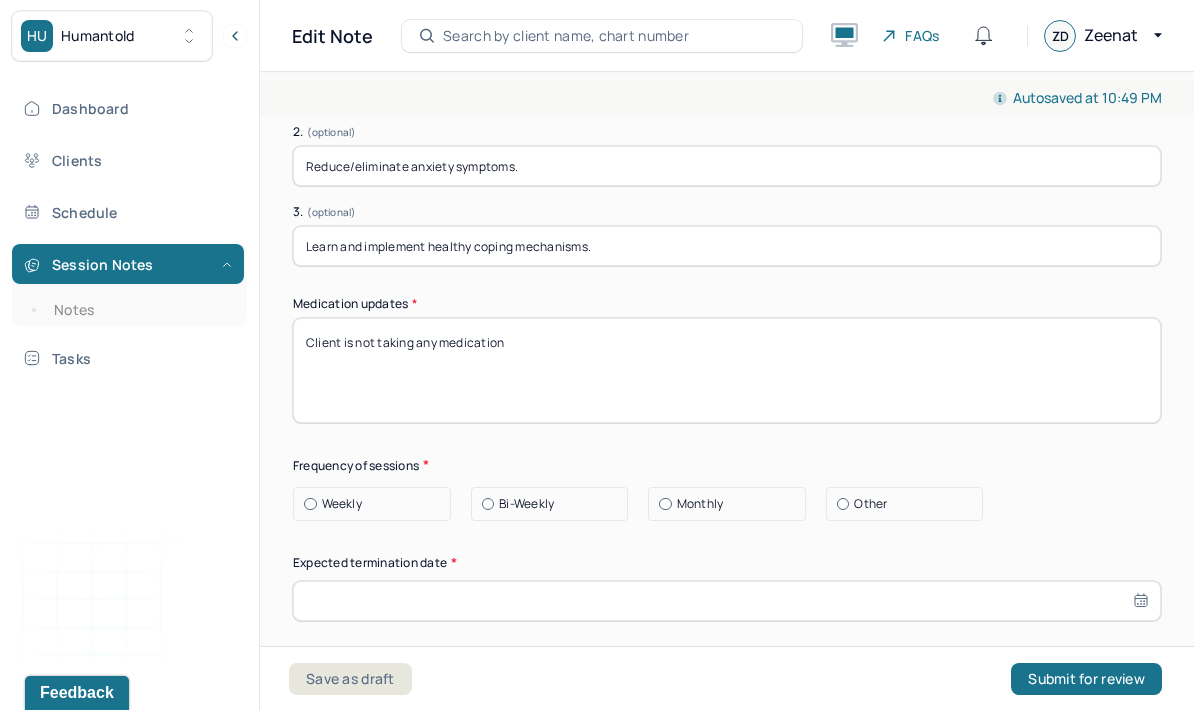 type on "Client is not taking any medication" 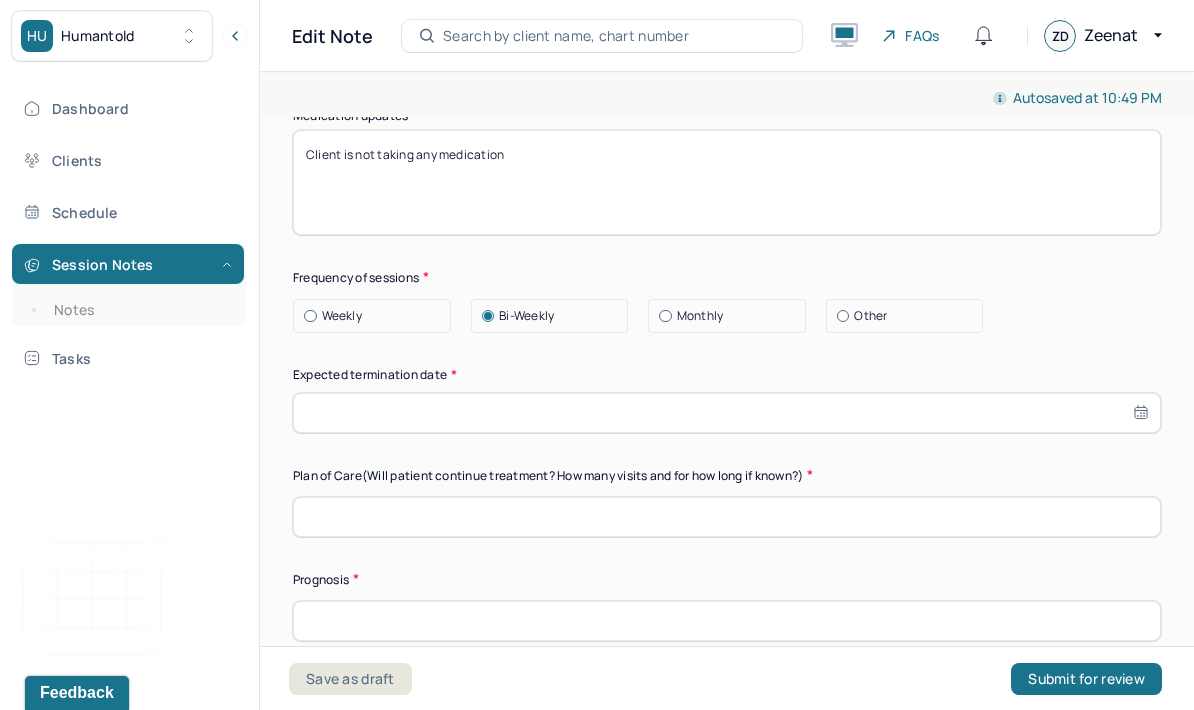 scroll, scrollTop: 5585, scrollLeft: 0, axis: vertical 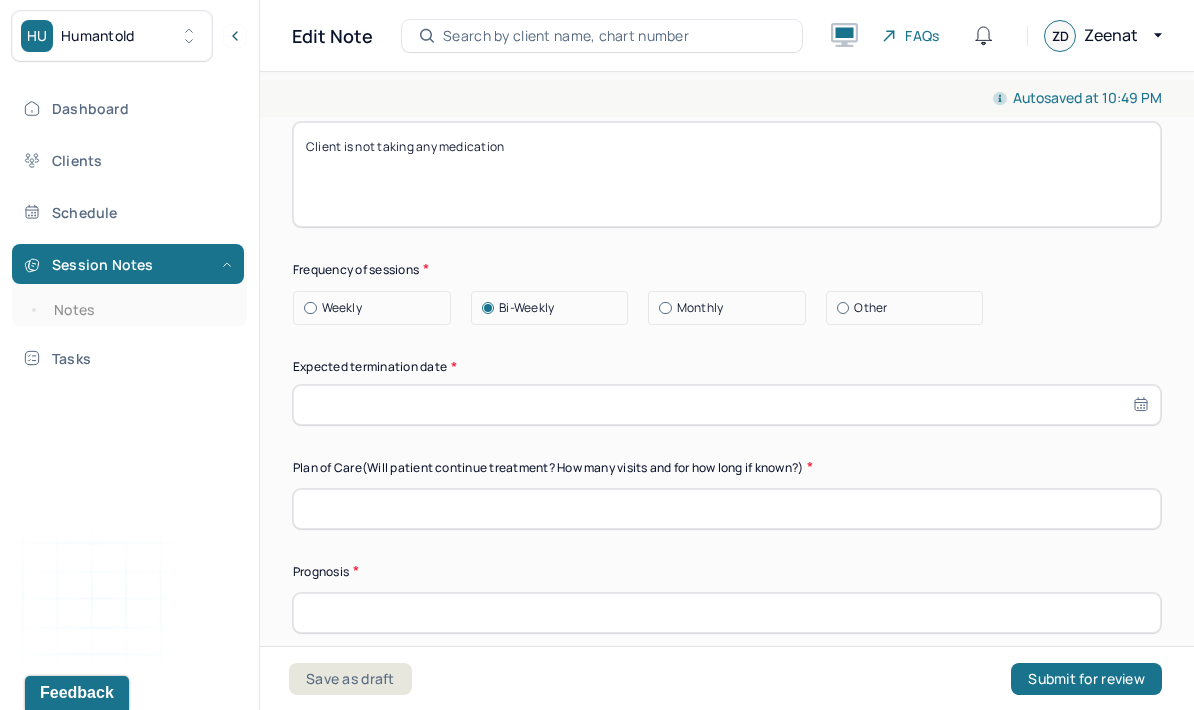 click at bounding box center [727, 405] 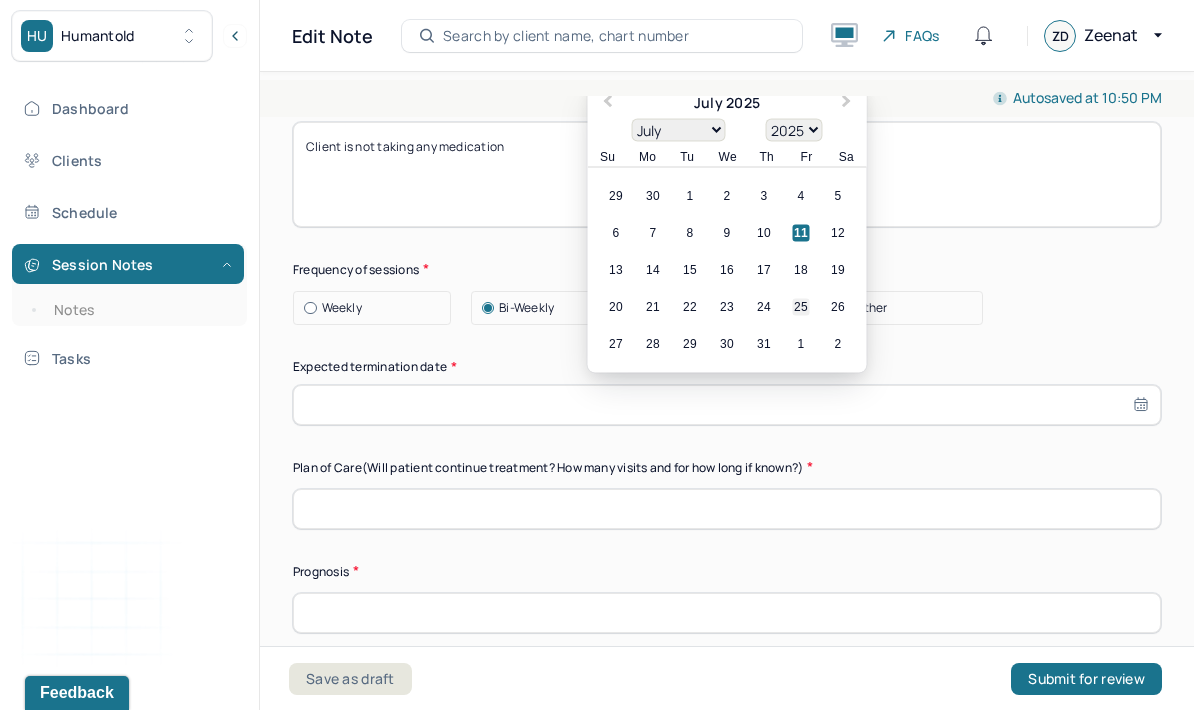 click on "25" at bounding box center (801, 306) 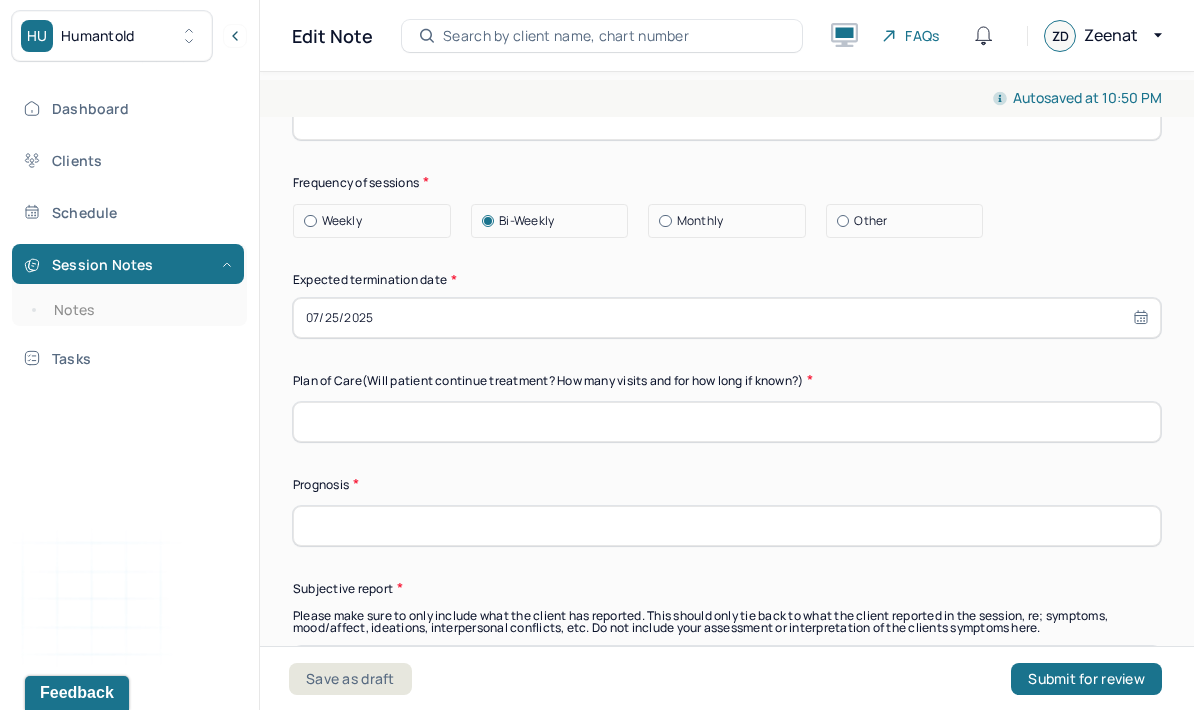 scroll, scrollTop: 5677, scrollLeft: 0, axis: vertical 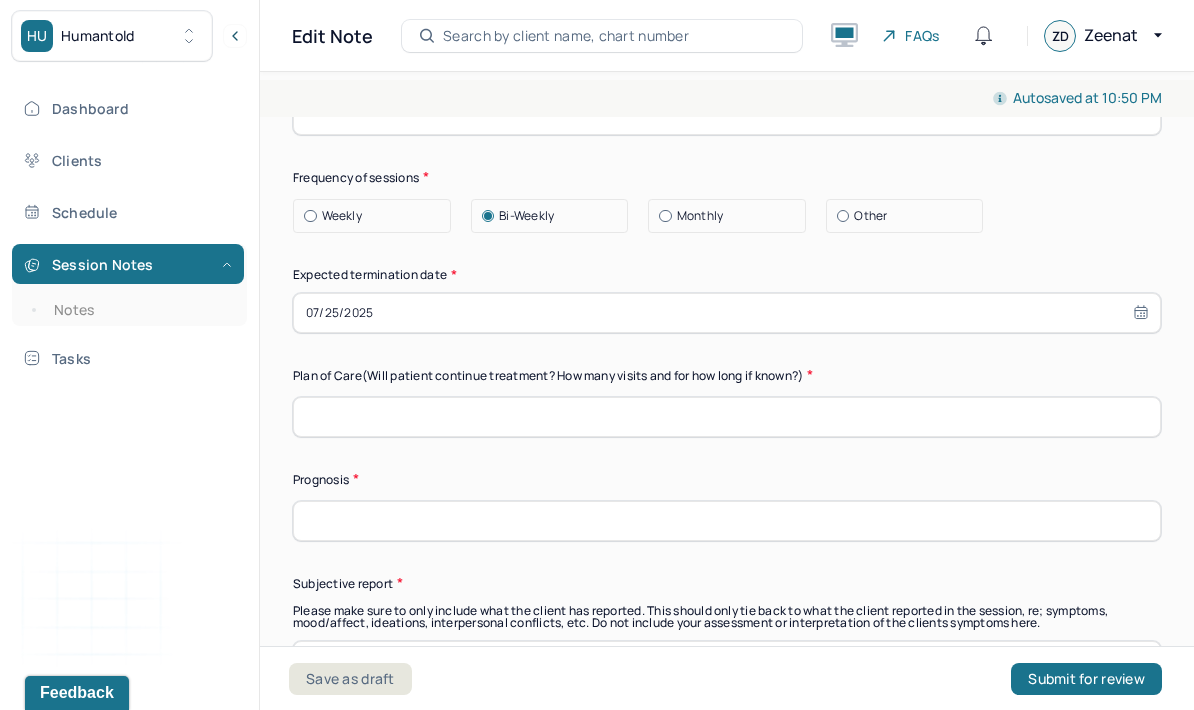 click at bounding box center [727, 417] 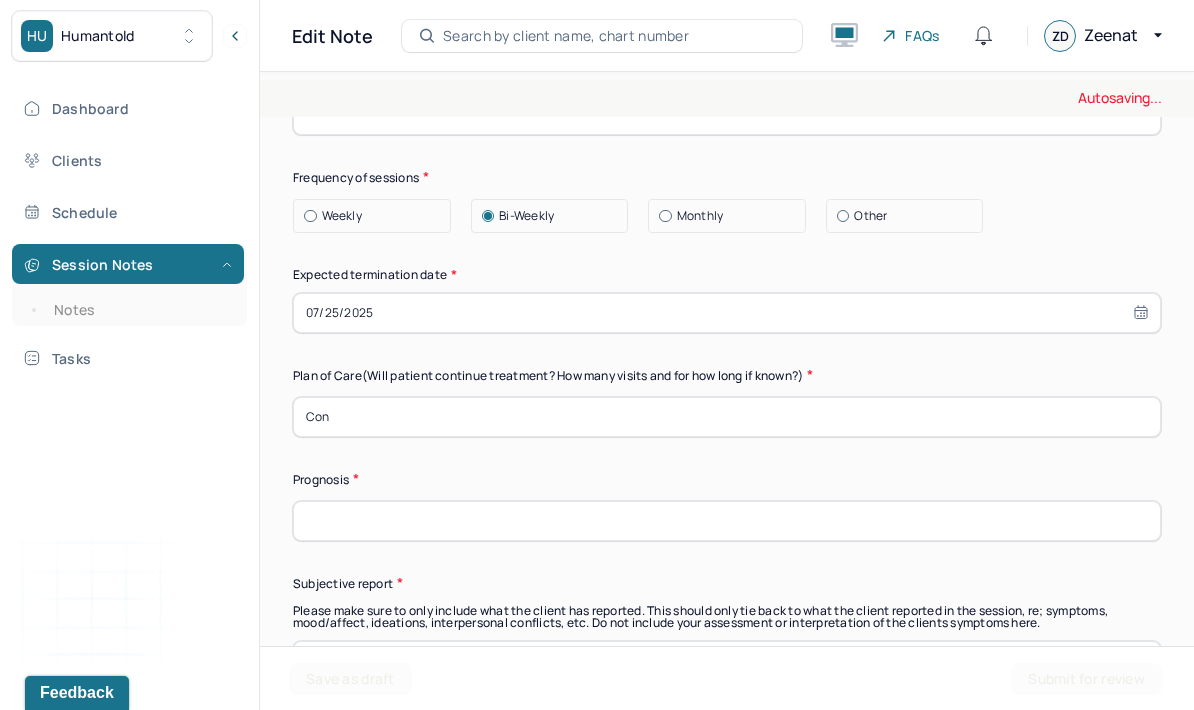 type on "Continue with biweekly sessions to improve client’s coping strategies and practice self compassion" 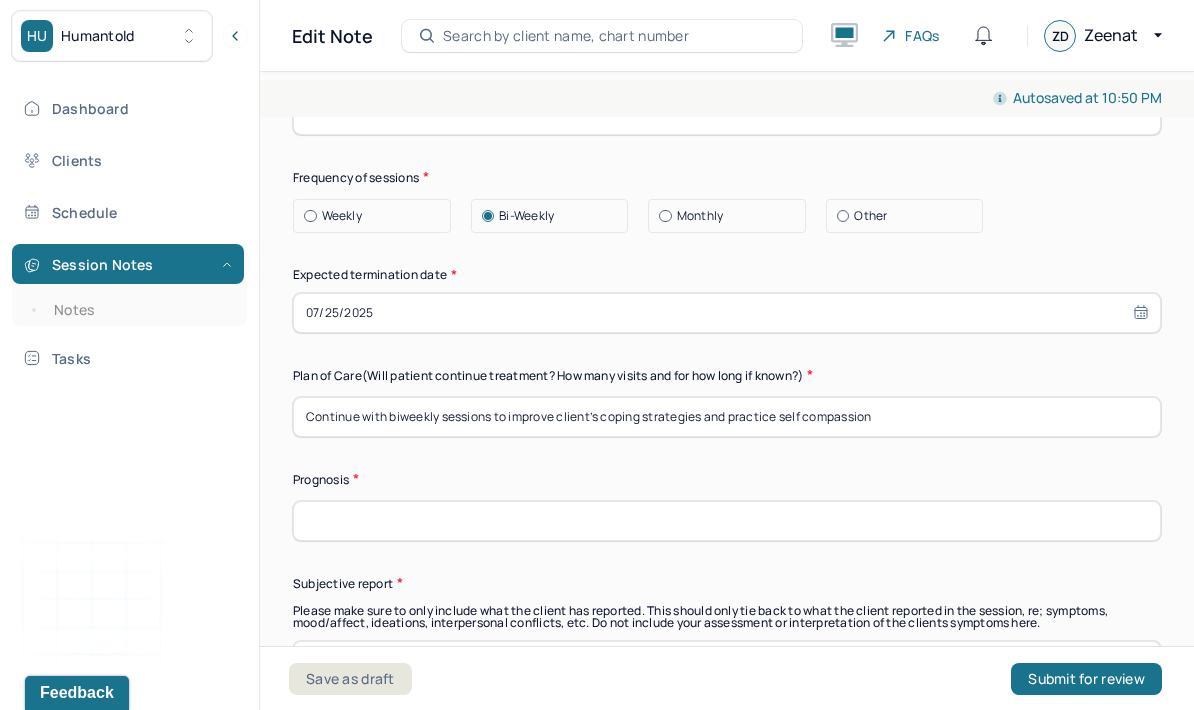 click at bounding box center (727, 521) 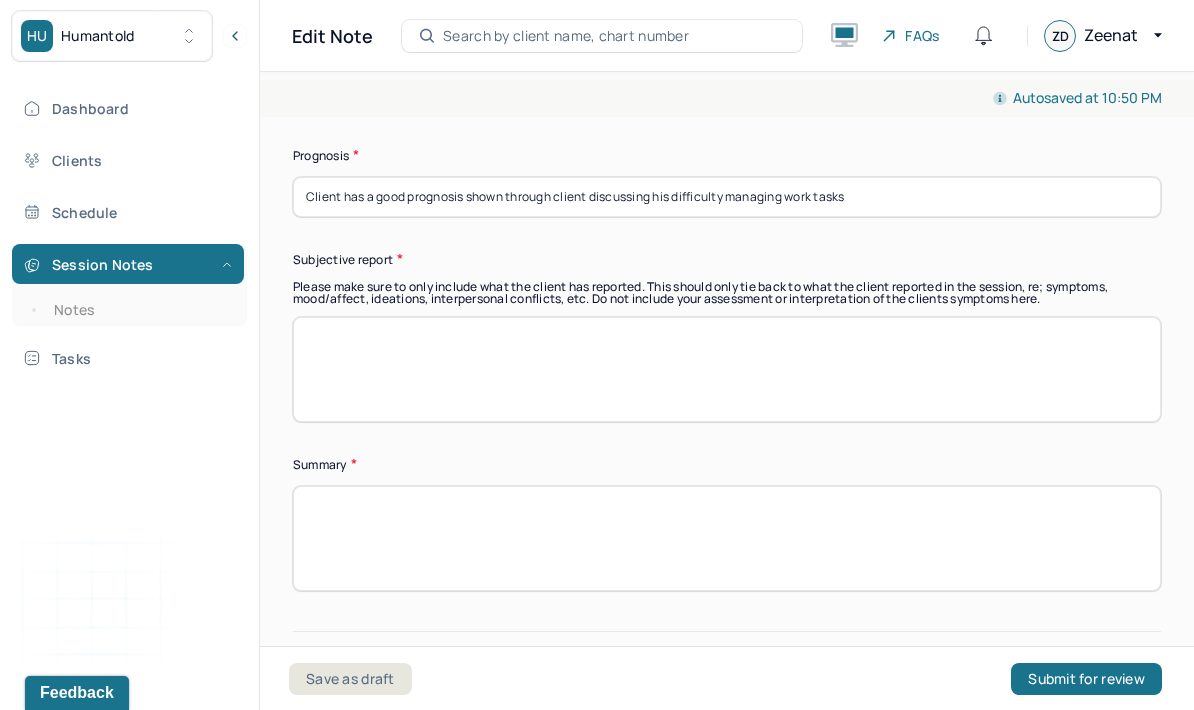 scroll, scrollTop: 6000, scrollLeft: 0, axis: vertical 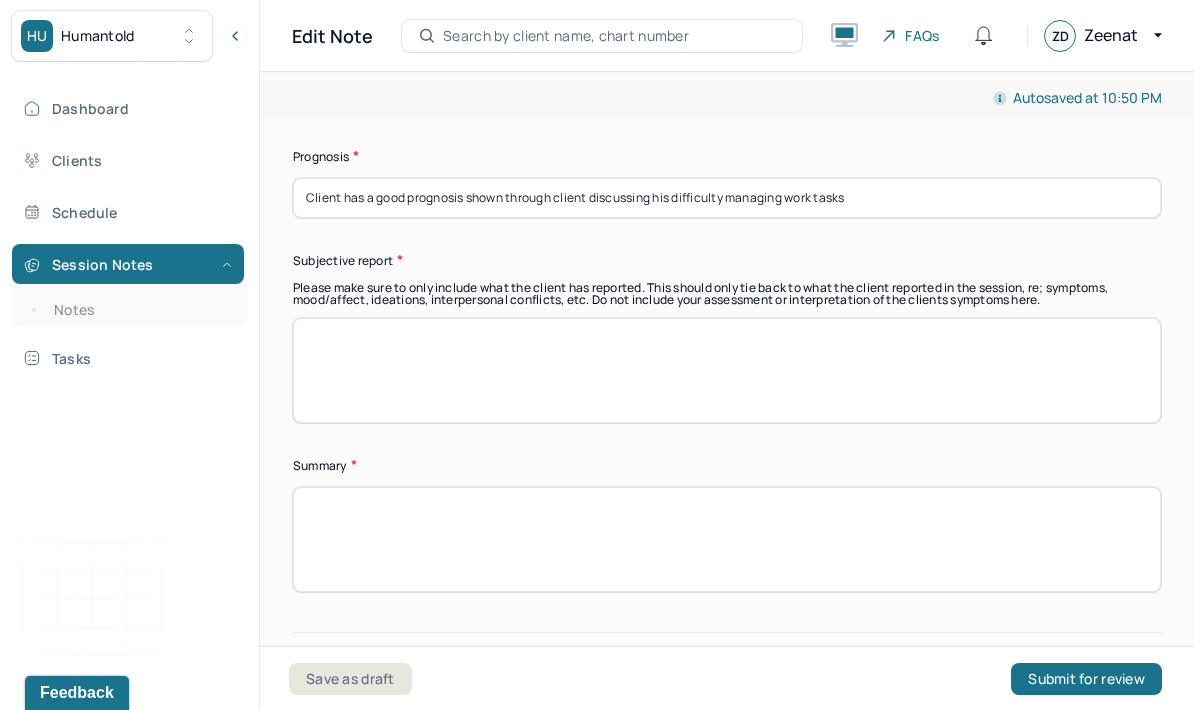 type on "Client has a good prognosis shown through client discussing his difficulty managing work tasks" 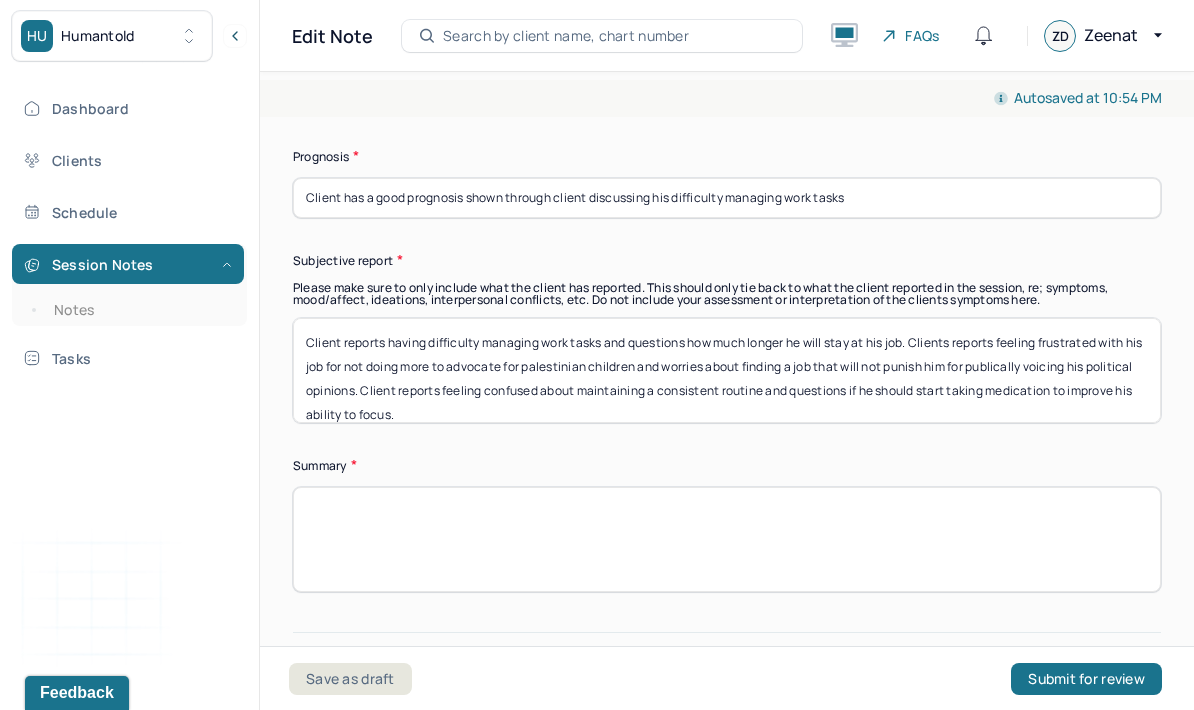 click on "Client reports having difficulty managing work tasks and questions how much longer he will stay at his job. Clients reports feeling frustrated with his job for not doing more to advocate for palestinian children and worries about finding a job that will not punish him for publically voicing his political opinions. Client reports feeling confused about maintaining a consistent routine and questions if he should start taking medication to improve his ability to focus." at bounding box center [727, 370] 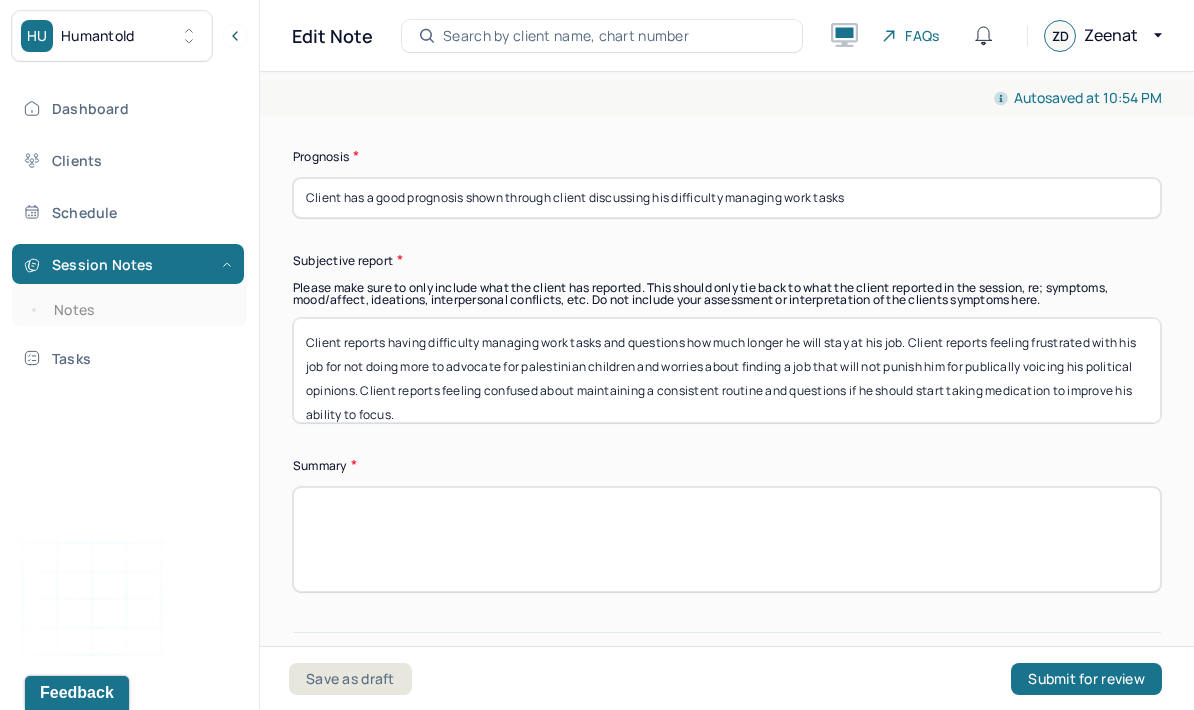 click on "Summary Present at session Patient Mother Stepfather Spouse Father Stepmother Partner Guardian Other Specify other person present (optional) Type of treatment recommended Individual Family Group Collateral/Parenting Treatment Modality/Intervention(s) Cognitive/Behavioral Behavioral Modification Supportive Marital/Couples Therapy Family Therapy Stress Management Psychodynamic Parent Training Crisis Intervention Other Specify Other (optional) Treatment goals 1. * Gain insight of mental health diagnosis and it’s impact on overall functioning. 2. (optional) Reduce/eliminate anxiety symptoms. 3. (optional) Learn and implement healthy coping mechanisms. Medication updates * Client is not taking any medication Frequency of sessions Weekly Bi-Weekly Monthly Other Expected termination date * 07/25/2025 Plan of Care (Will patient continue treatment? How many visits and for how long if known?) Continue with biweekly sessions to improve client’s coping strategies and practice self compassion Prognosis   Summary" at bounding box center (727, -389) 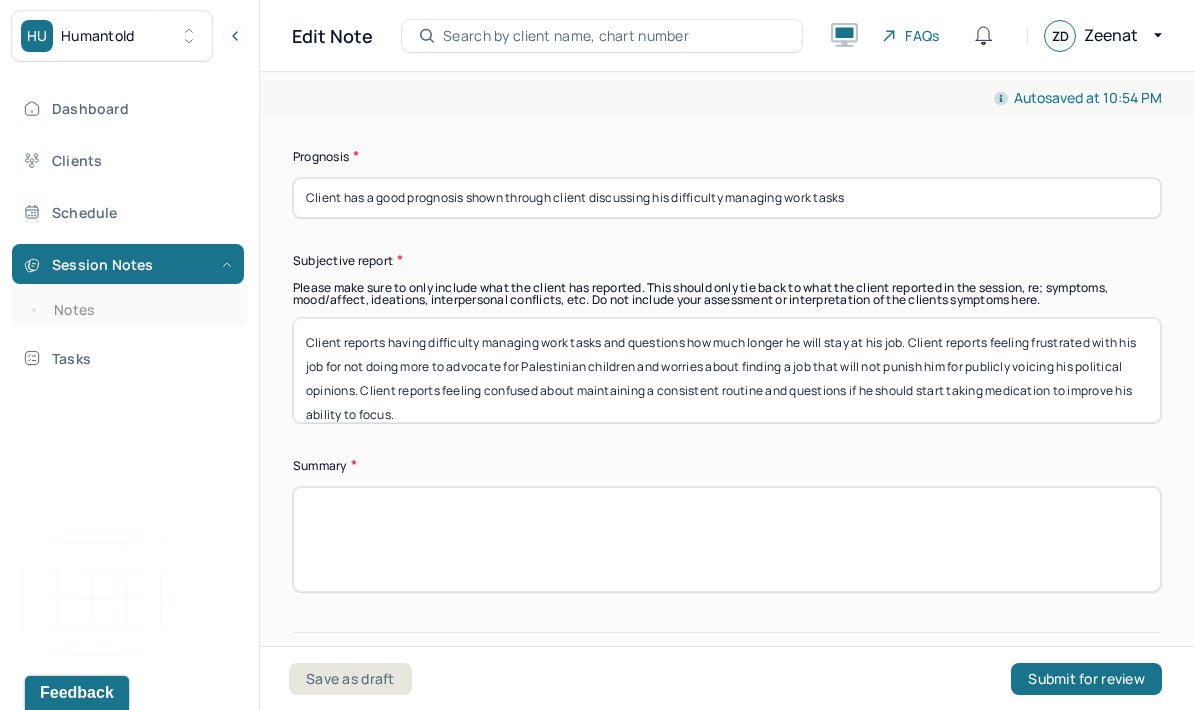 type on "Client reports having difficulty managing work tasks and questions how much longer he will stay at his job. Client reports feeling frustrated with his job for not doing more to advocate for Palestinian children and worries about finding a job that will not punish him for publicly voicing his political opinions. Client reports feeling confused about maintaining a consistent routine and questions if he should start taking medication to improve his ability to focus." 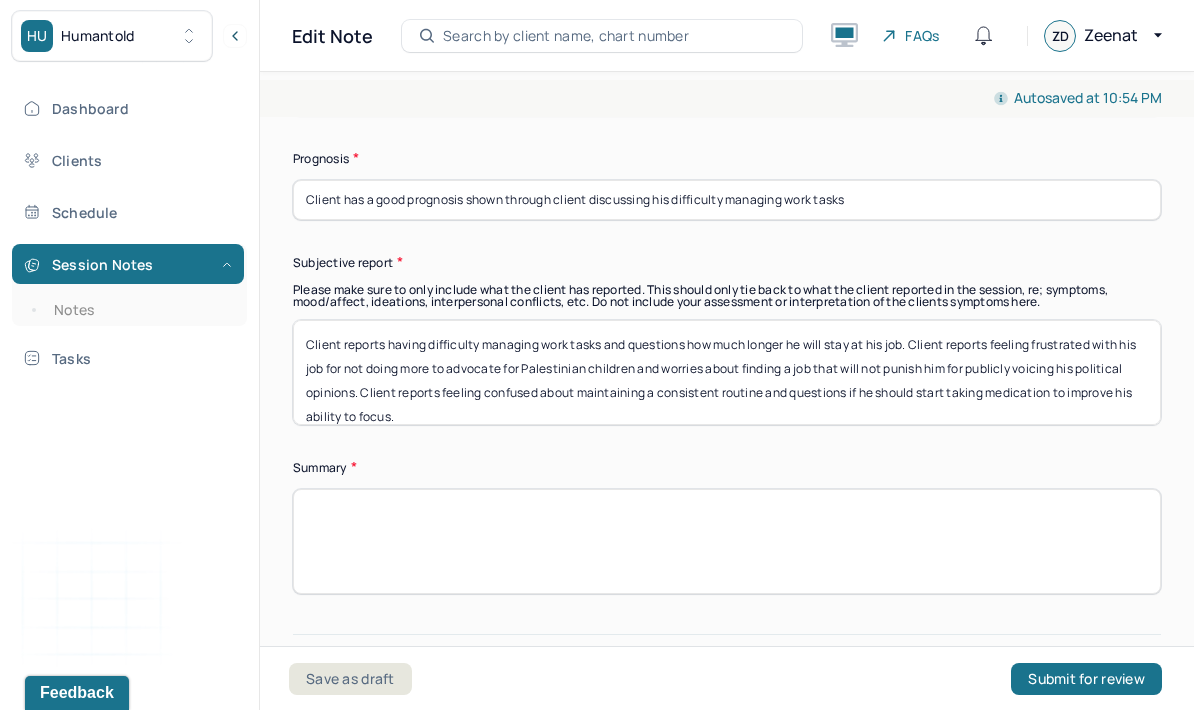 click at bounding box center [727, 541] 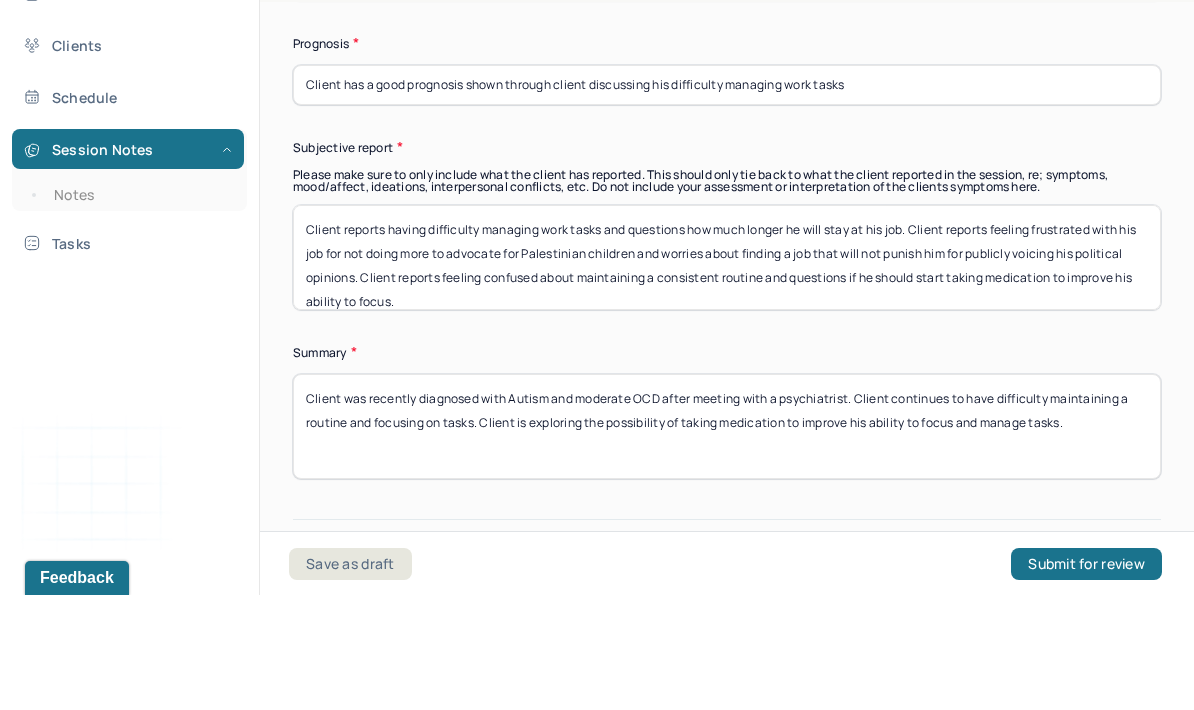type on "Client was recently diagnosed with Autism and moderate OCD after meeting with a psychiatrist. Client continues to have difficulty maintaining a routine and focusing on tasks. Client is exploring the possibility of taking medication to improve his ability to focus and manage tasks." 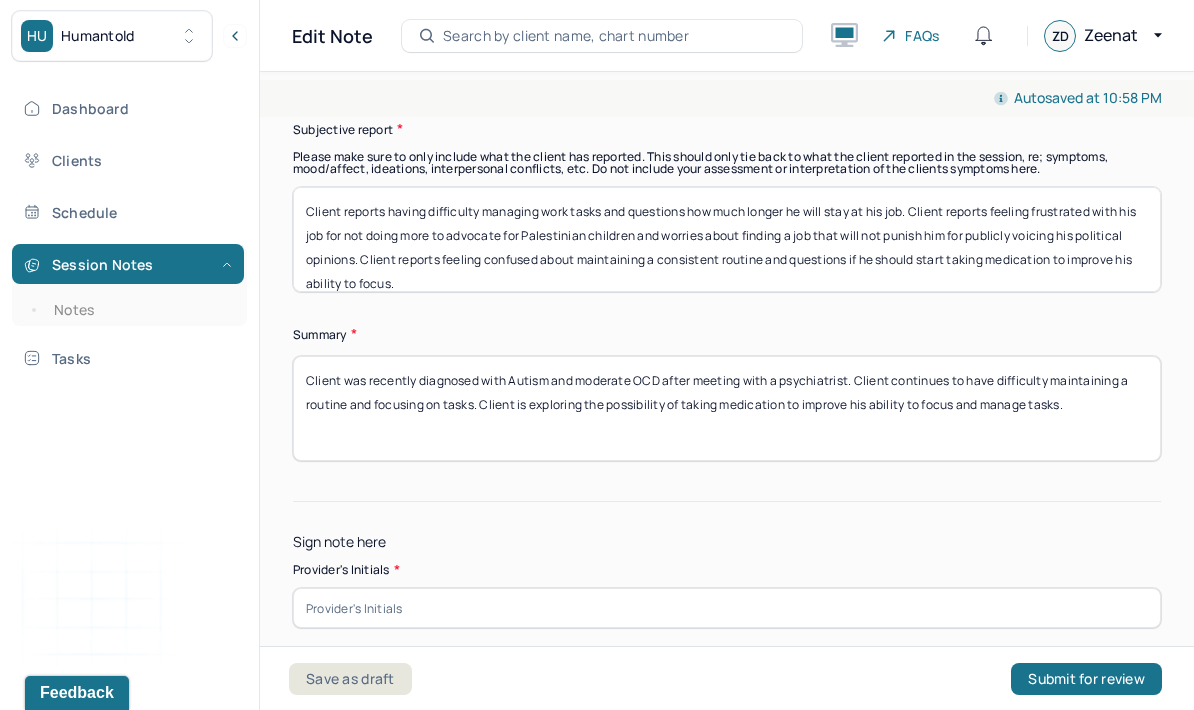 scroll, scrollTop: 6130, scrollLeft: 0, axis: vertical 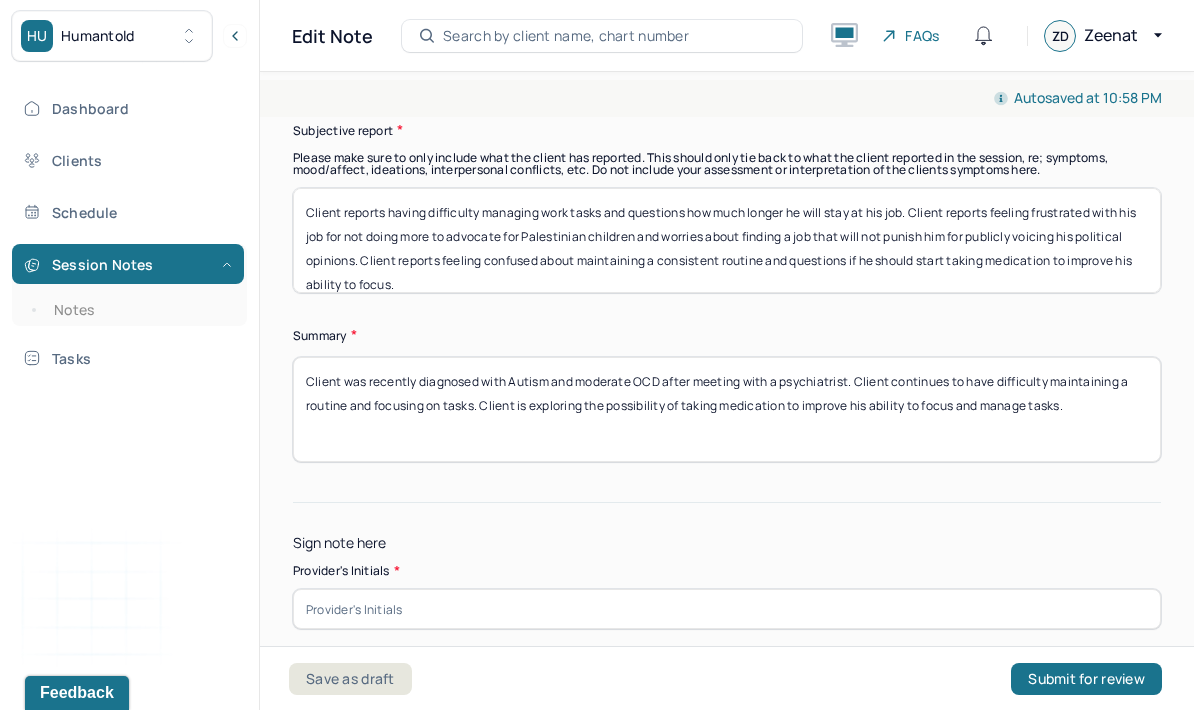 click at bounding box center (727, 609) 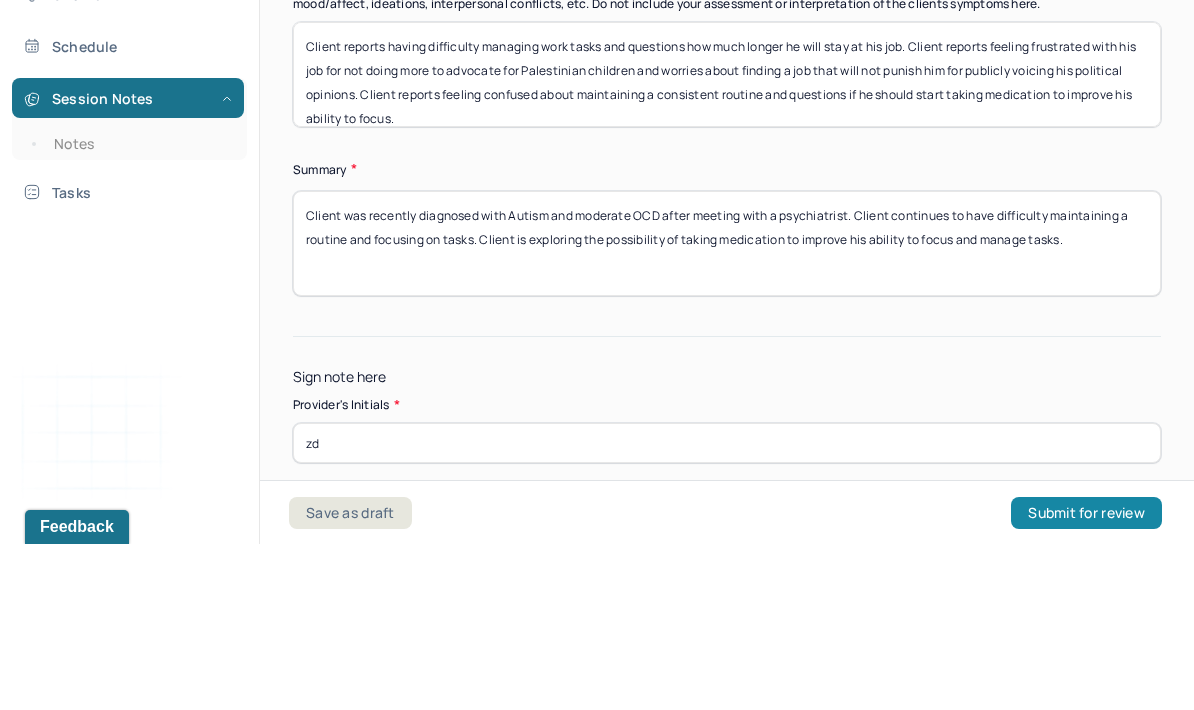 type on "zd" 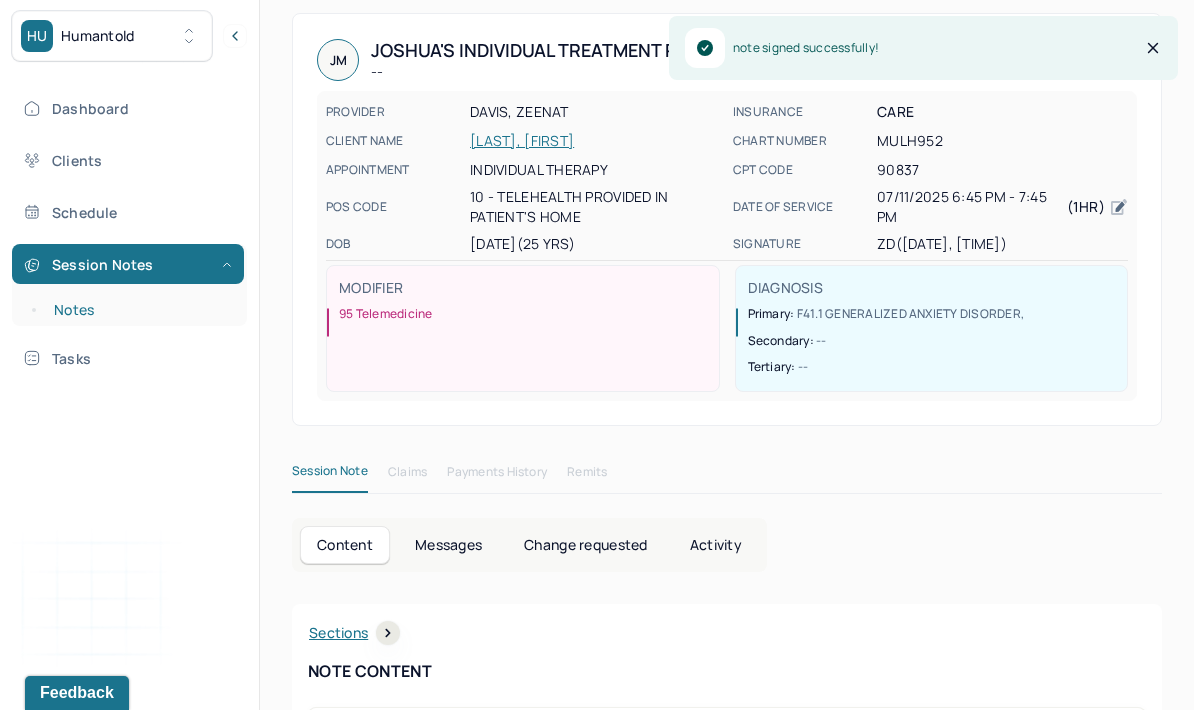 click on "Notes" at bounding box center (139, 310) 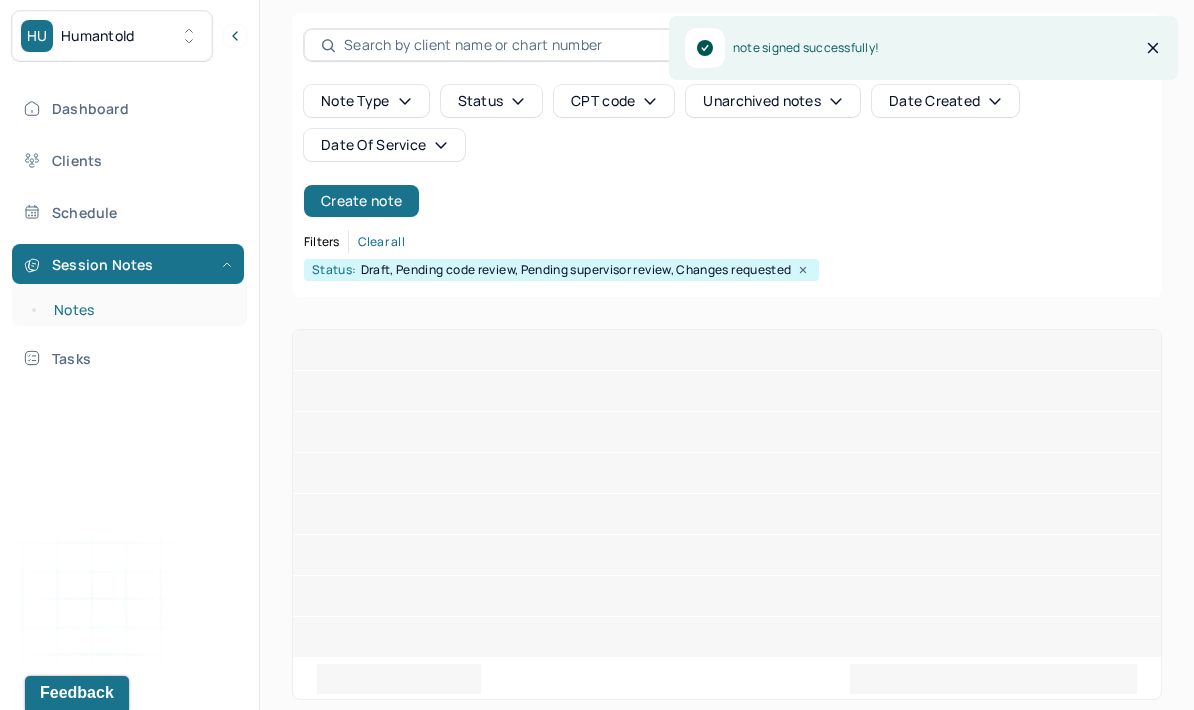 scroll, scrollTop: 80, scrollLeft: 0, axis: vertical 